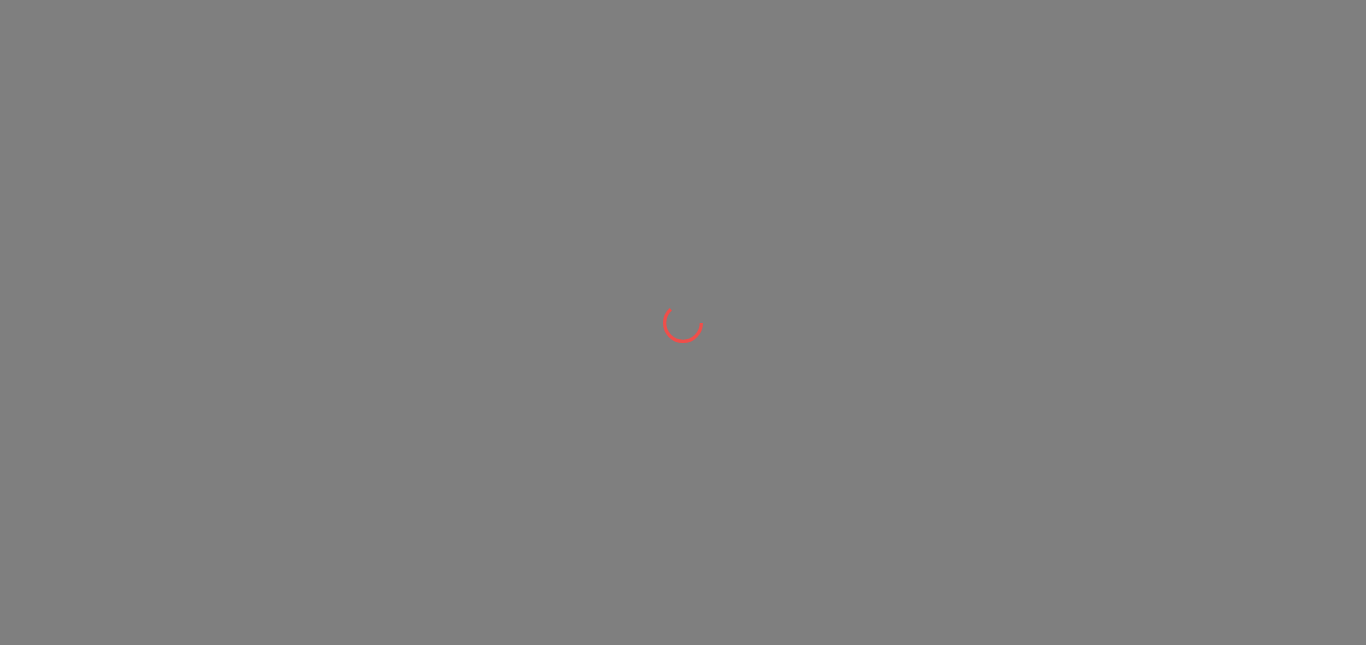 scroll, scrollTop: 0, scrollLeft: 0, axis: both 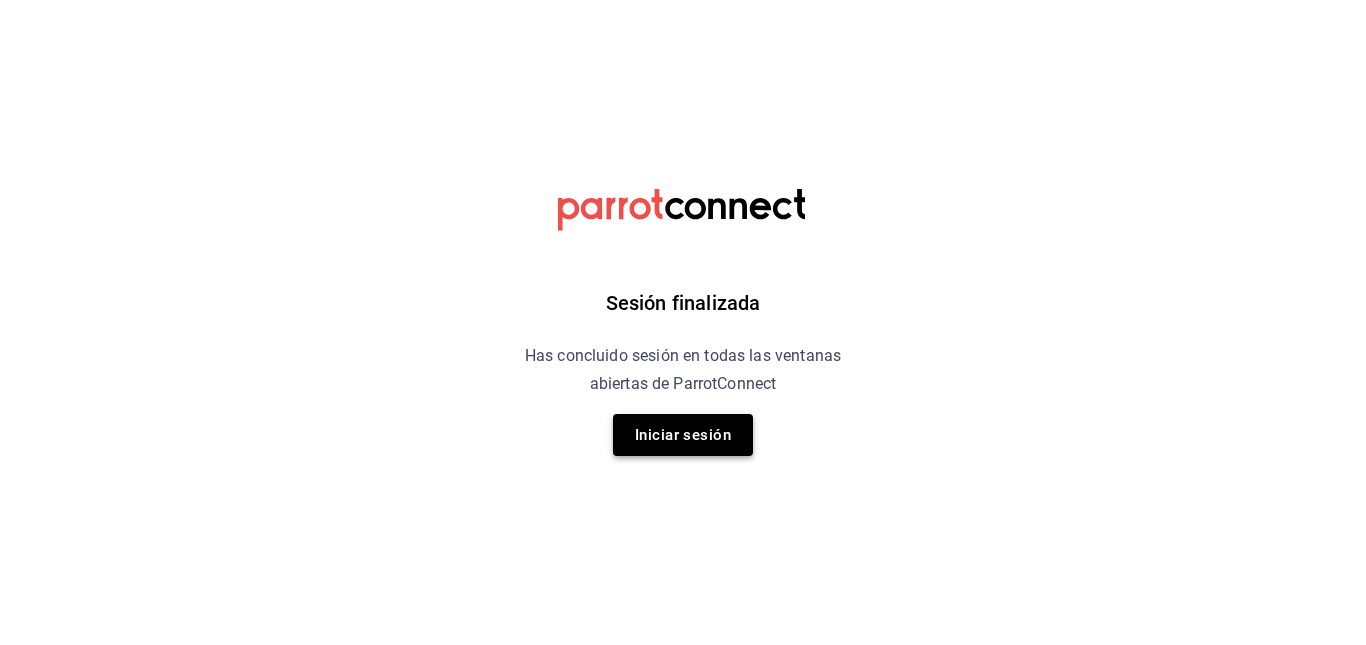 click on "Iniciar sesión" at bounding box center [683, 435] 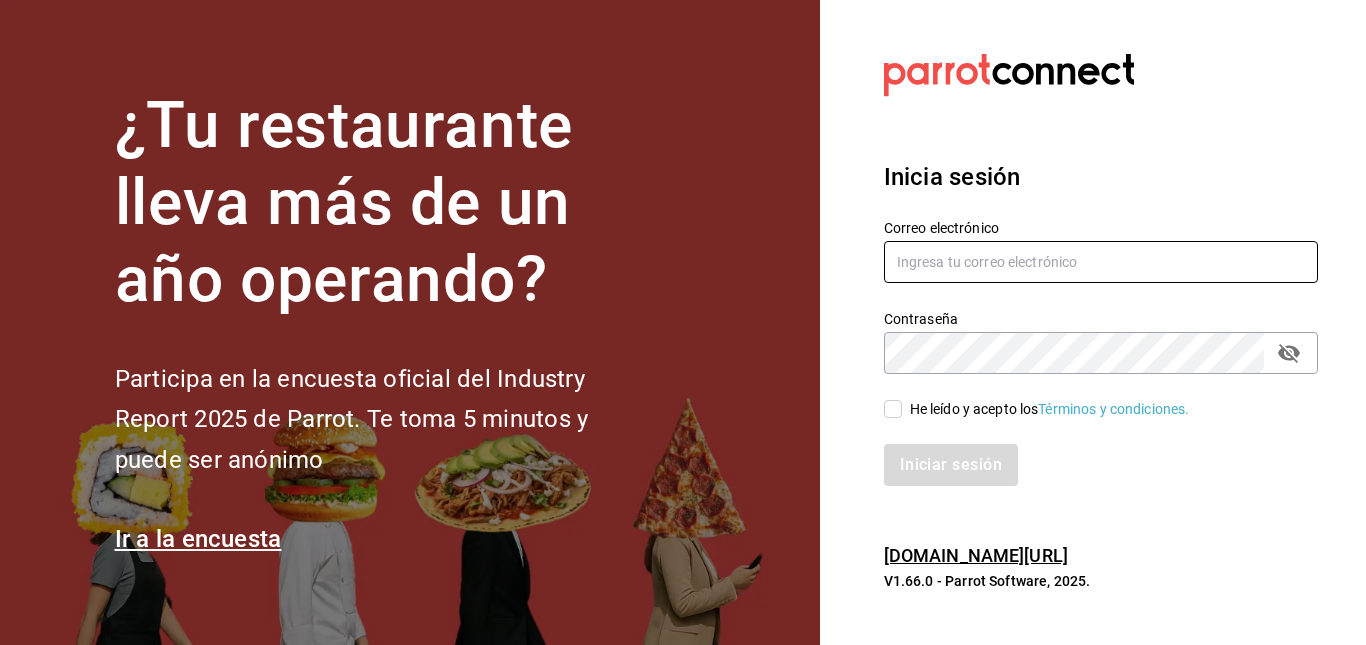 type on "facturaswrmx@gmail.com" 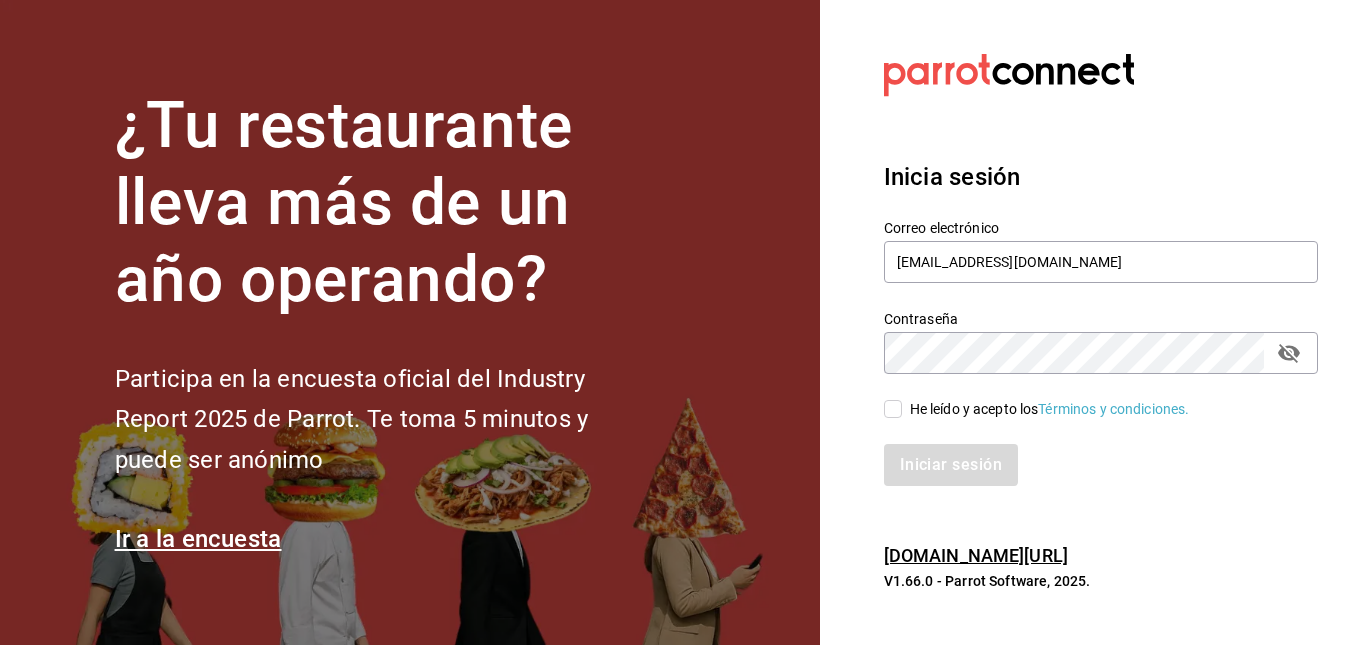 click on "He leído y acepto los  Términos y condiciones." at bounding box center (893, 409) 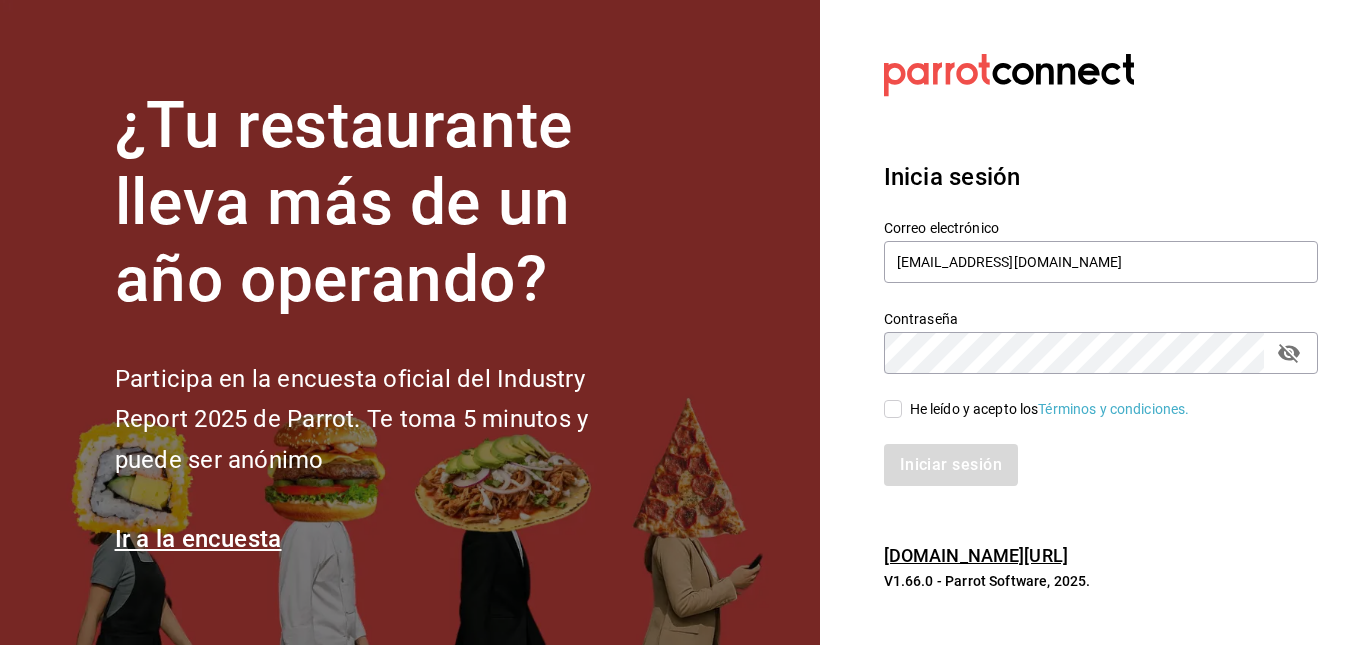 checkbox on "true" 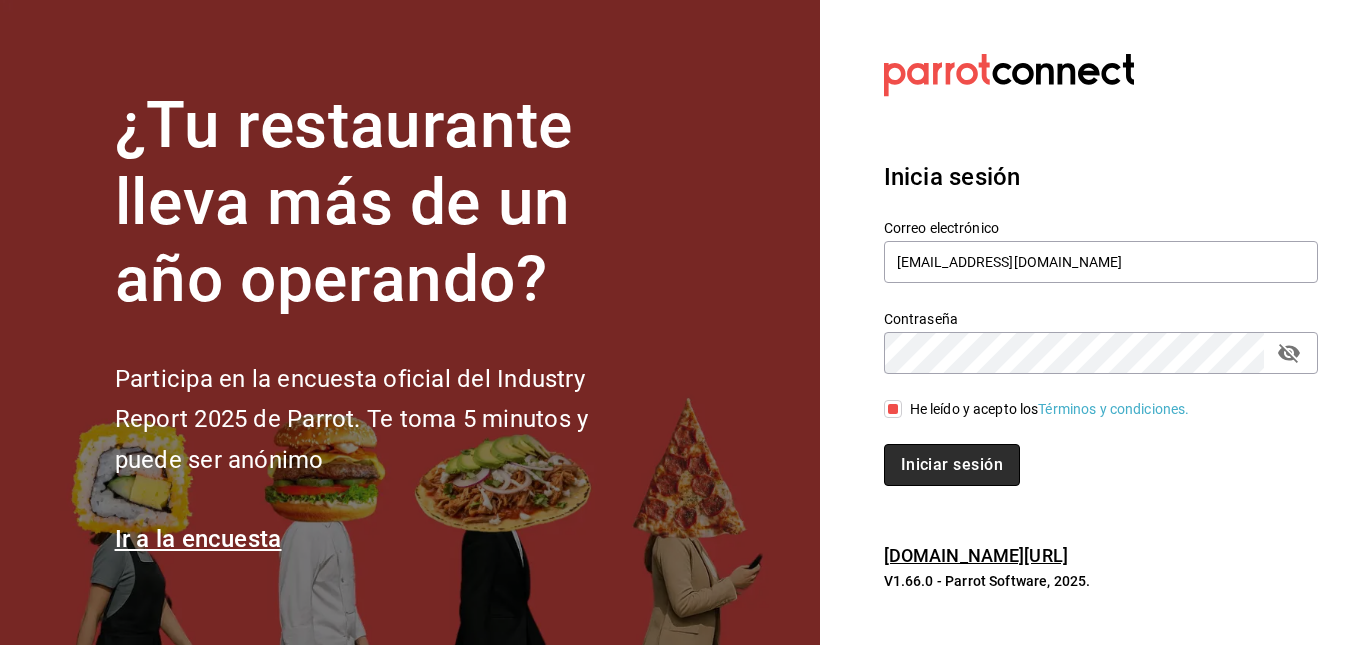 click on "Iniciar sesión" at bounding box center (952, 465) 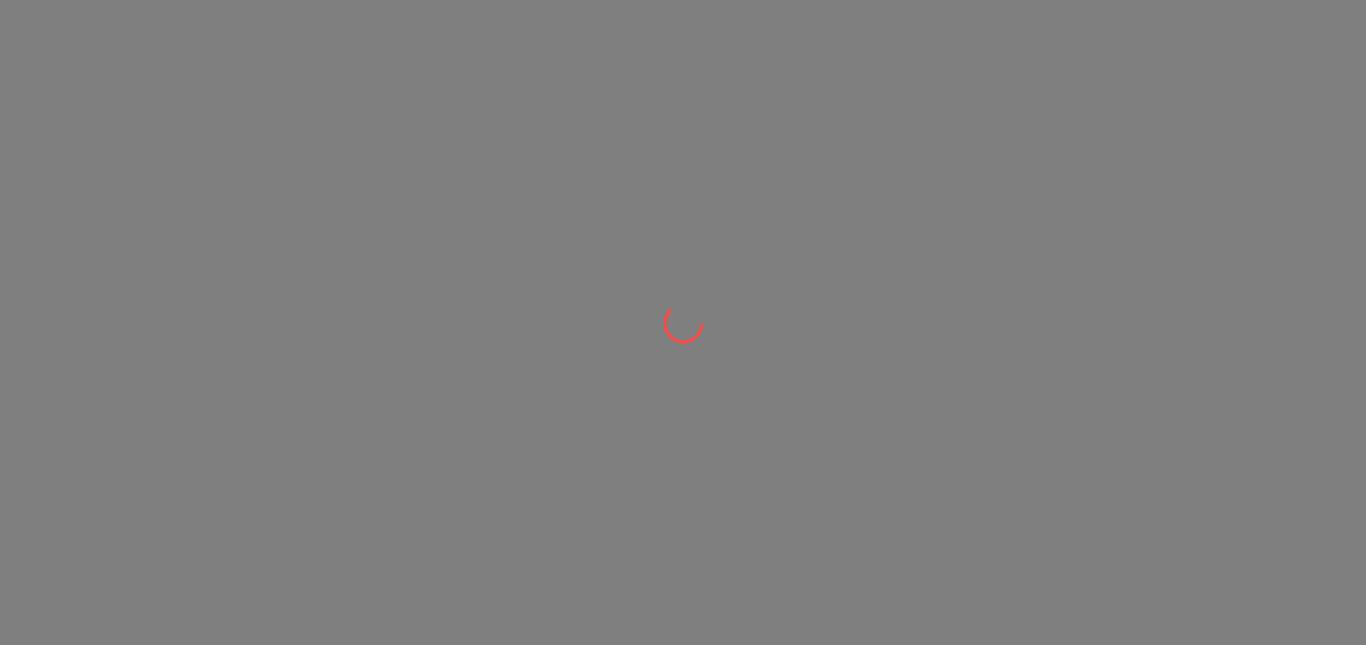 scroll, scrollTop: 0, scrollLeft: 0, axis: both 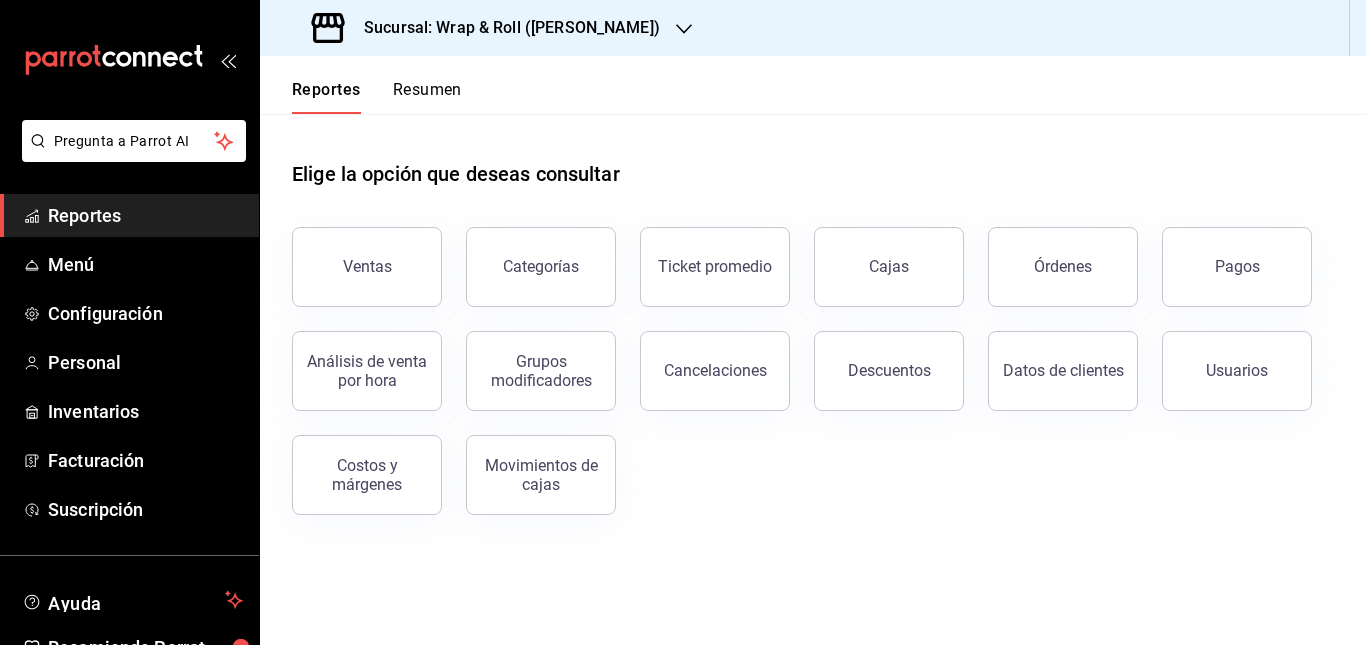 click on "Sucursal: Wrap & Roll ([PERSON_NAME])" at bounding box center (488, 28) 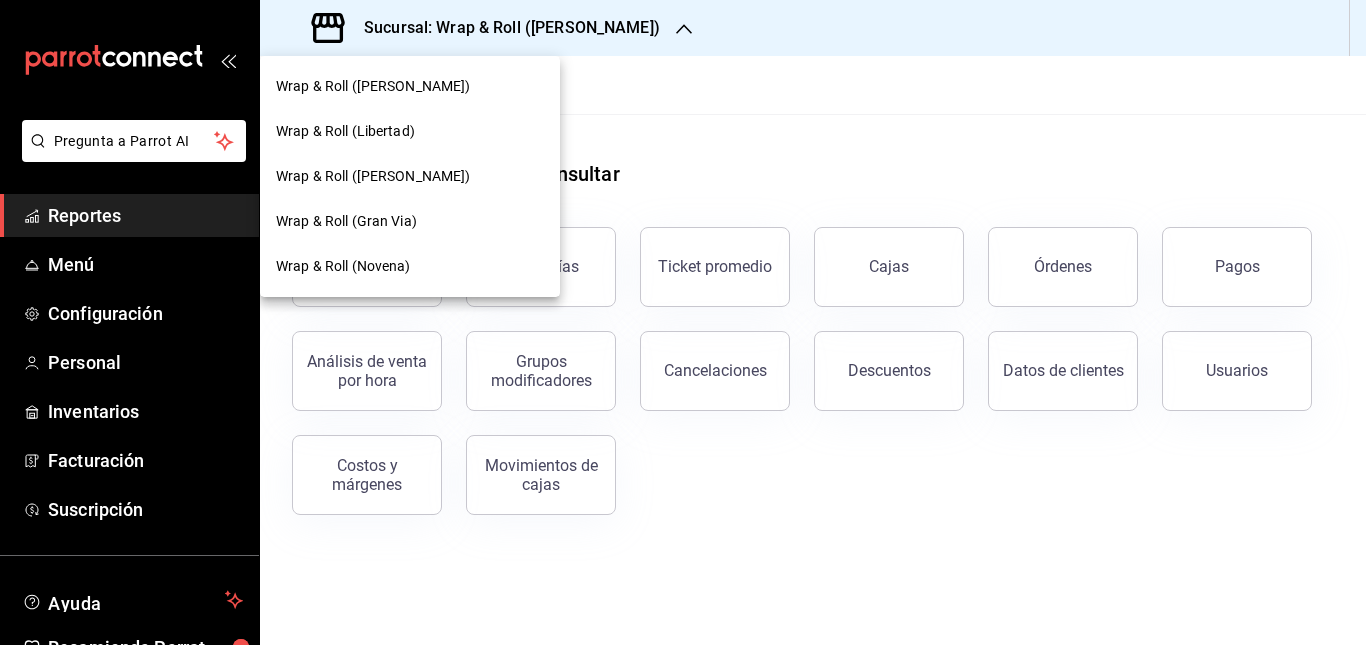 click on "Wrap & Roll ([PERSON_NAME])" at bounding box center [410, 176] 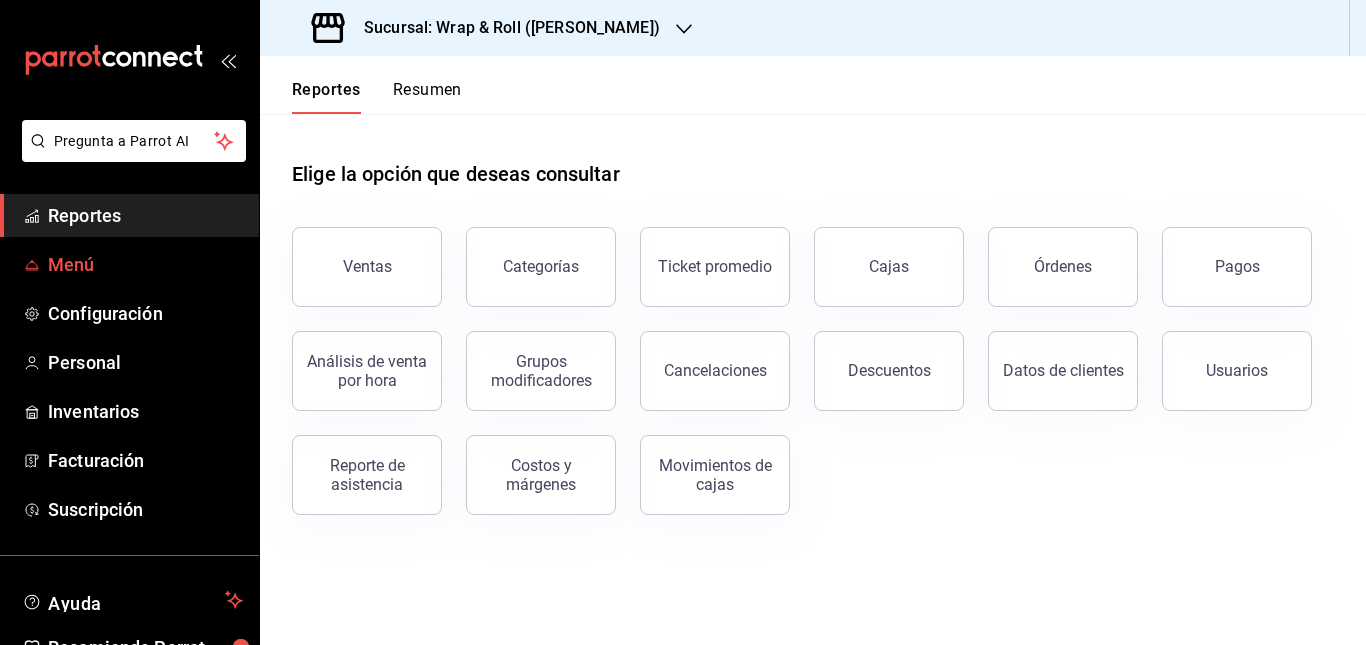 click on "Menú" at bounding box center (145, 264) 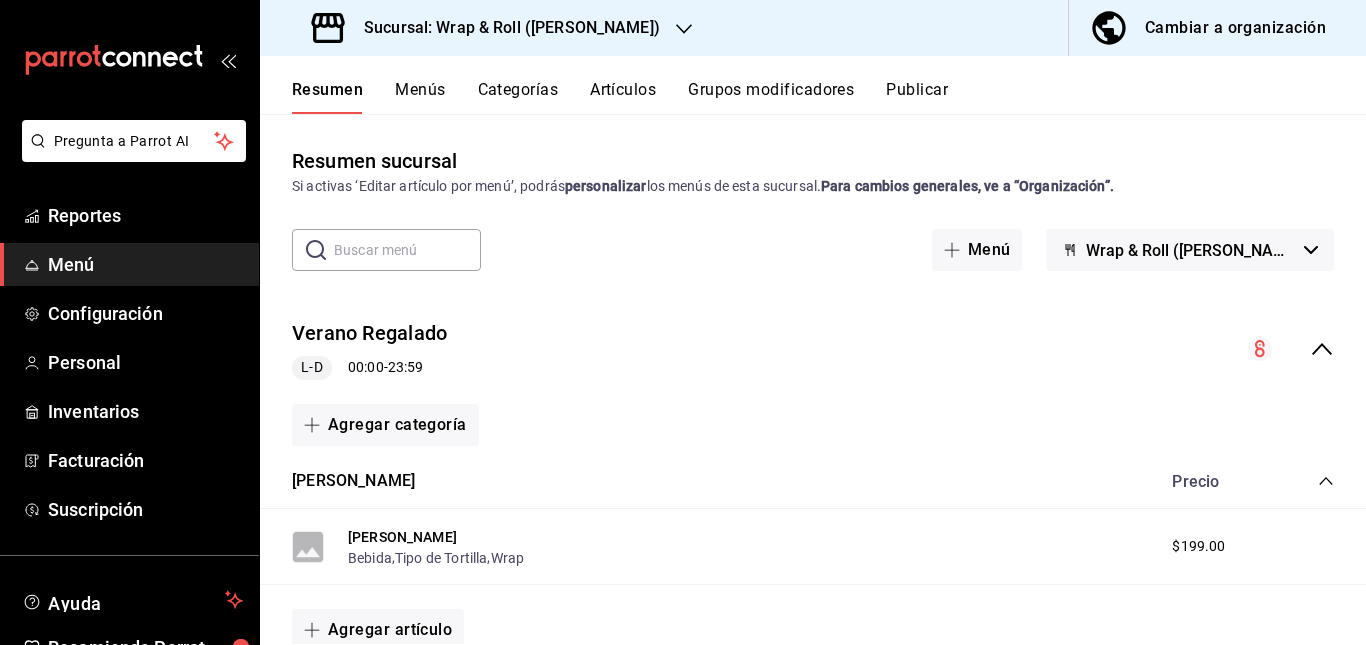 click on "Cambiar a organización" at bounding box center [1235, 28] 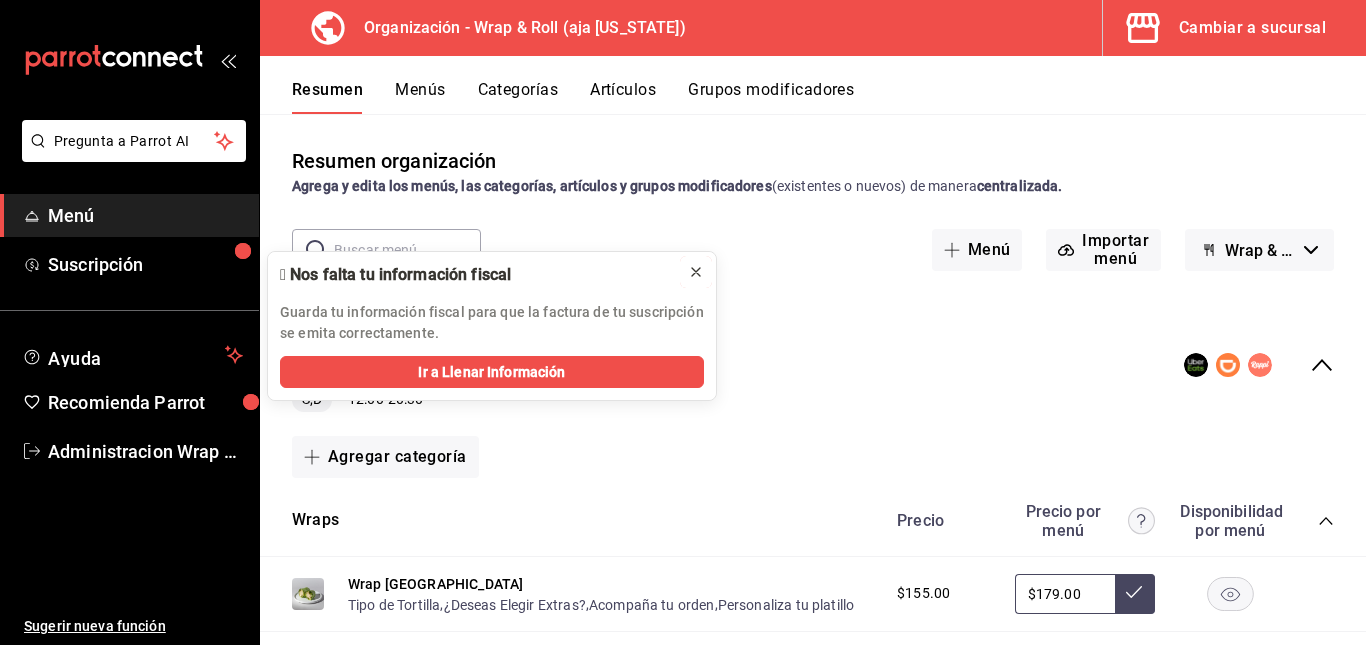 click 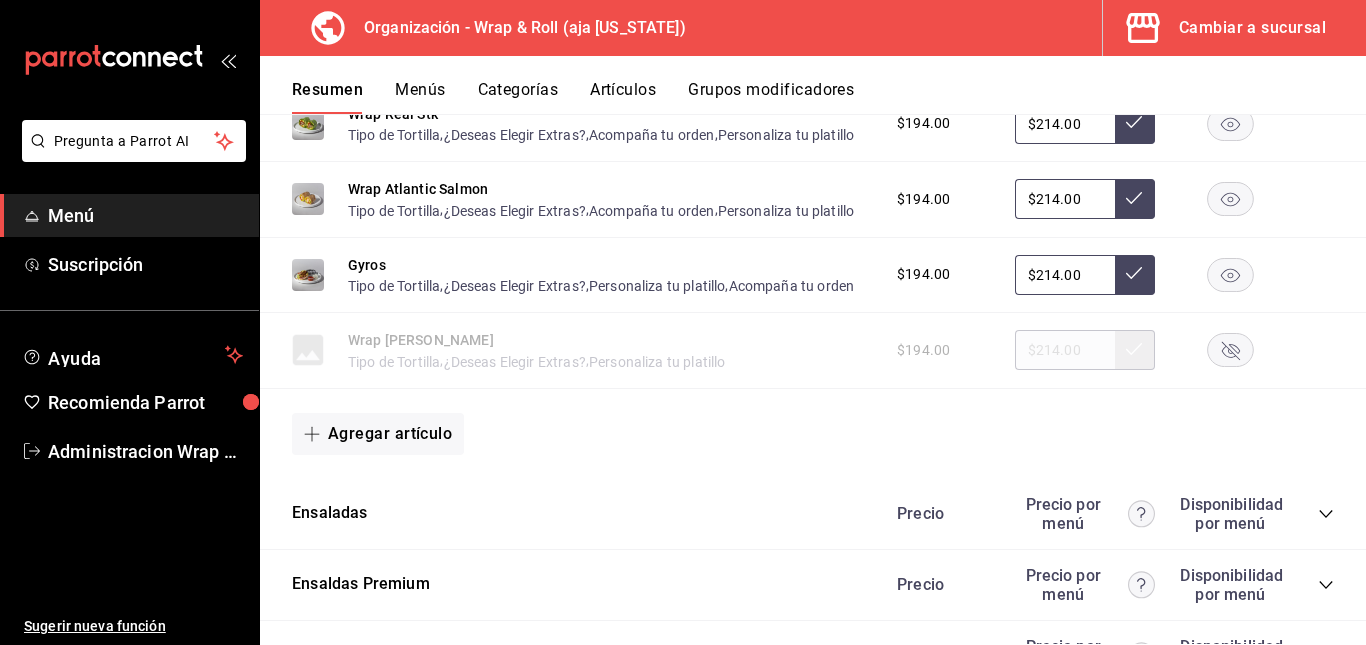 scroll, scrollTop: 1233, scrollLeft: 0, axis: vertical 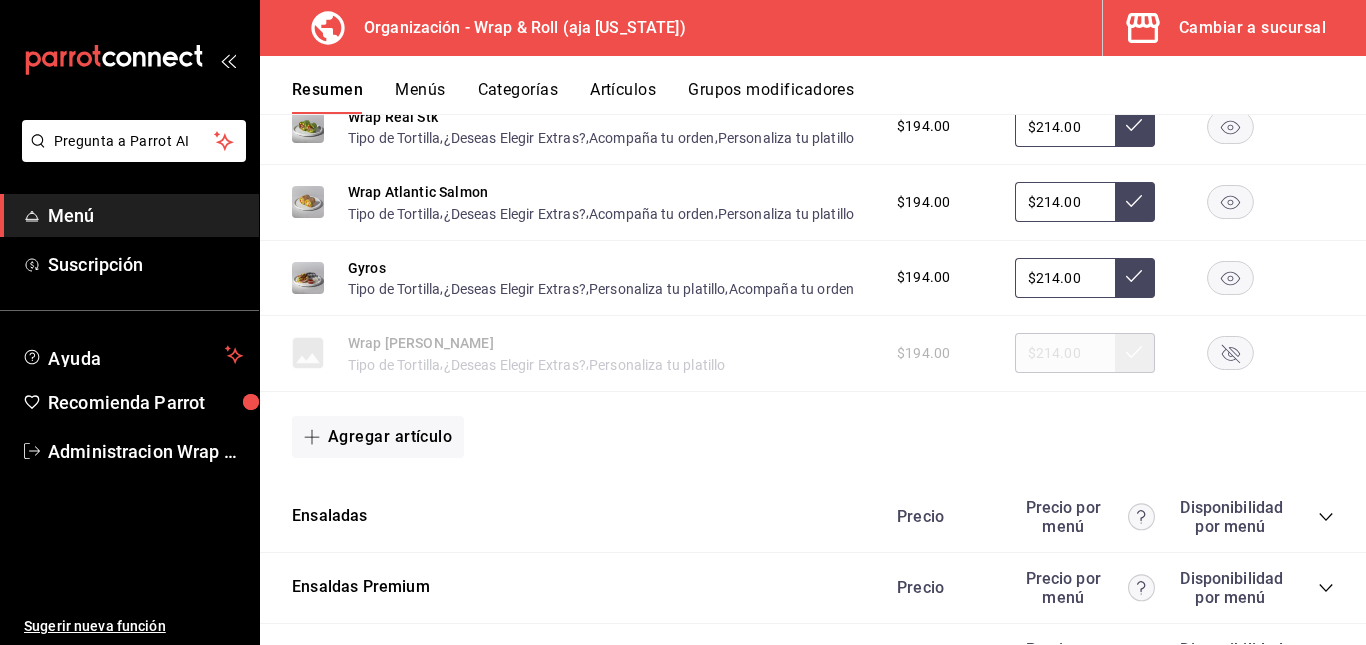click 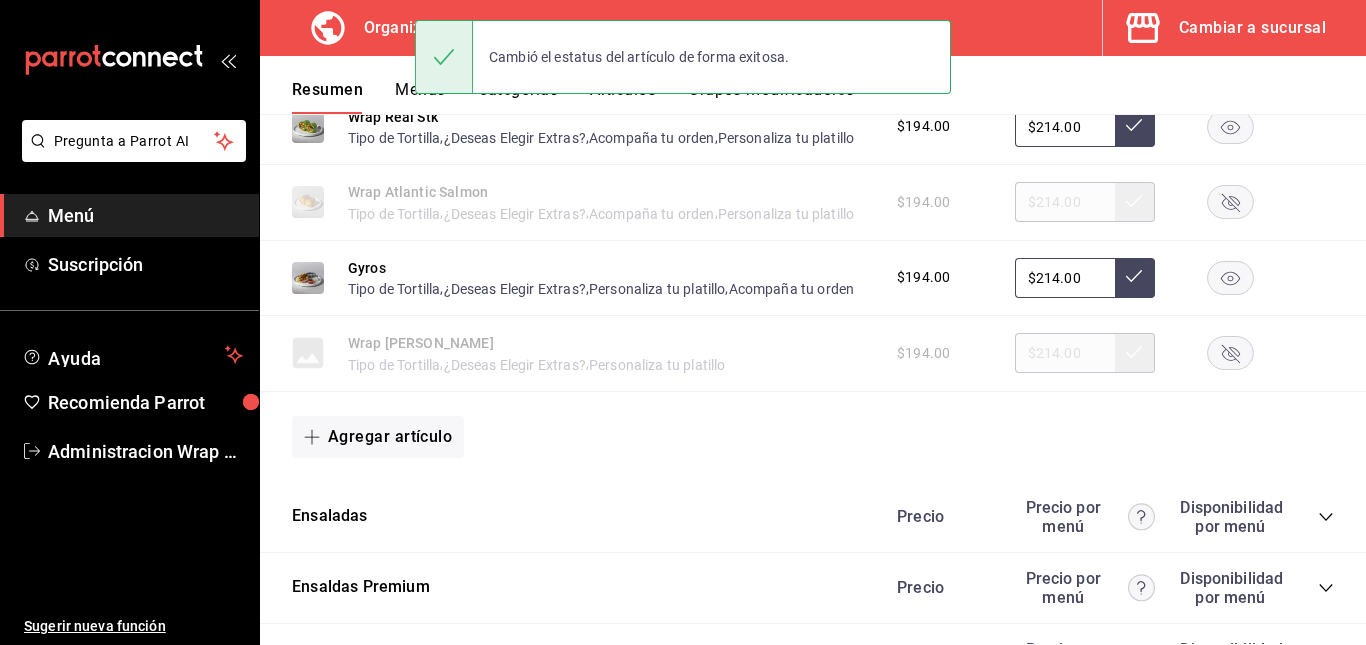 click 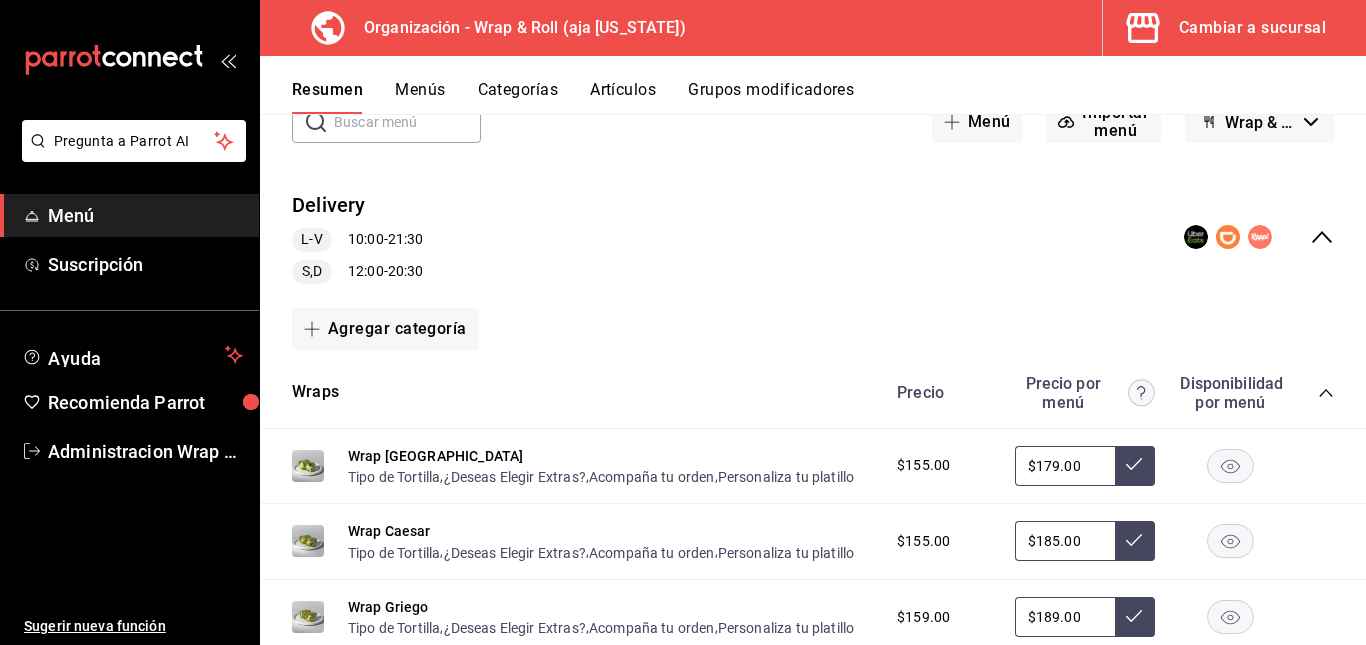 scroll, scrollTop: 0, scrollLeft: 0, axis: both 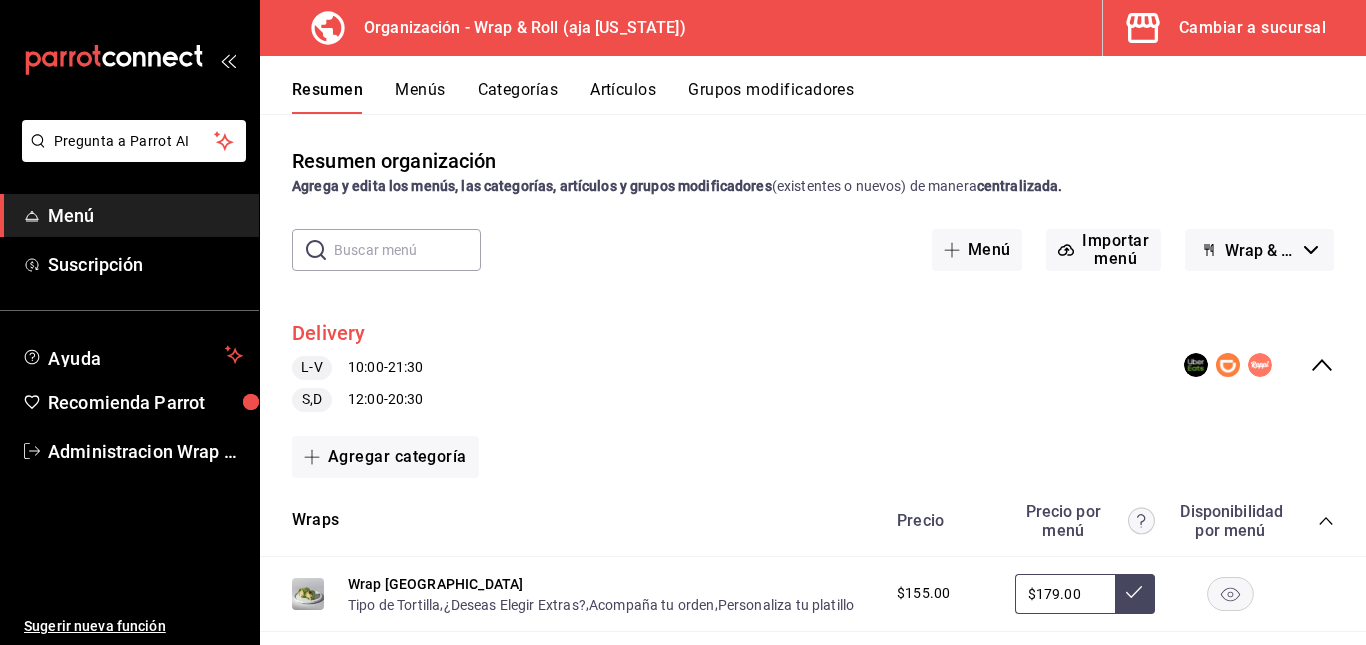 click on "Delivery" at bounding box center (329, 333) 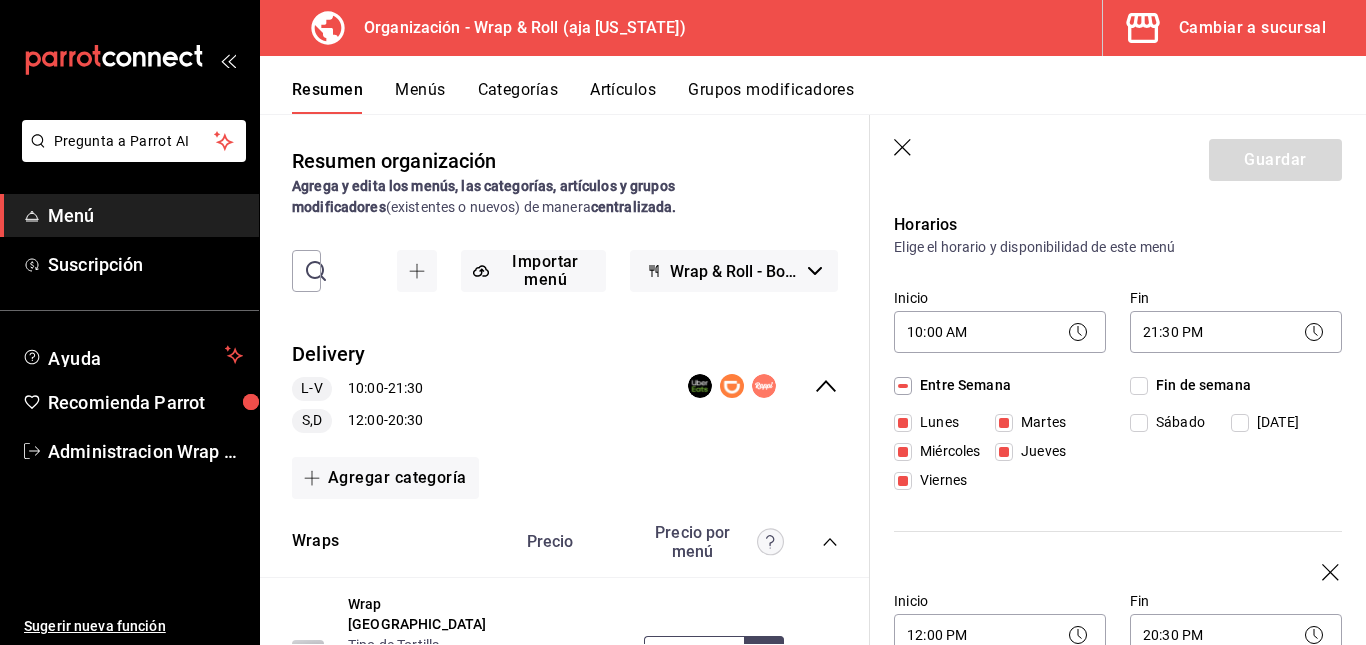 scroll, scrollTop: 135, scrollLeft: 0, axis: vertical 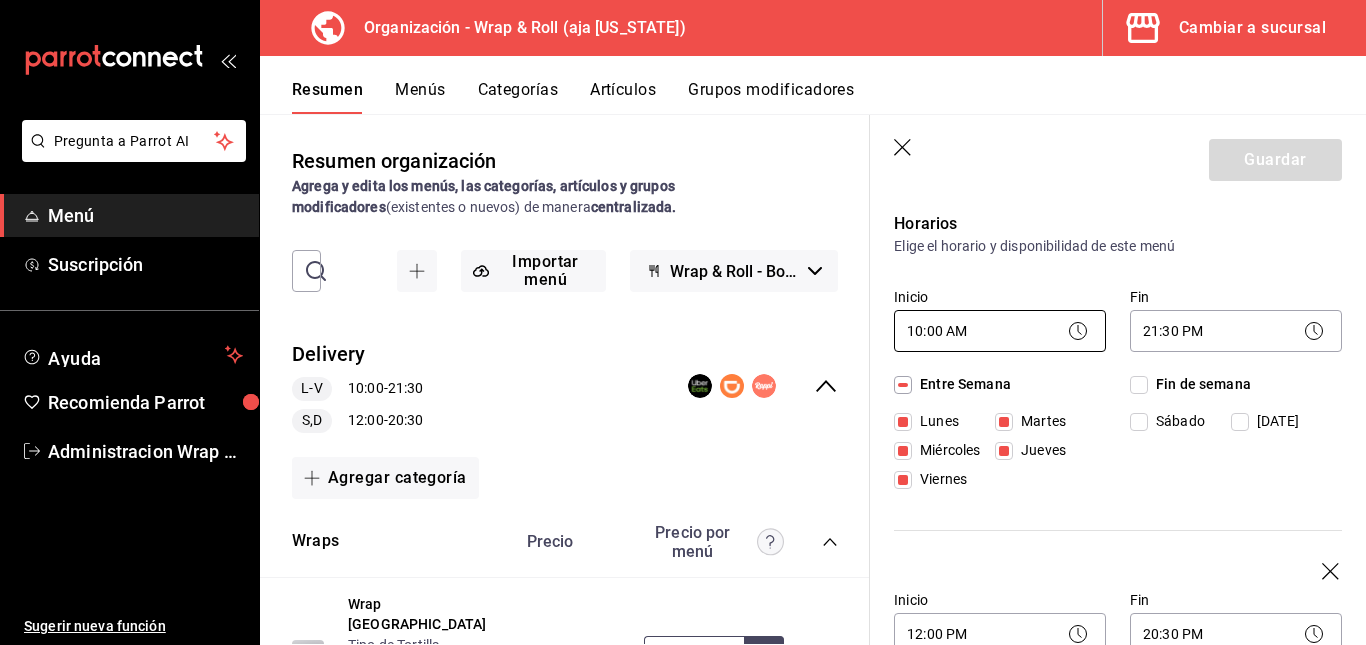 click on "Pregunta a Parrot AI Menú   Suscripción   Ayuda Recomienda Parrot   Administracion Wrap N Roll   Sugerir nueva función   Organización - Wrap & Roll (aja [US_STATE]) Cambiar a sucursal Resumen Menús Categorías Artículos Grupos modificadores Resumen organización Agrega y edita los menús, las categorías, artículos y grupos modificadores  (existentes o nuevos) de manera  centralizada. ​ ​ Importar menú Wrap & Roll - Borrador Delivery L-V 10:00  -  21:30 S,D 12:00  -  20:30 Agregar categoría Wraps Precio Precio por menú   Wrap Little [GEOGRAPHIC_DATA] Tipo de Tortilla ,  ¿Deseas Elegir Extras? ,  Acompaña tu orden ,  Personaliza tu platillo $155.00 $179.00 Wrap Caesar Tipo de Tortilla ,  ¿Deseas Elegir Extras? ,  Acompaña tu orden ,  Personaliza tu platillo $155.00 $185.00 Wrap Griego Tipo de Tortilla ,  ¿Deseas Elegir Extras? ,  Acompaña tu orden ,  Personaliza tu platillo $159.00 $189.00 Wrap & Roll Tipo de Tortilla ,  ¿Deseas Elegir Extras? ,  Acompaña tu orden ,  Personaliza tu platillo $159.00" at bounding box center (683, 322) 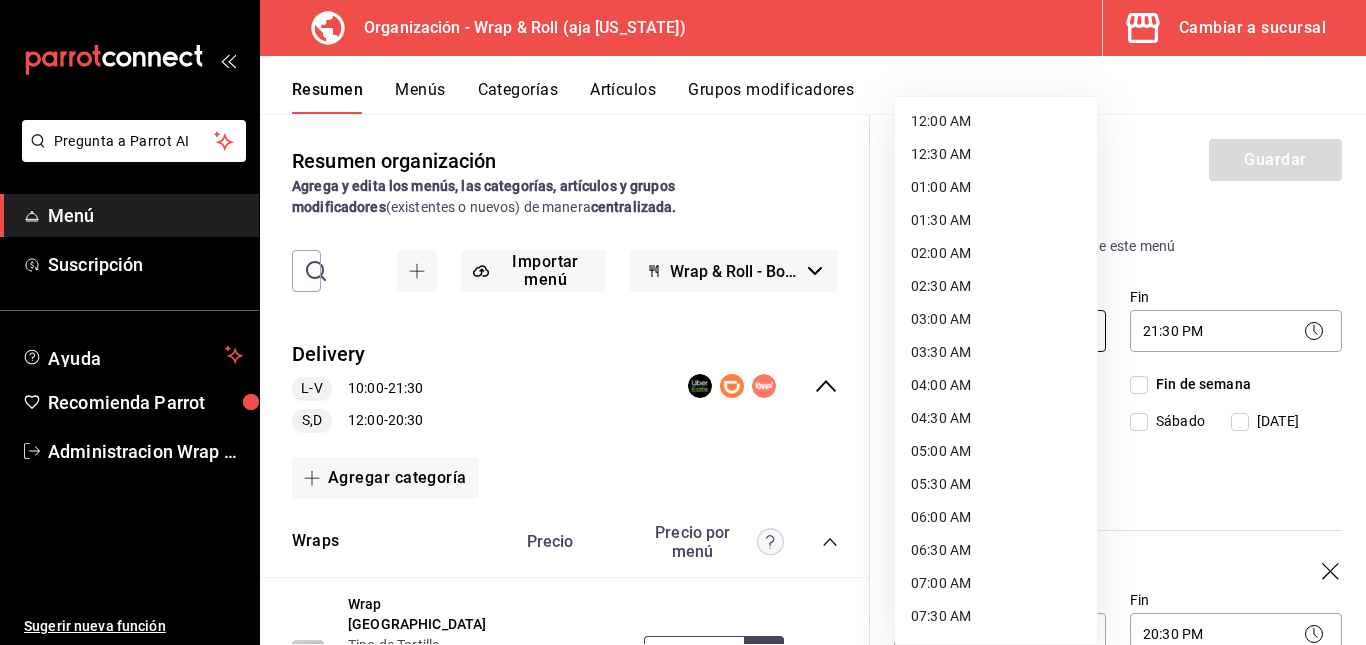 scroll, scrollTop: 411, scrollLeft: 0, axis: vertical 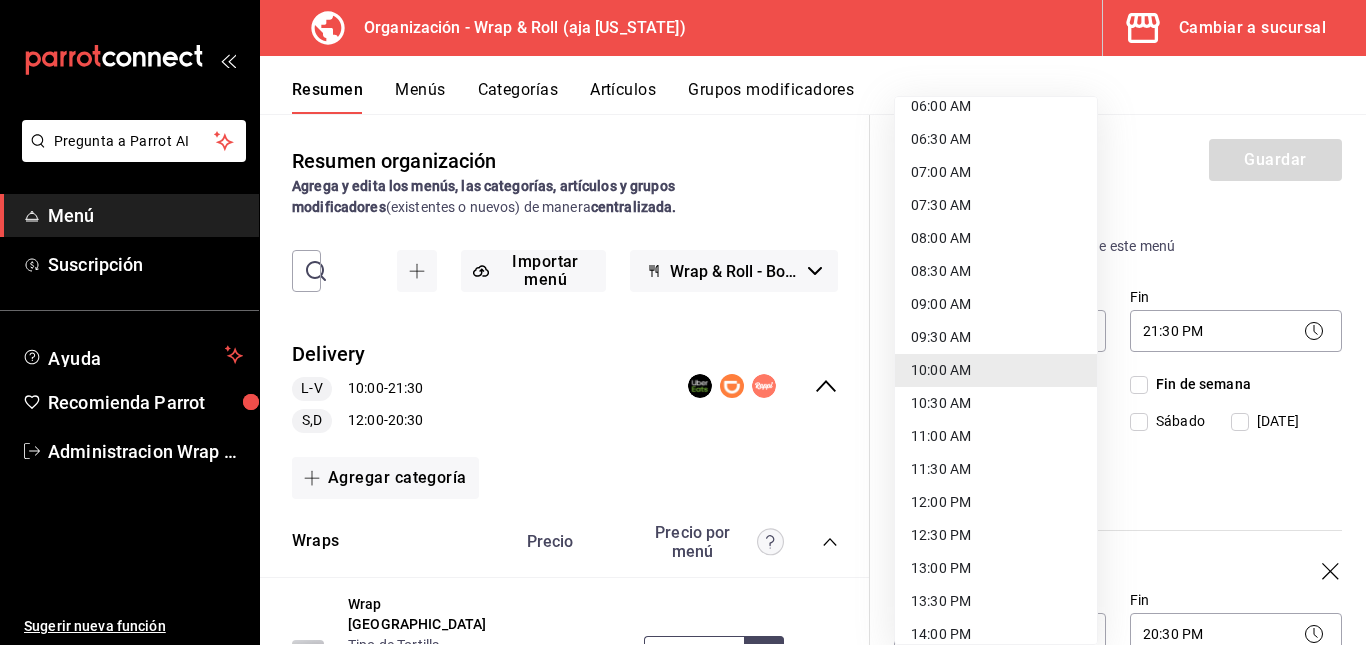 click on "08:00 AM" at bounding box center [996, 238] 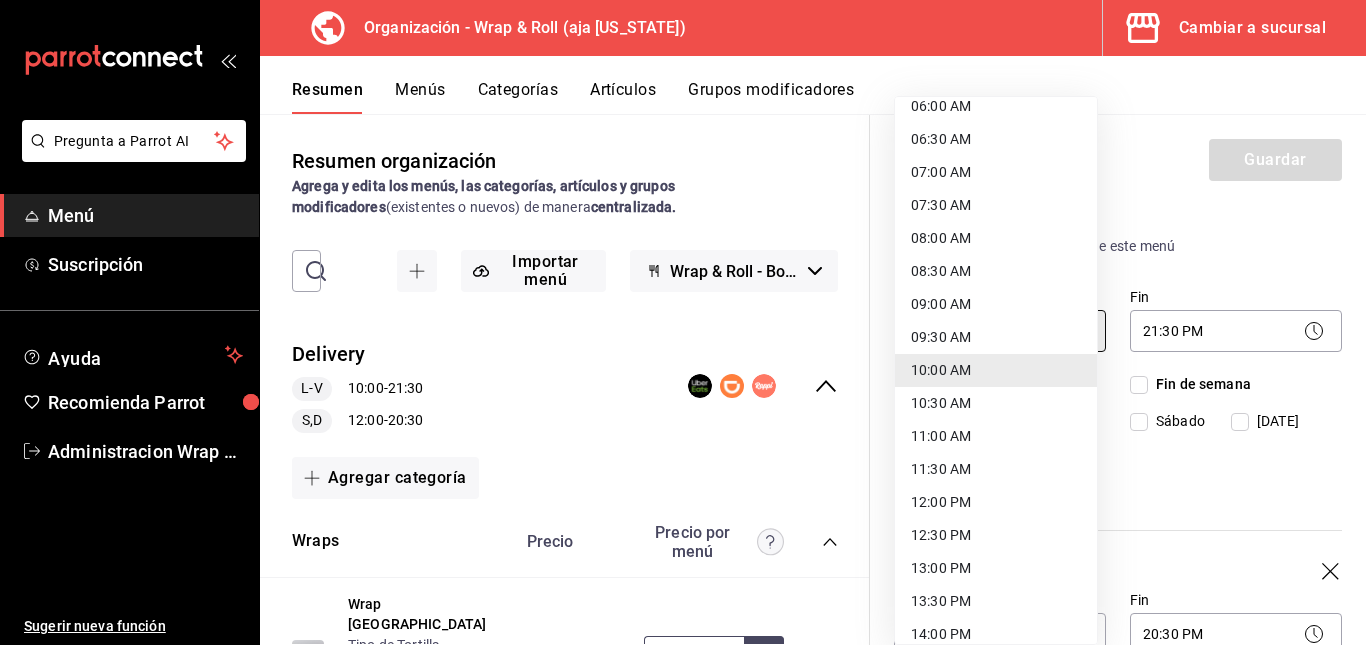 type on "08:00" 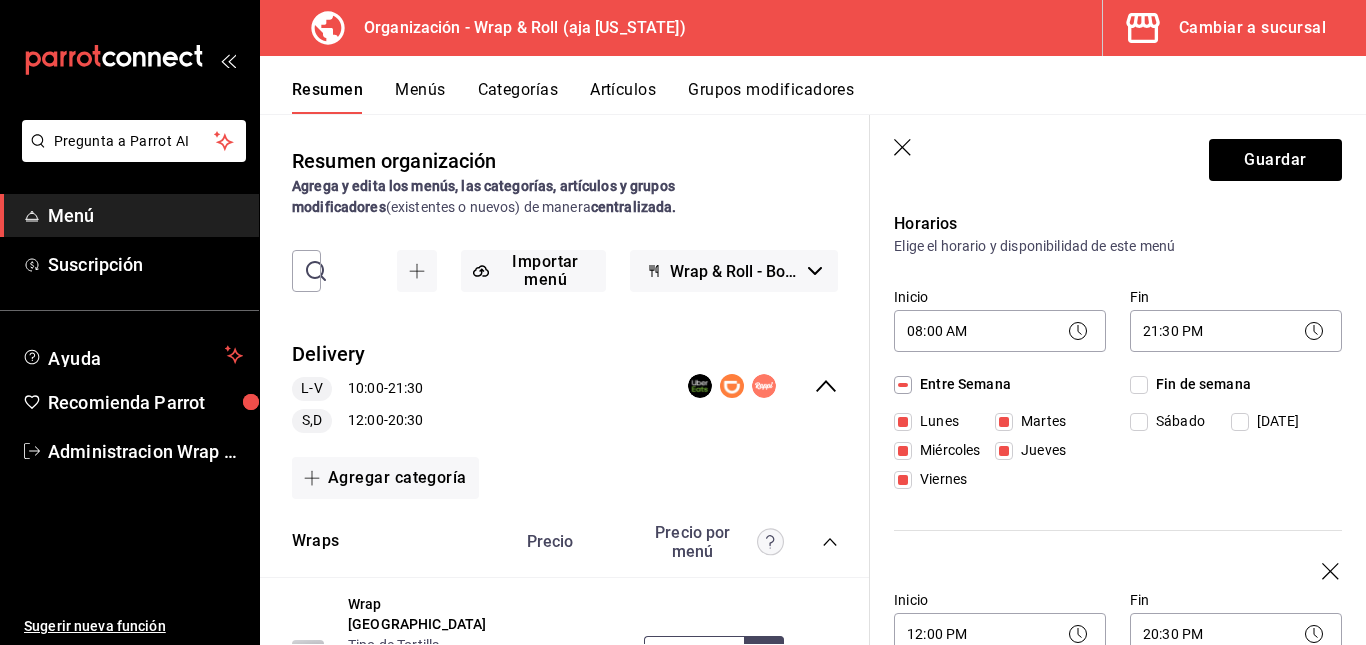 click on "Entre Semana [DATE] [DATE] [DATE] [DATE] [DATE] Fin de semana [DATE][PERSON_NAME][DATE]" at bounding box center (1118, 436) 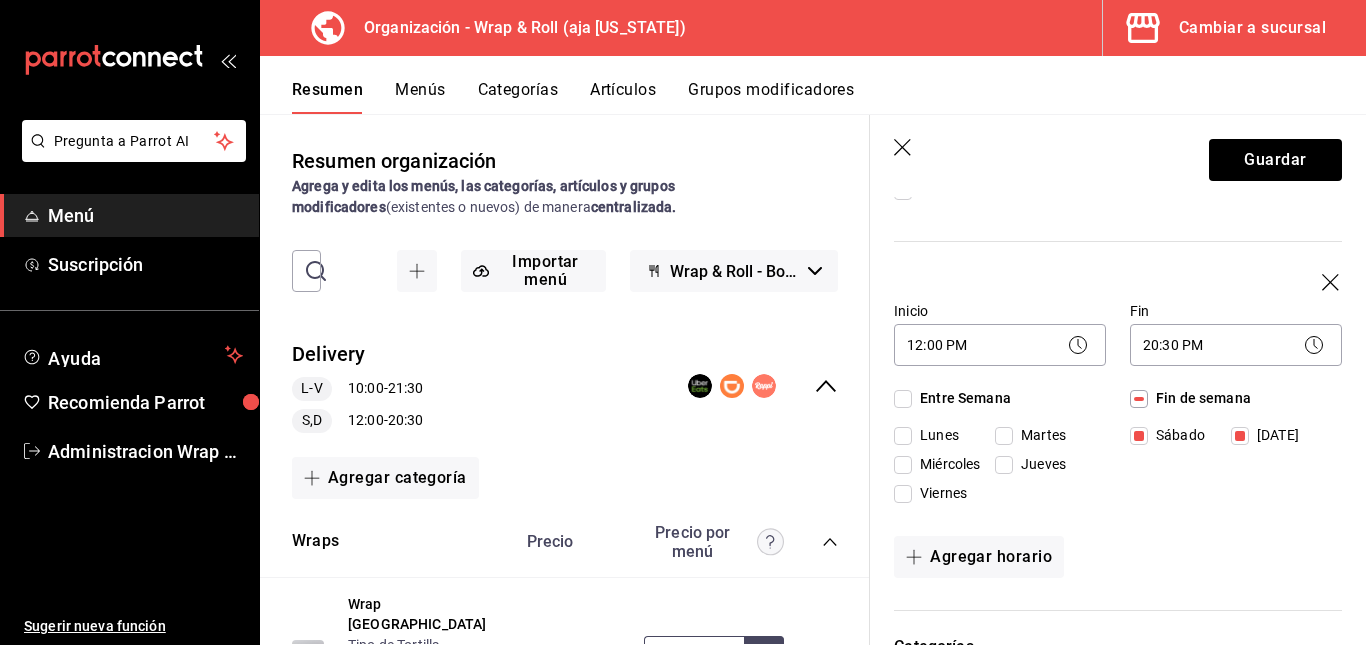 scroll, scrollTop: 425, scrollLeft: 0, axis: vertical 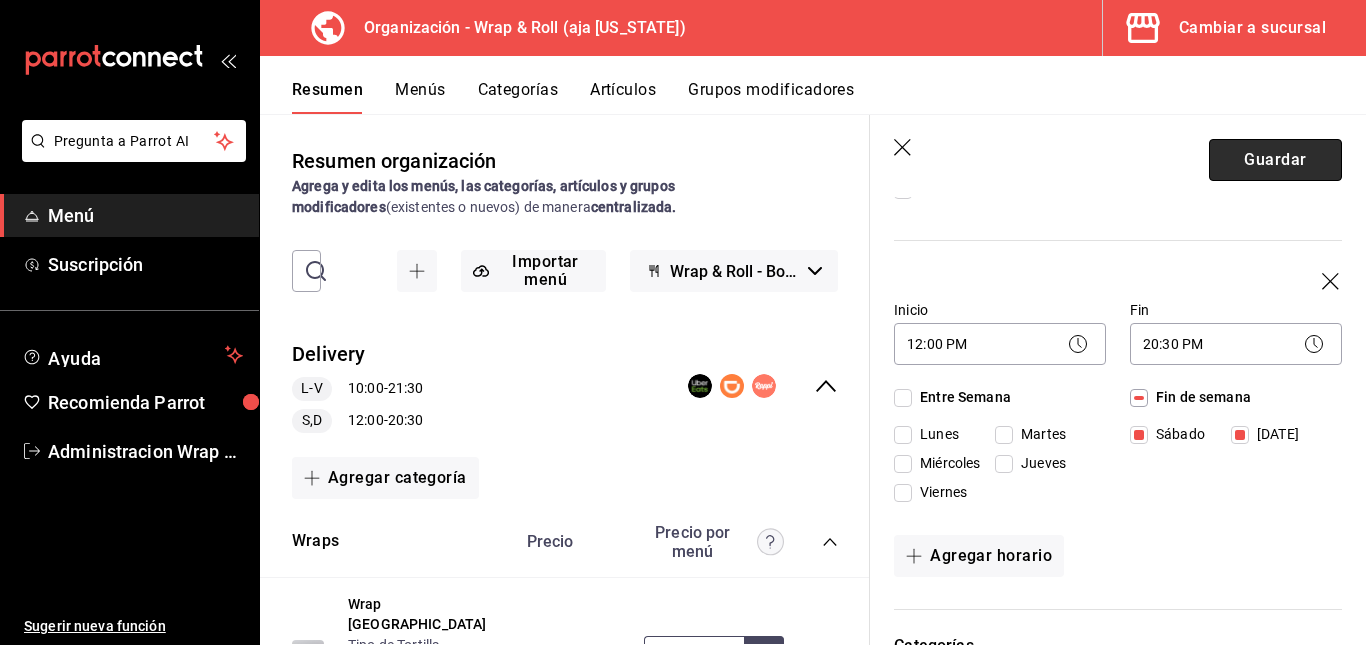 click on "Guardar" at bounding box center (1275, 160) 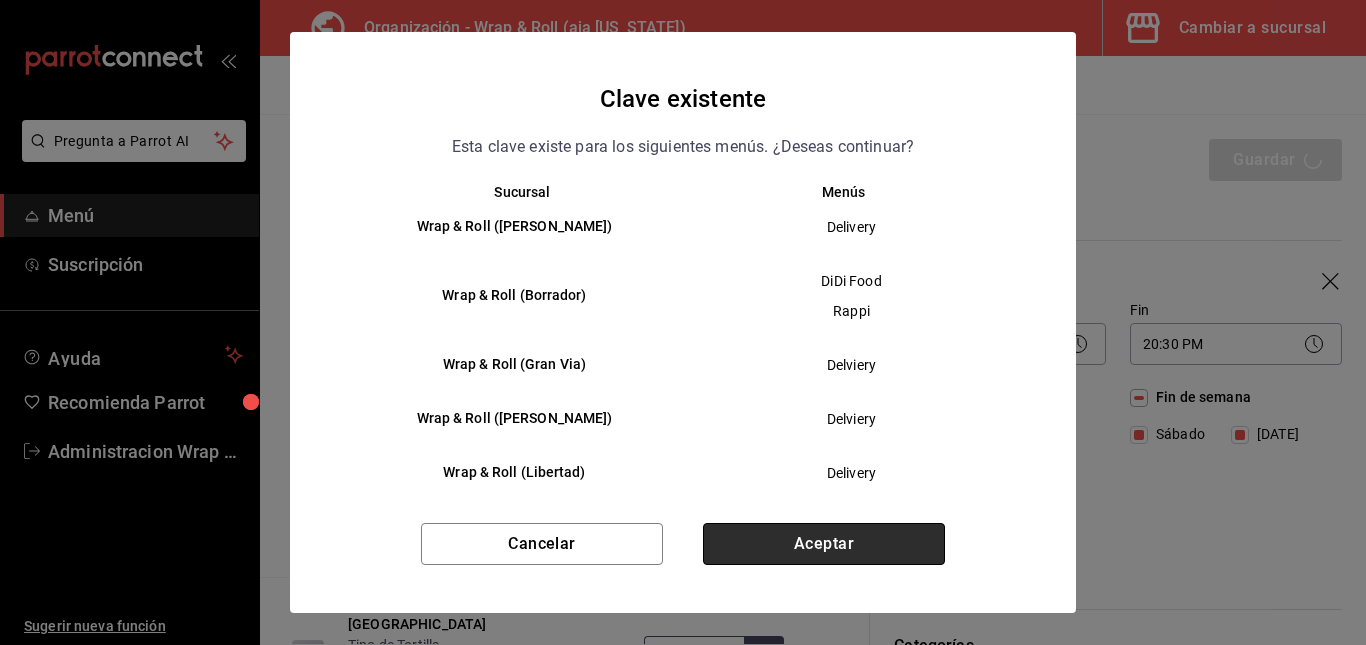 click on "Aceptar" at bounding box center [824, 544] 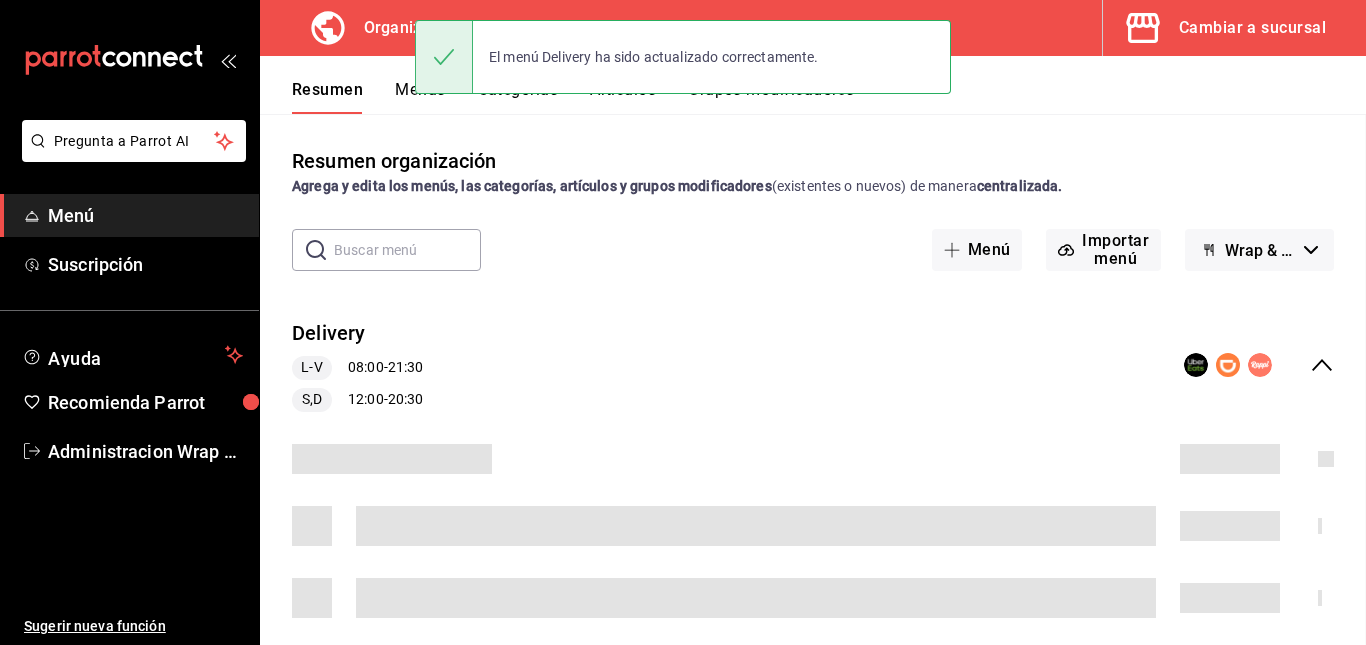 scroll, scrollTop: 0, scrollLeft: 0, axis: both 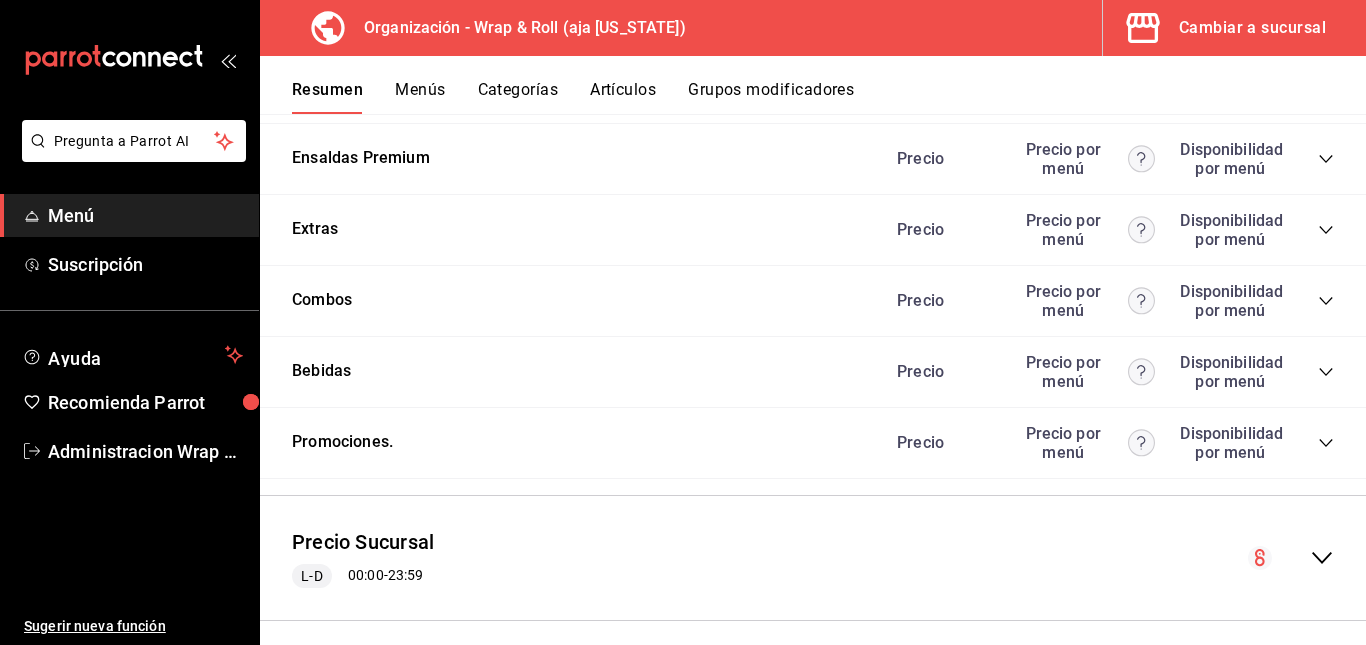 click 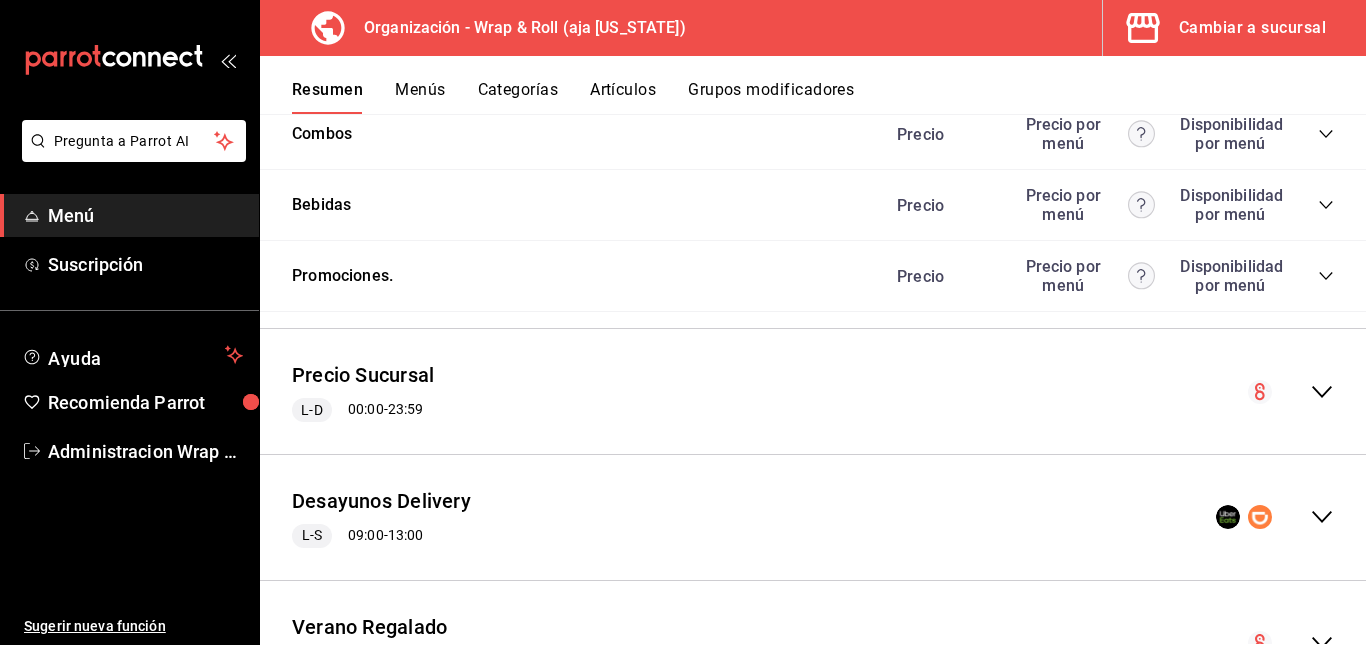 scroll, scrollTop: 2532, scrollLeft: 0, axis: vertical 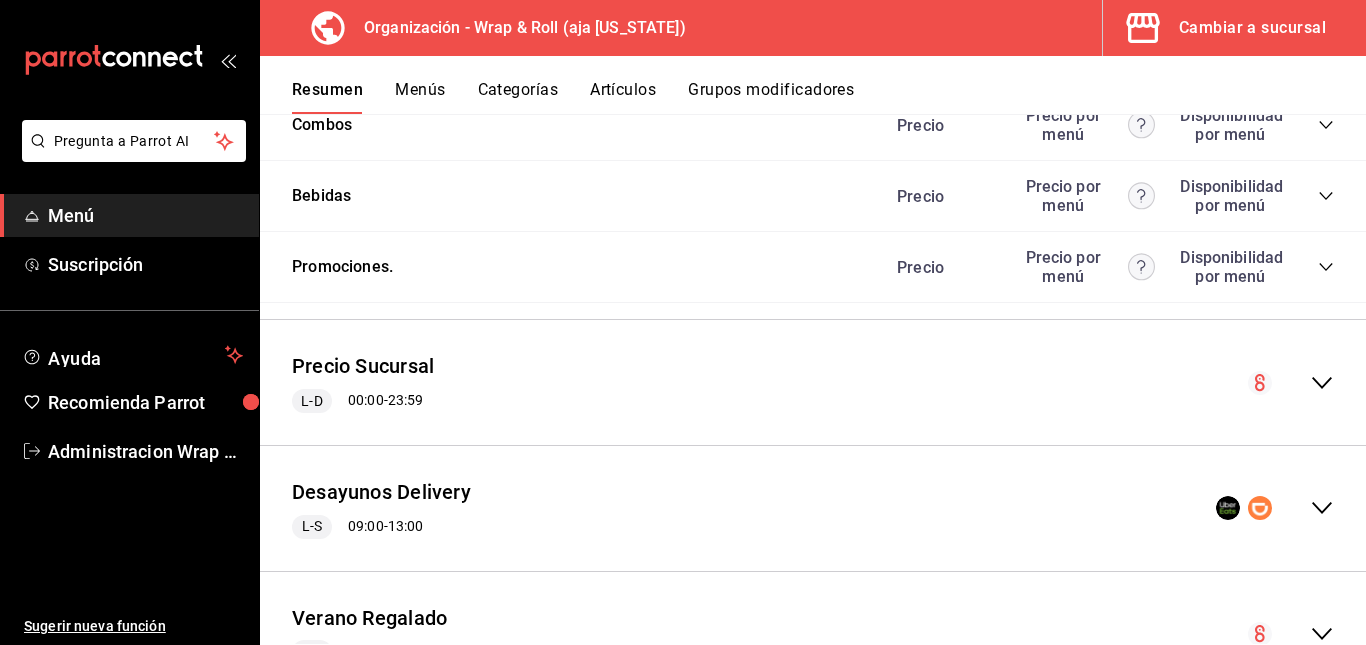 click on "Ensaldas Premium Precio Precio por menú   Disponibilidad por menú" at bounding box center [813, -17] 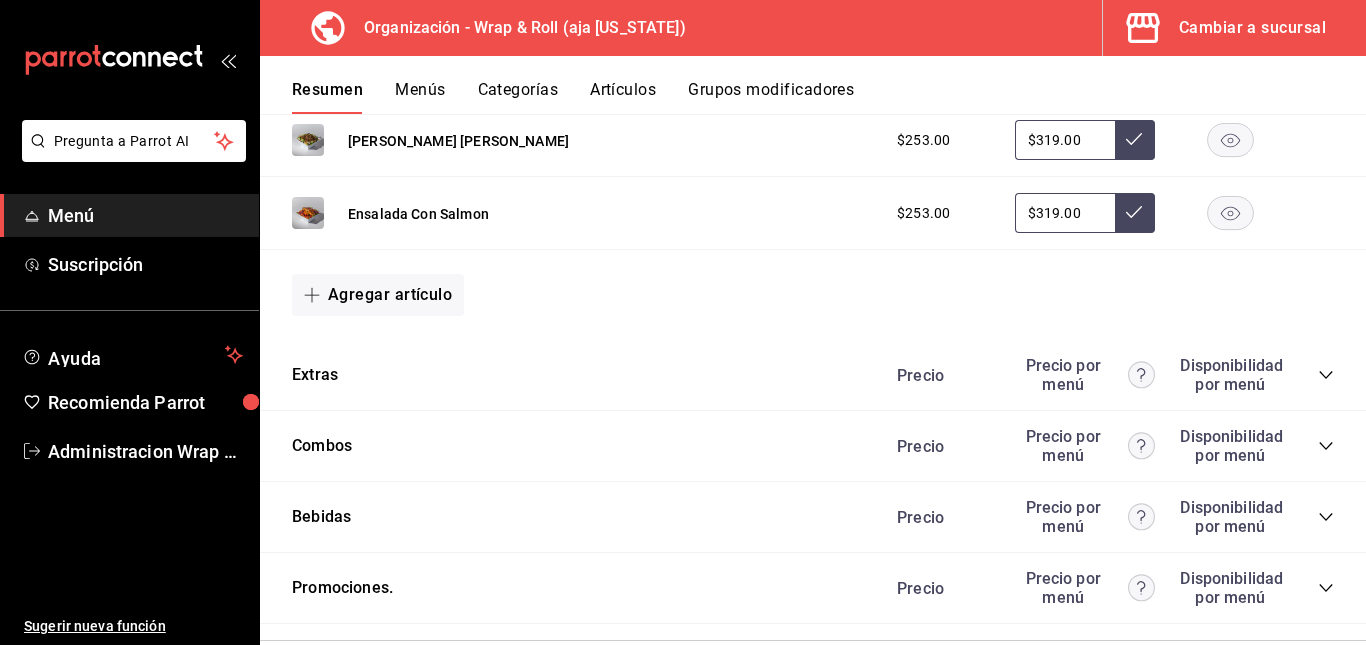 scroll, scrollTop: 2518, scrollLeft: 0, axis: vertical 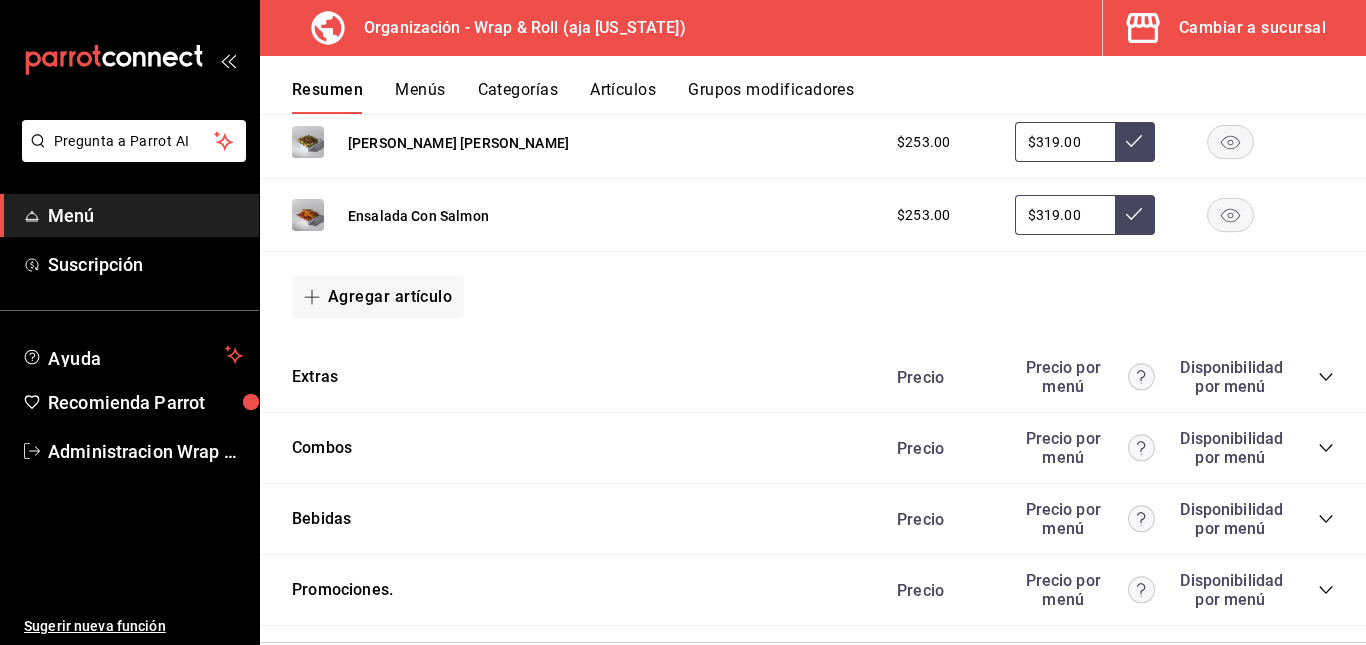 click 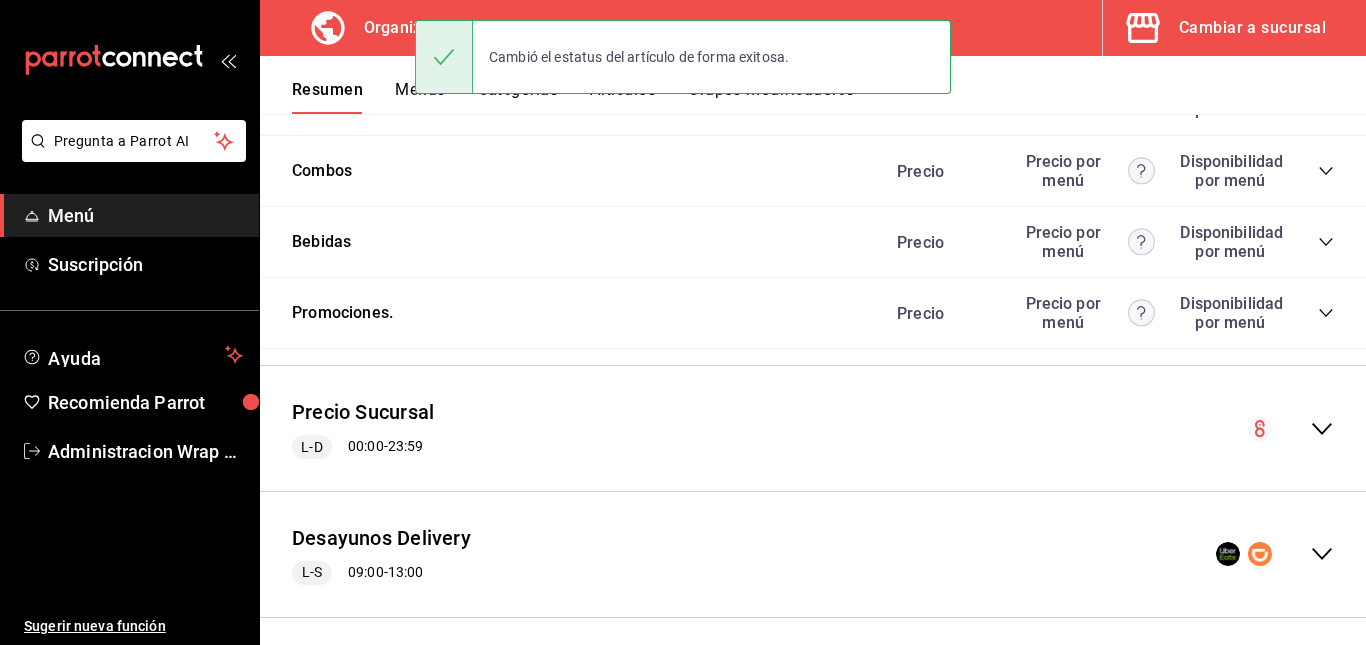 scroll, scrollTop: 2796, scrollLeft: 0, axis: vertical 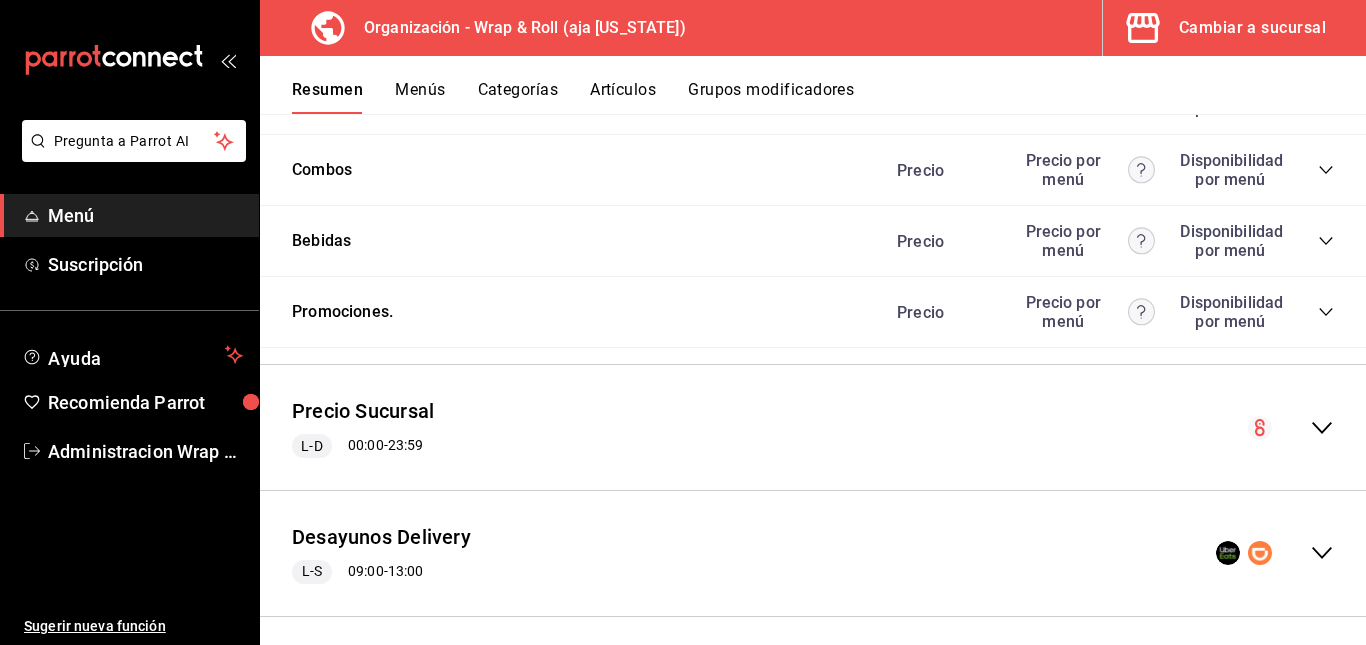 click 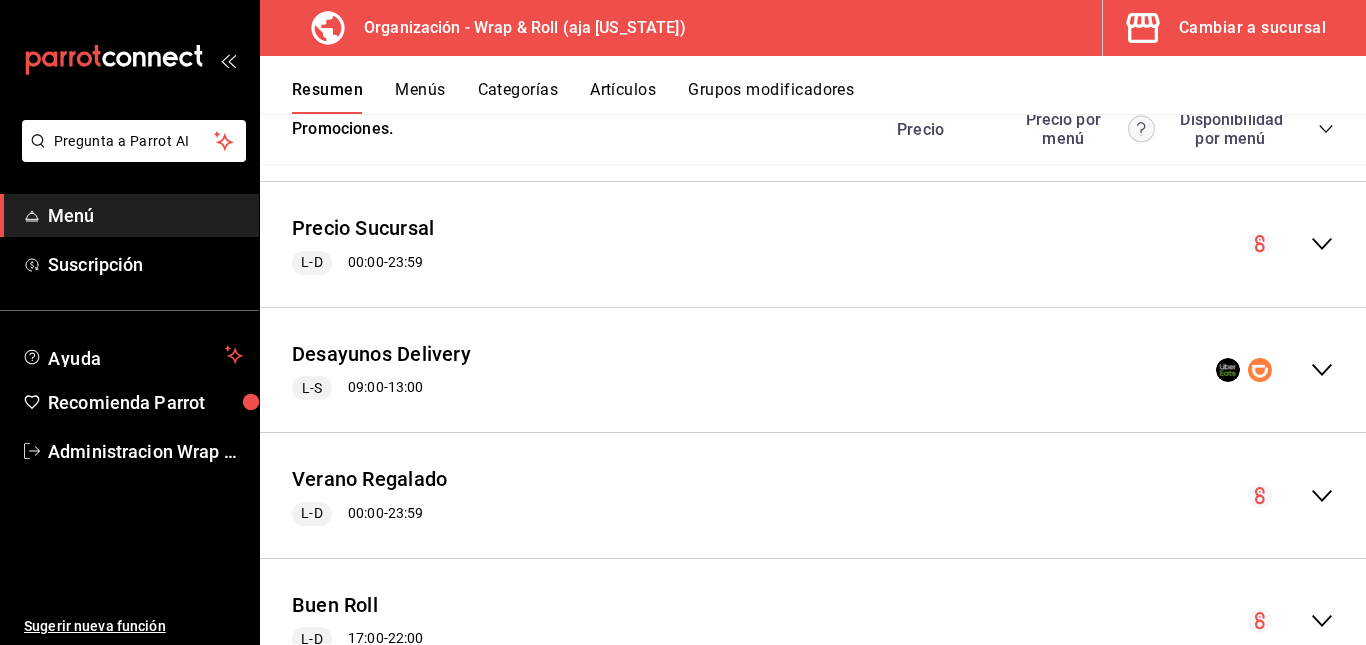 scroll, scrollTop: 4463, scrollLeft: 0, axis: vertical 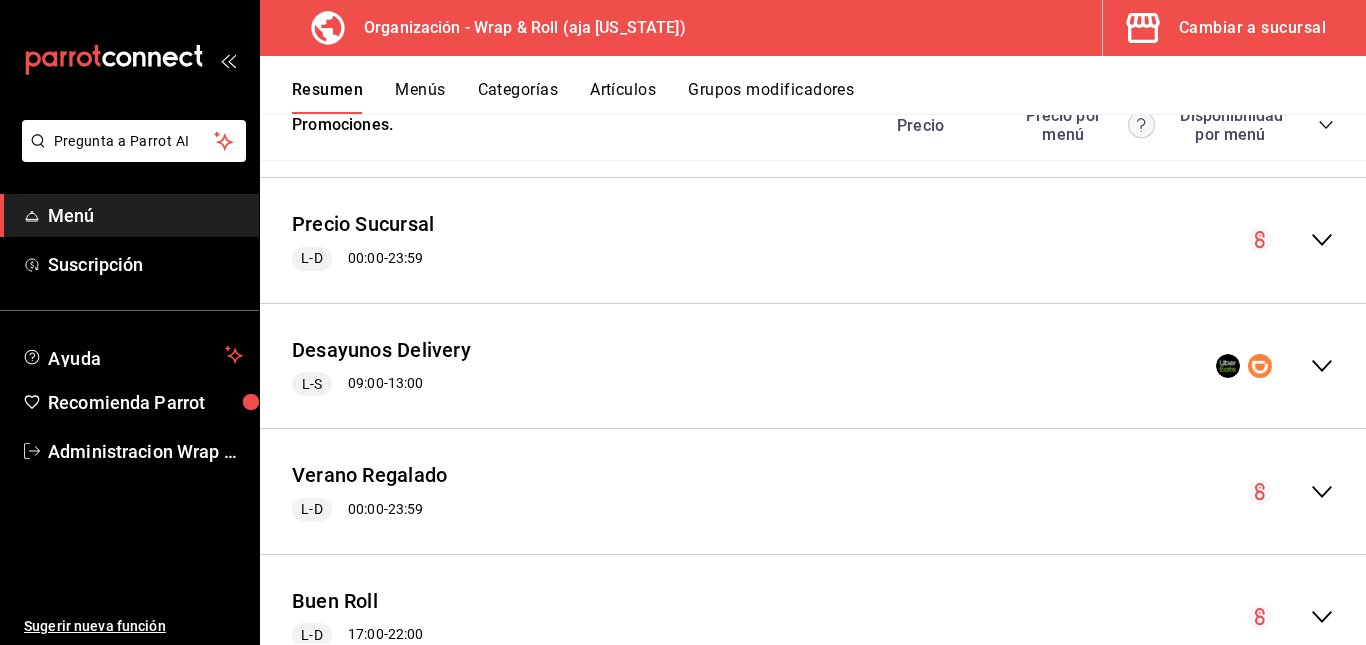 click 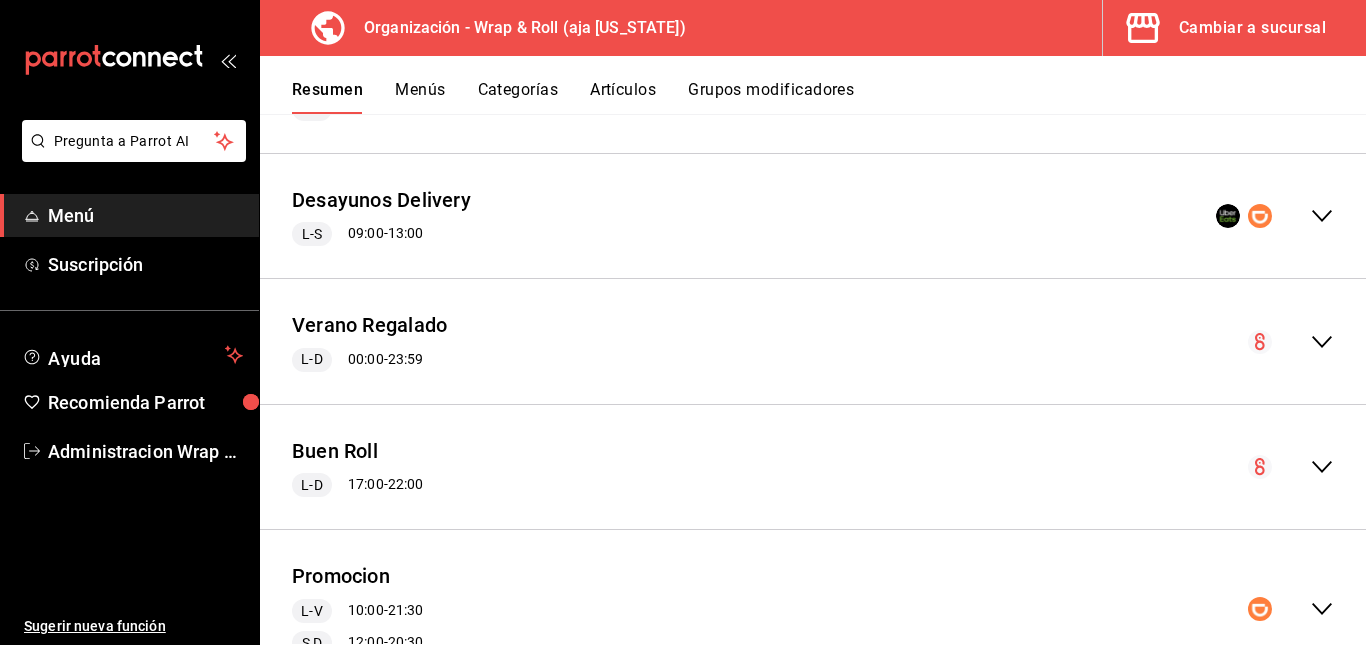 scroll, scrollTop: 5087, scrollLeft: 0, axis: vertical 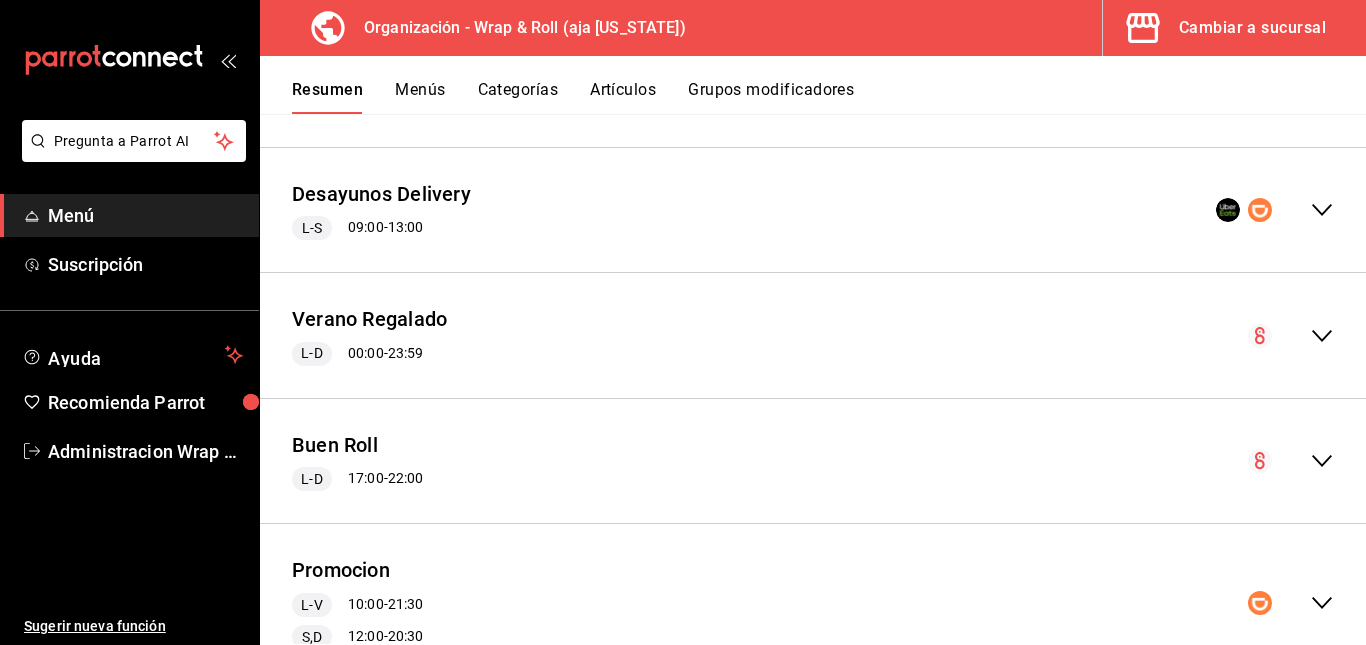 click 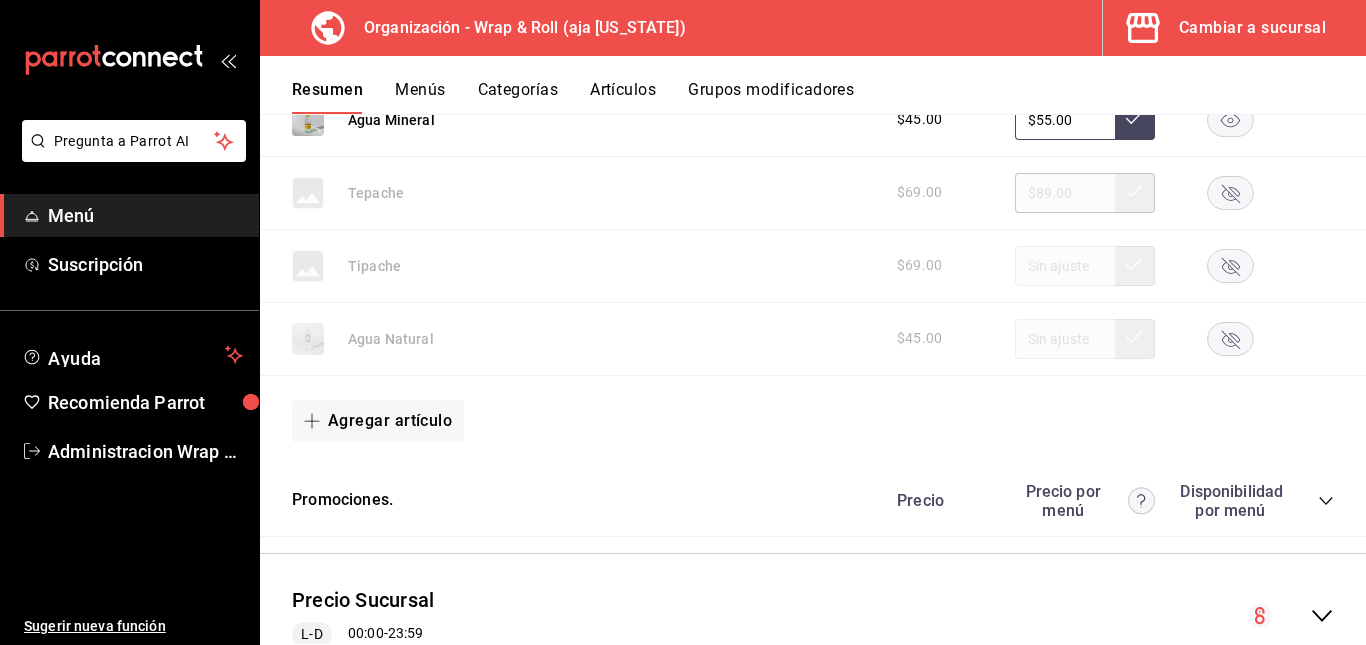scroll, scrollTop: 5012, scrollLeft: 0, axis: vertical 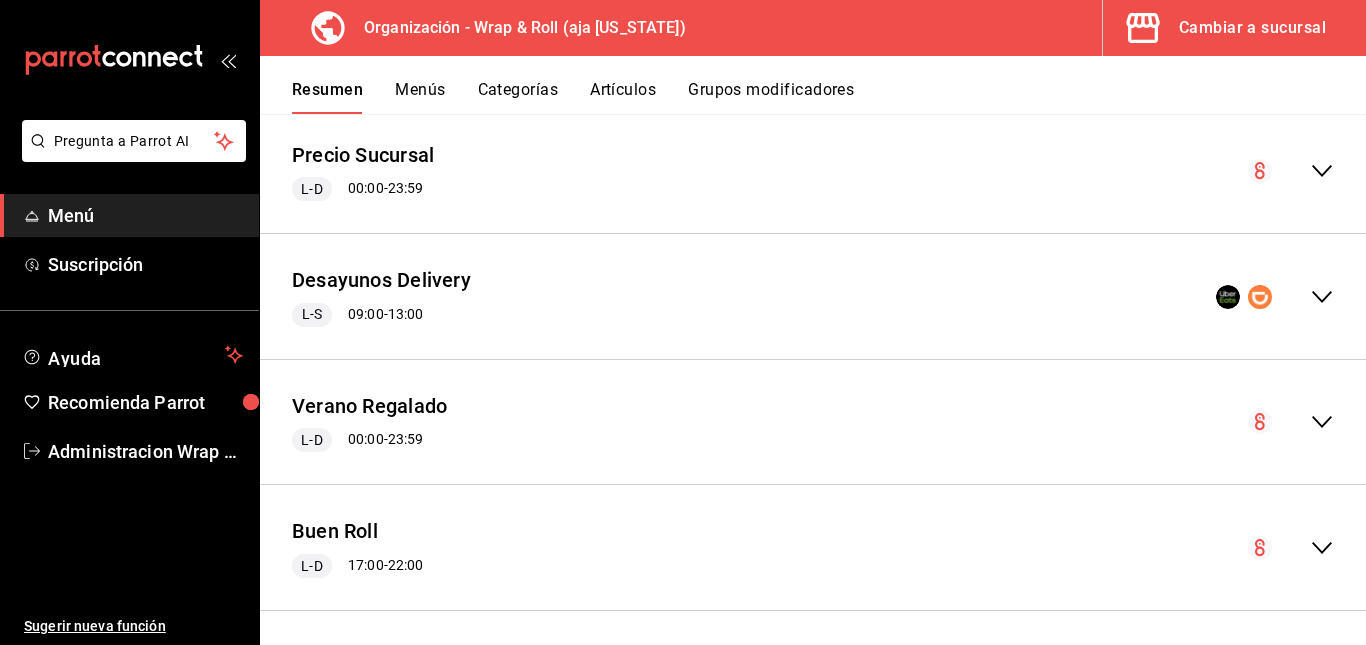 click 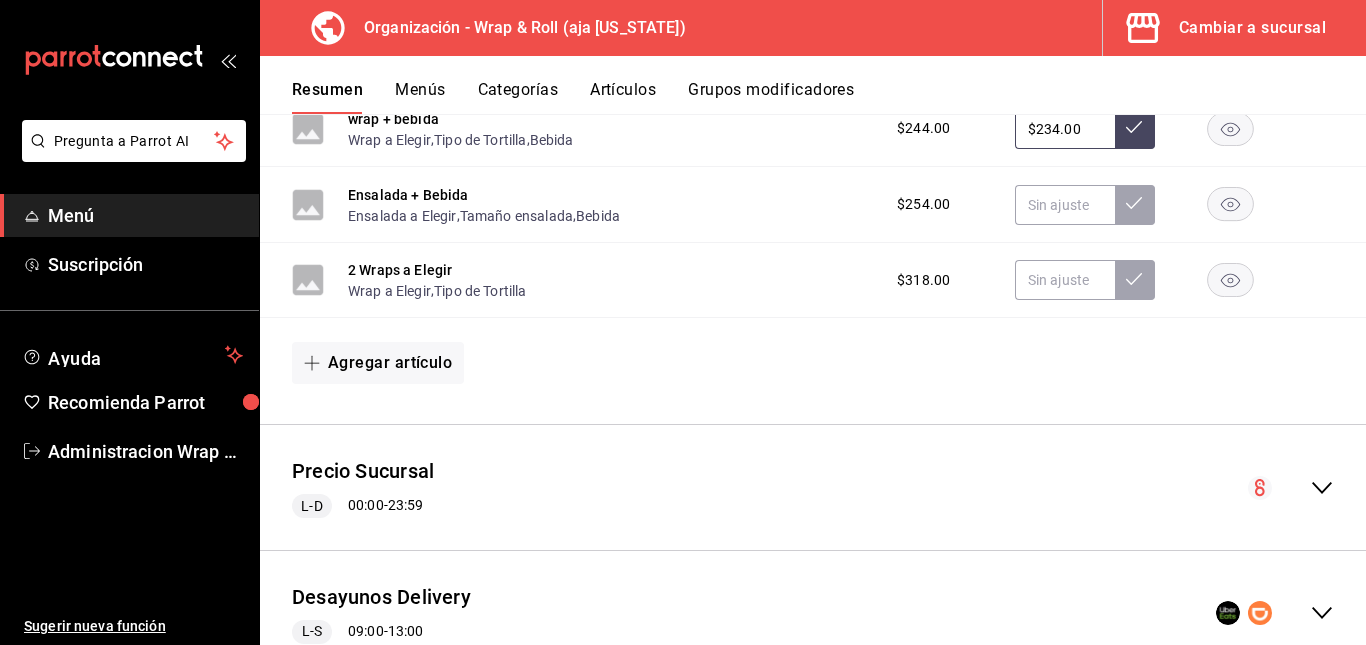 type 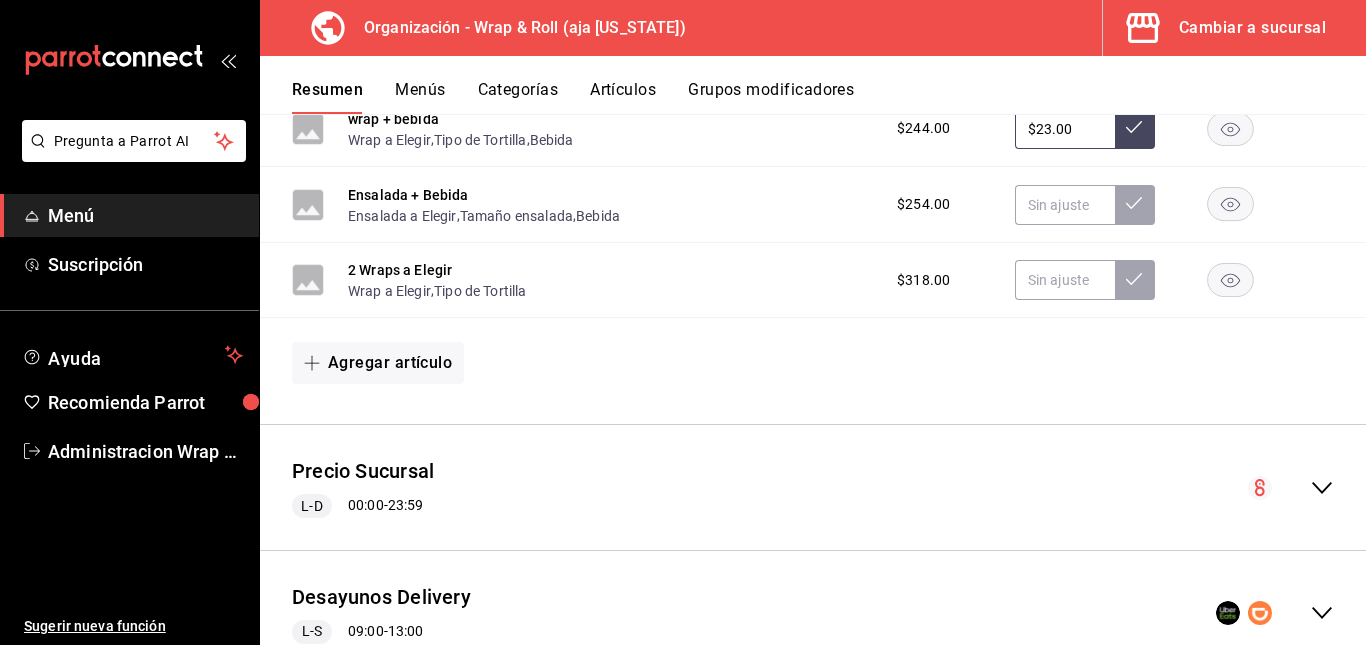 type on "$2.00" 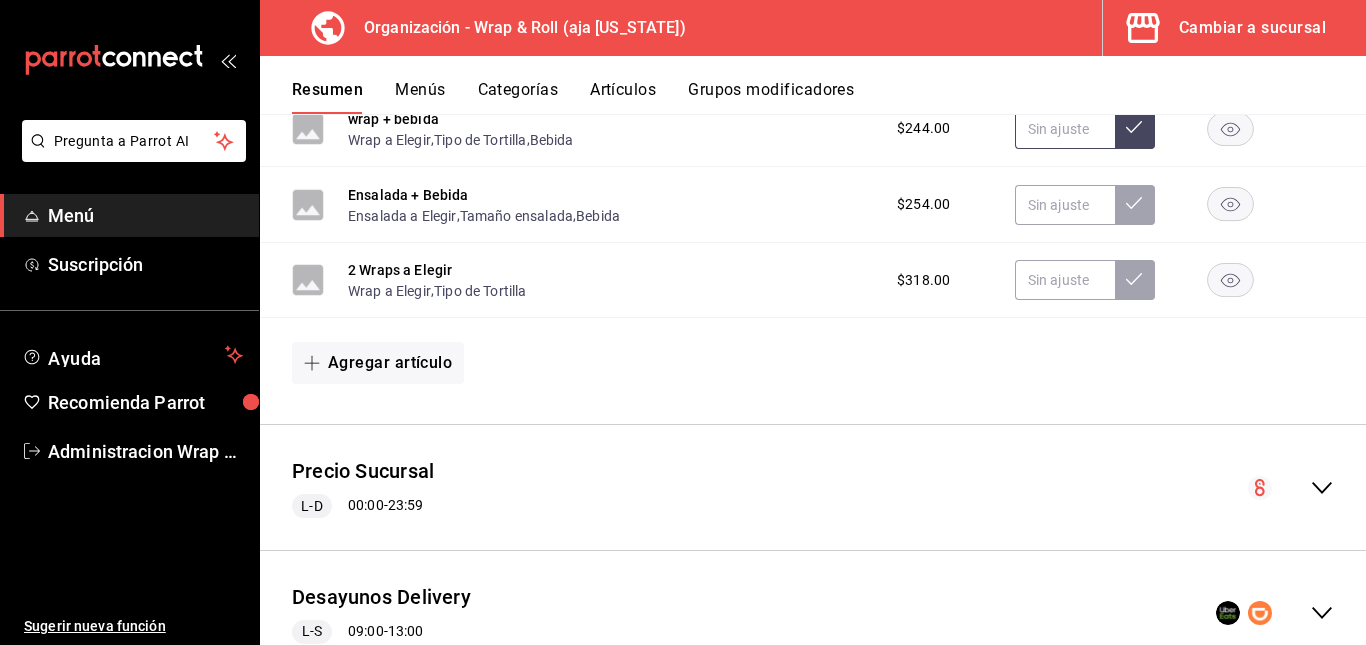 type 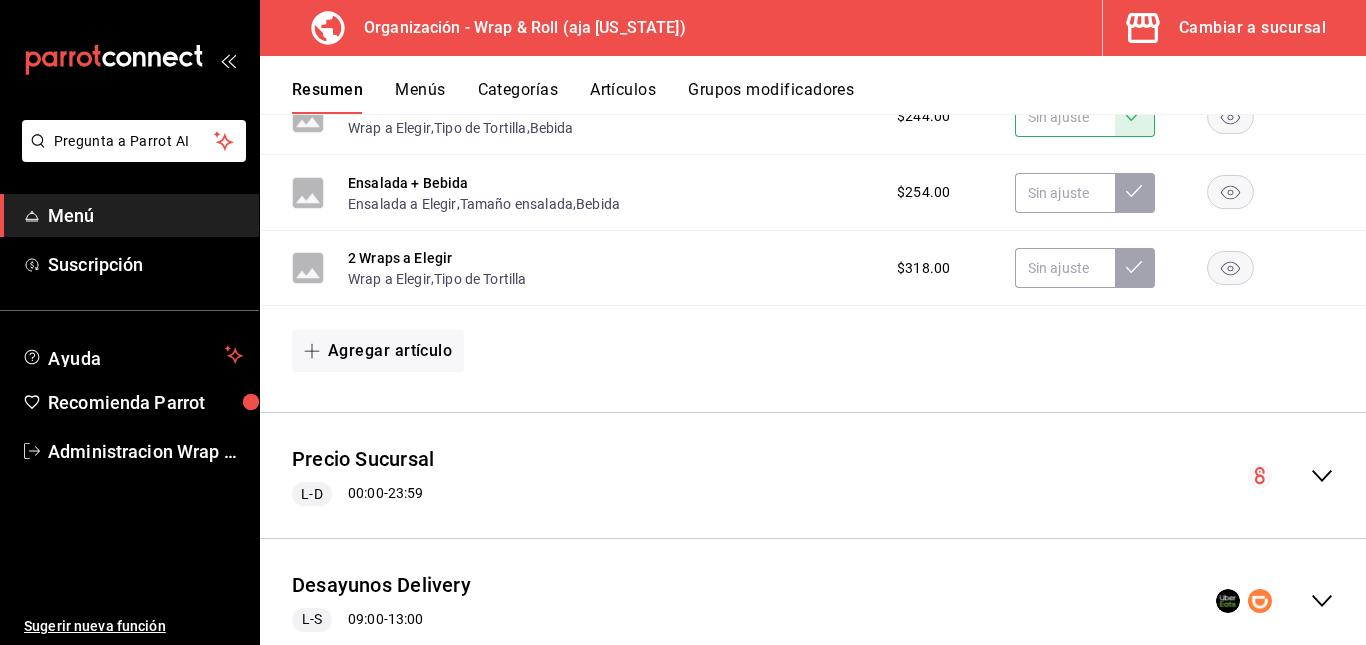 scroll, scrollTop: 5471, scrollLeft: 0, axis: vertical 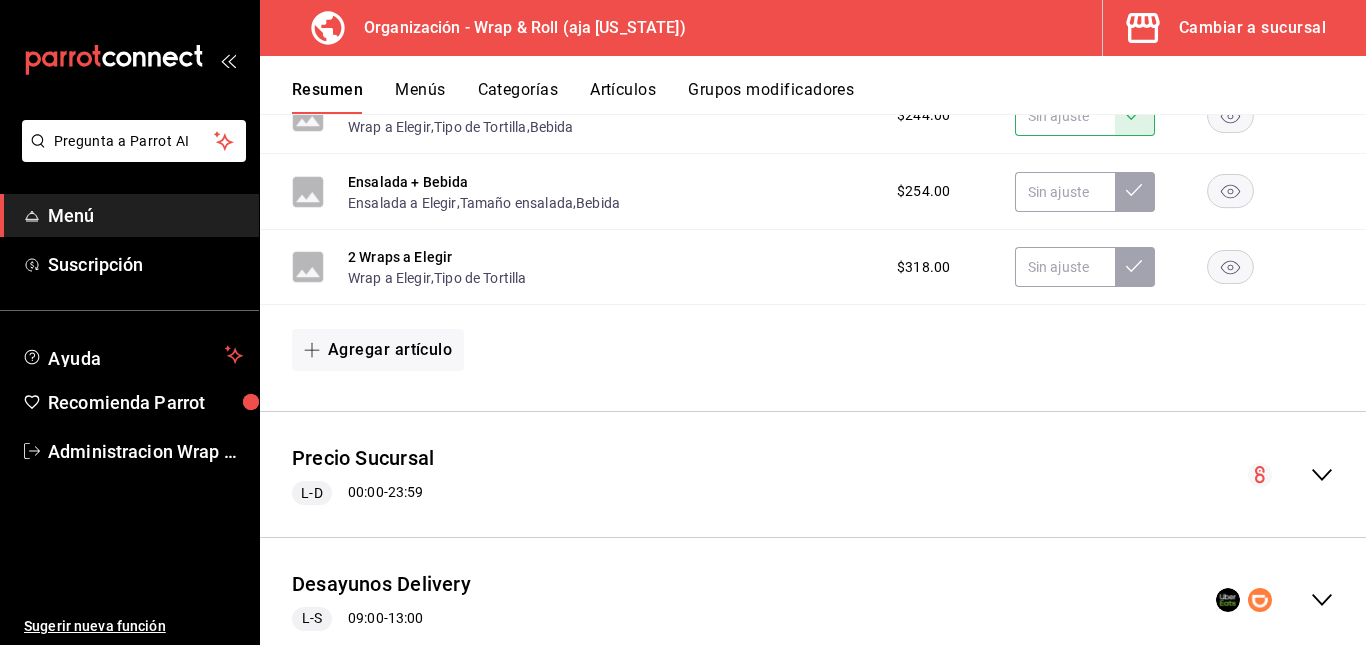 click 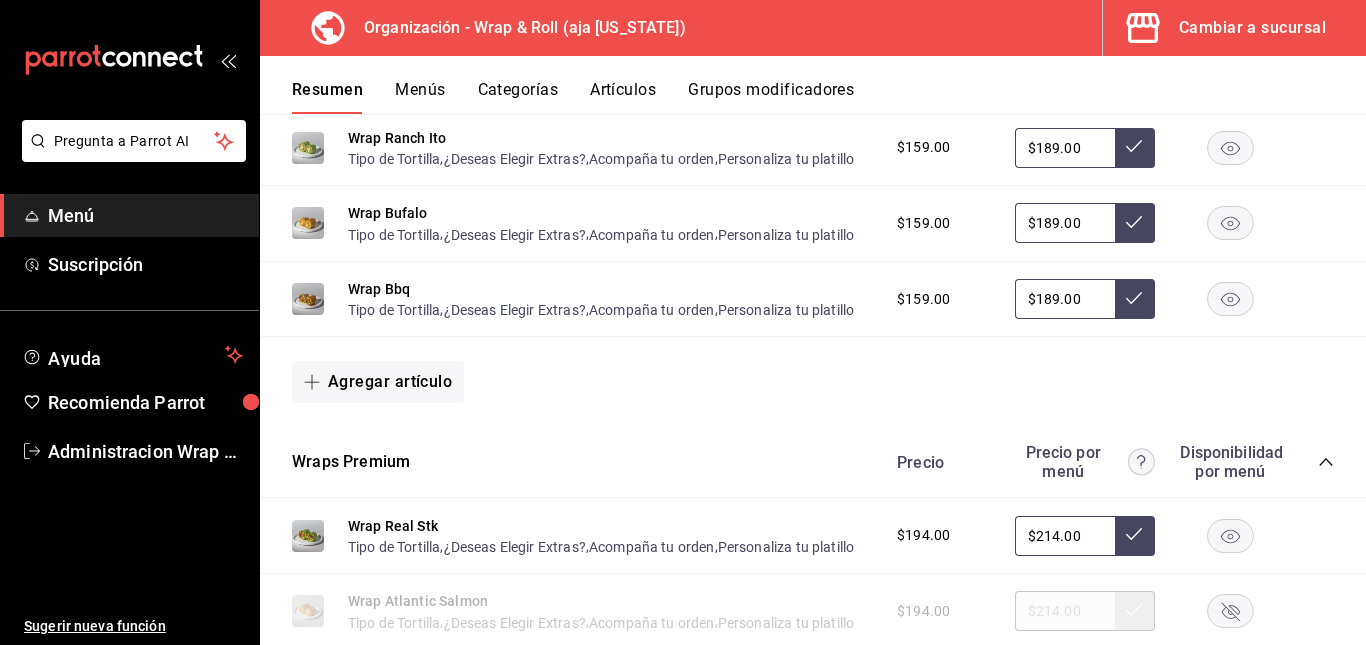 scroll, scrollTop: 0, scrollLeft: 0, axis: both 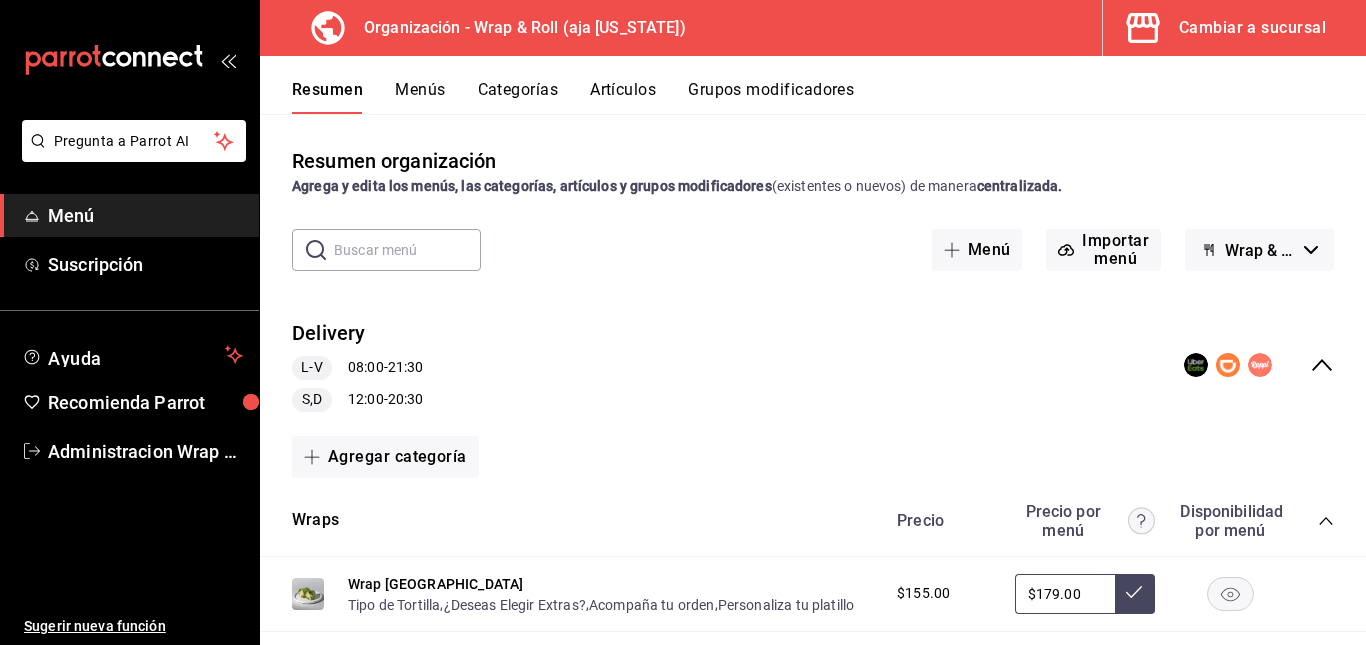 click 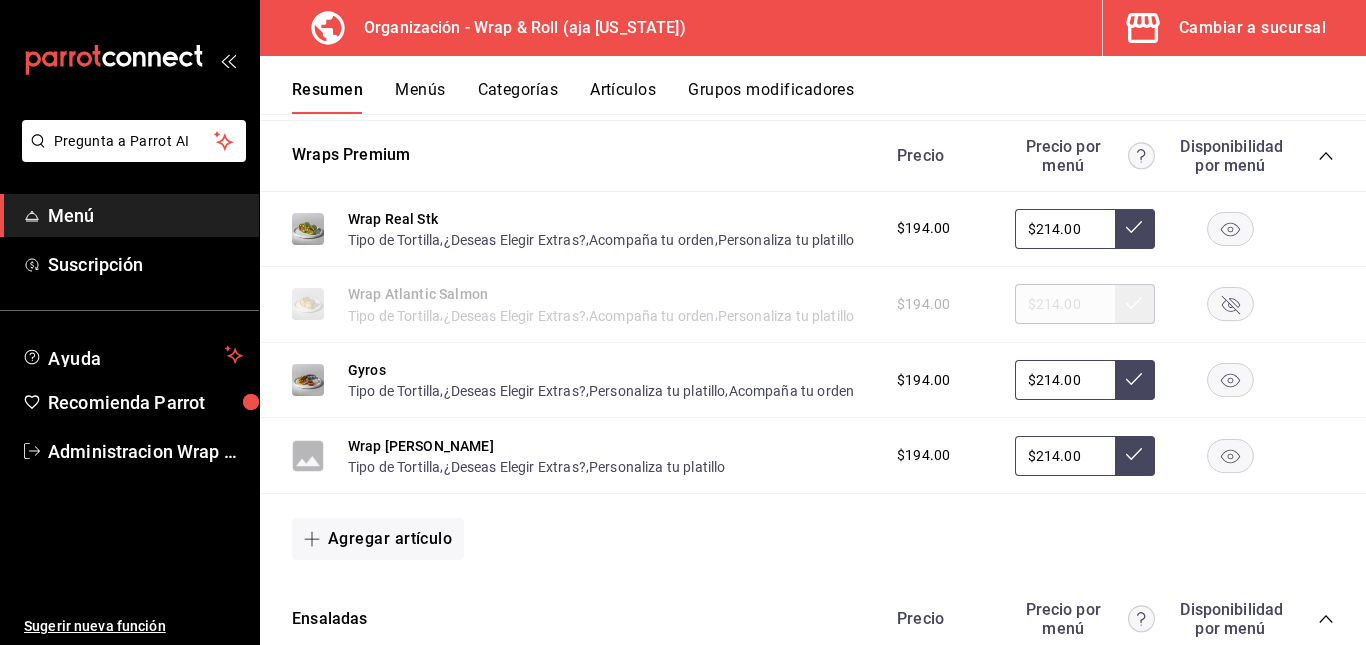 scroll, scrollTop: 438, scrollLeft: 0, axis: vertical 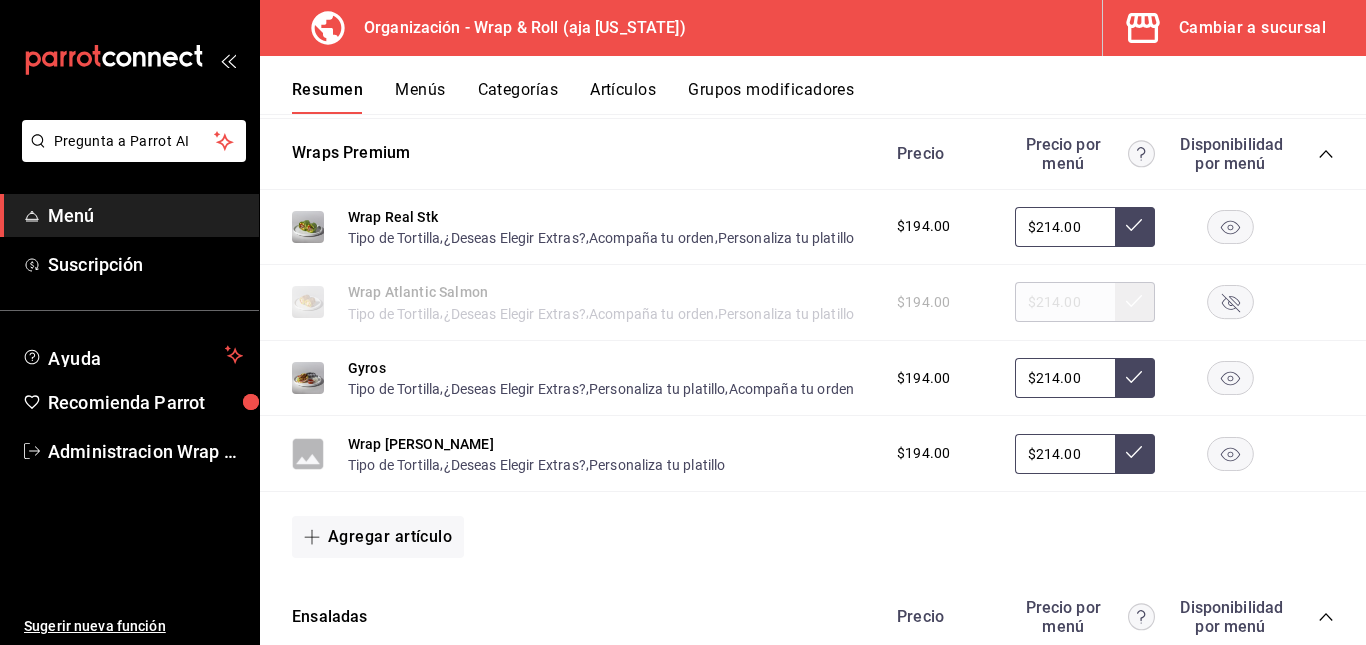 click 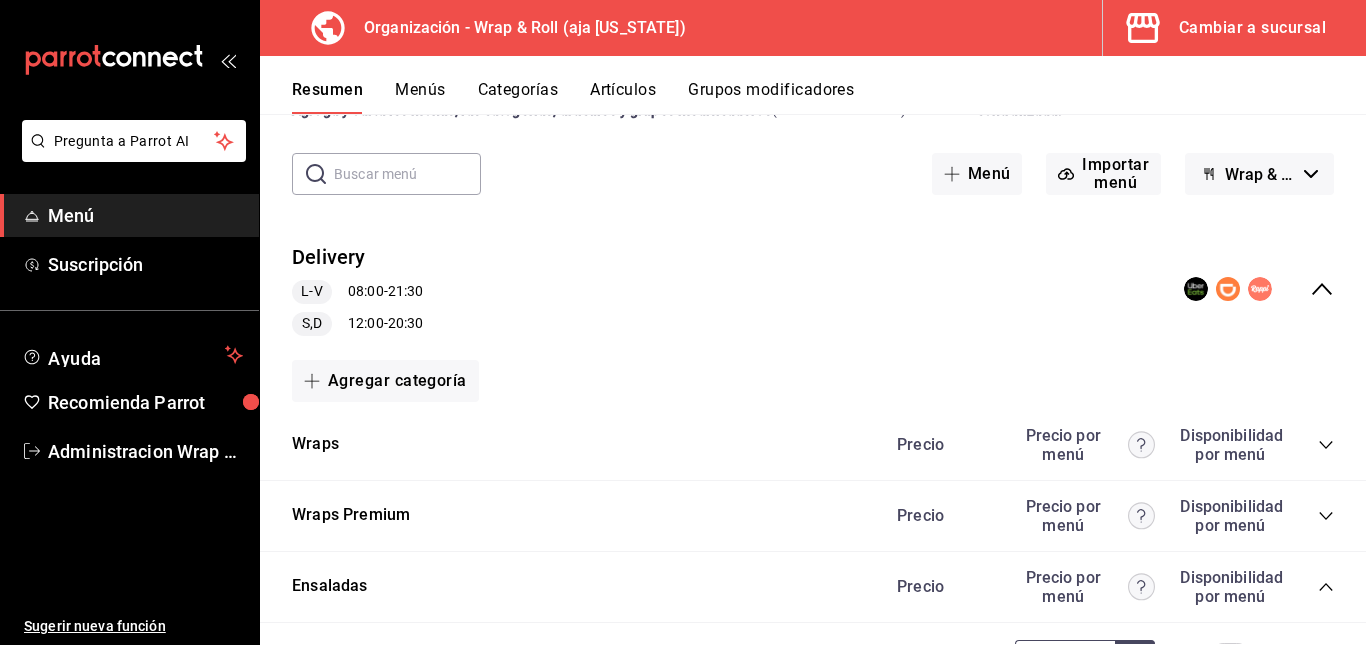 scroll, scrollTop: 72, scrollLeft: 0, axis: vertical 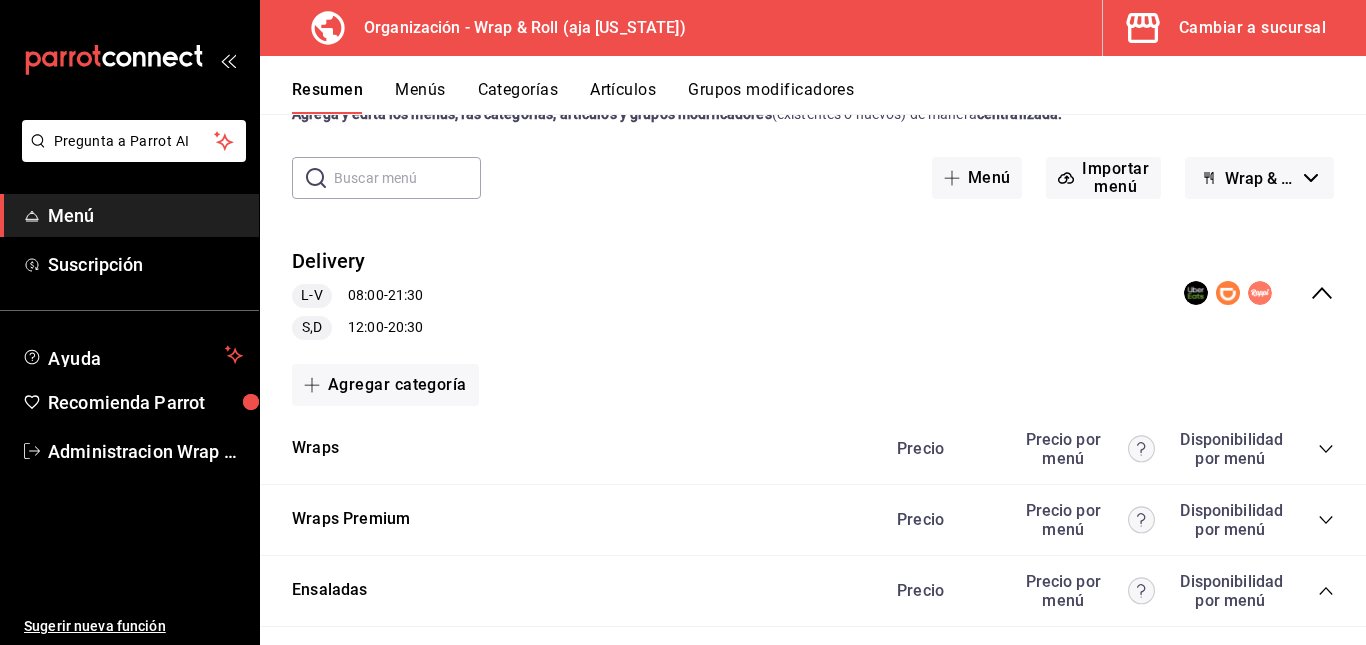 click 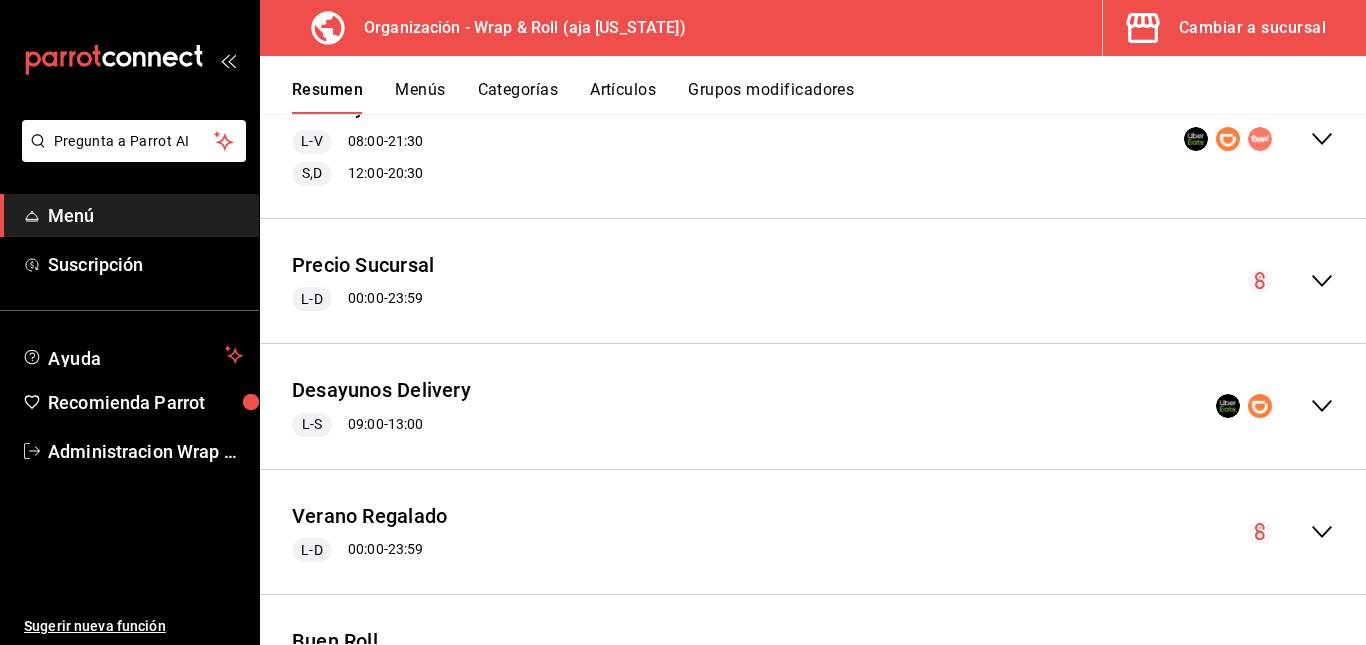 scroll, scrollTop: 227, scrollLeft: 0, axis: vertical 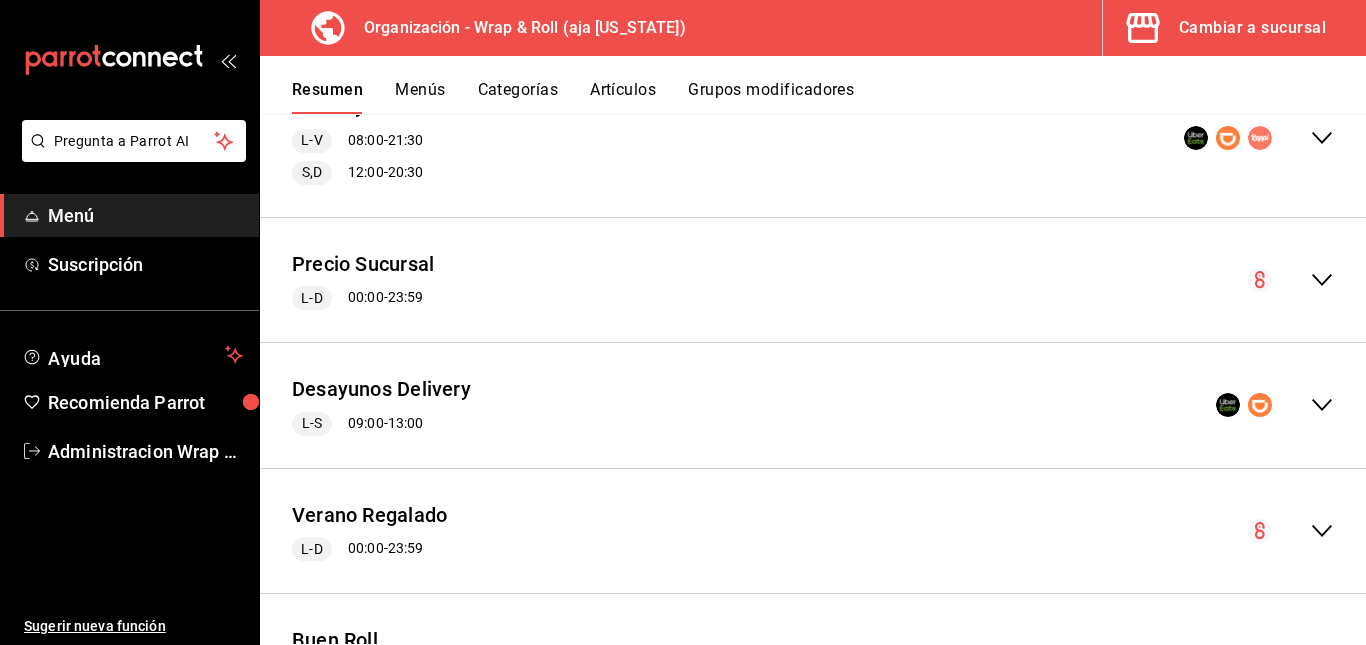click on "Precio Sucursal L-D 00:00  -  23:59" at bounding box center [813, 280] 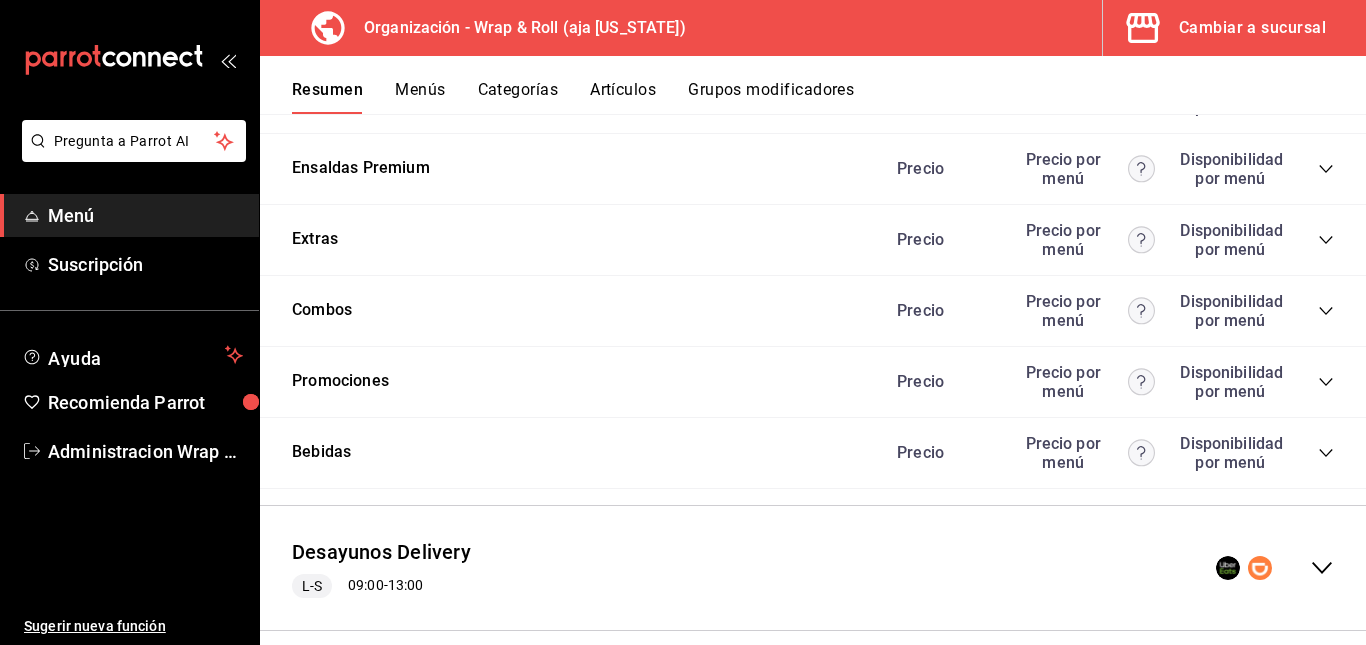 scroll, scrollTop: 1895, scrollLeft: 0, axis: vertical 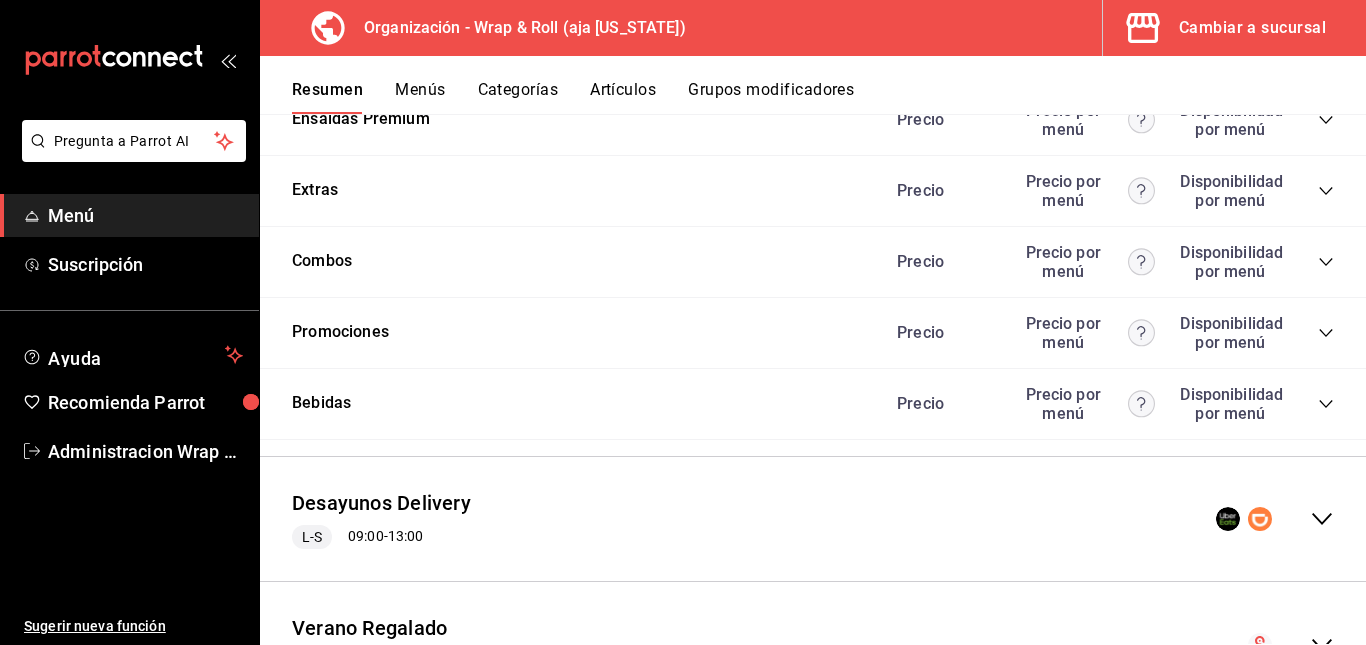 click 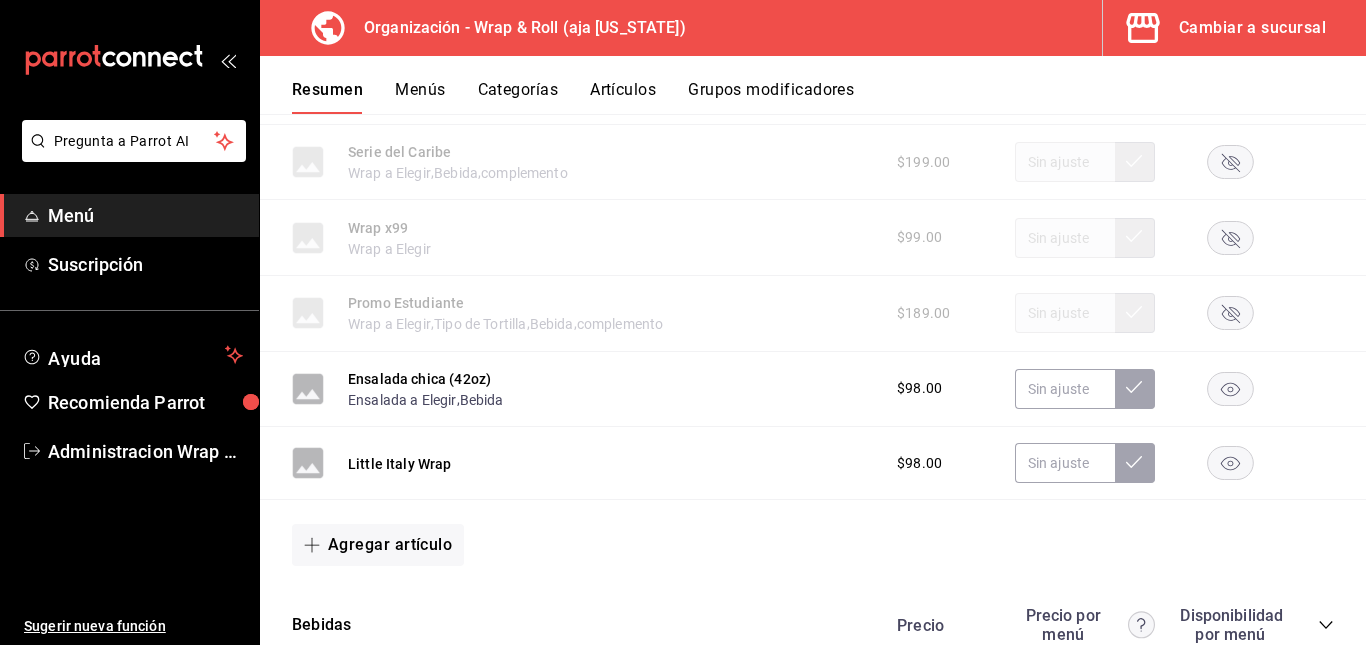 scroll, scrollTop: 2213, scrollLeft: 0, axis: vertical 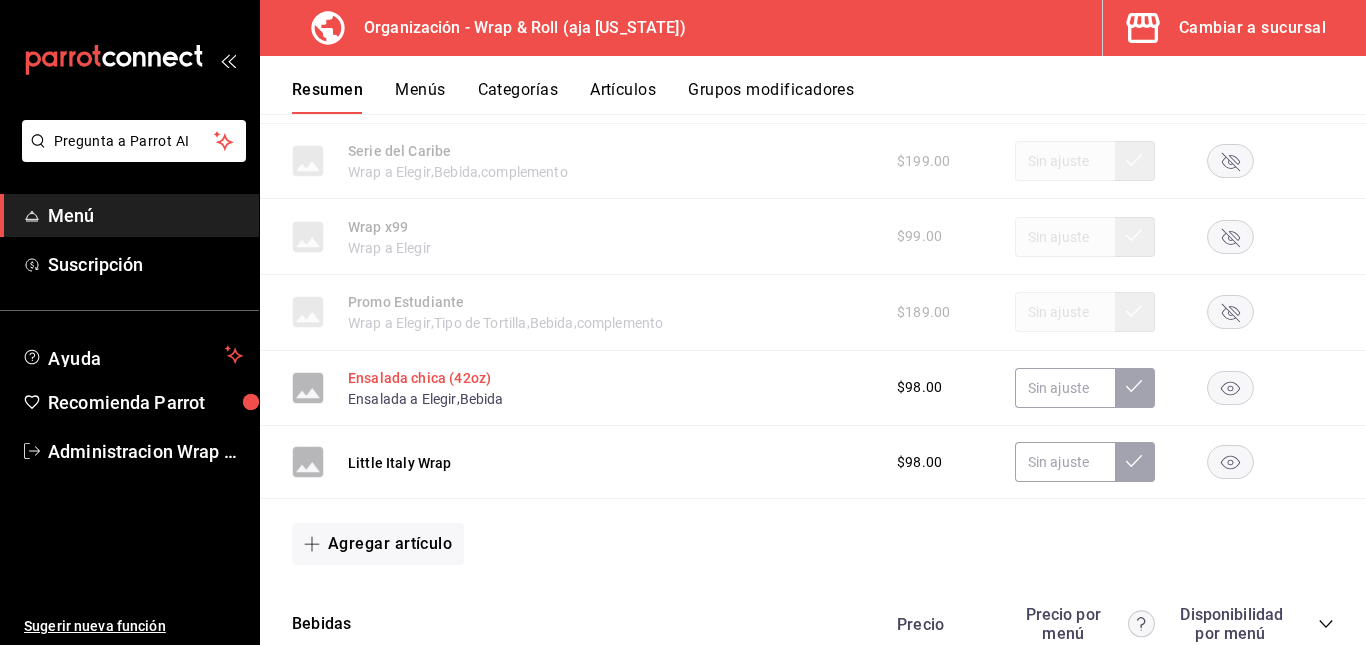 click on "Ensalada chica (42oz)" at bounding box center [419, 378] 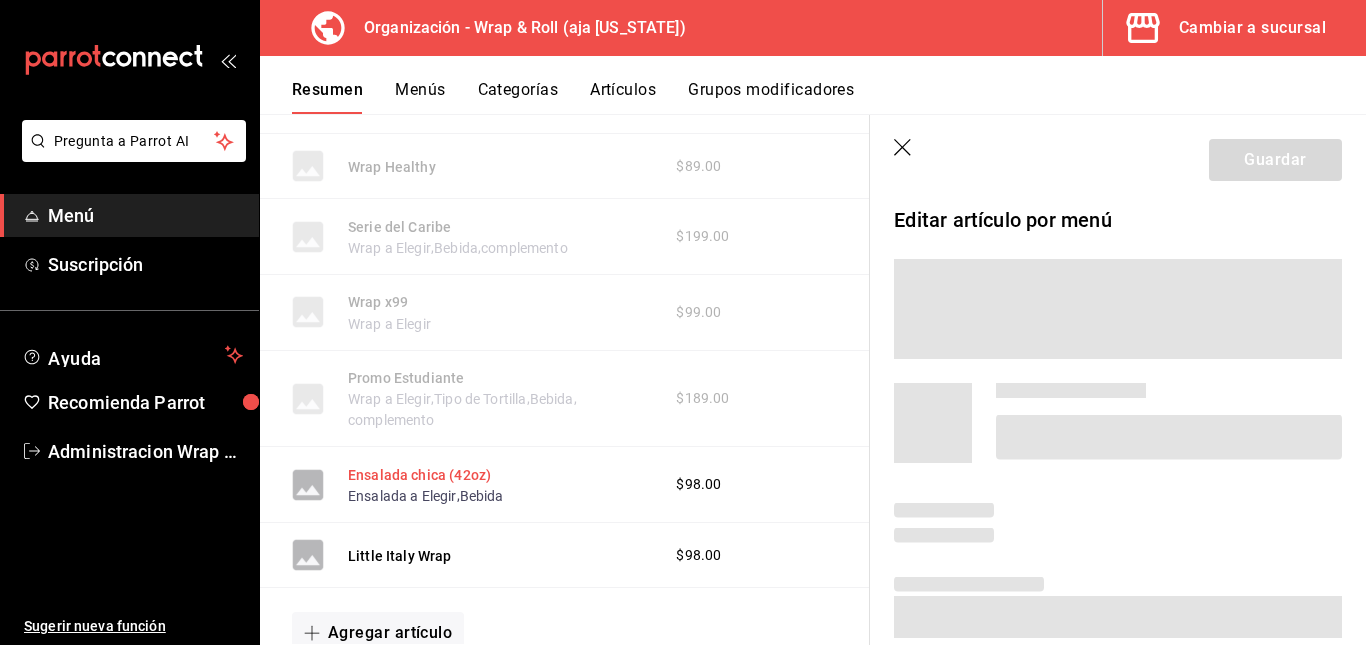 scroll, scrollTop: 2084, scrollLeft: 0, axis: vertical 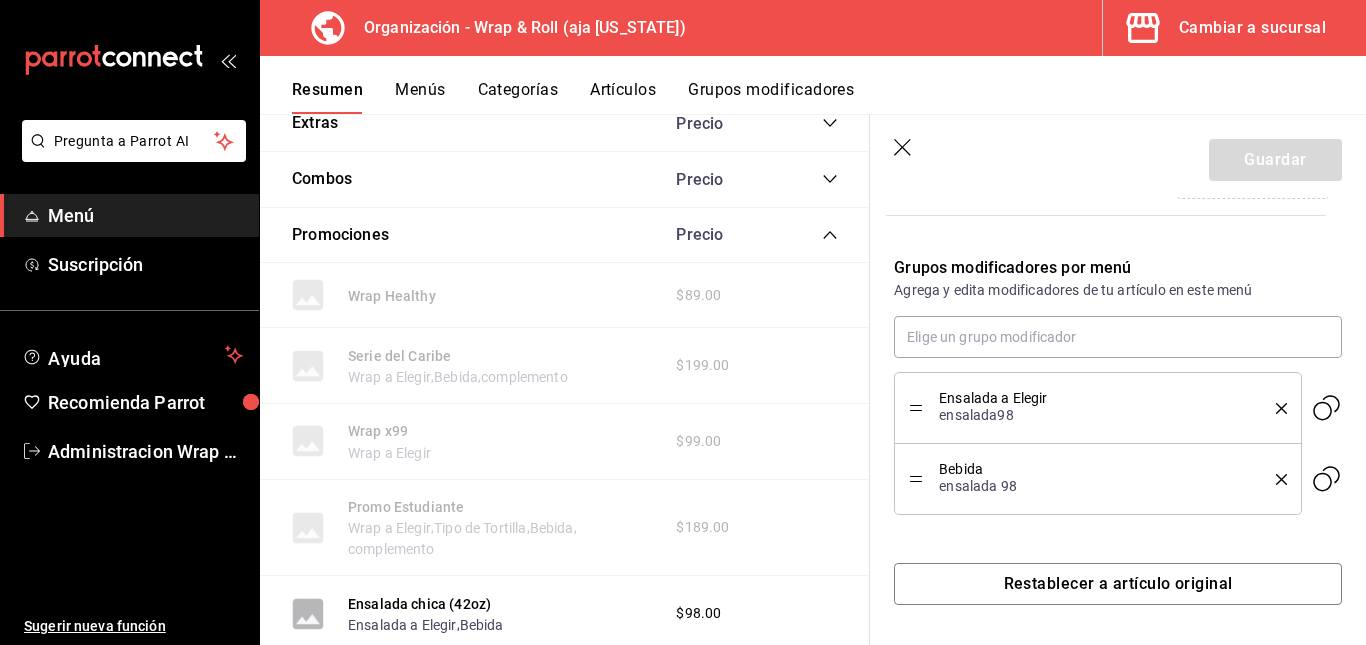 click 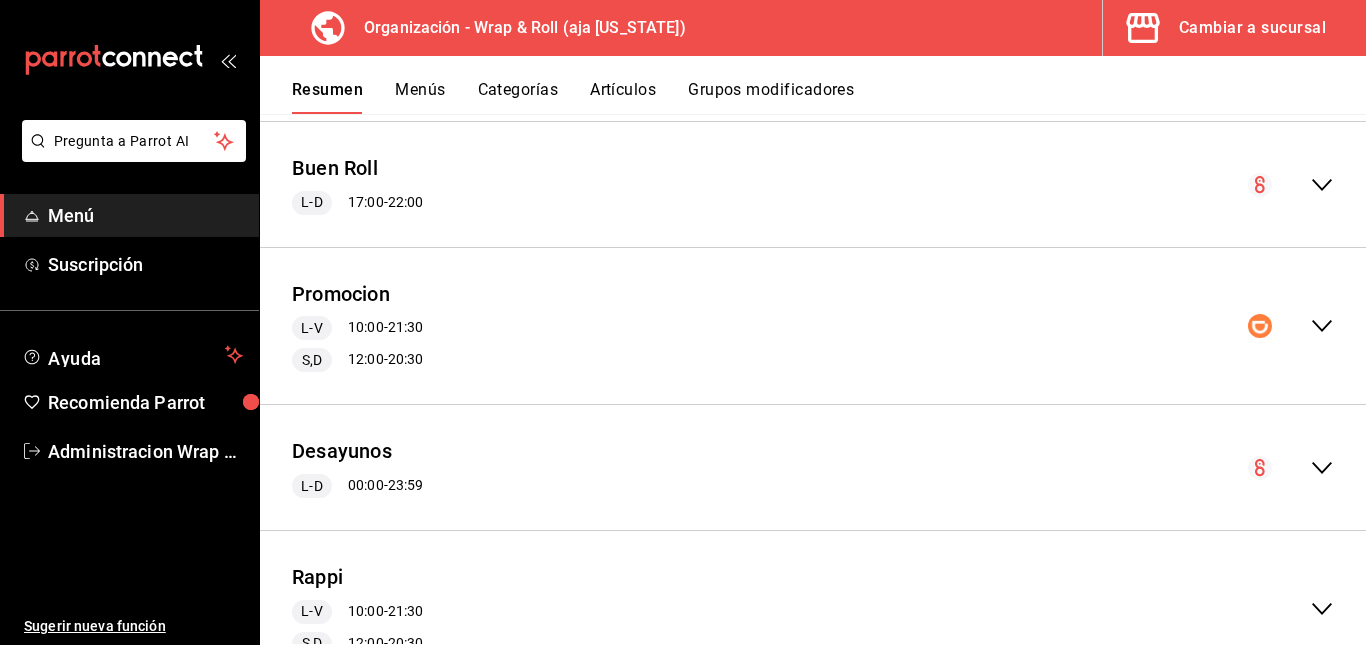 scroll, scrollTop: 3018, scrollLeft: 0, axis: vertical 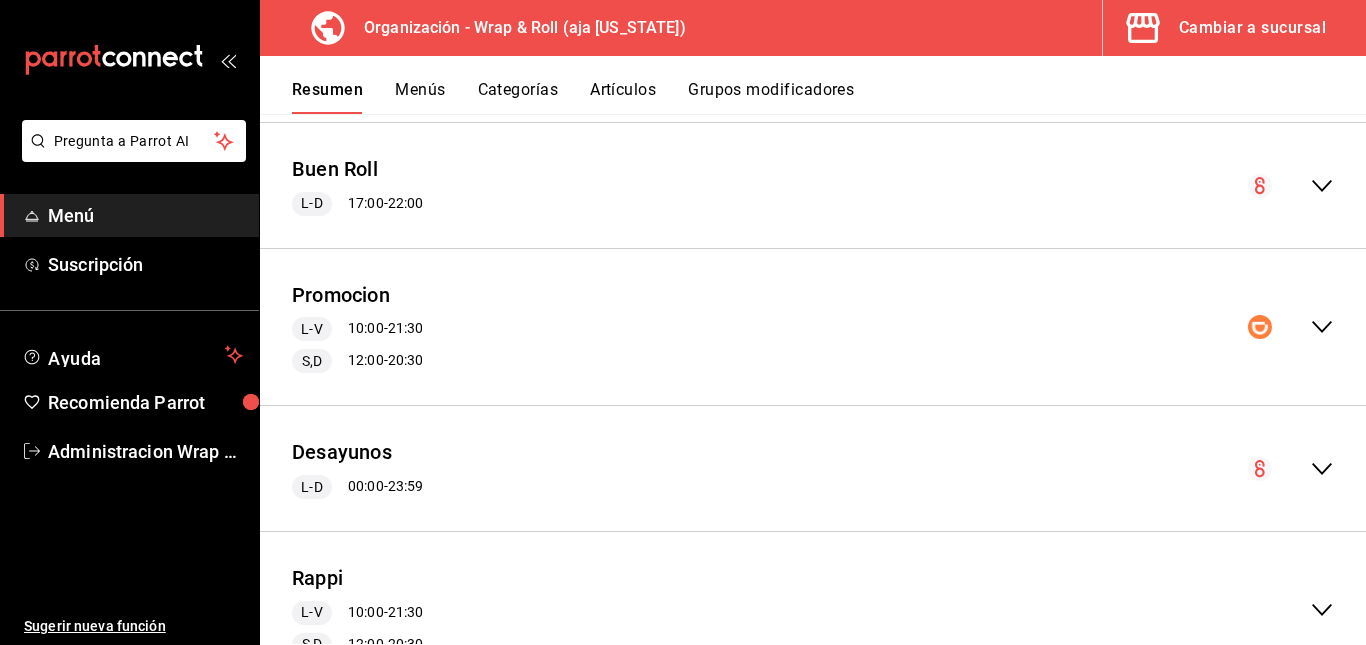 click on "Promocion L-V 10:00  -  21:30 S,D 12:00  -  20:30" at bounding box center (813, 327) 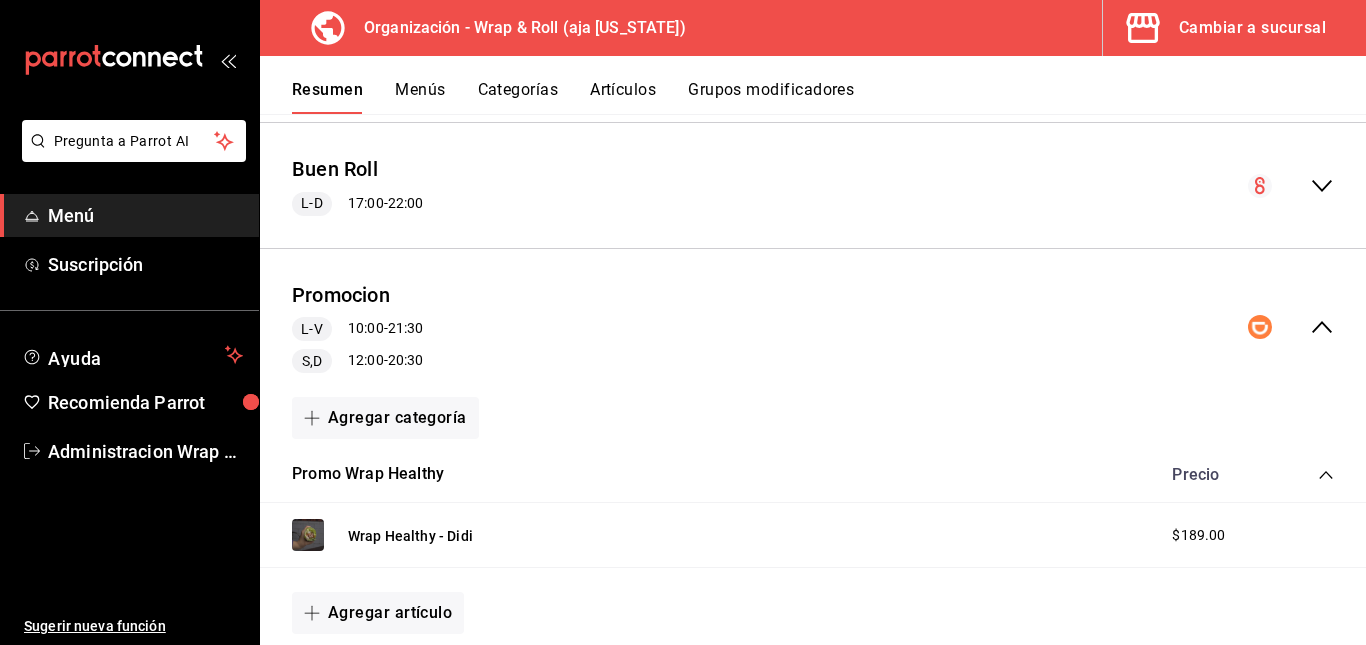 click on "Promocion L-V 10:00  -  21:30 S,D 12:00  -  20:30" at bounding box center [813, 327] 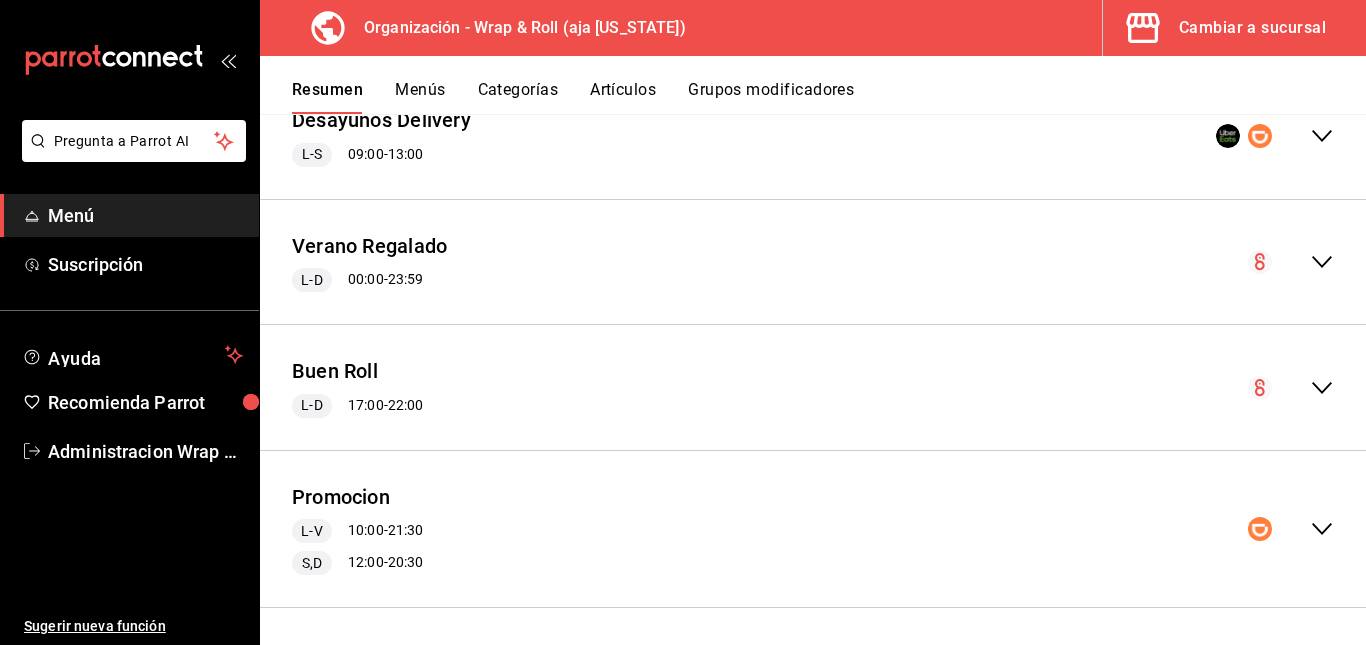scroll, scrollTop: 2820, scrollLeft: 0, axis: vertical 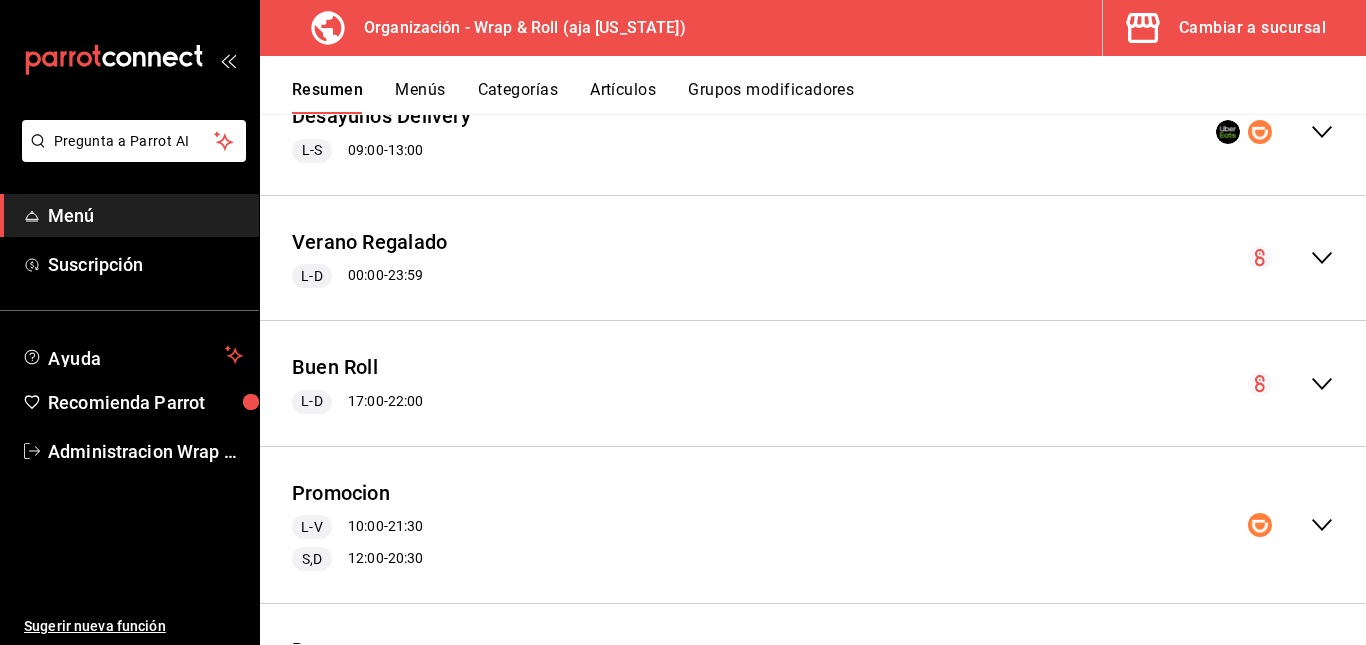 click on "Verano Regalado L-D 00:00  -  23:59" at bounding box center [813, 258] 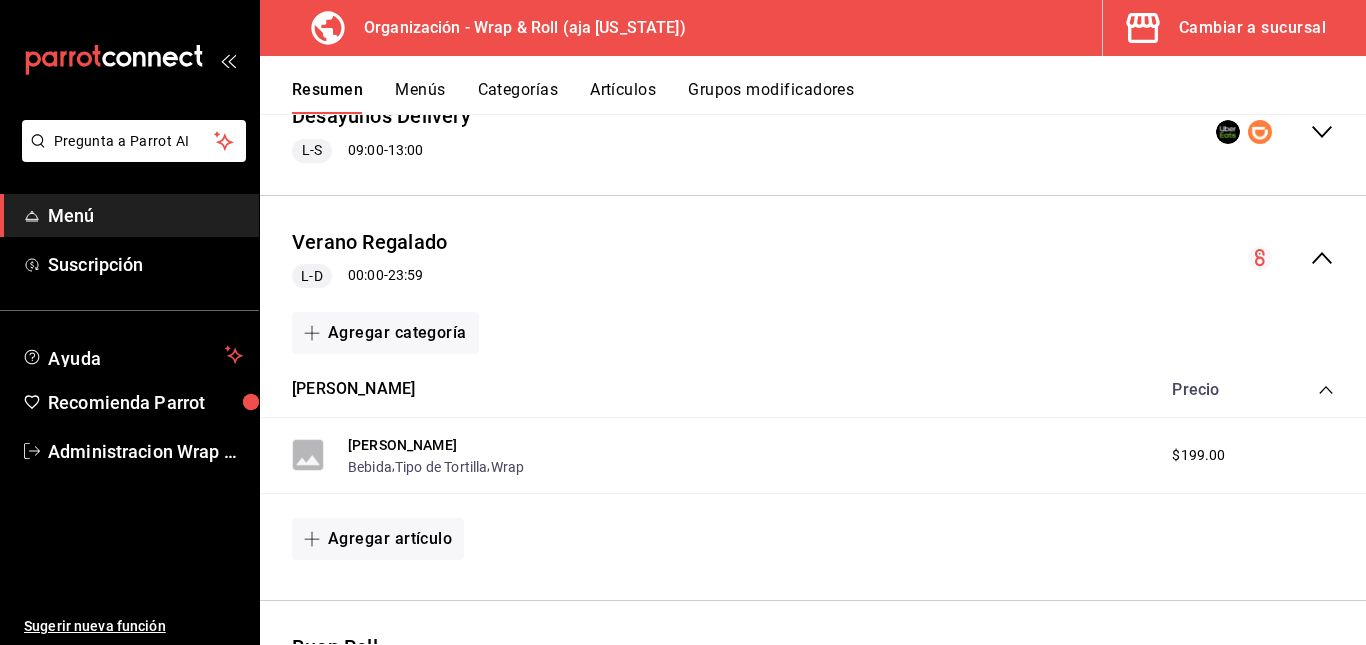 click on "Verano Regalado L-D 00:00  -  23:59" at bounding box center (813, 258) 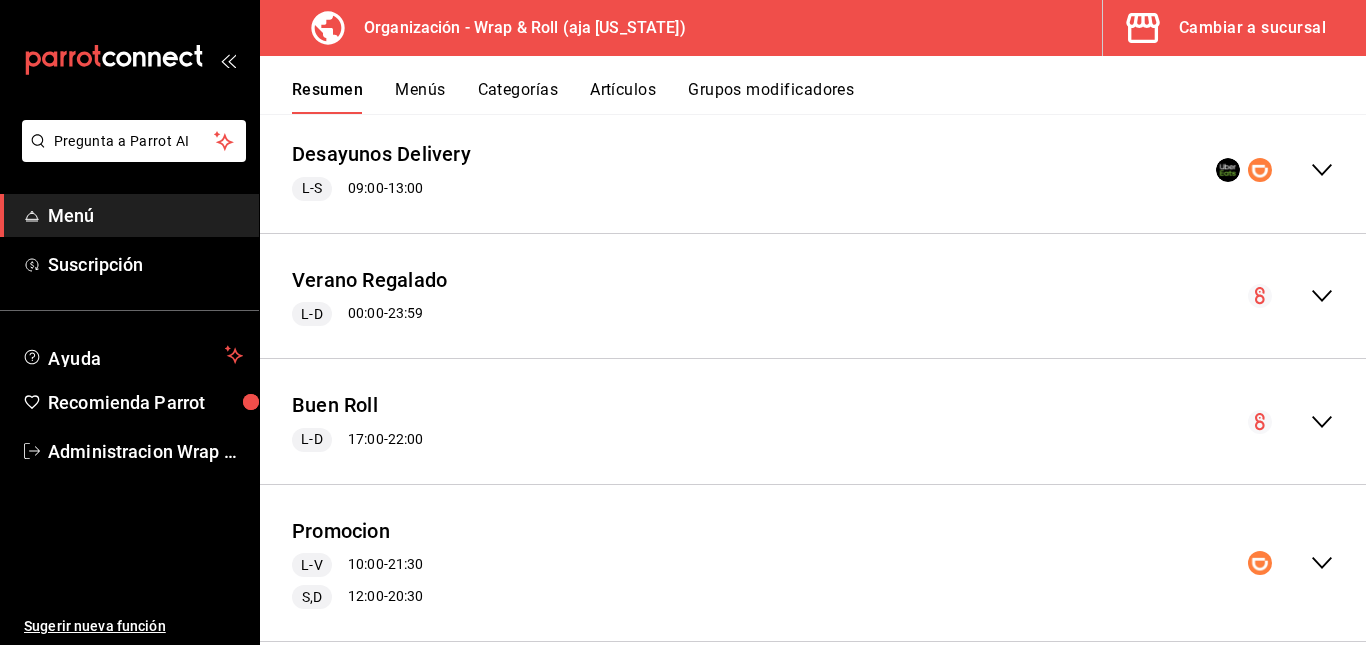 scroll, scrollTop: 2781, scrollLeft: 0, axis: vertical 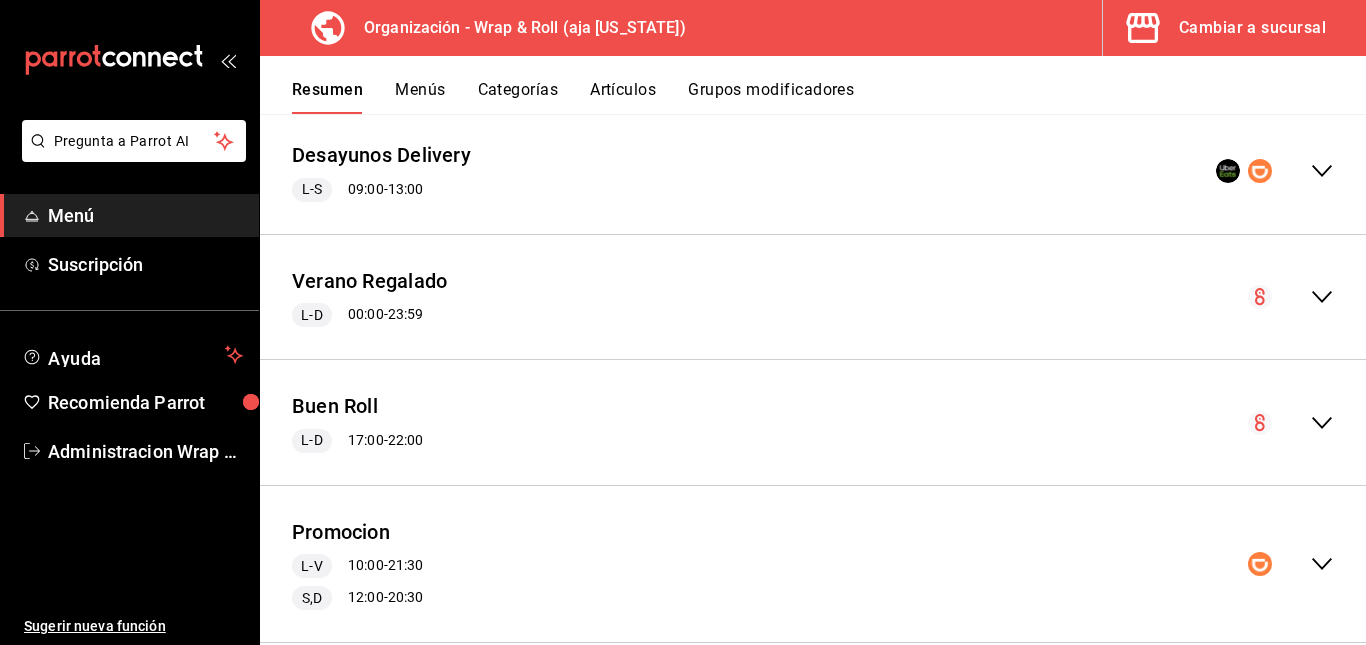 click on "Verano Regalado L-D 00:00  -  23:59" at bounding box center [813, 297] 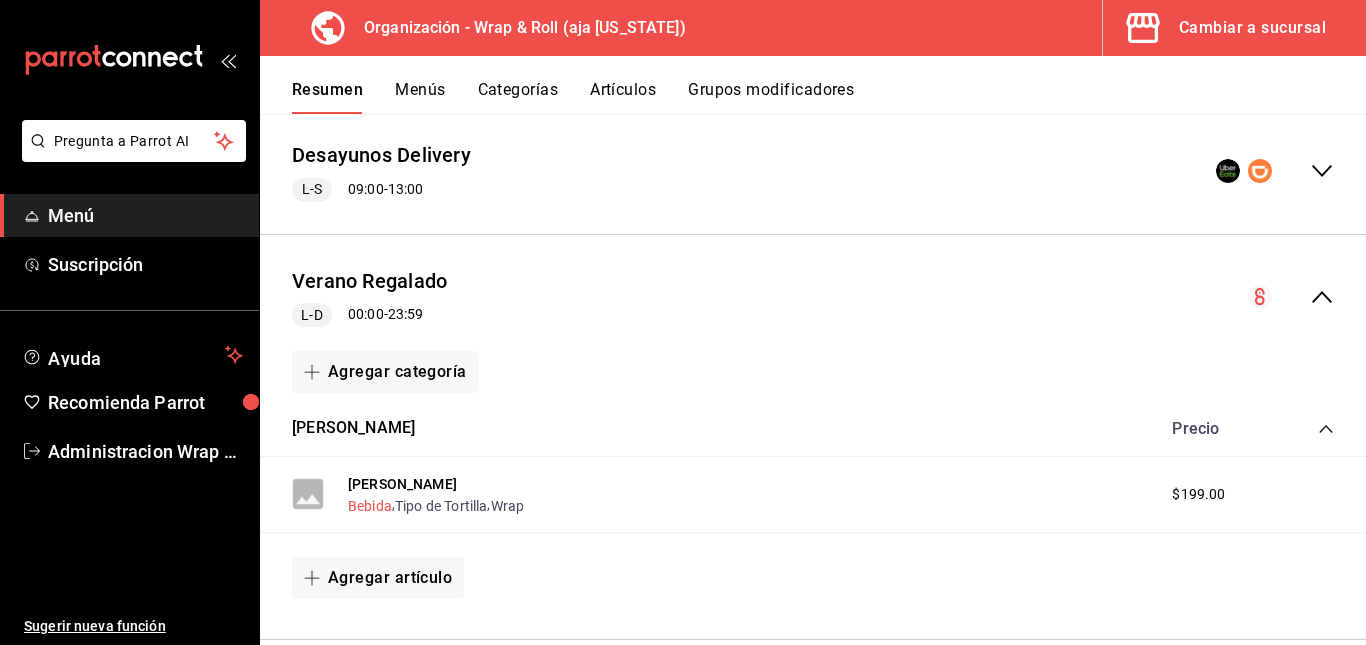 click on "Bebida" at bounding box center (370, 506) 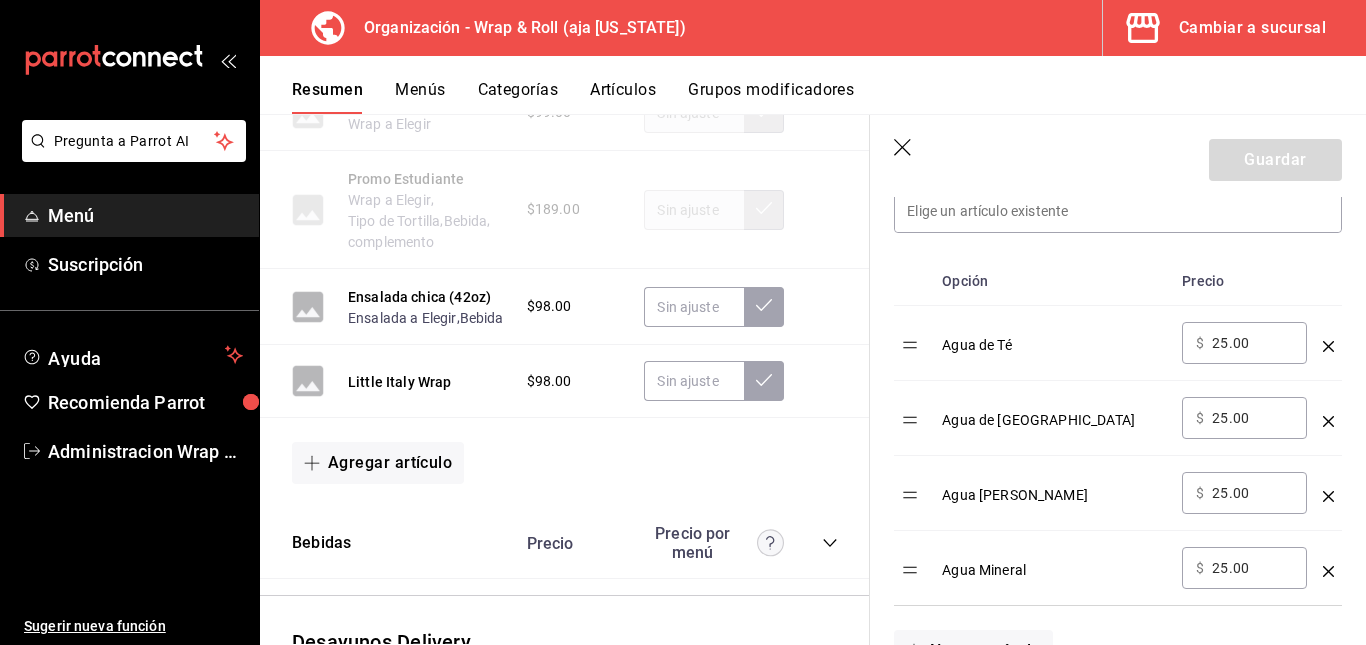 scroll, scrollTop: 597, scrollLeft: 0, axis: vertical 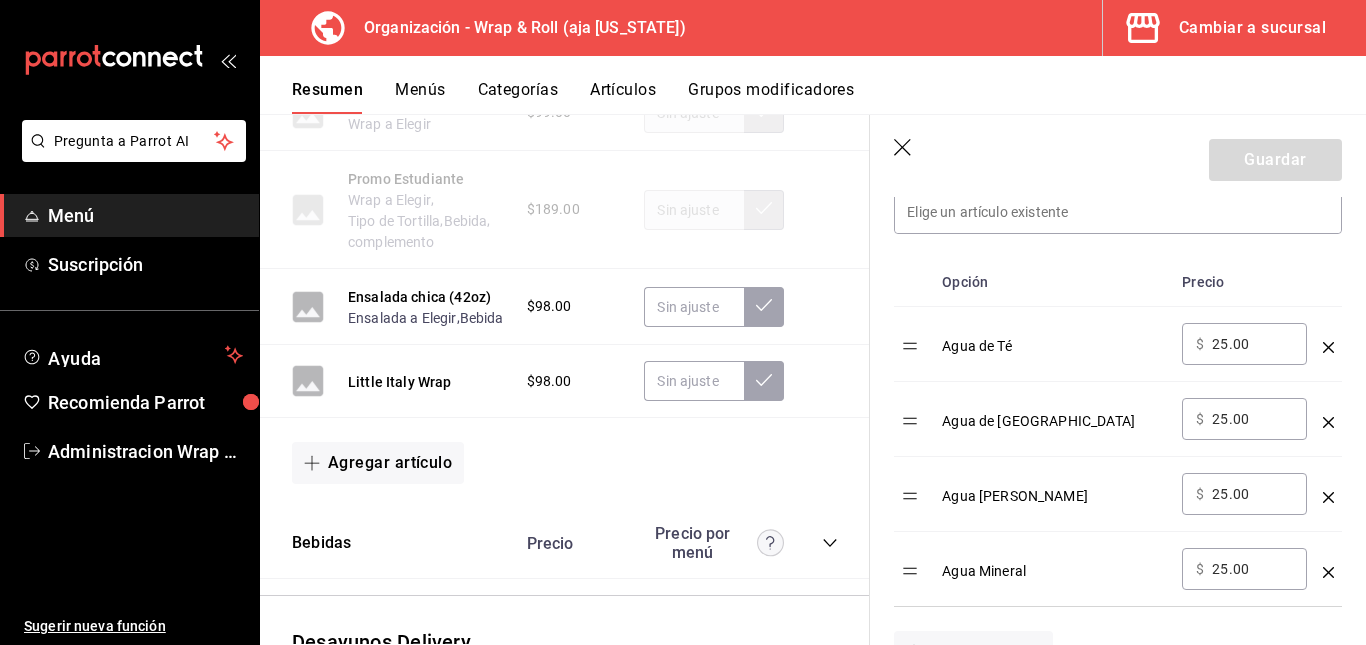 click 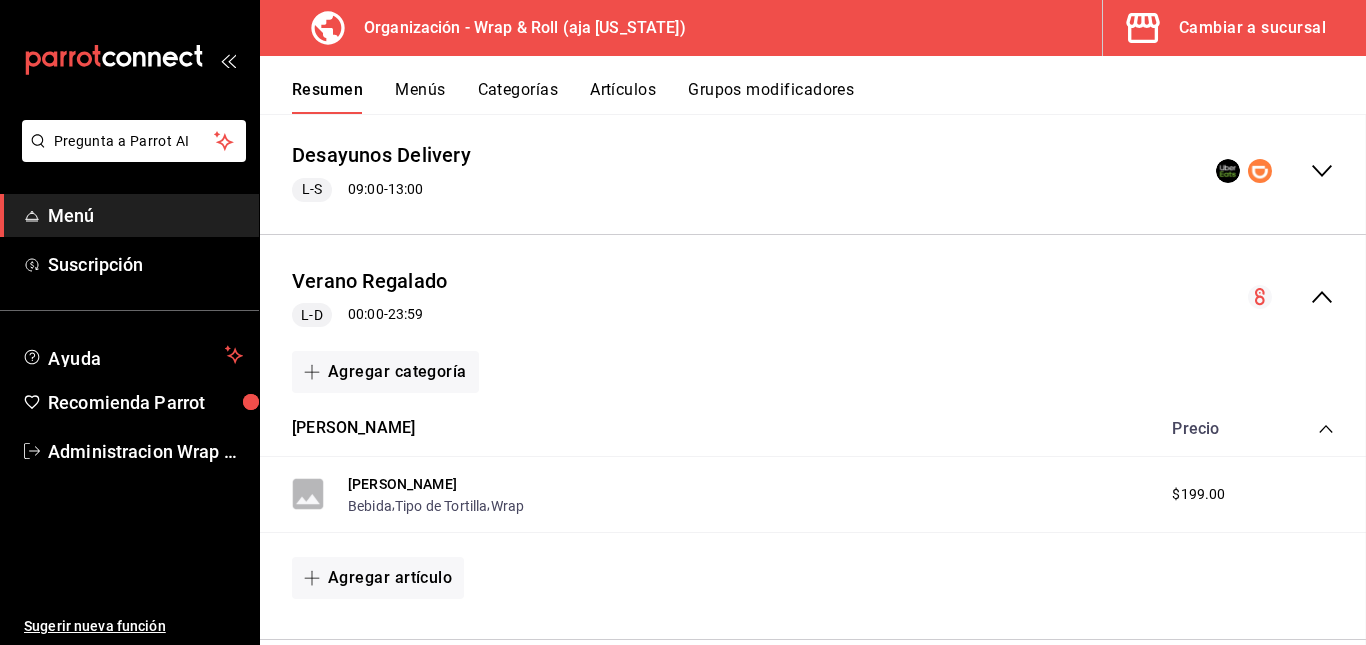 scroll, scrollTop: 0, scrollLeft: 0, axis: both 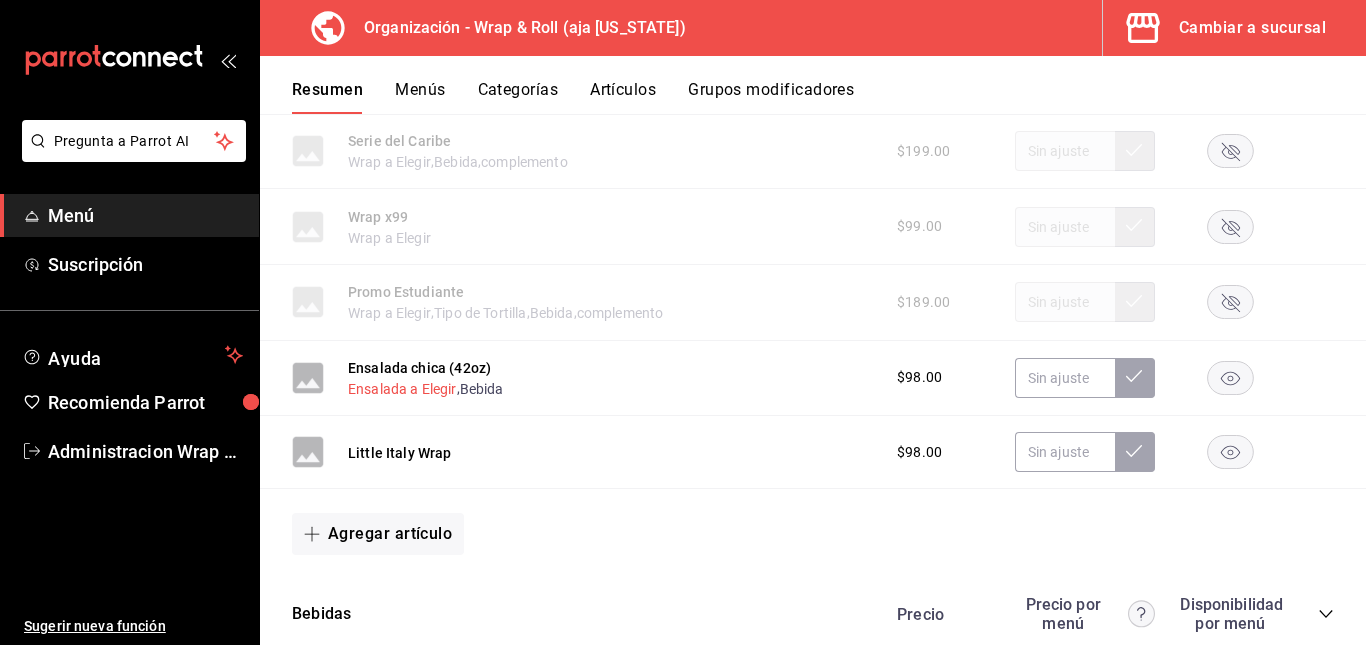 click on "Ensalada a Elegir" at bounding box center (402, 389) 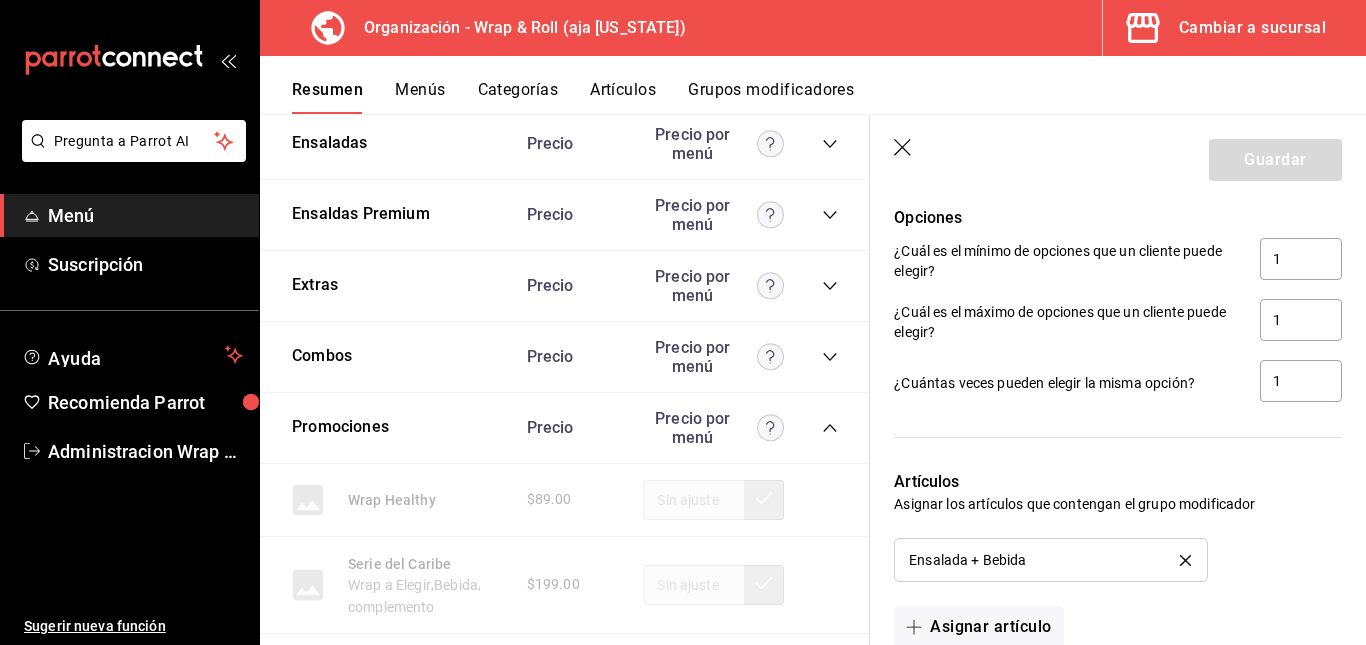 scroll, scrollTop: 1322, scrollLeft: 0, axis: vertical 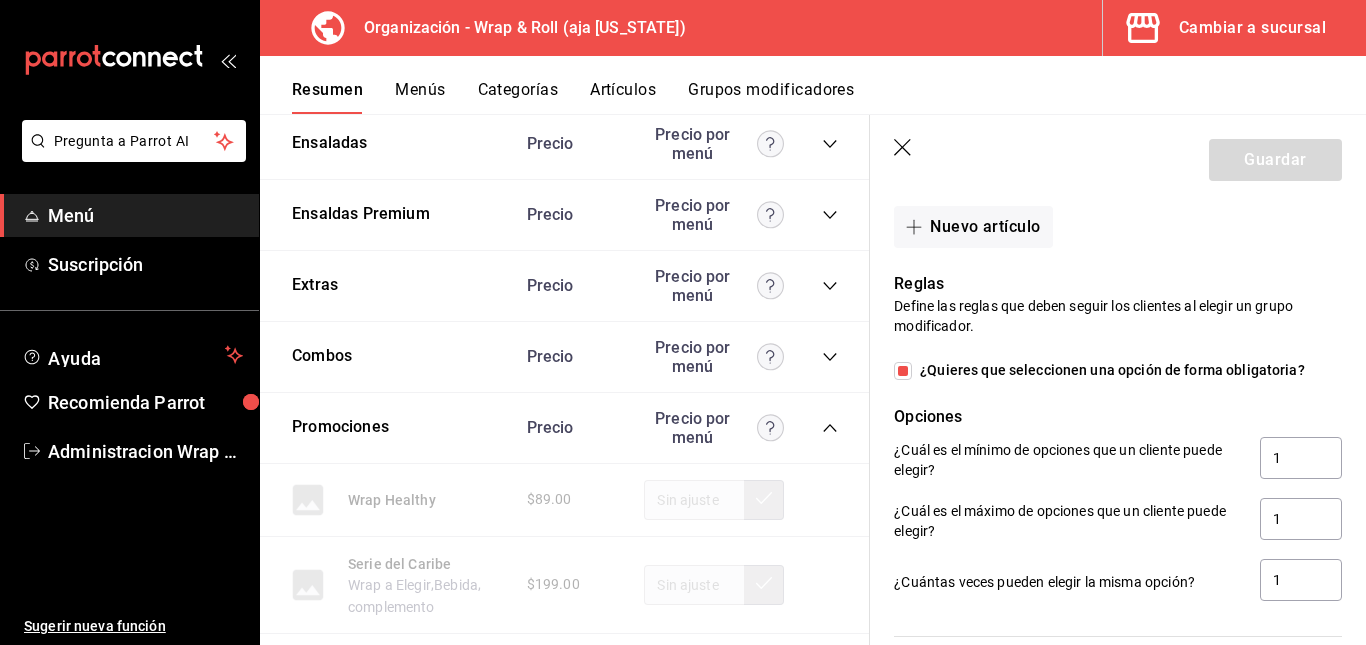 click 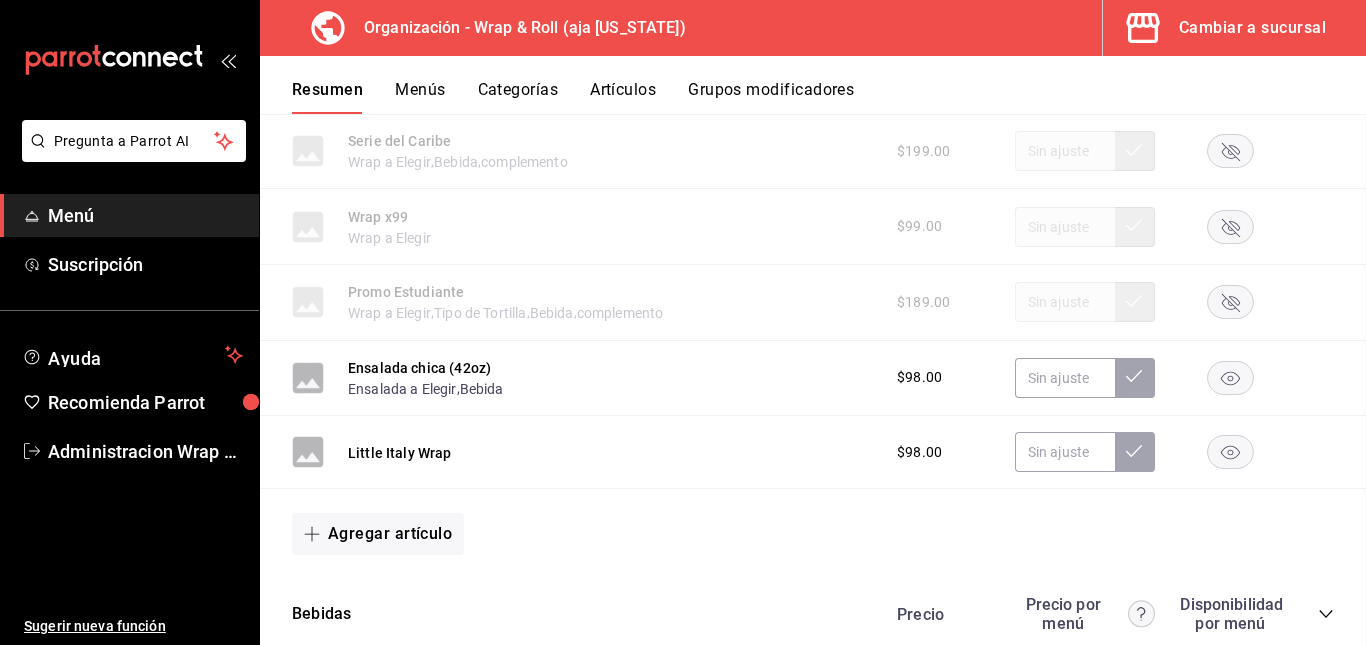 scroll, scrollTop: 0, scrollLeft: 0, axis: both 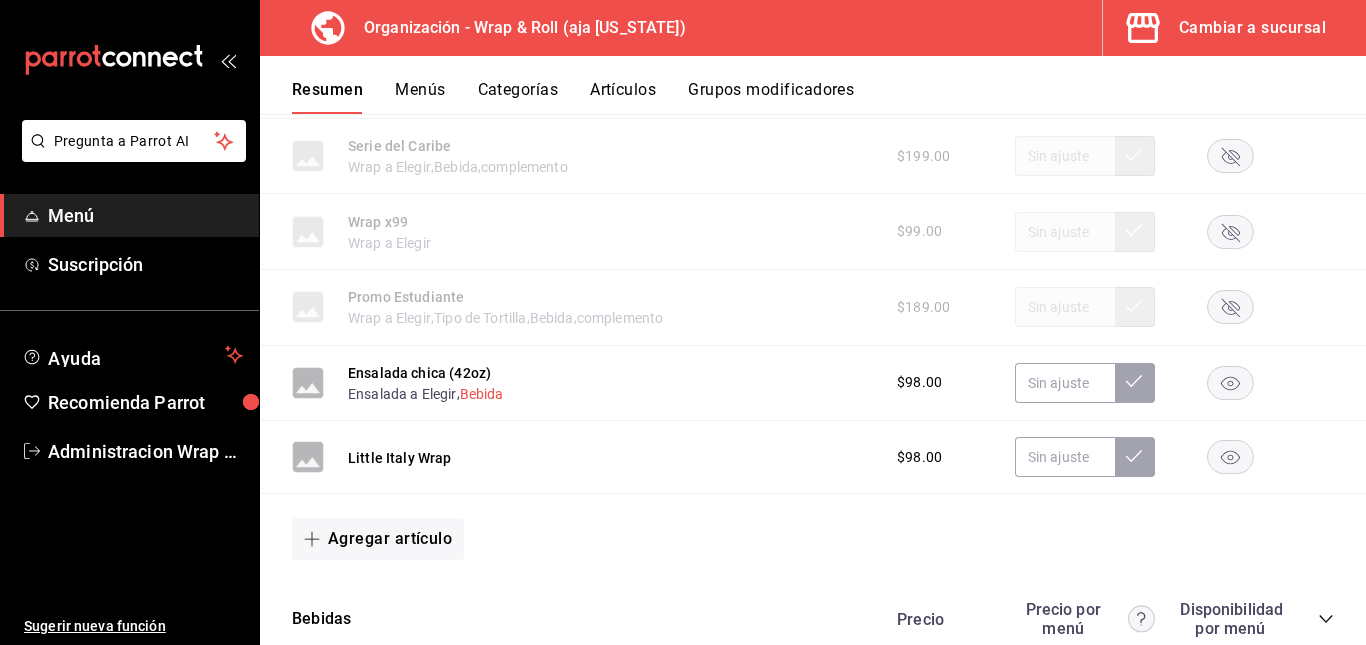 click on "Ensalada a Elegir ,  Bebida" at bounding box center [426, 393] 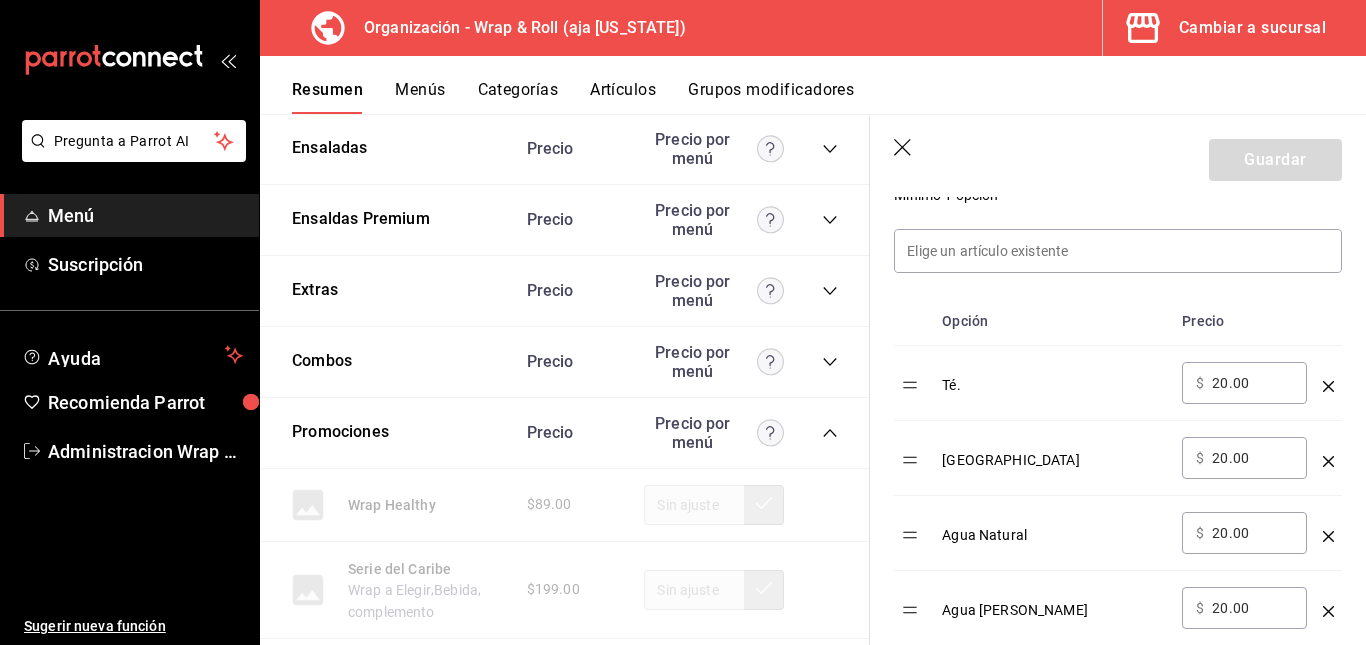 scroll, scrollTop: 557, scrollLeft: 0, axis: vertical 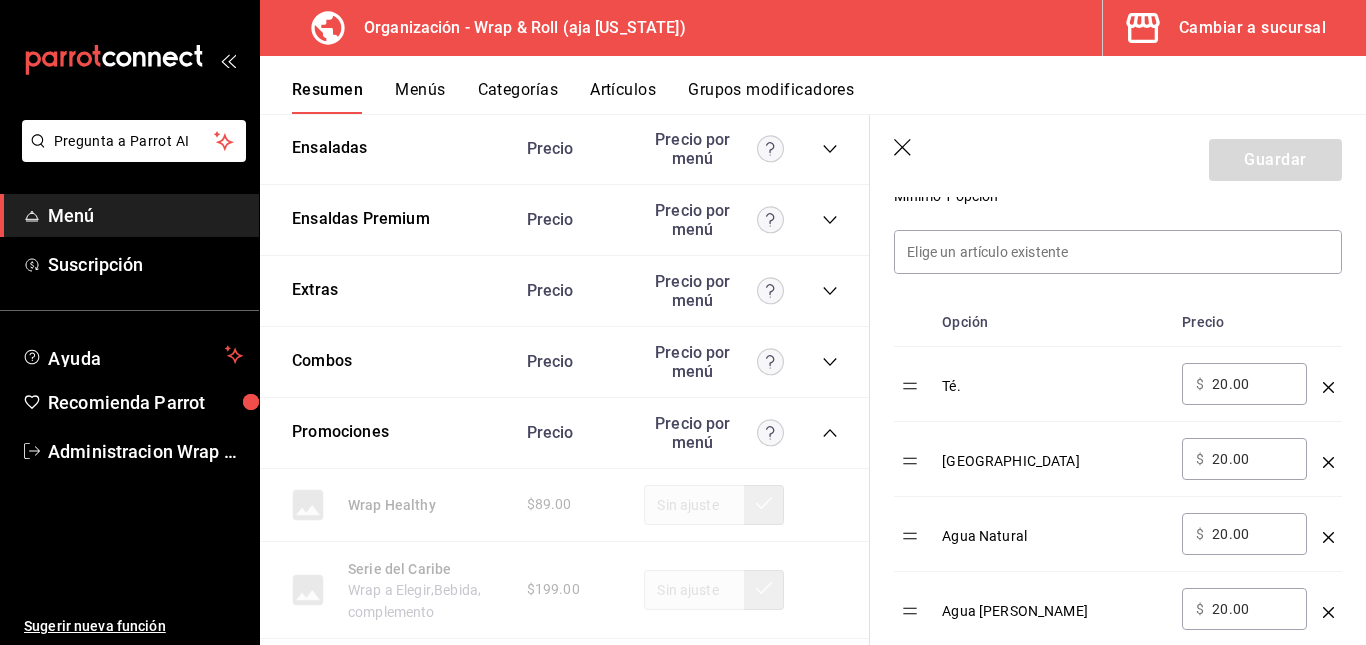 click 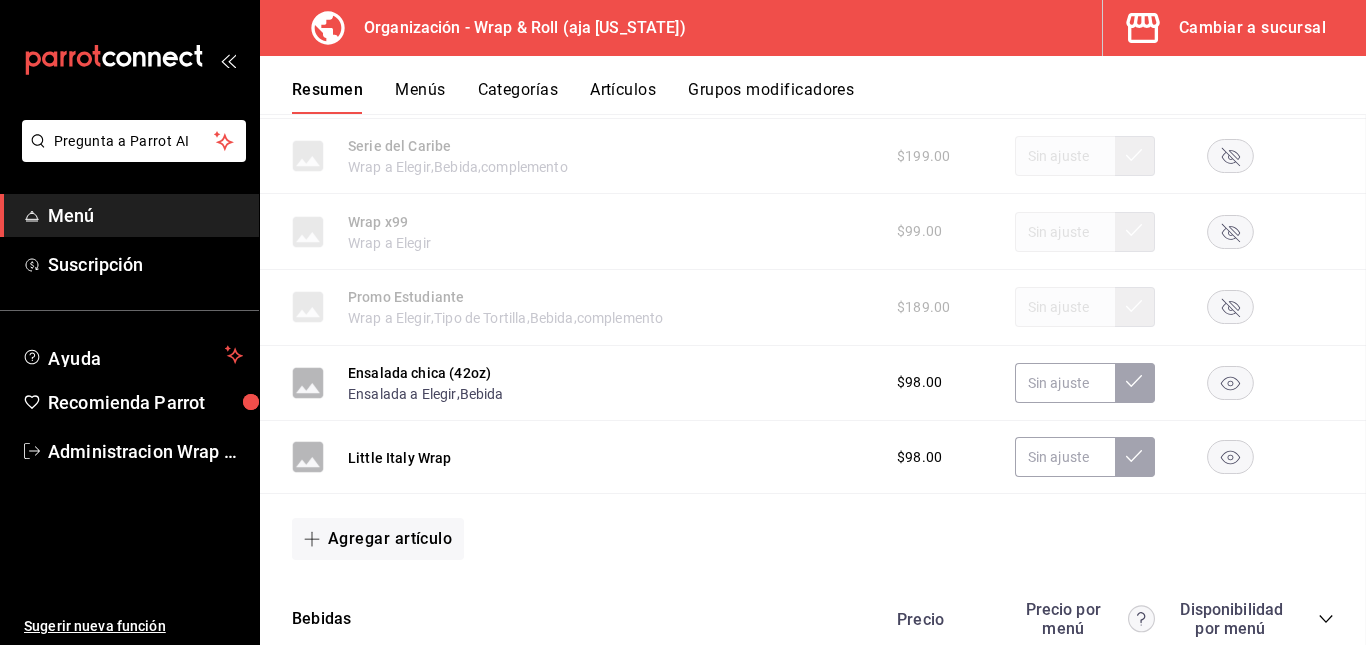 scroll, scrollTop: 0, scrollLeft: 0, axis: both 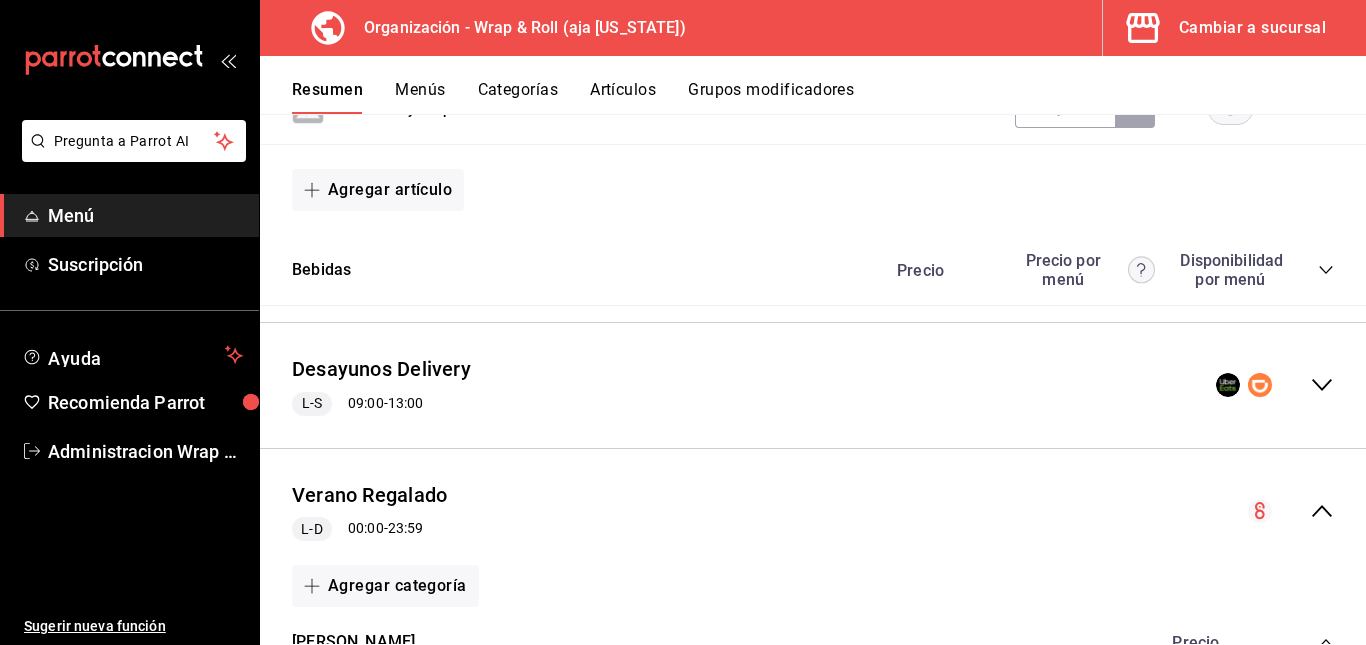 click on "Desayunos Delivery L-S 09:00  -  13:00" at bounding box center [813, 385] 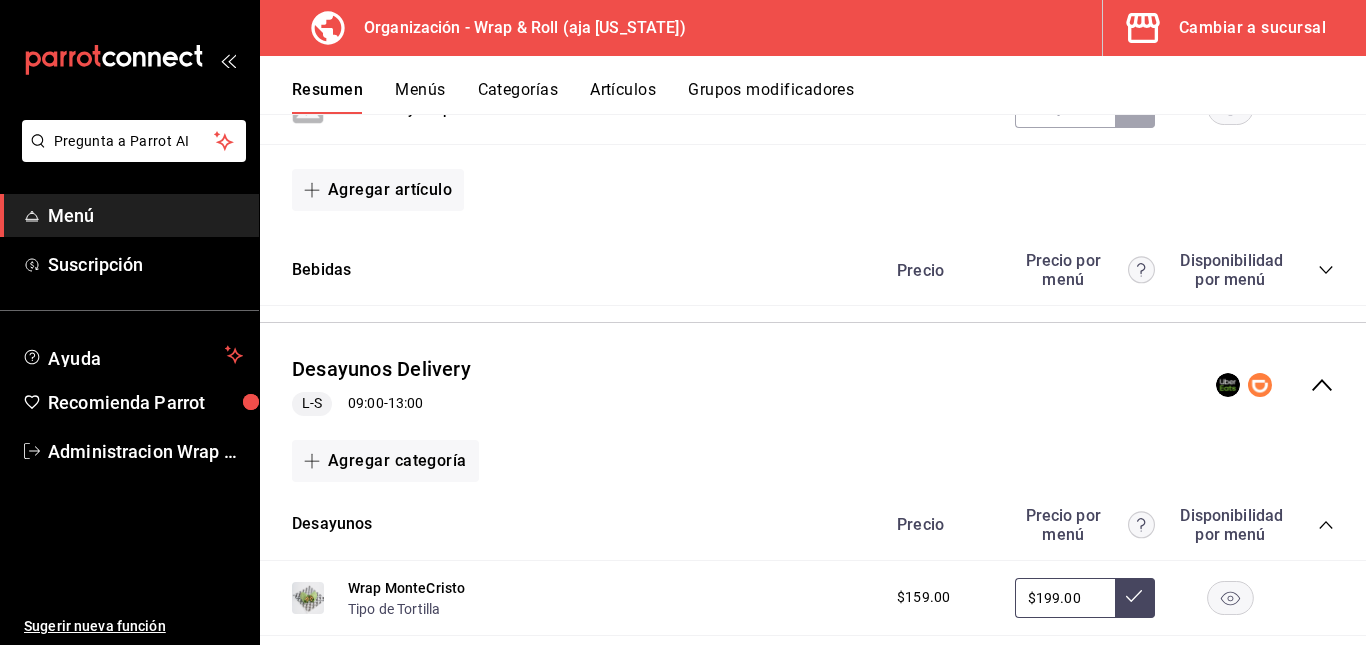 click on "Desayunos Delivery L-S 09:00  -  13:00" at bounding box center (813, 385) 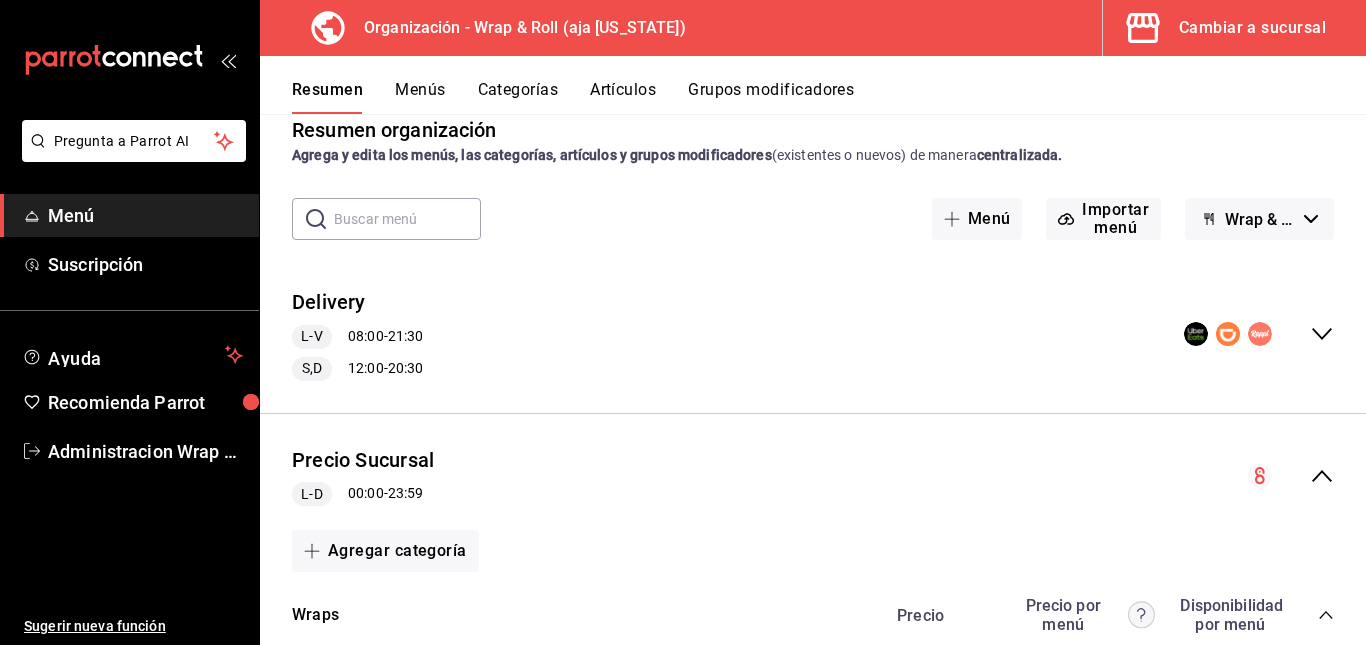 scroll, scrollTop: 0, scrollLeft: 0, axis: both 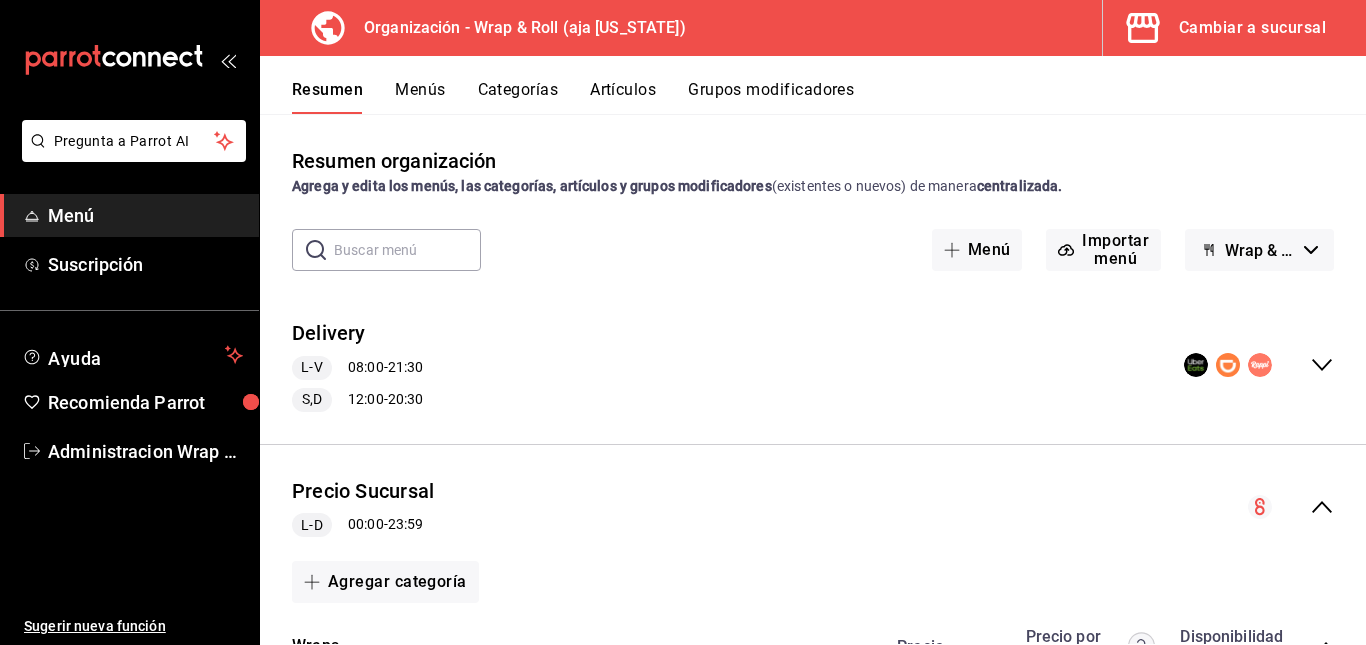 click on "Delivery L-V 08:00  -  21:30 S,D 12:00  -  20:30" at bounding box center [813, 365] 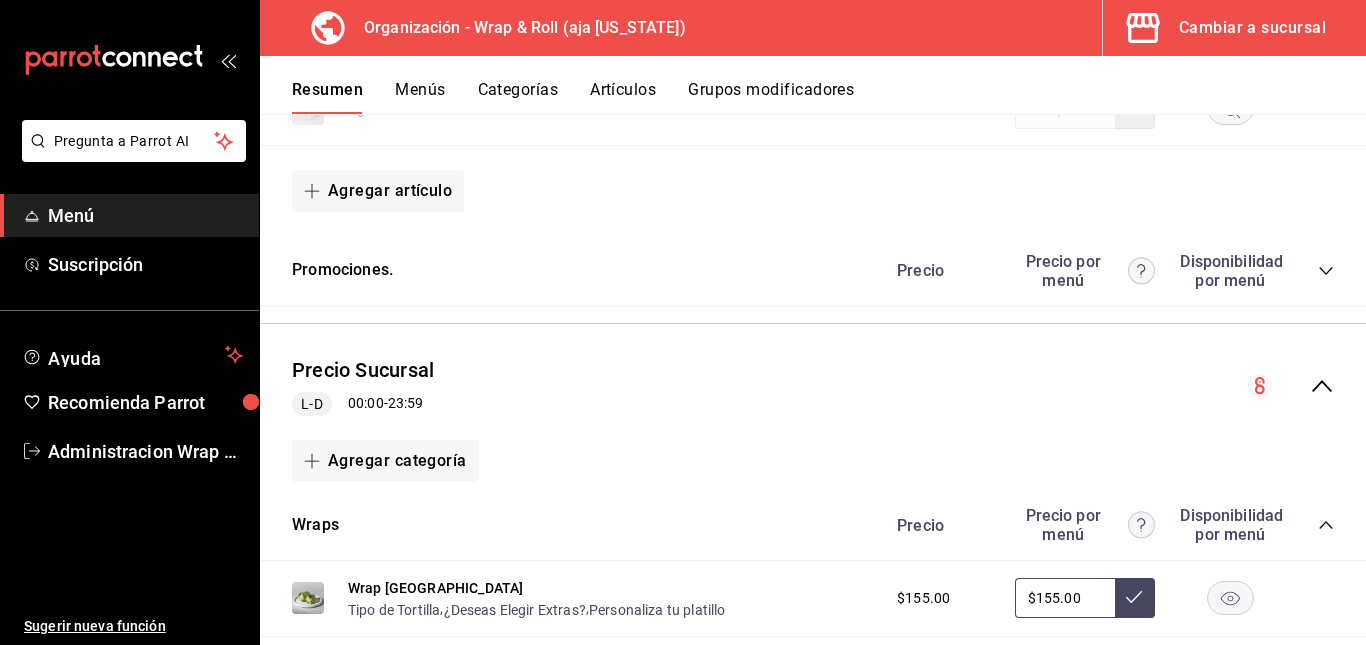 scroll, scrollTop: 4155, scrollLeft: 0, axis: vertical 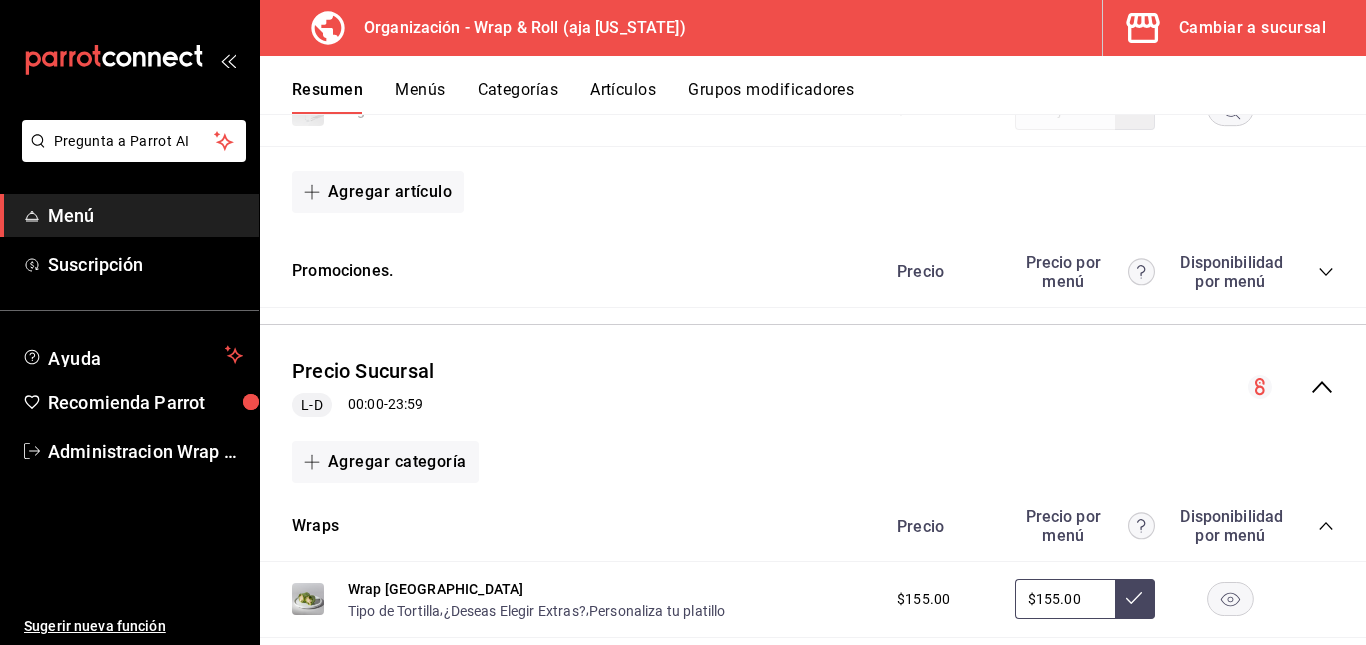 click 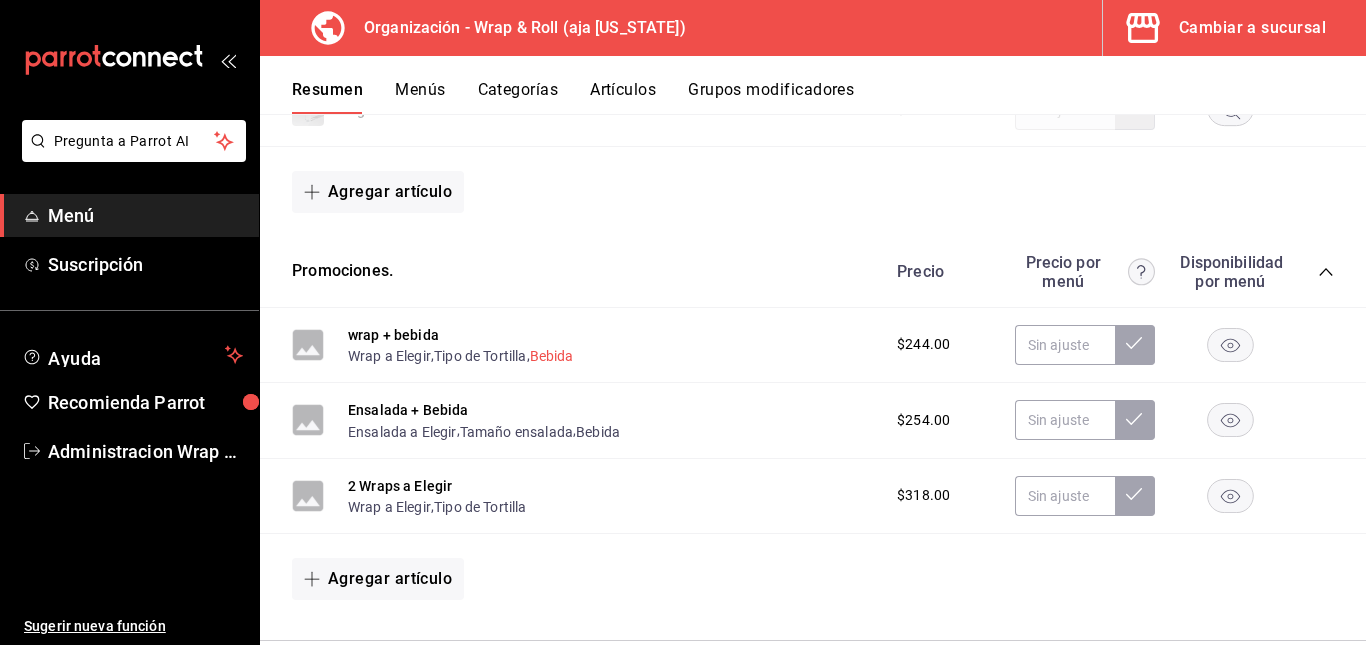 click on "Bebida" at bounding box center [552, 356] 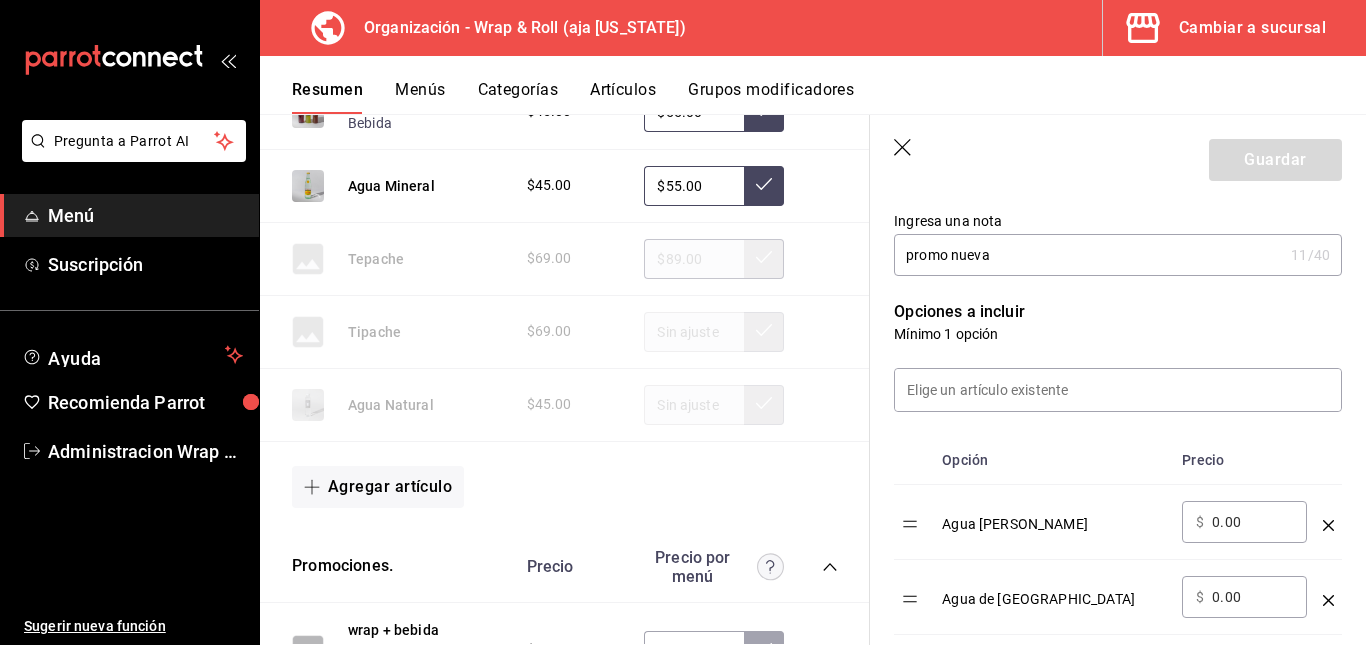 scroll, scrollTop: 0, scrollLeft: 0, axis: both 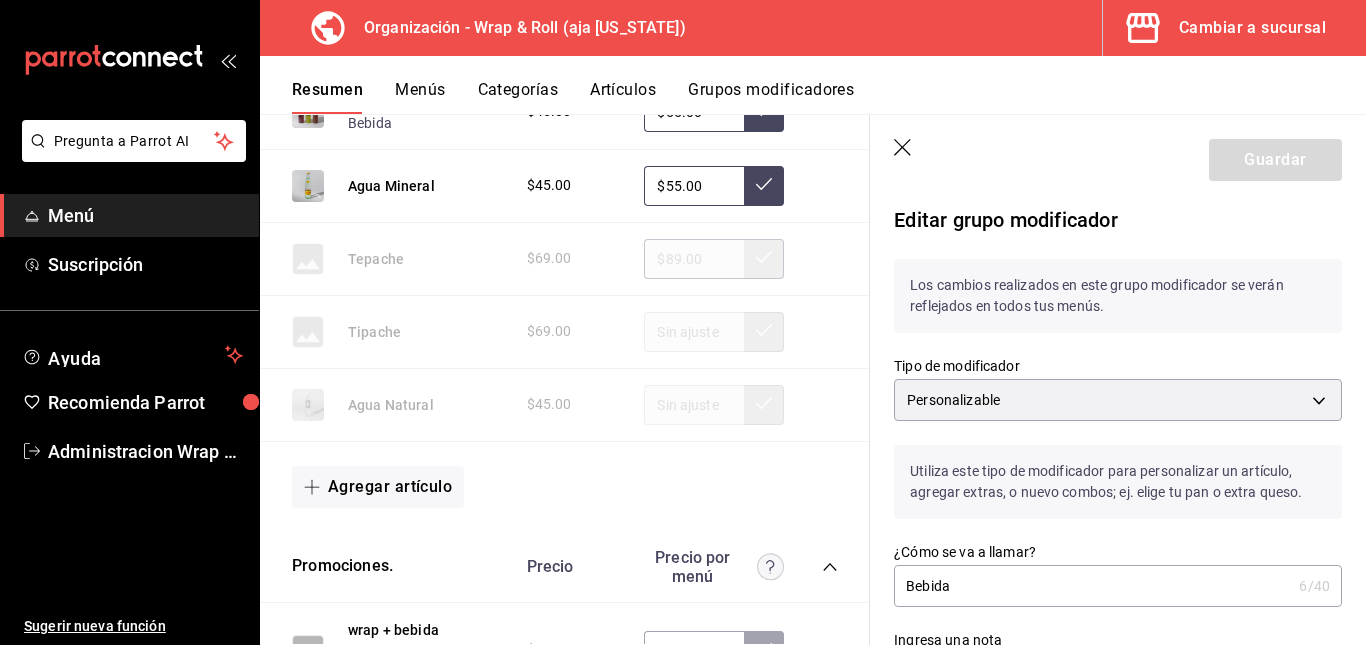 click 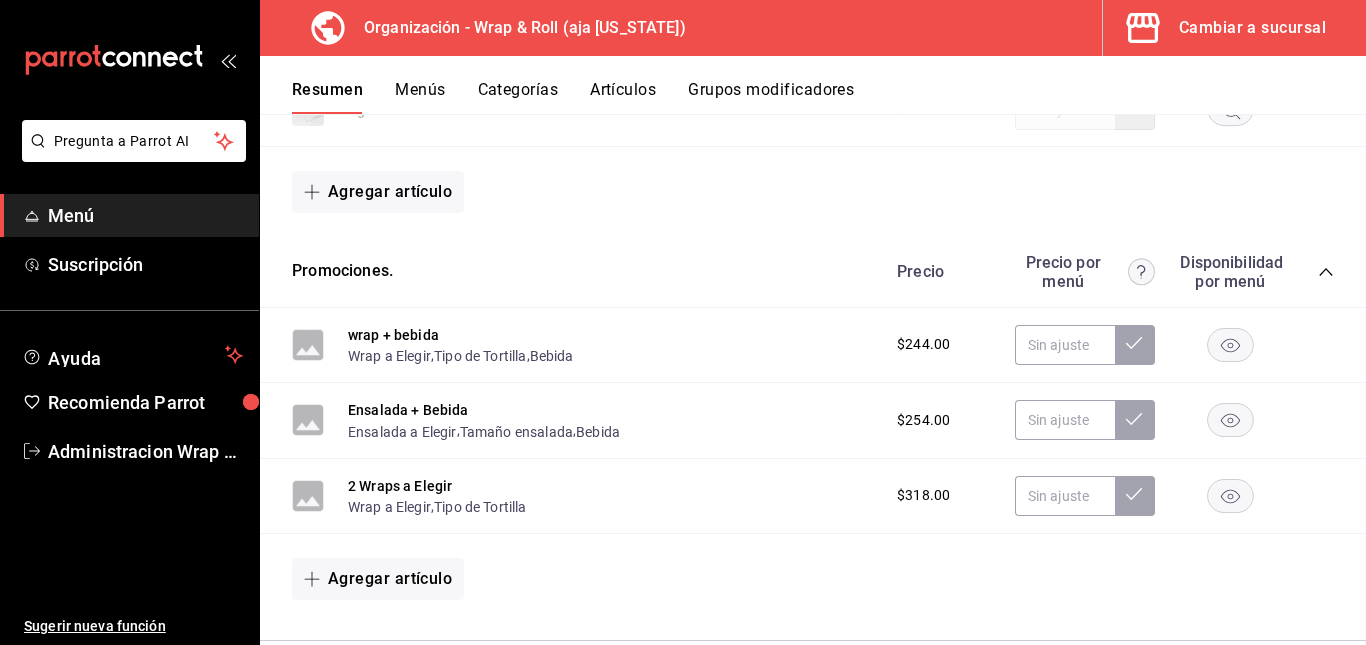 scroll, scrollTop: 0, scrollLeft: 0, axis: both 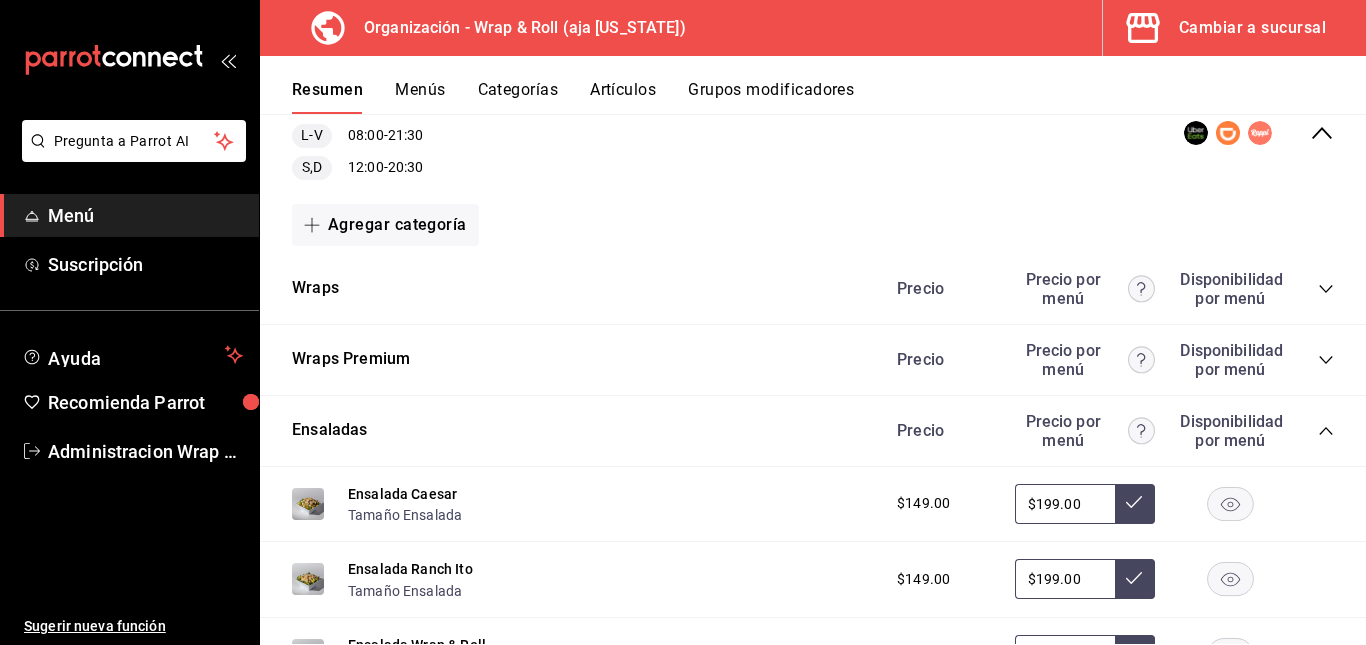 click 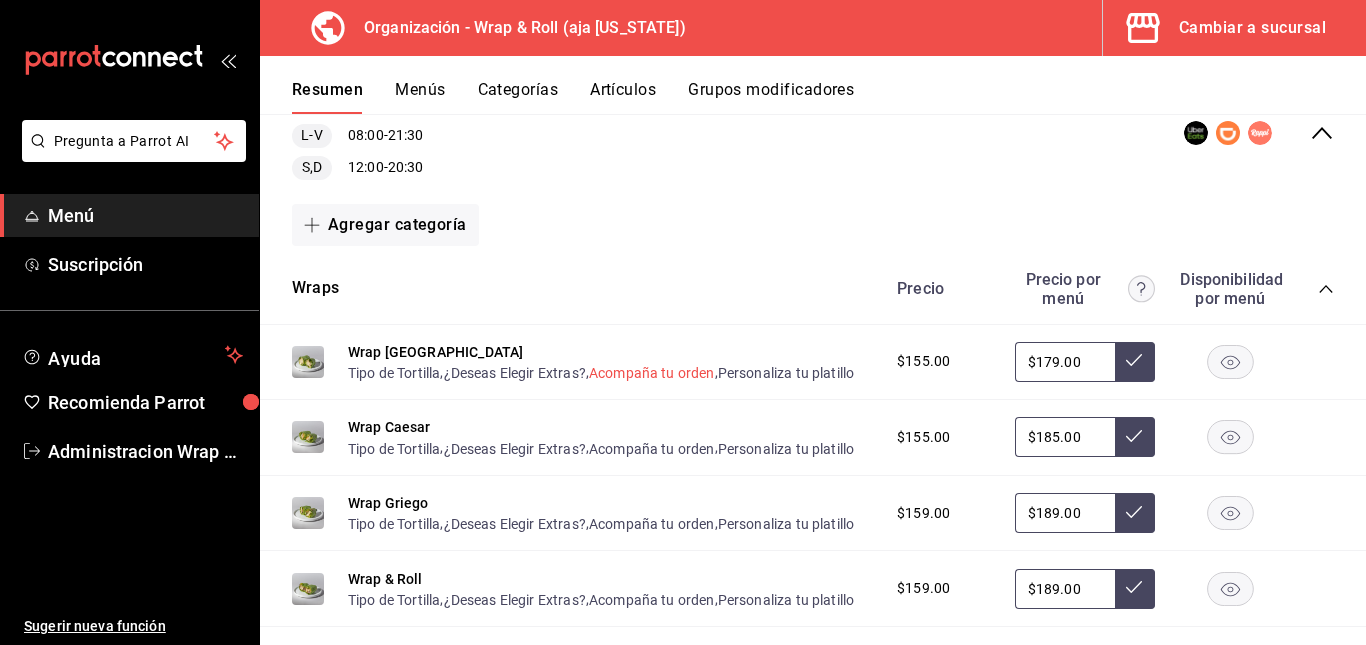 click on "Acompaña tu orden" at bounding box center [652, 373] 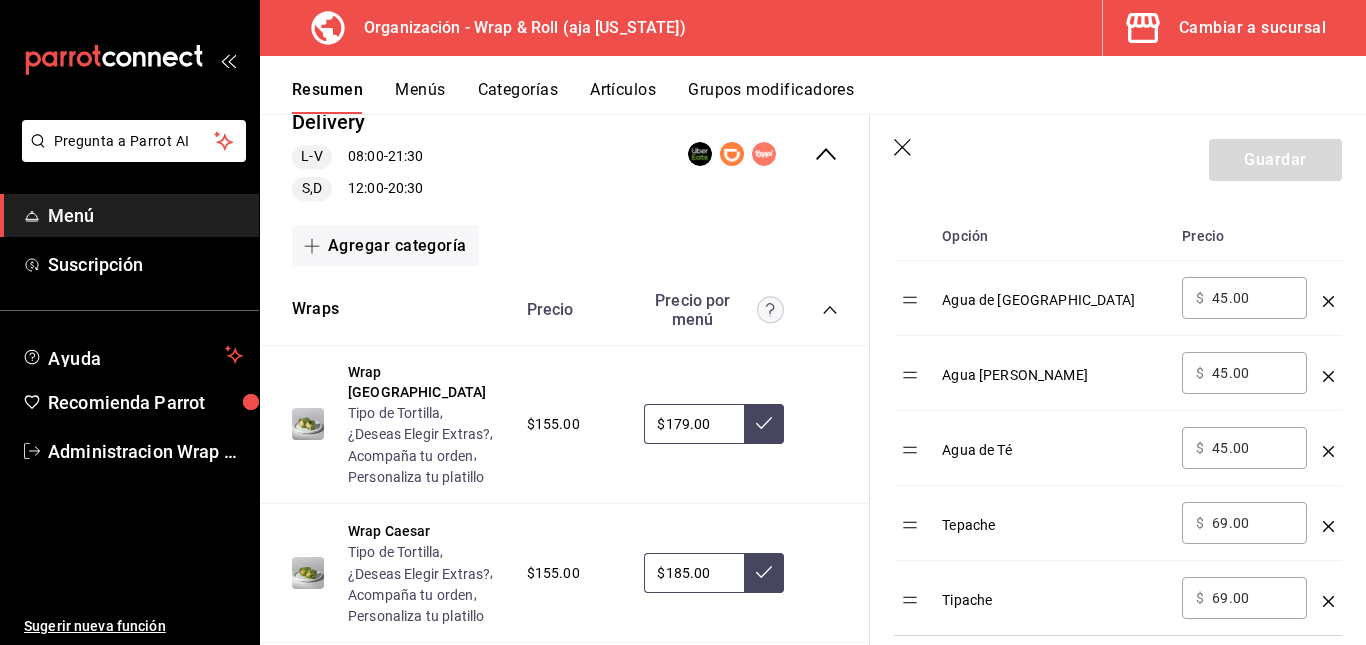 scroll, scrollTop: 657, scrollLeft: 0, axis: vertical 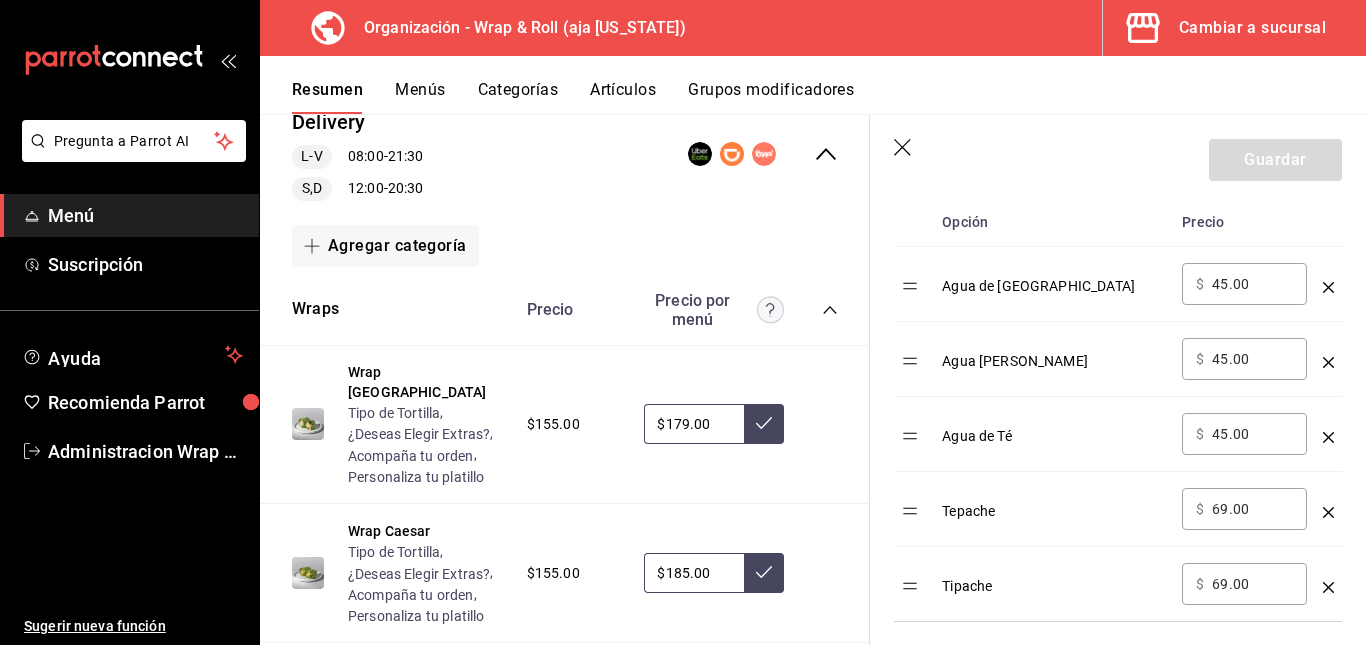 click 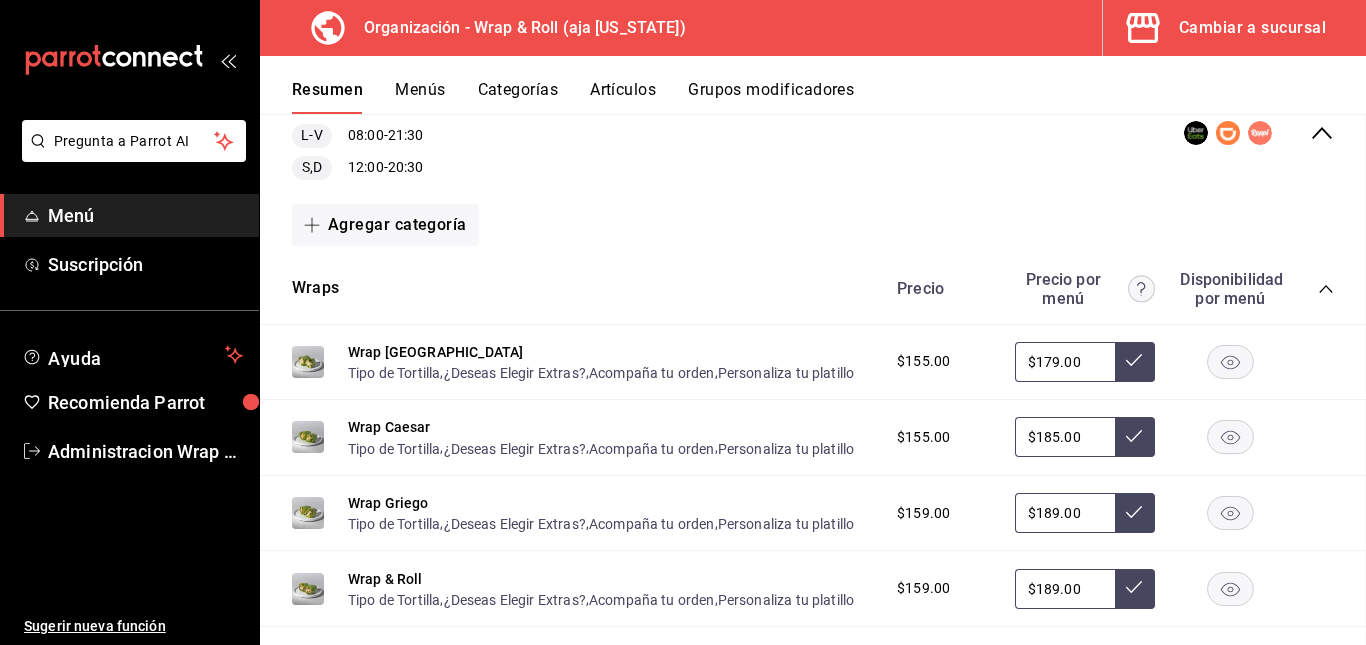 scroll, scrollTop: 0, scrollLeft: 0, axis: both 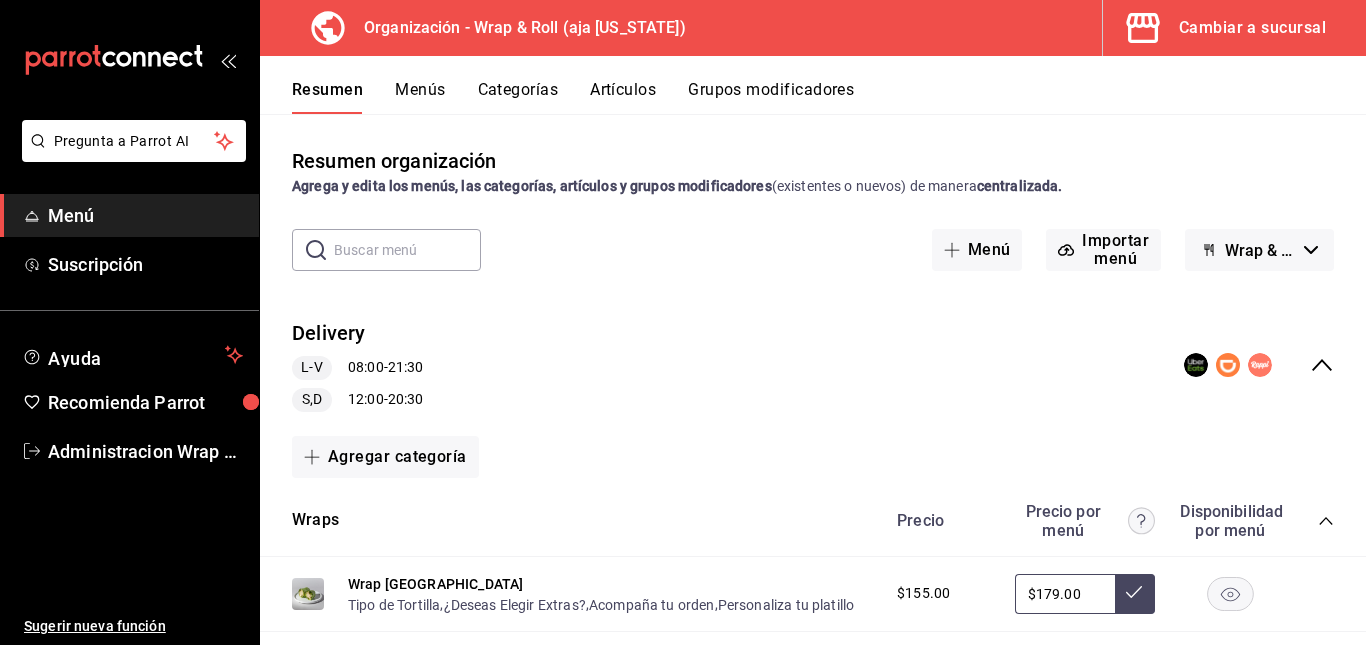 click on "Artículos" at bounding box center [623, 97] 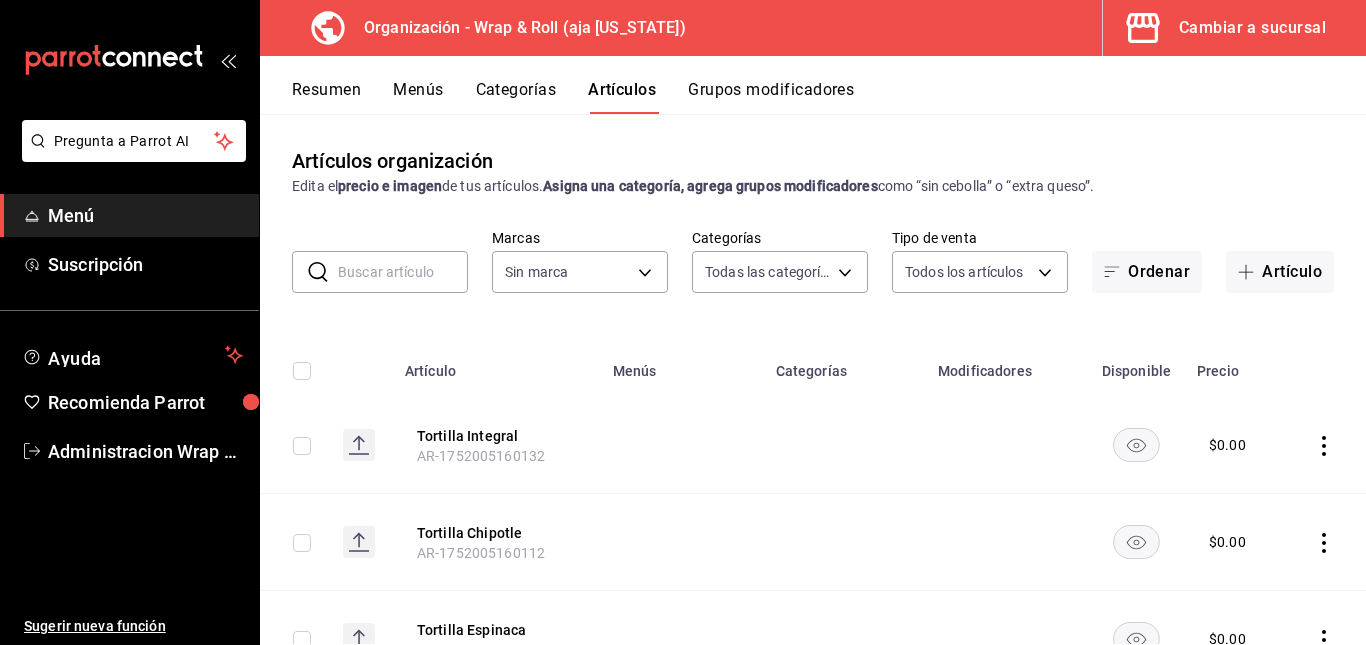type on "c8697558-cd24-4312-bd1f-30d1598f05ce,f83ec4b0-b931-4386-b2ba-100cfd40d3e9,2ea4e5da-d4e9-4054-b4dc-3731c4640cc2,42ead0d9-1a67-4276-88ed-8fdb63555841,83750d20-f444-4be5-bbe6-559ba2e52630,efe4f741-a66f-4273-9025-68f0bdc4d2c2,d275d8c6-587d-44ef-8119-65e56f568eca,1ad8f6aa-f18e-4709-8963-471b9d1c0cc2,5f486ca6-d2a8-4c47-98ce-04f9f6398bd9,30cb29f4-0bb5-47b7-b721-4f6c42425a97,c1c01124-44f9-4f71-9b80-d3a958fc7274,ea7a69ab-fbe4-4ea7-a94d-b2d3027880bb,df5a6a65-185c-42de-ad8a-1b12069f44e8,3257c420-00ad-4244-82fa-8290f96e98fc" 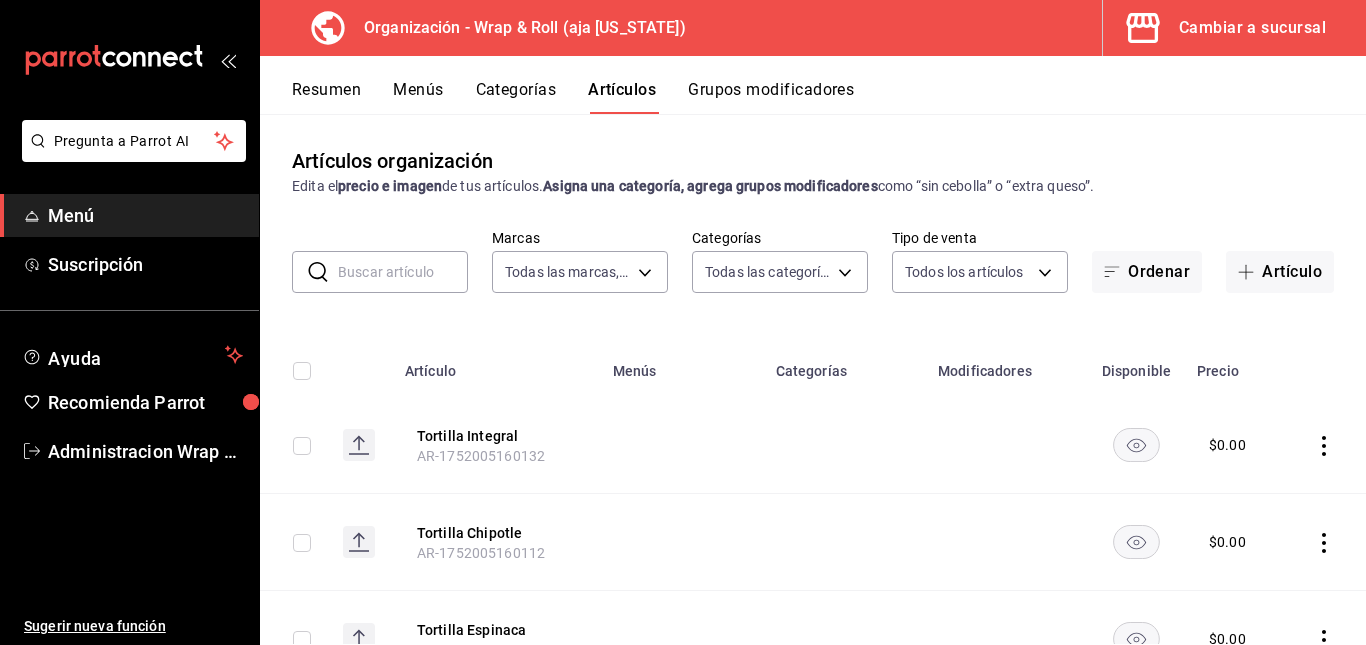 type on "3a4fe021-41fc-46df-8e55-94c4290f1a26" 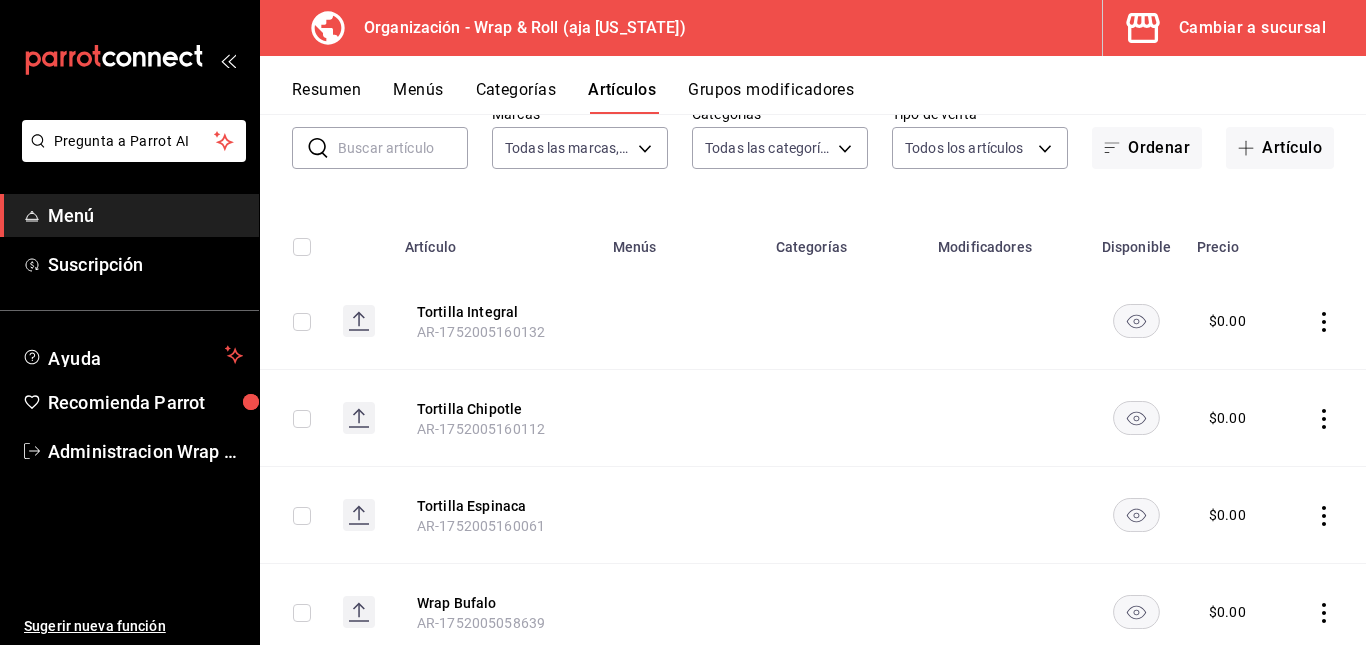 scroll, scrollTop: 0, scrollLeft: 0, axis: both 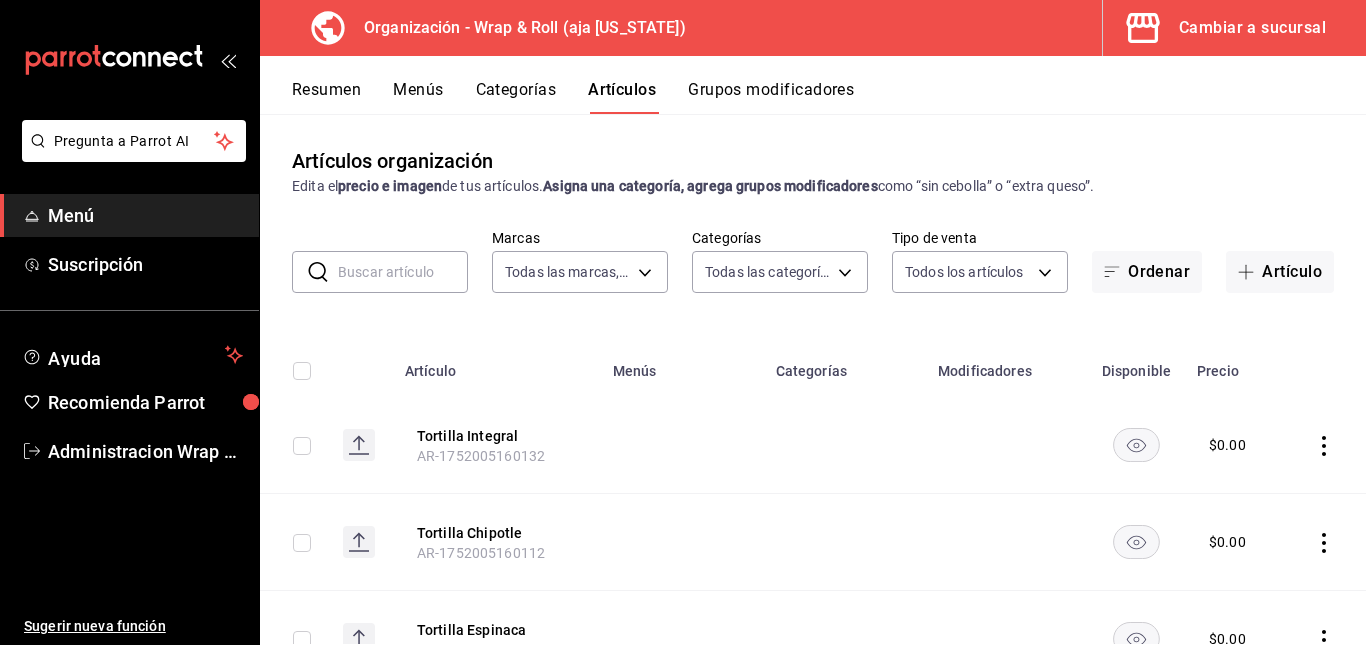 click at bounding box center [403, 272] 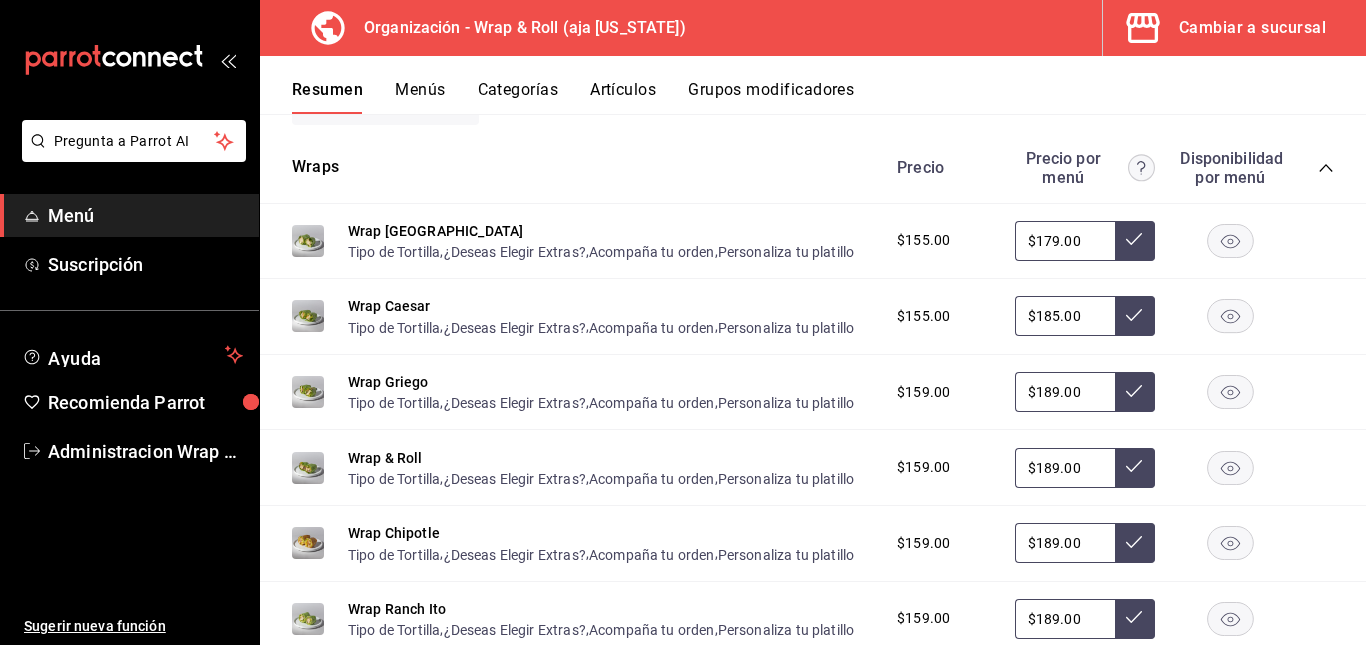 scroll, scrollTop: 355, scrollLeft: 0, axis: vertical 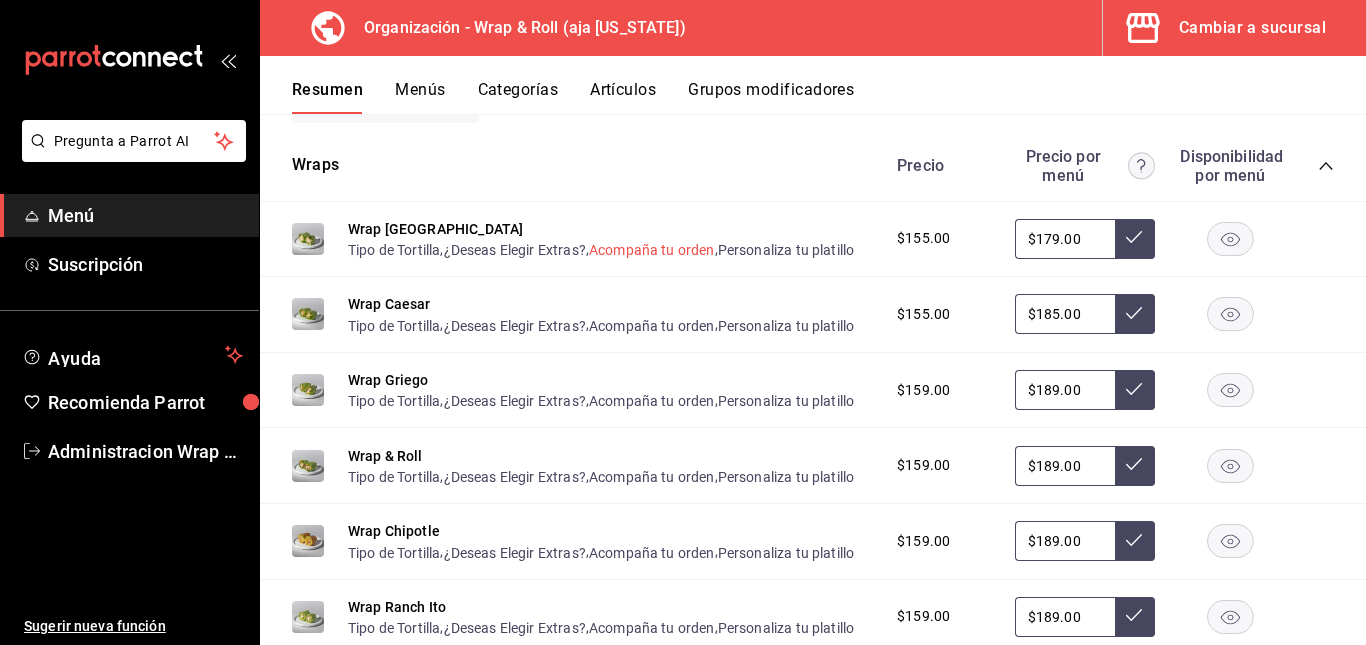 click on "Acompaña tu orden" at bounding box center [652, 250] 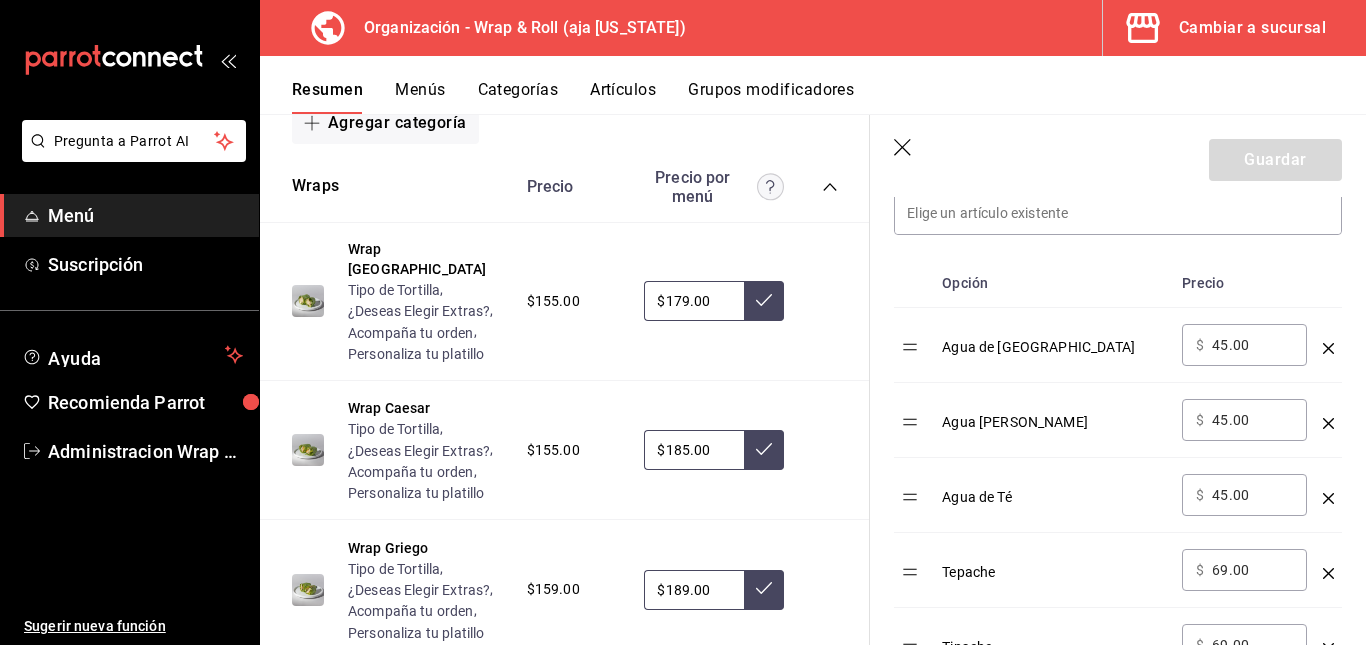 scroll, scrollTop: 636, scrollLeft: 0, axis: vertical 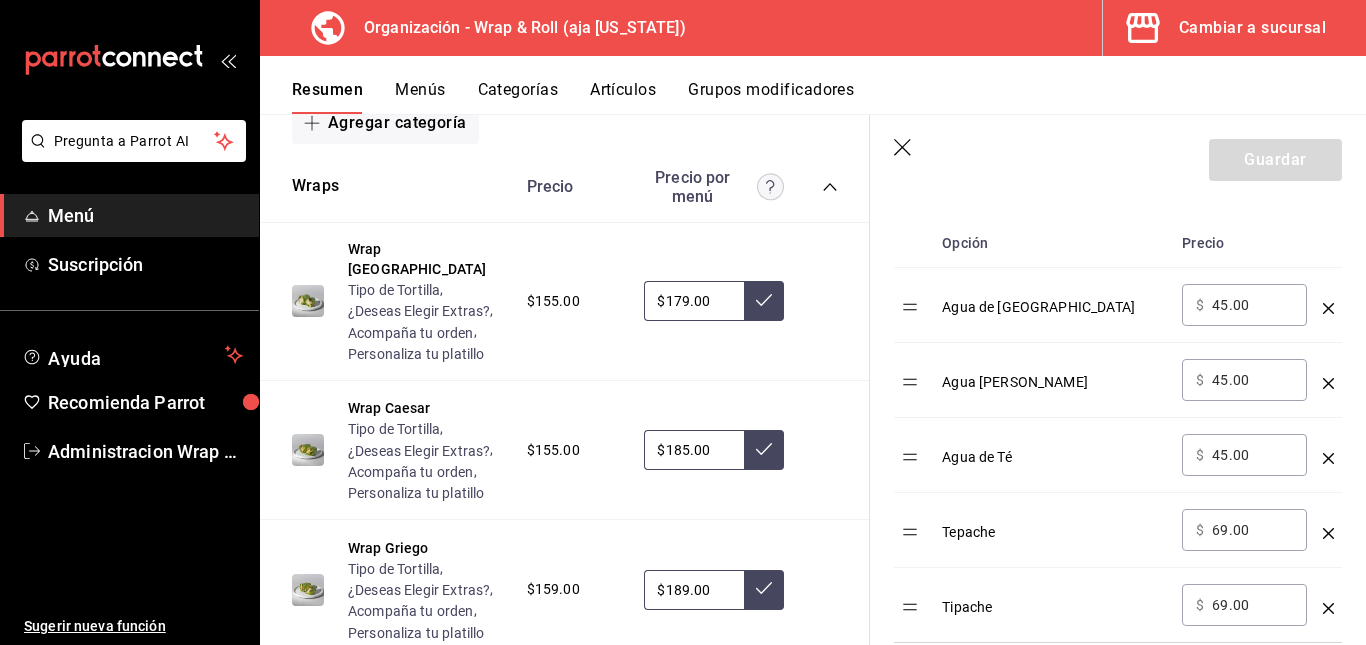 click on "45.00" at bounding box center (1252, 305) 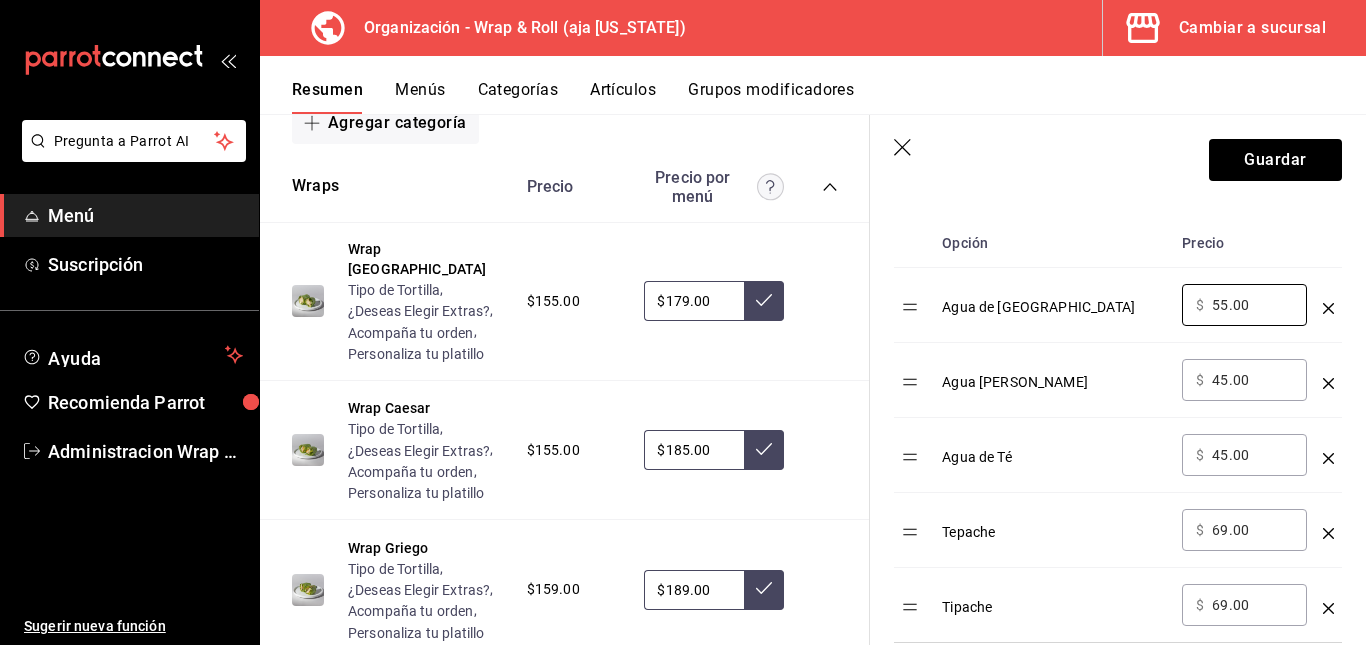 type on "55.00" 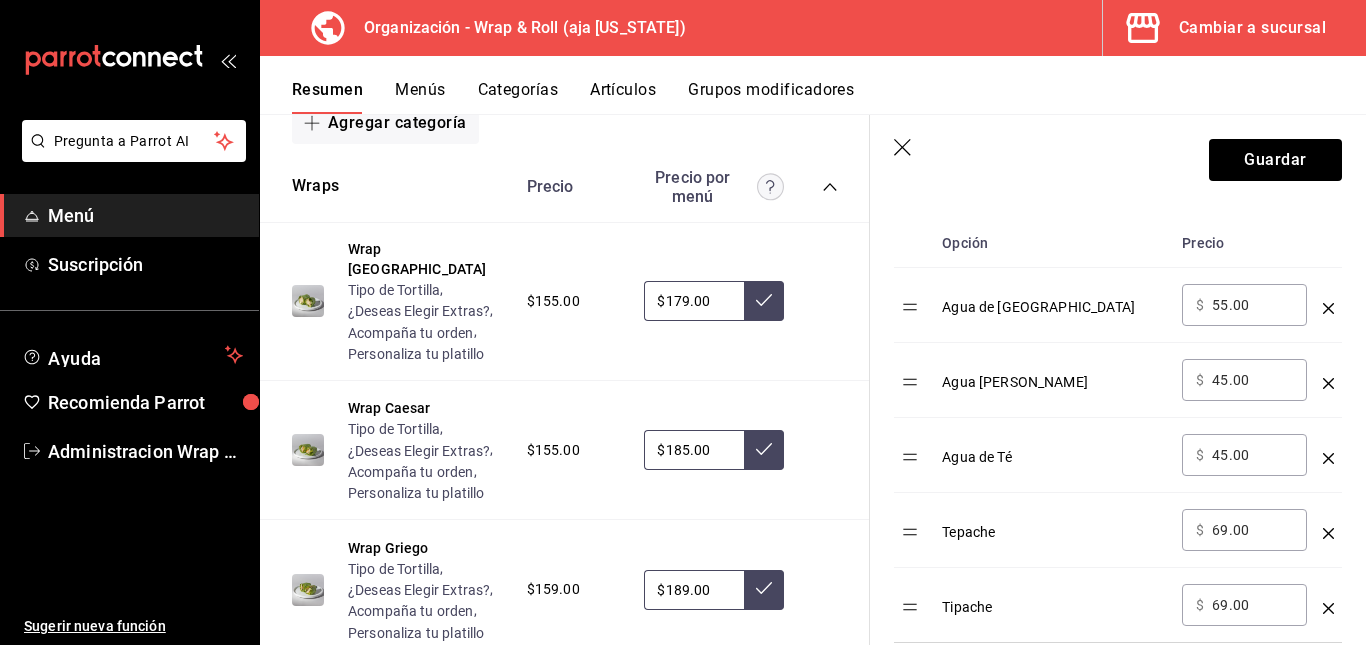 click on "45.00" at bounding box center (1252, 380) 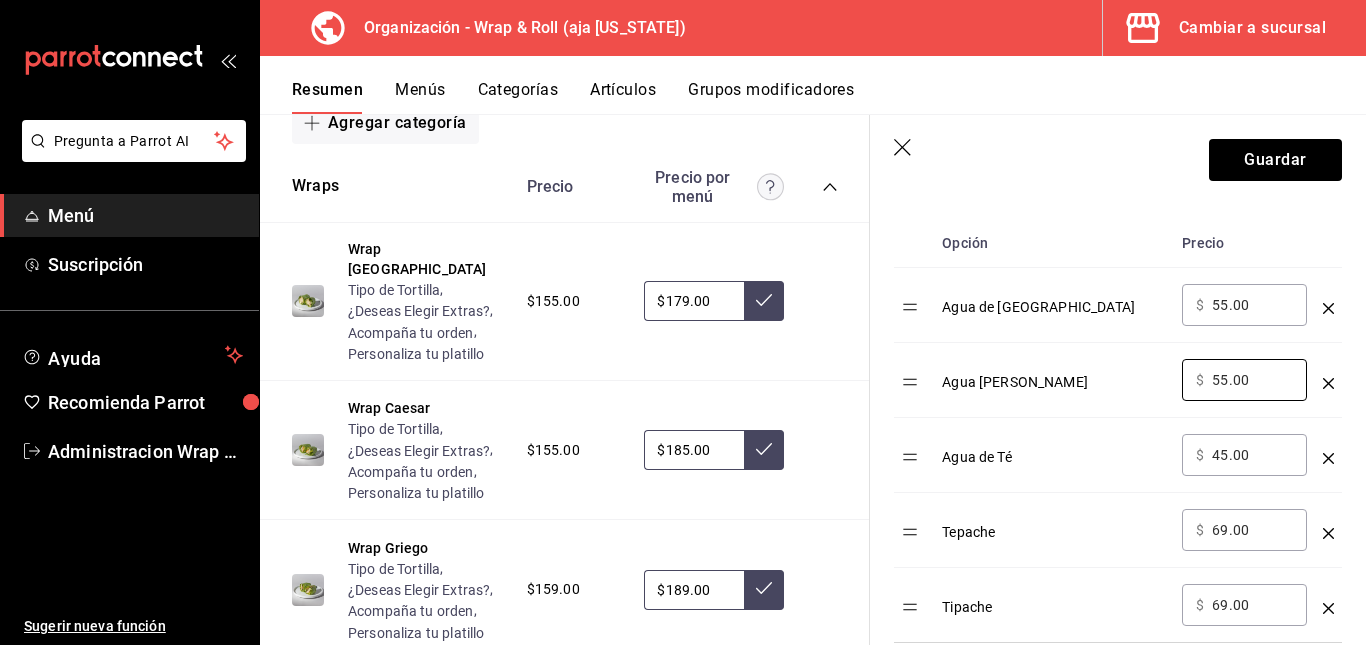 type on "55.00" 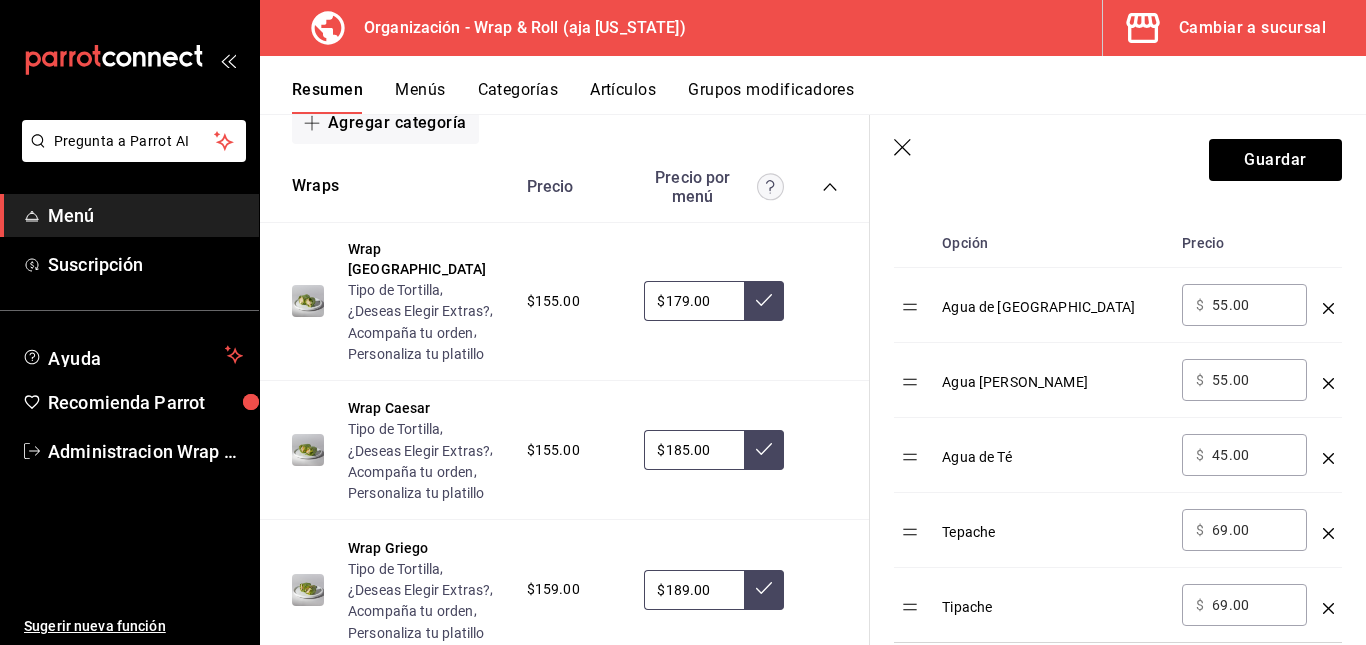 click on "45.00" at bounding box center [1252, 455] 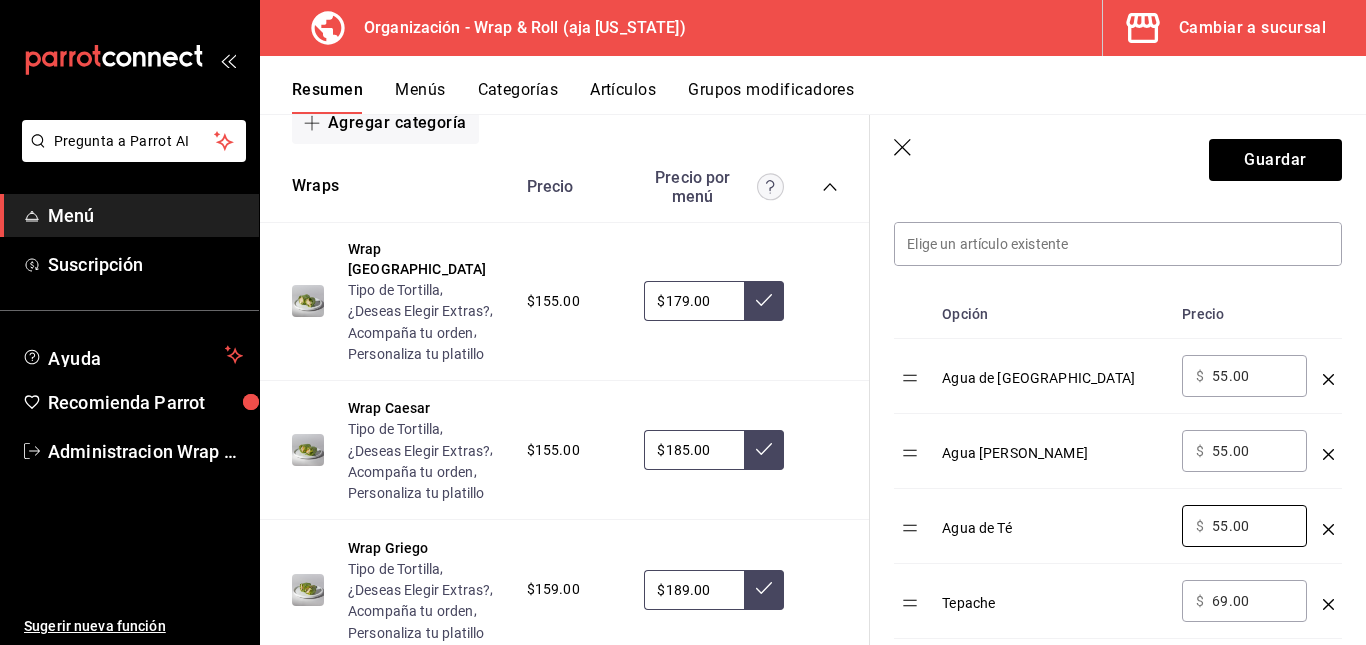 scroll, scrollTop: 561, scrollLeft: 0, axis: vertical 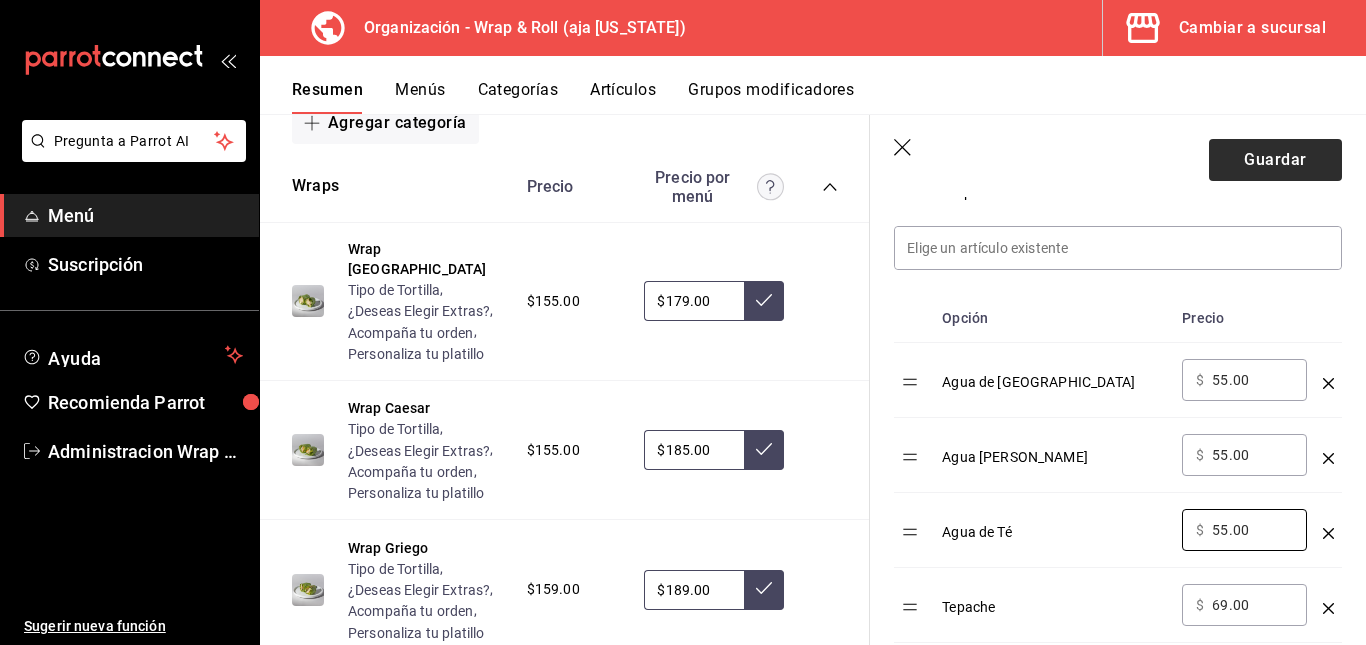 type on "55.00" 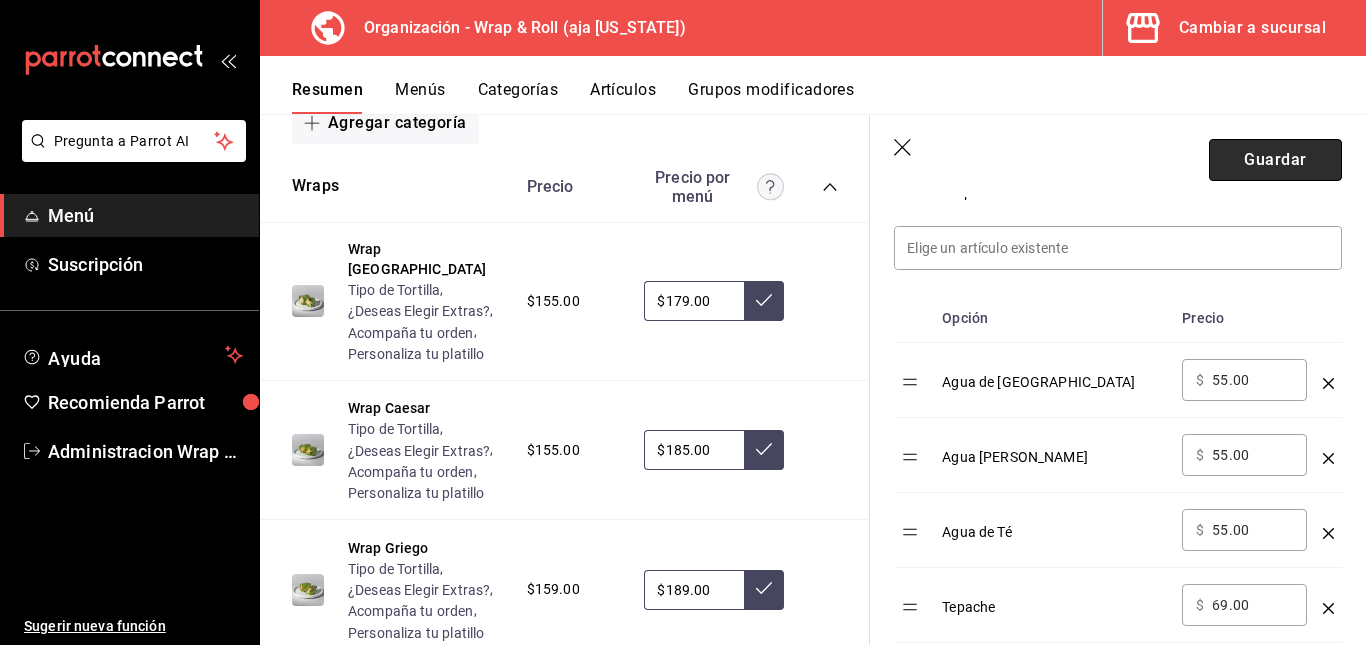 click on "Guardar" at bounding box center [1275, 160] 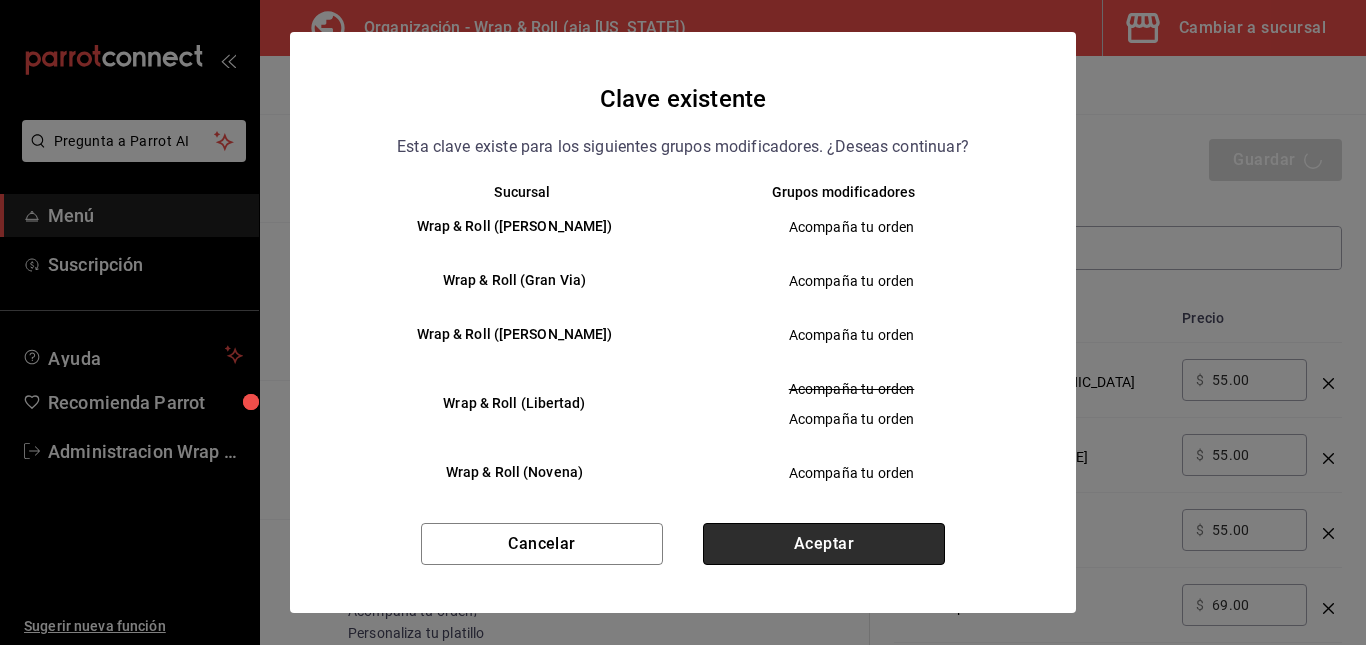 click on "Aceptar" at bounding box center [824, 544] 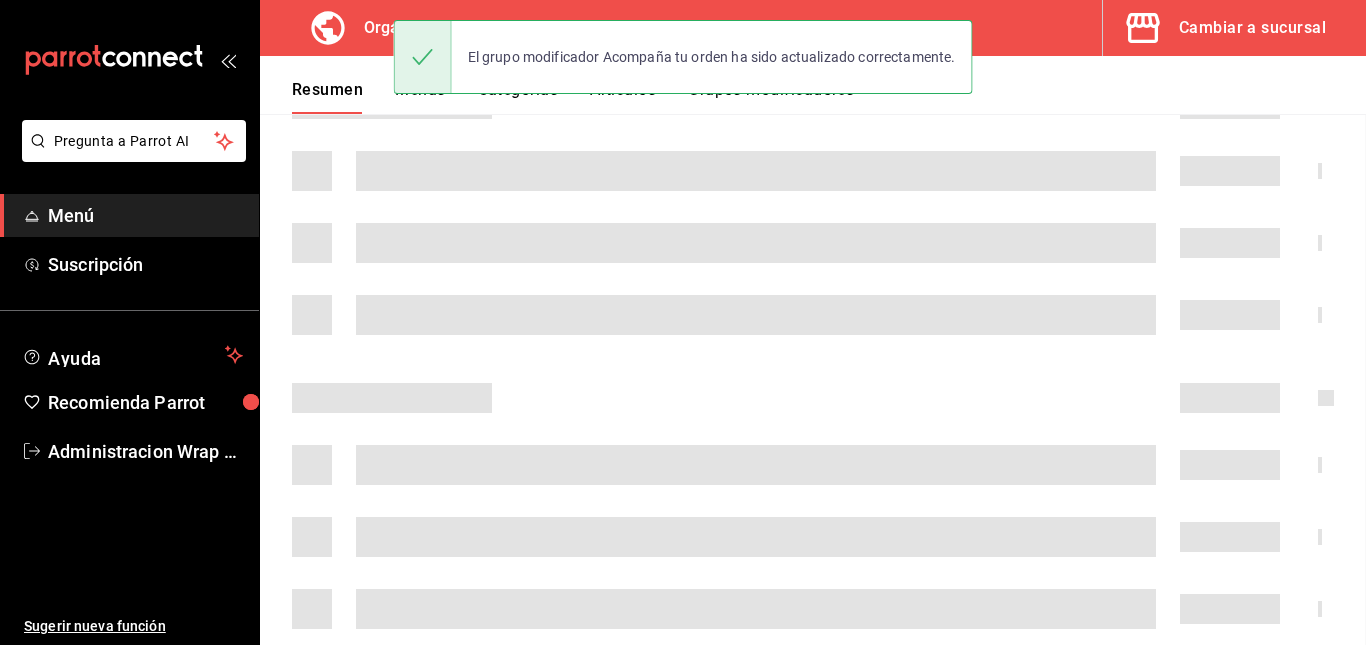 scroll, scrollTop: 0, scrollLeft: 0, axis: both 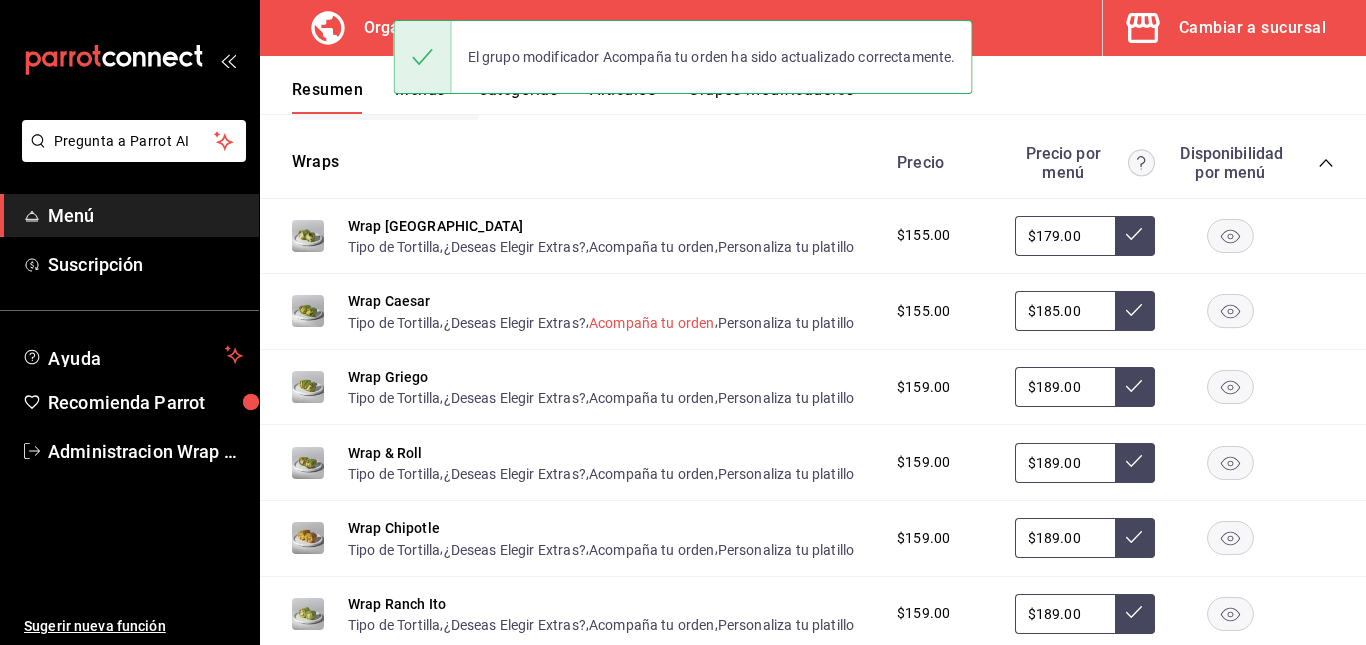 click on "Acompaña tu orden" at bounding box center [652, 323] 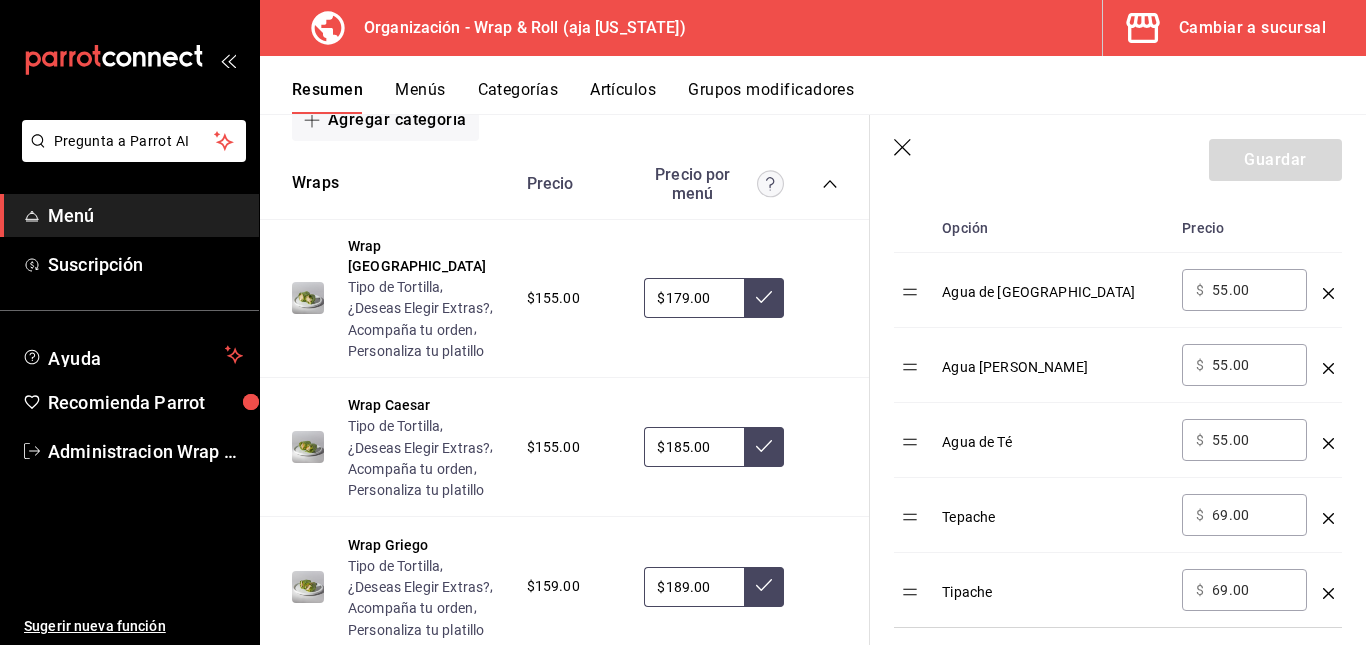 scroll, scrollTop: 653, scrollLeft: 0, axis: vertical 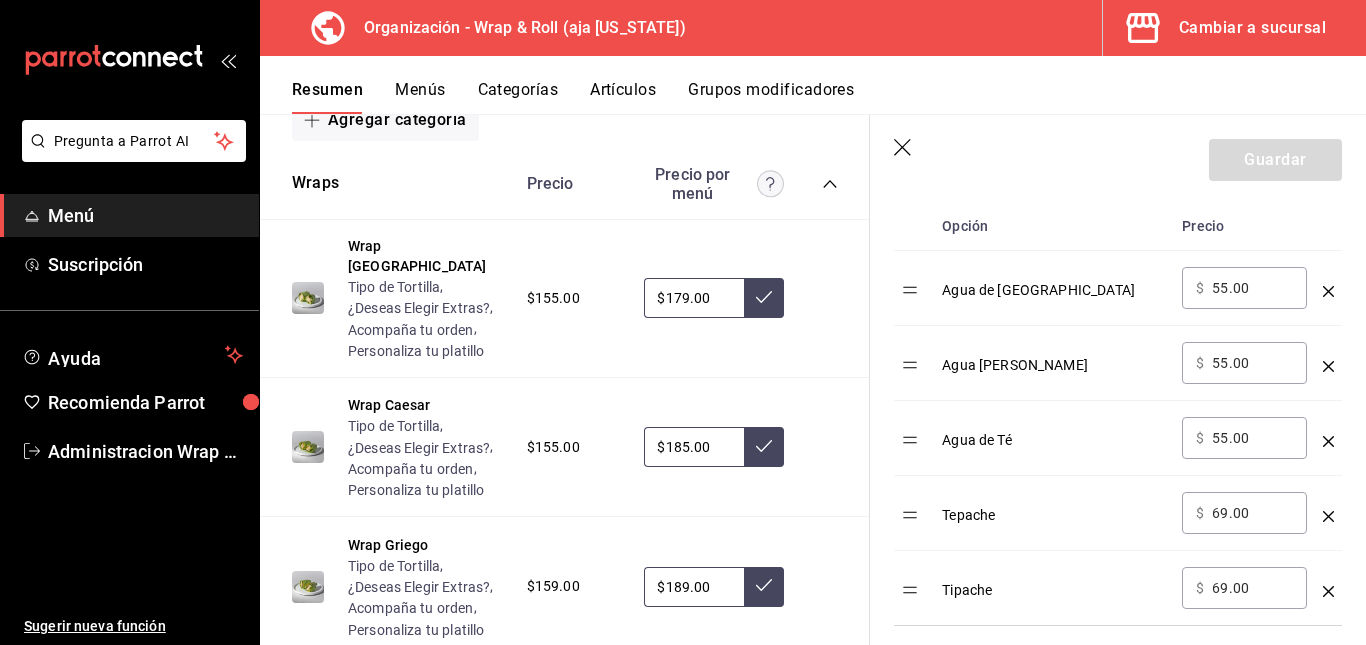 click 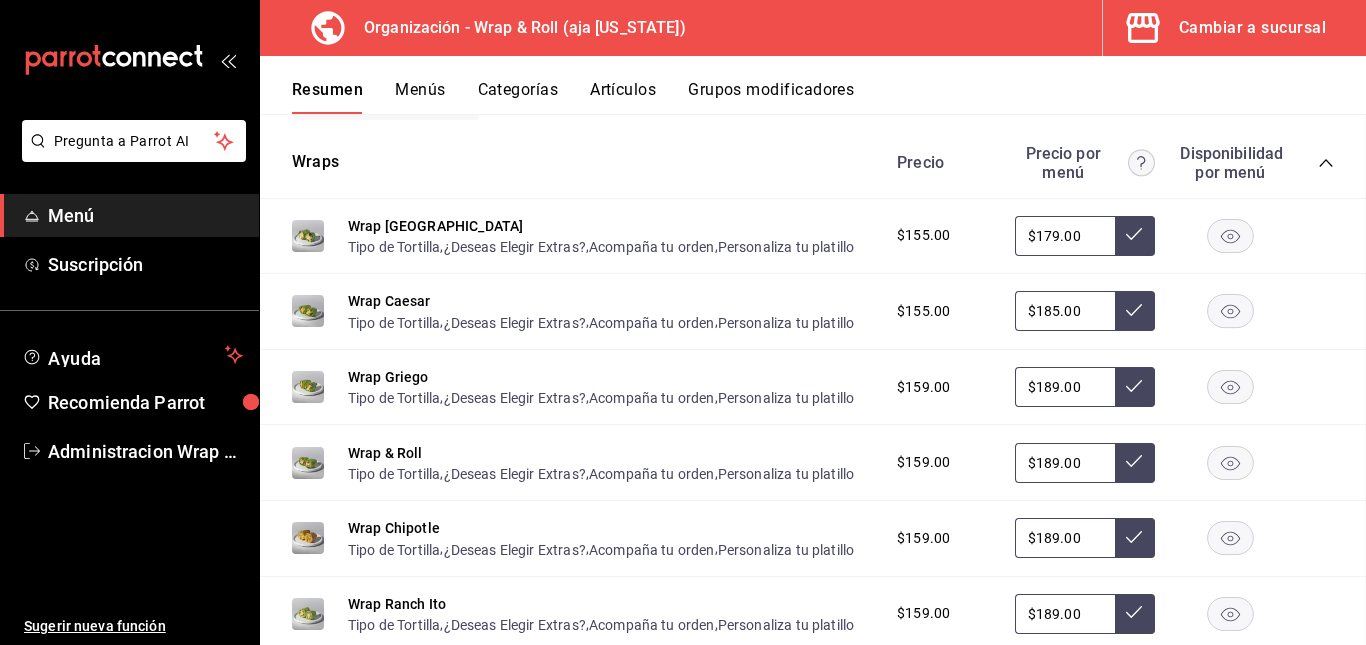 scroll, scrollTop: 0, scrollLeft: 0, axis: both 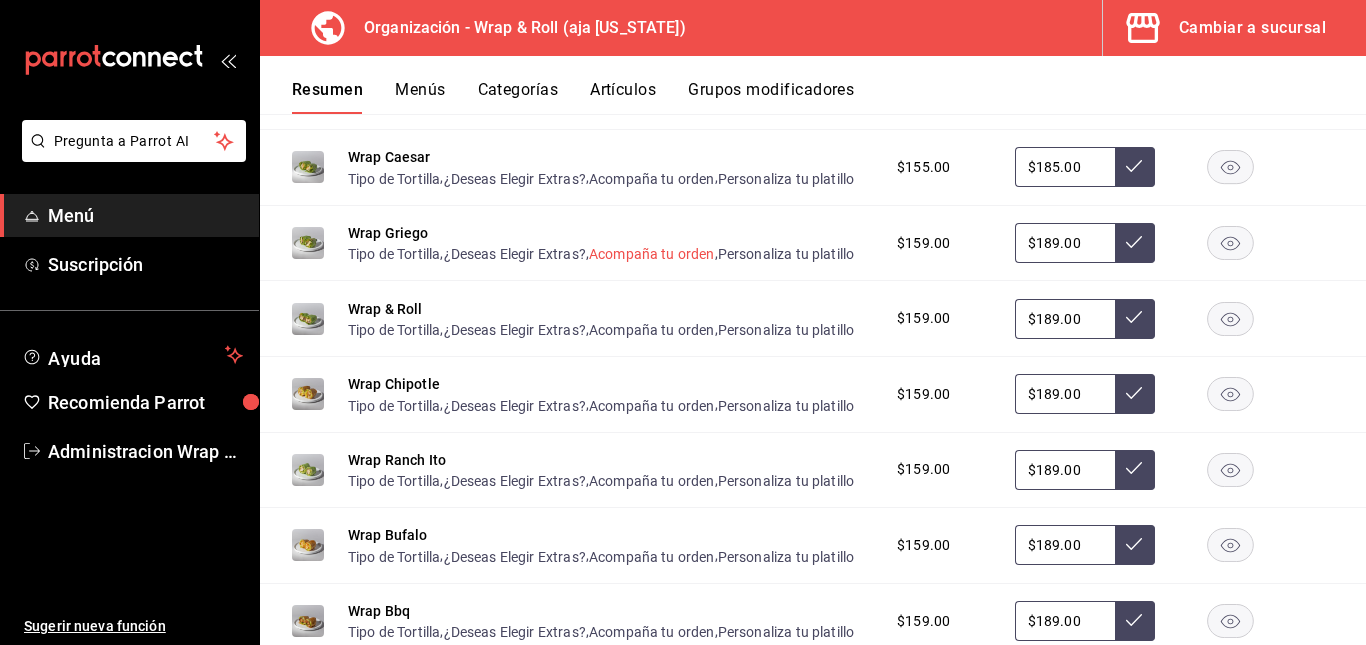 click on "Acompaña tu orden" at bounding box center (652, 254) 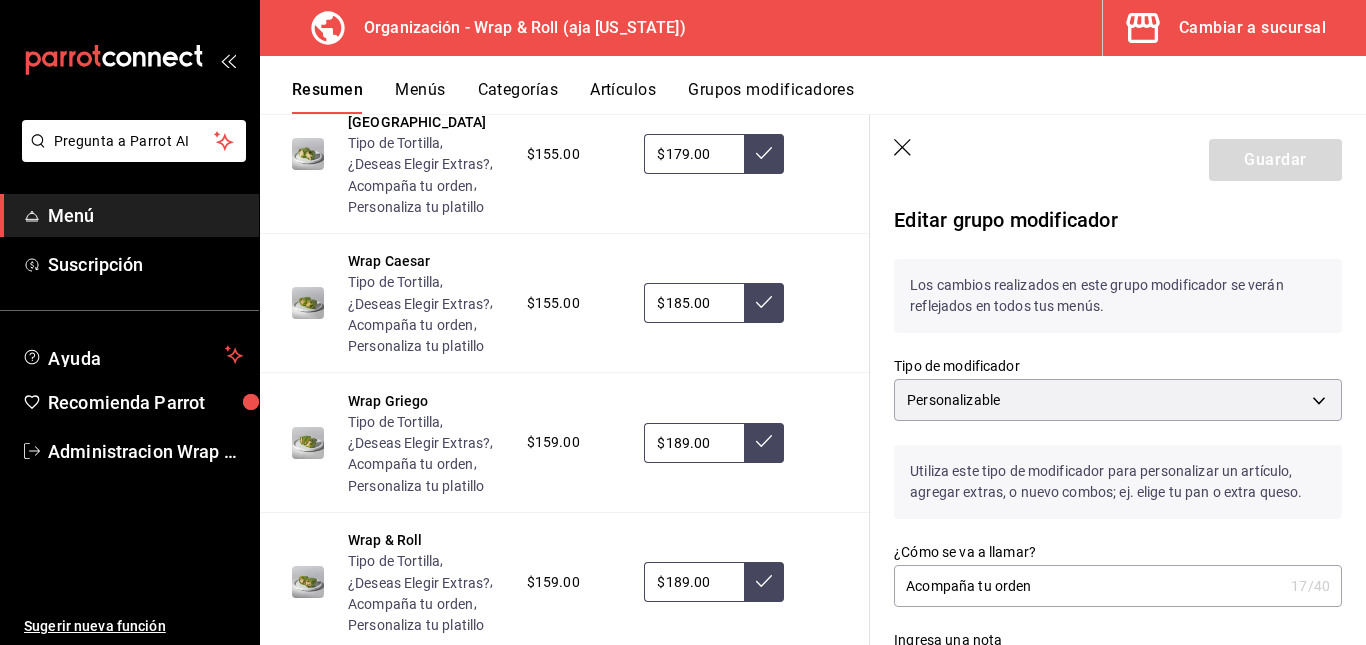 scroll, scrollTop: 491, scrollLeft: 0, axis: vertical 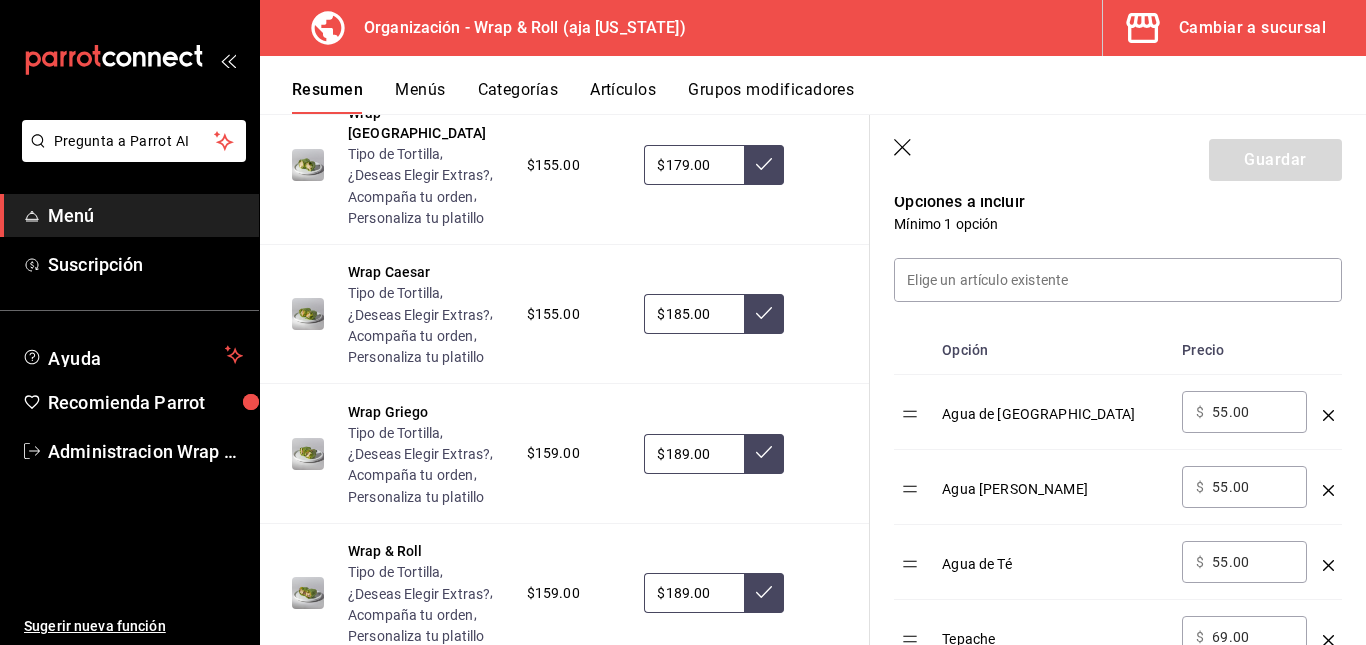 click 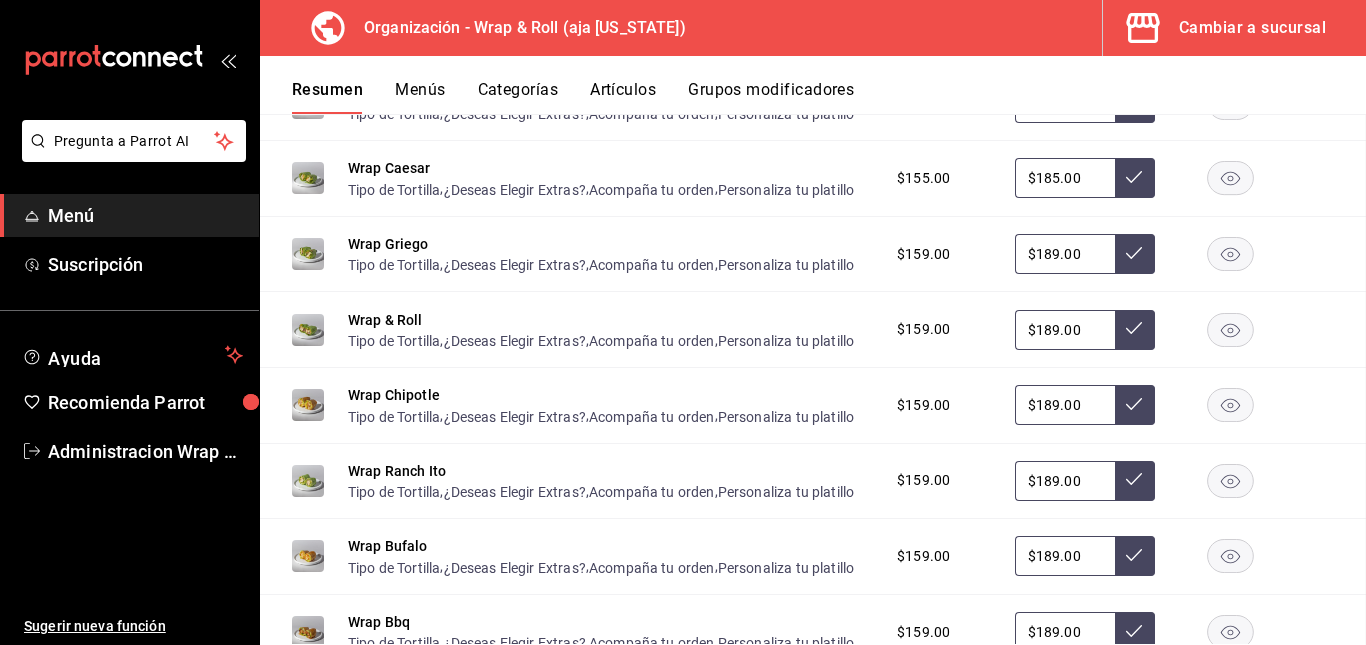scroll, scrollTop: 0, scrollLeft: 0, axis: both 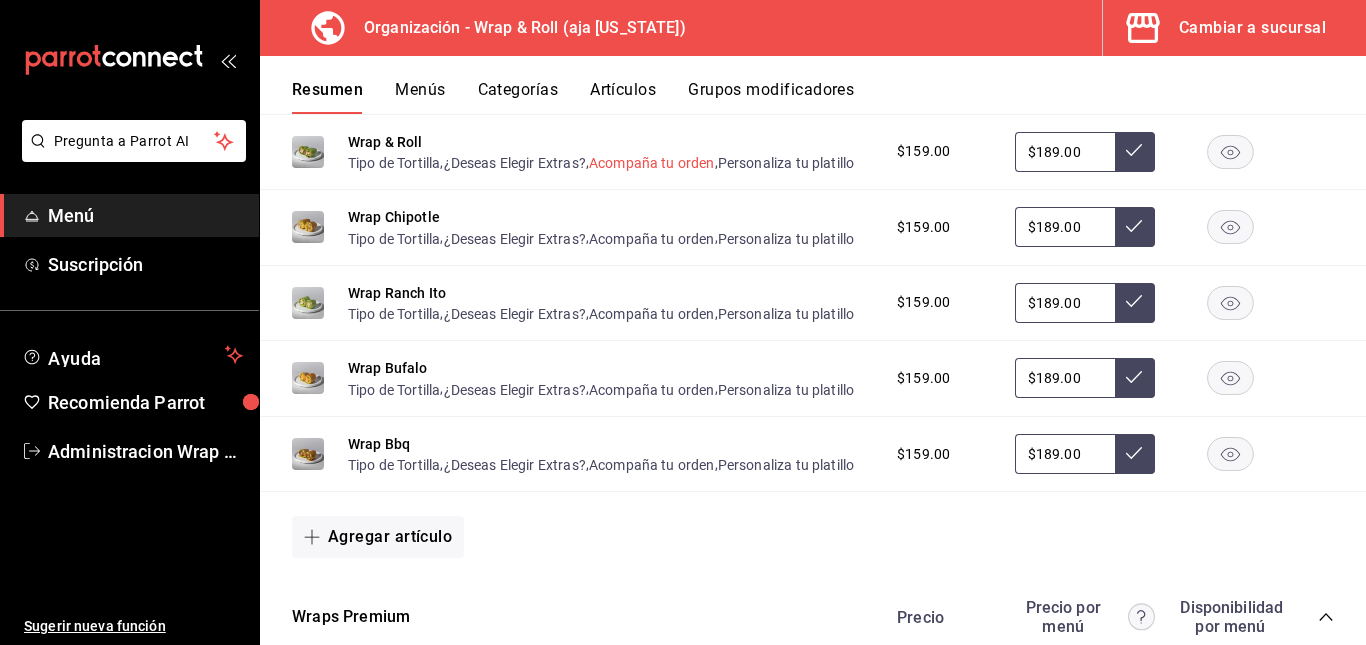 click on "Acompaña tu orden" at bounding box center [652, 163] 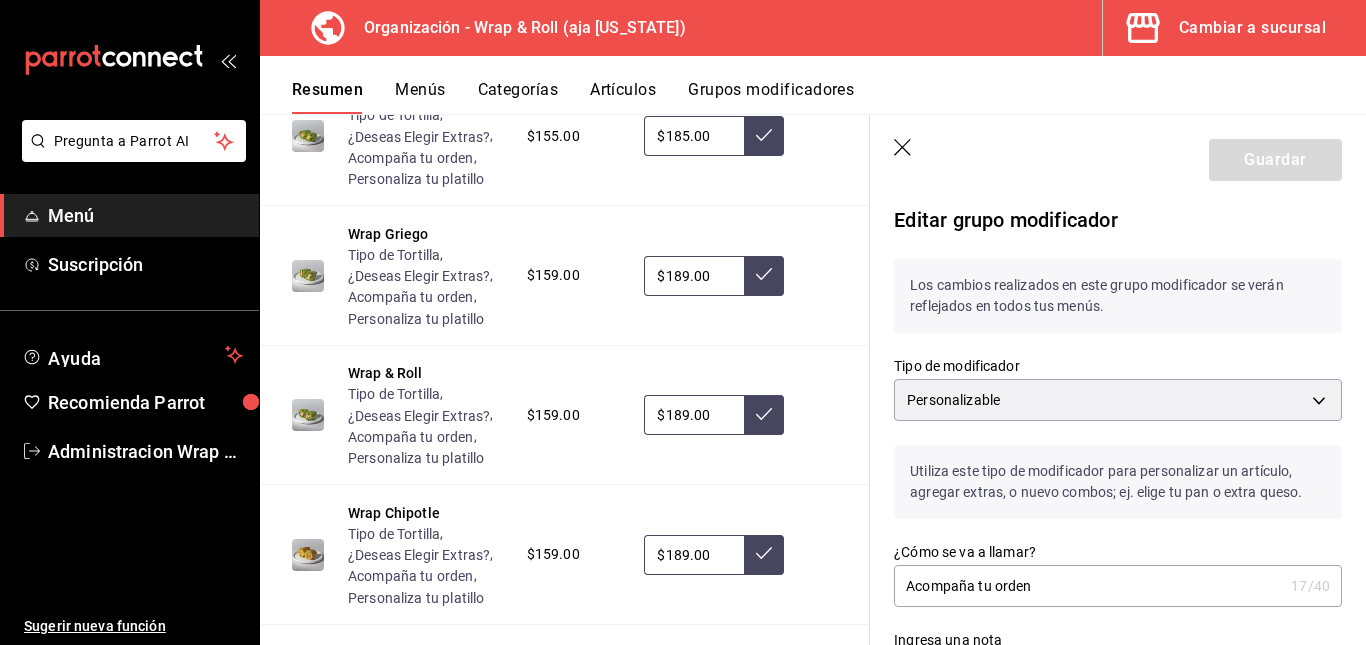scroll, scrollTop: 616, scrollLeft: 0, axis: vertical 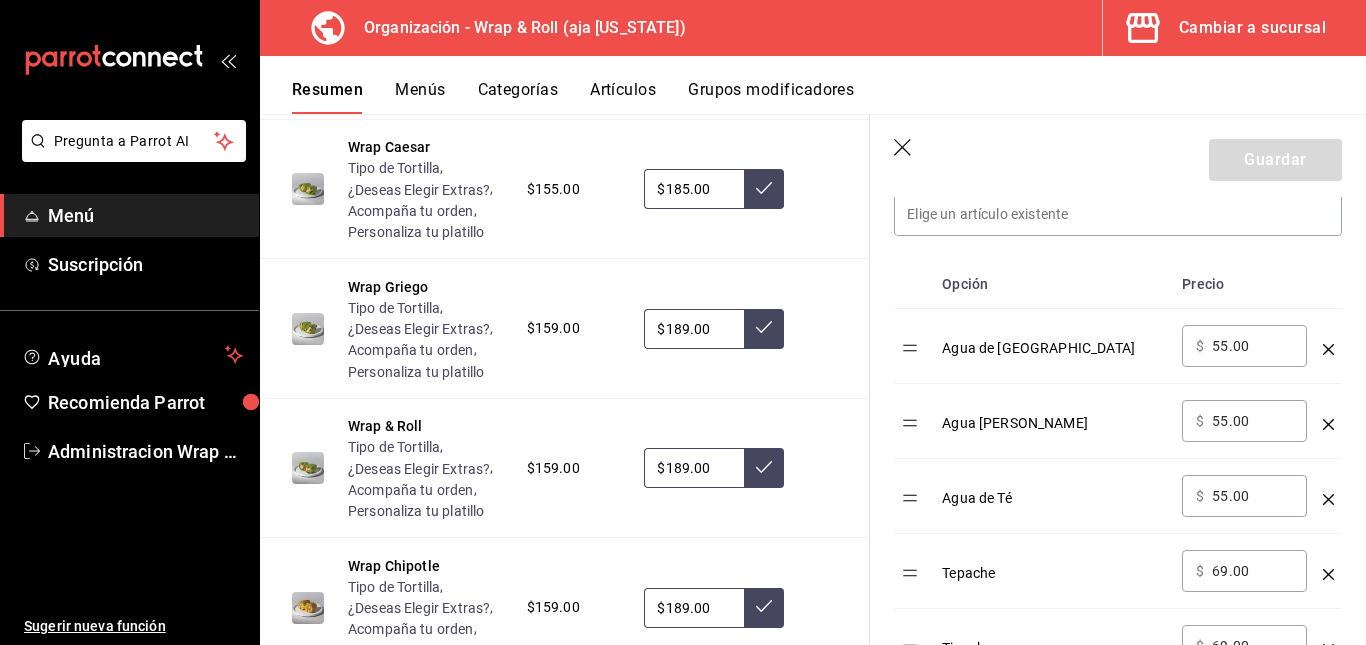 click 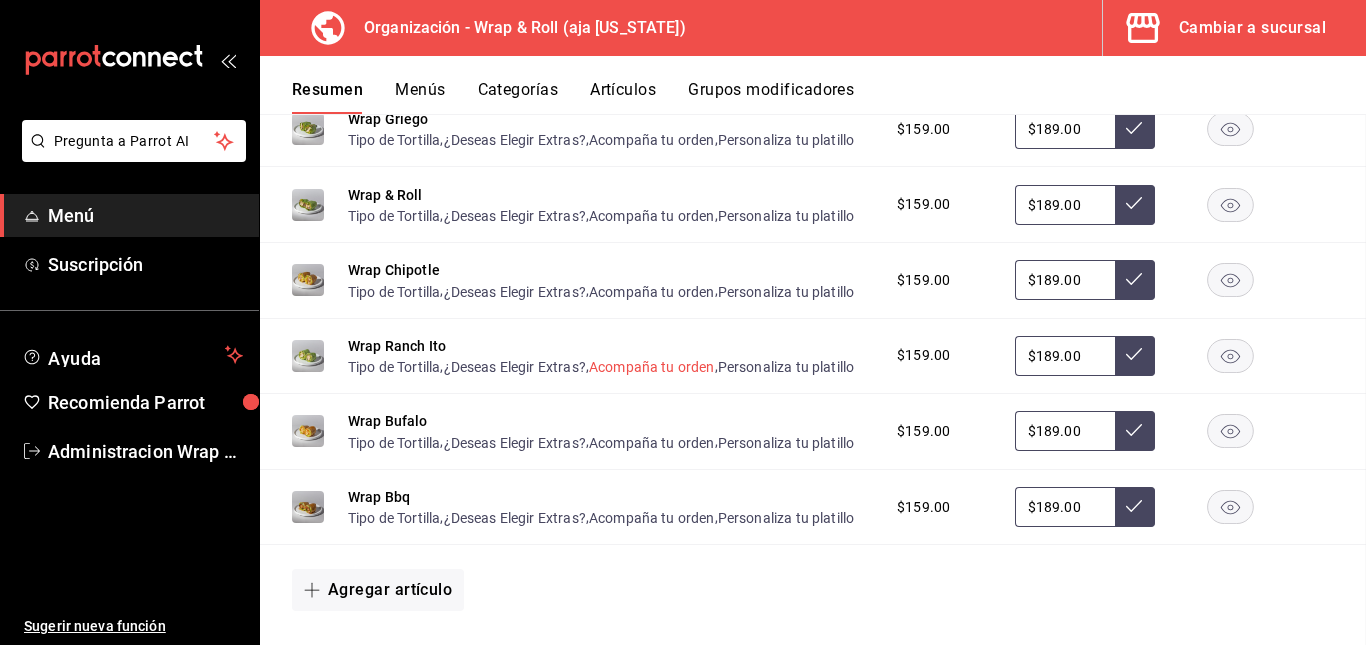 scroll, scrollTop: 0, scrollLeft: 0, axis: both 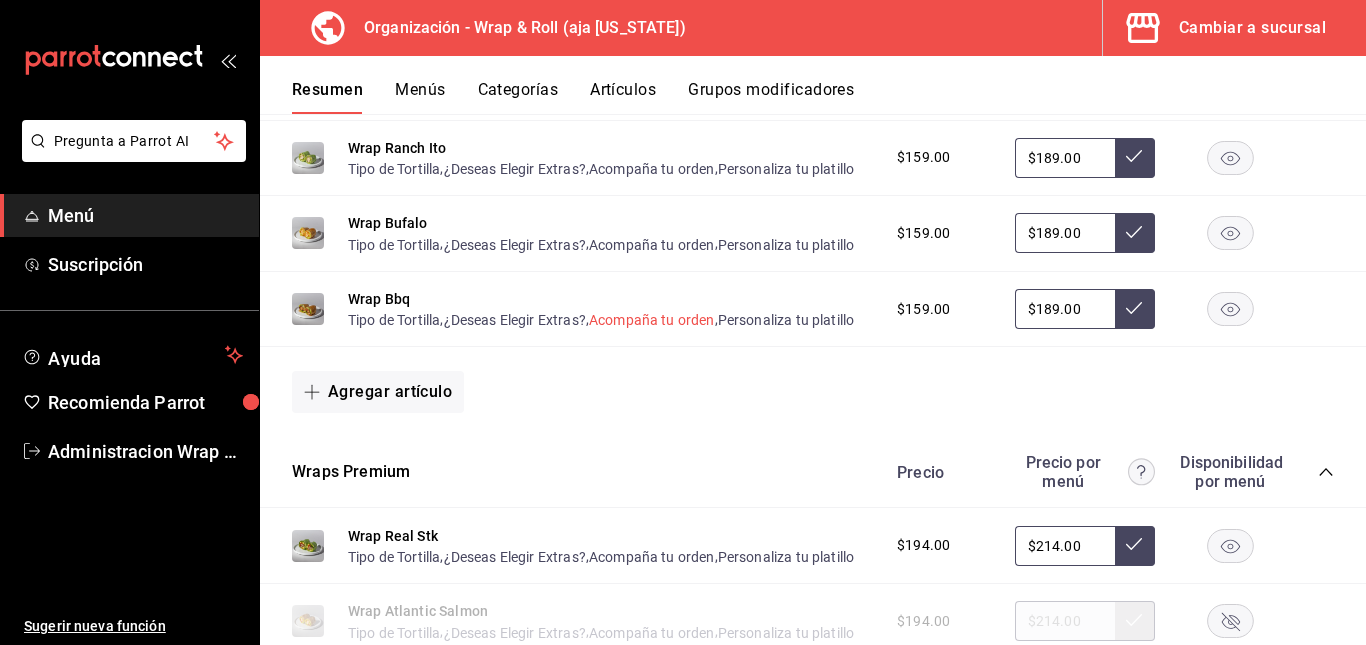 click on "Acompaña tu orden" at bounding box center [652, 320] 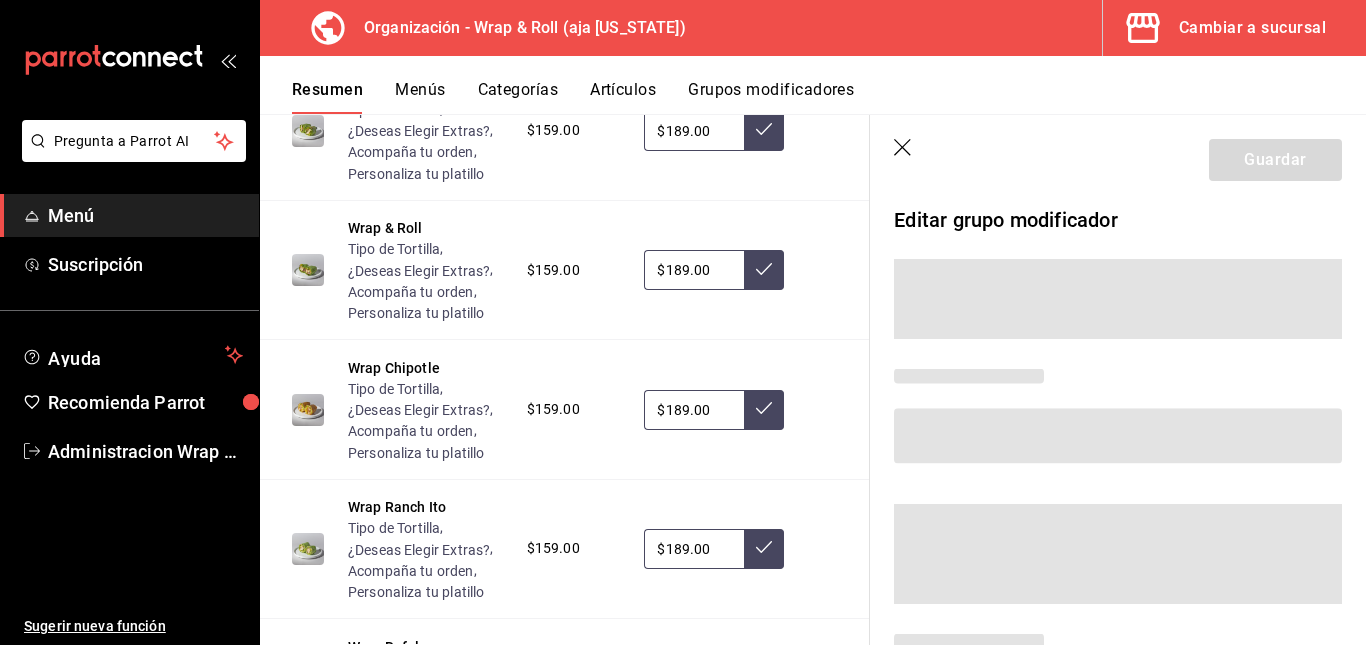 scroll, scrollTop: 750, scrollLeft: 0, axis: vertical 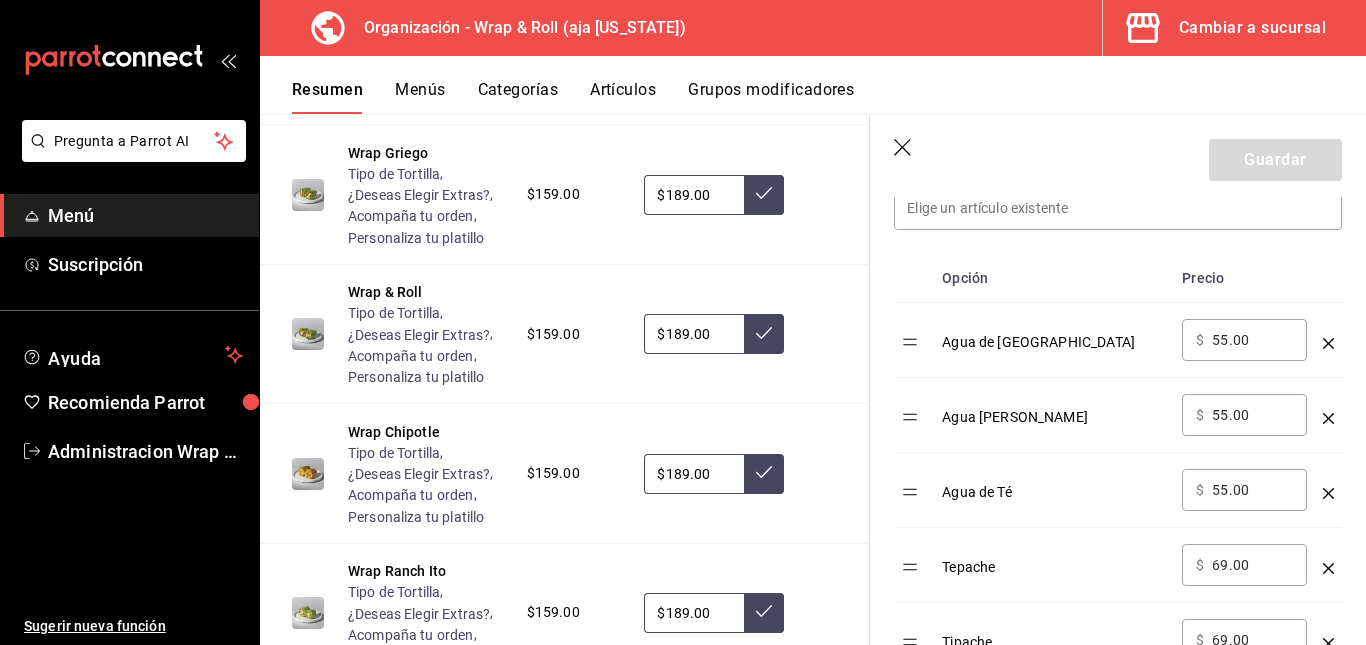 click on "Guardar" at bounding box center [1118, 156] 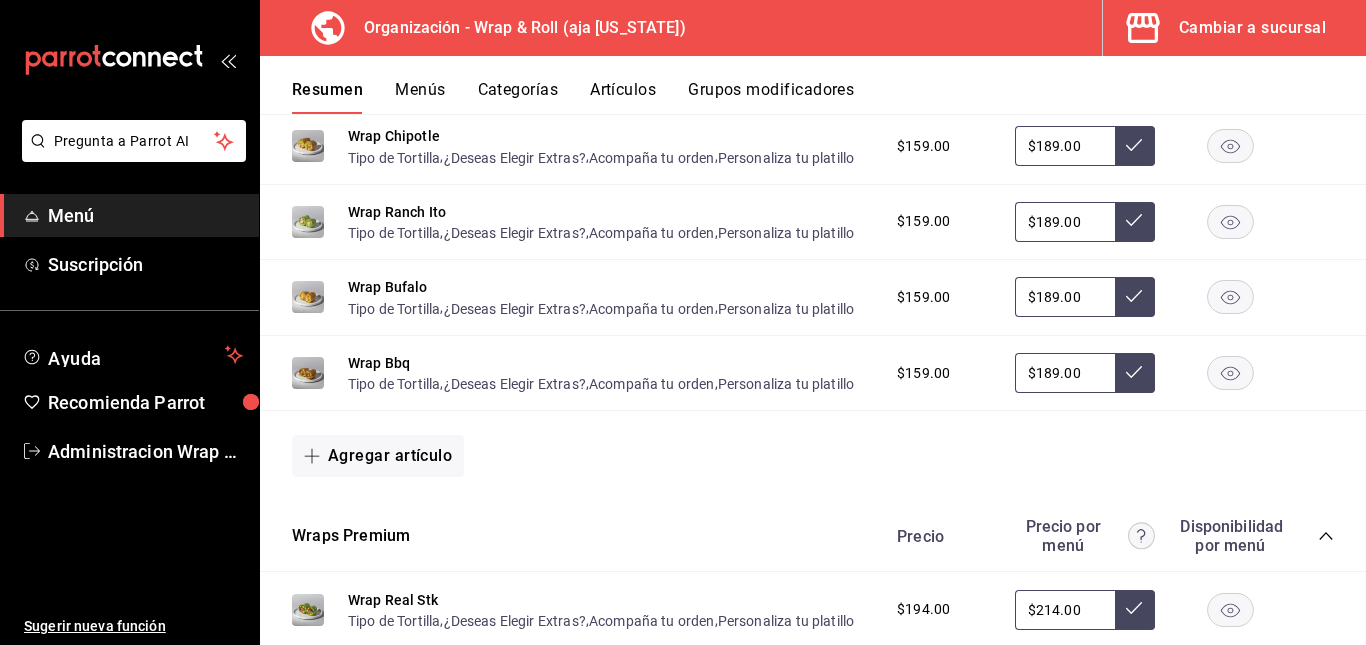 scroll, scrollTop: 0, scrollLeft: 0, axis: both 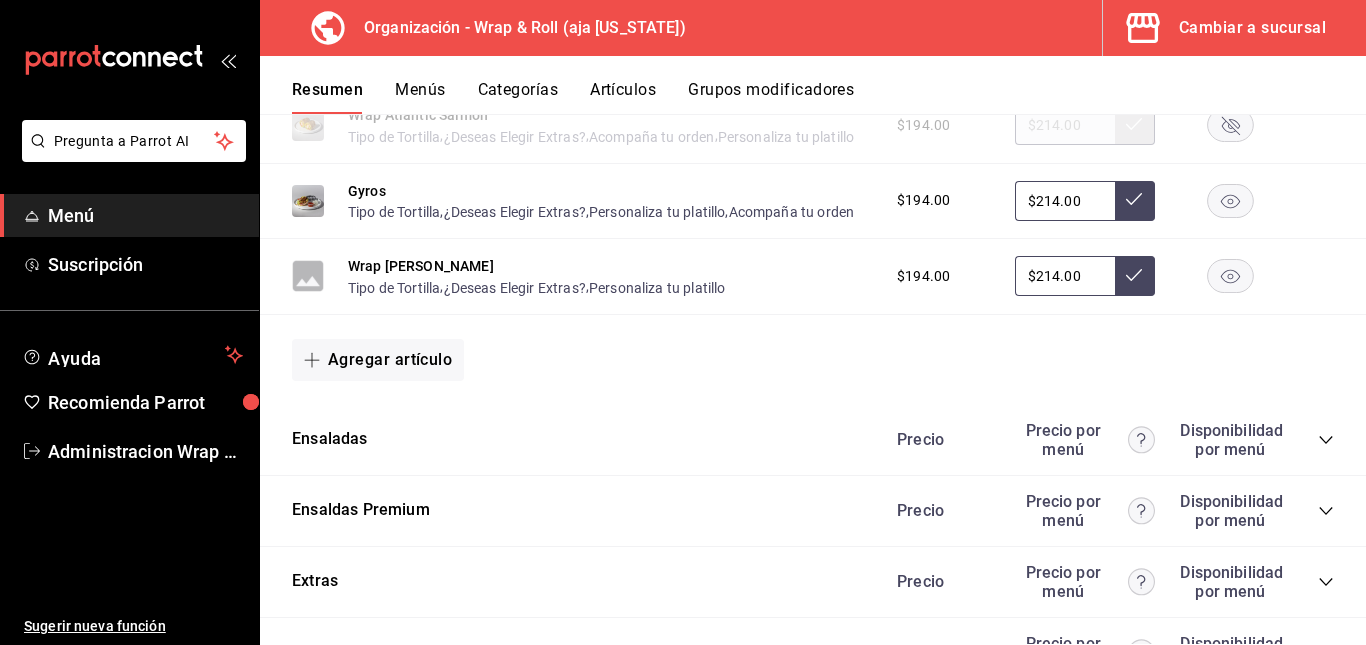click on "Acompaña tu orden" at bounding box center [652, 61] 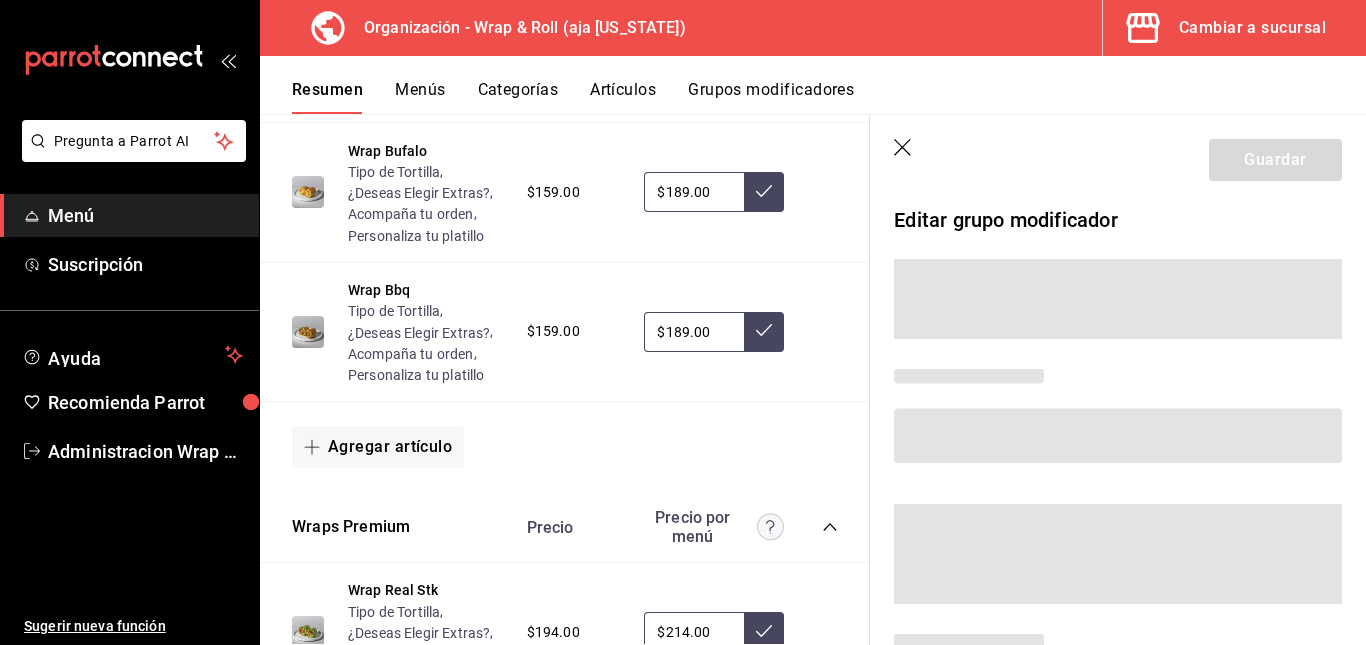 scroll, scrollTop: 1140, scrollLeft: 0, axis: vertical 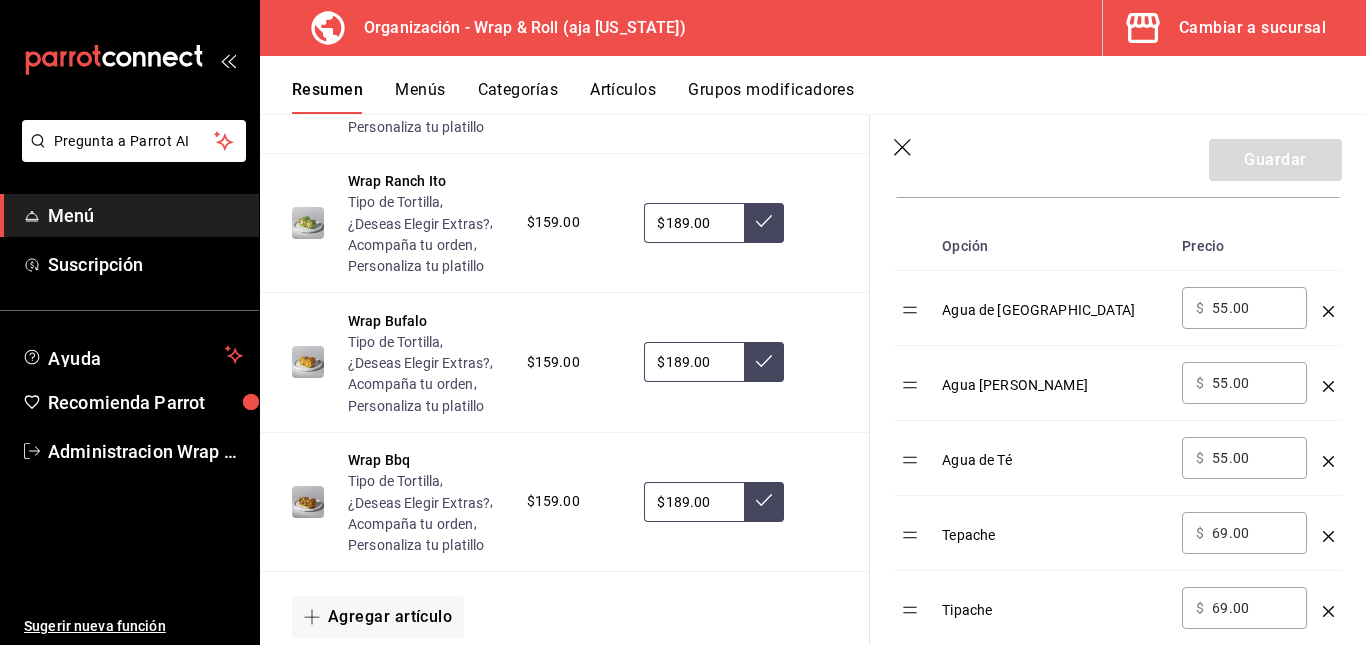 click 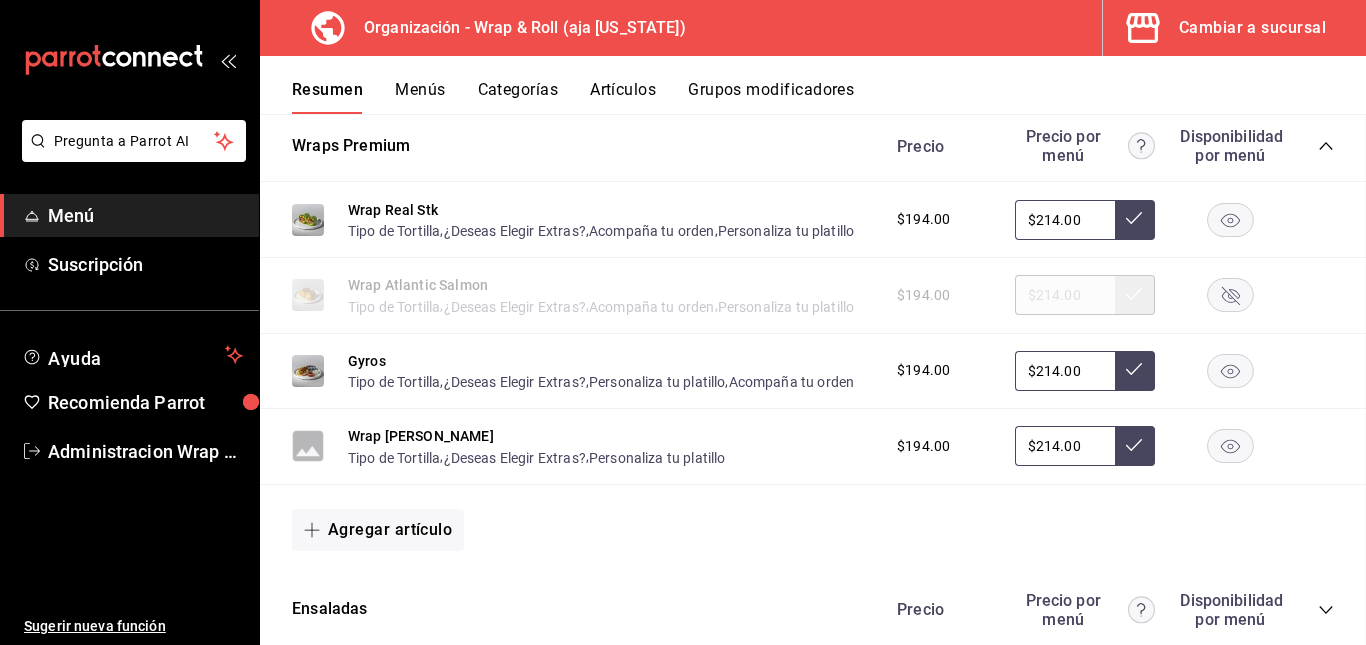 scroll, scrollTop: 0, scrollLeft: 0, axis: both 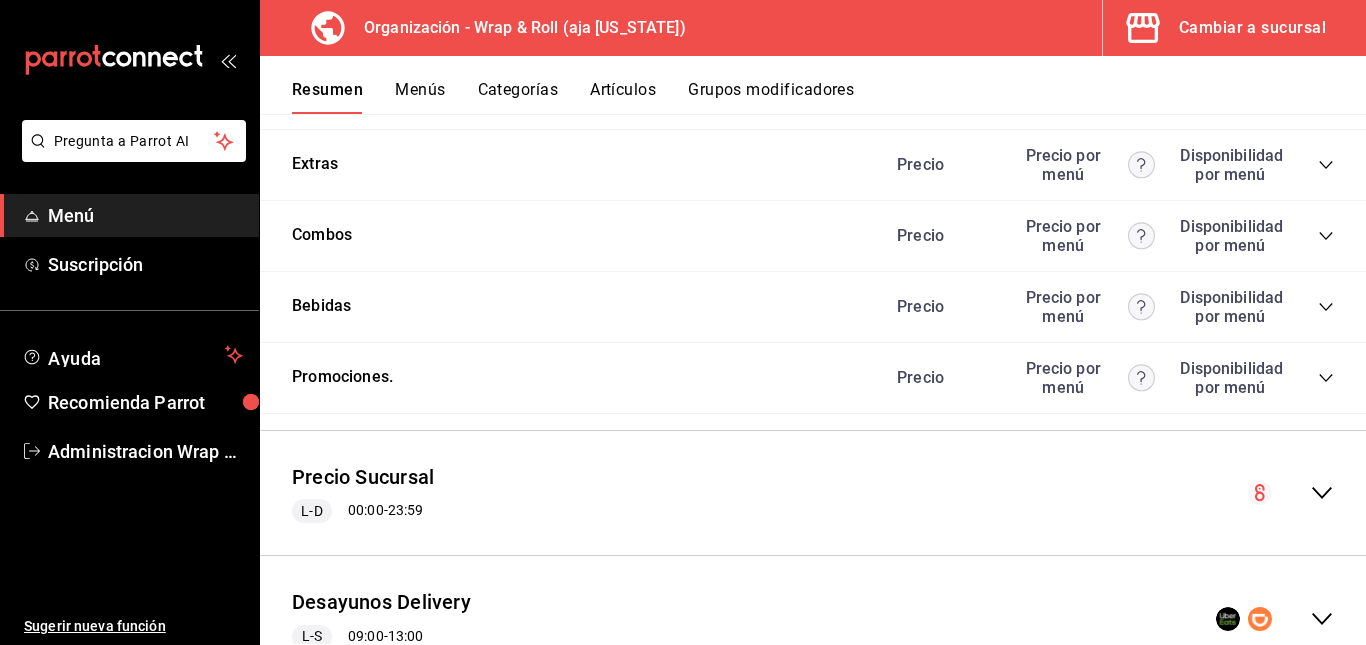 click 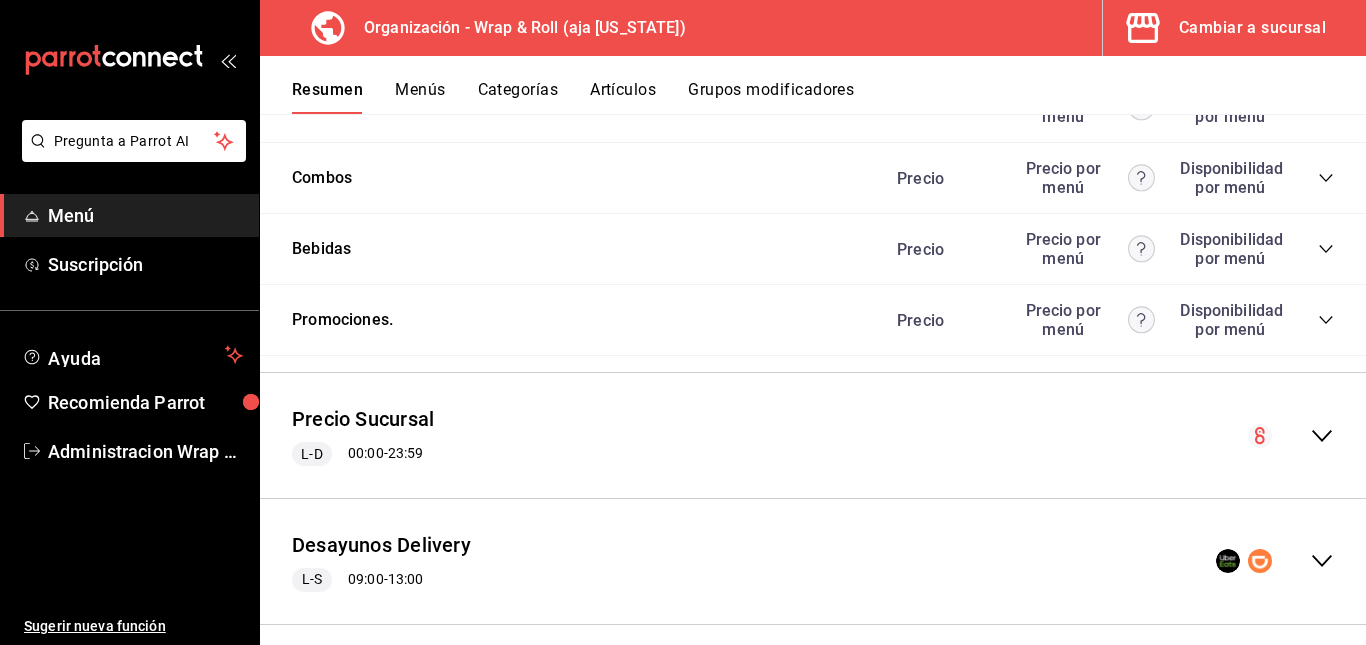 scroll, scrollTop: 2480, scrollLeft: 0, axis: vertical 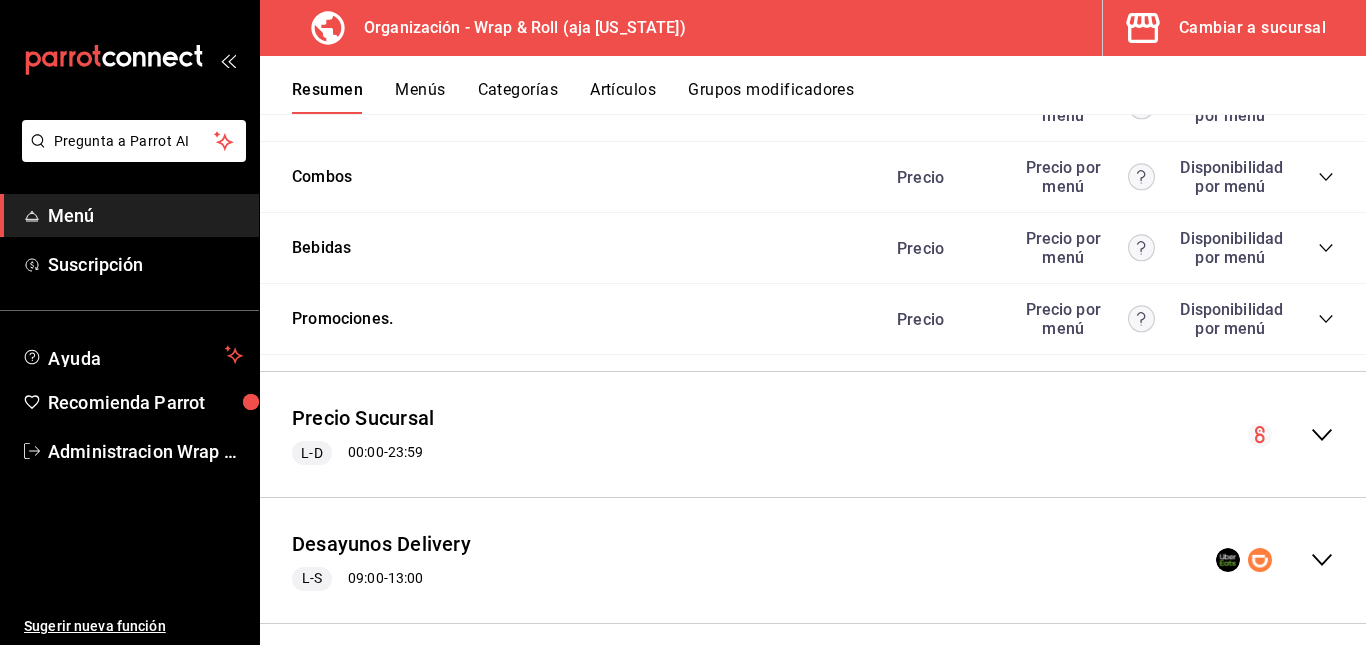 click 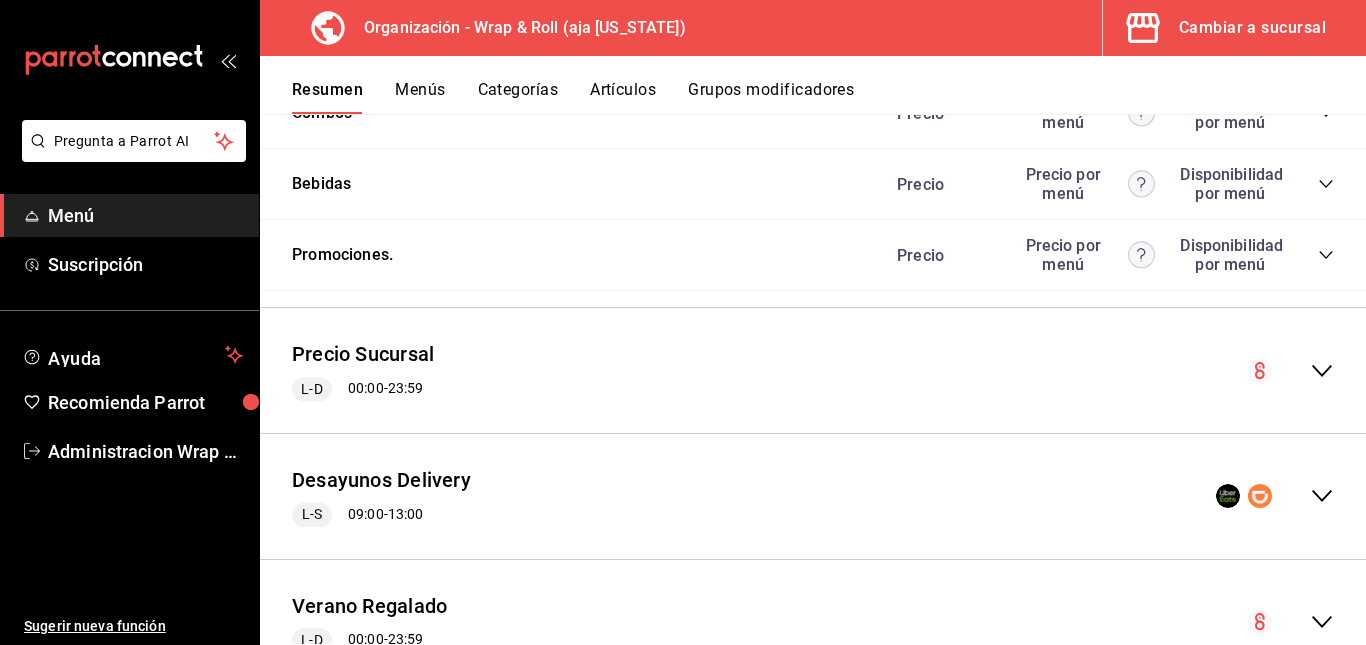 scroll, scrollTop: 2855, scrollLeft: 0, axis: vertical 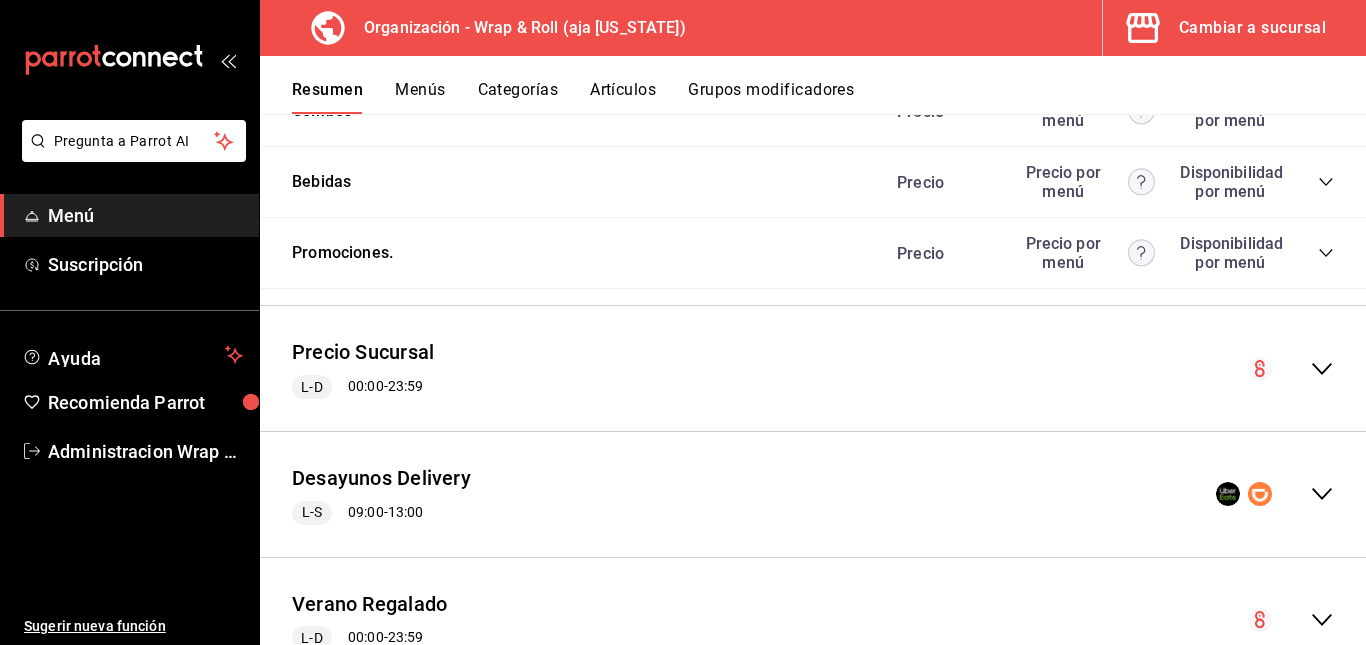 click 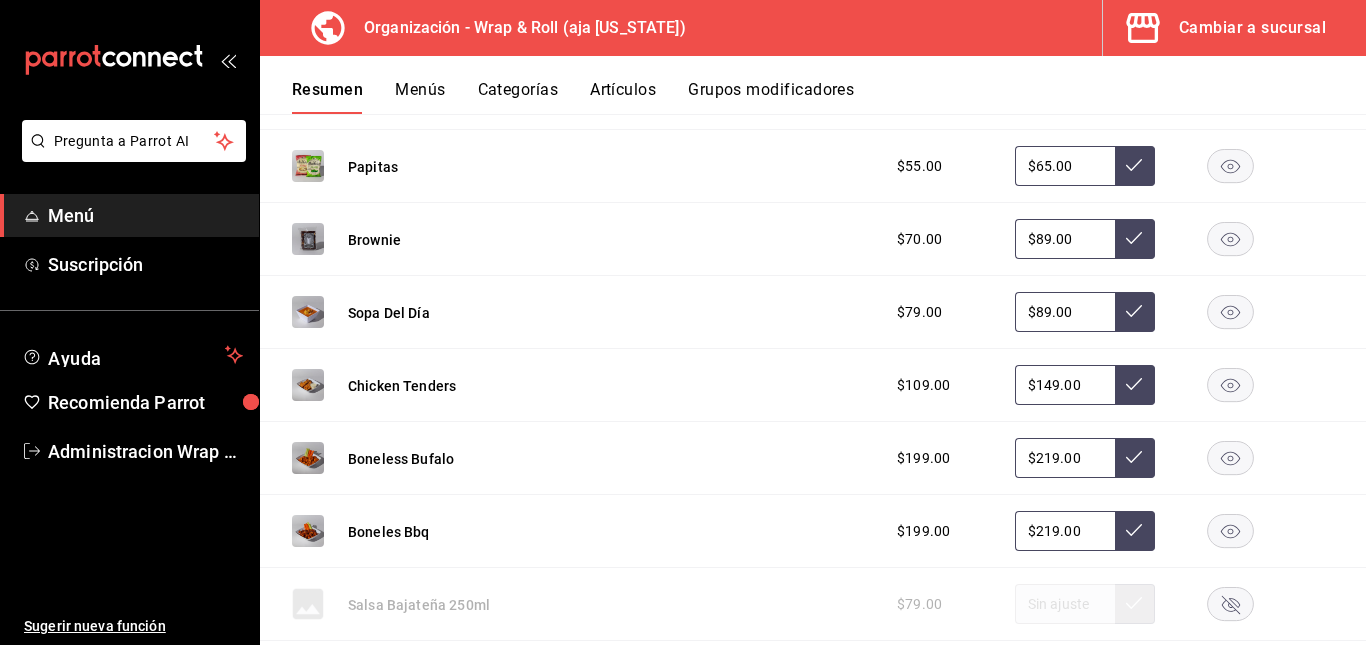 scroll, scrollTop: 3021, scrollLeft: 0, axis: vertical 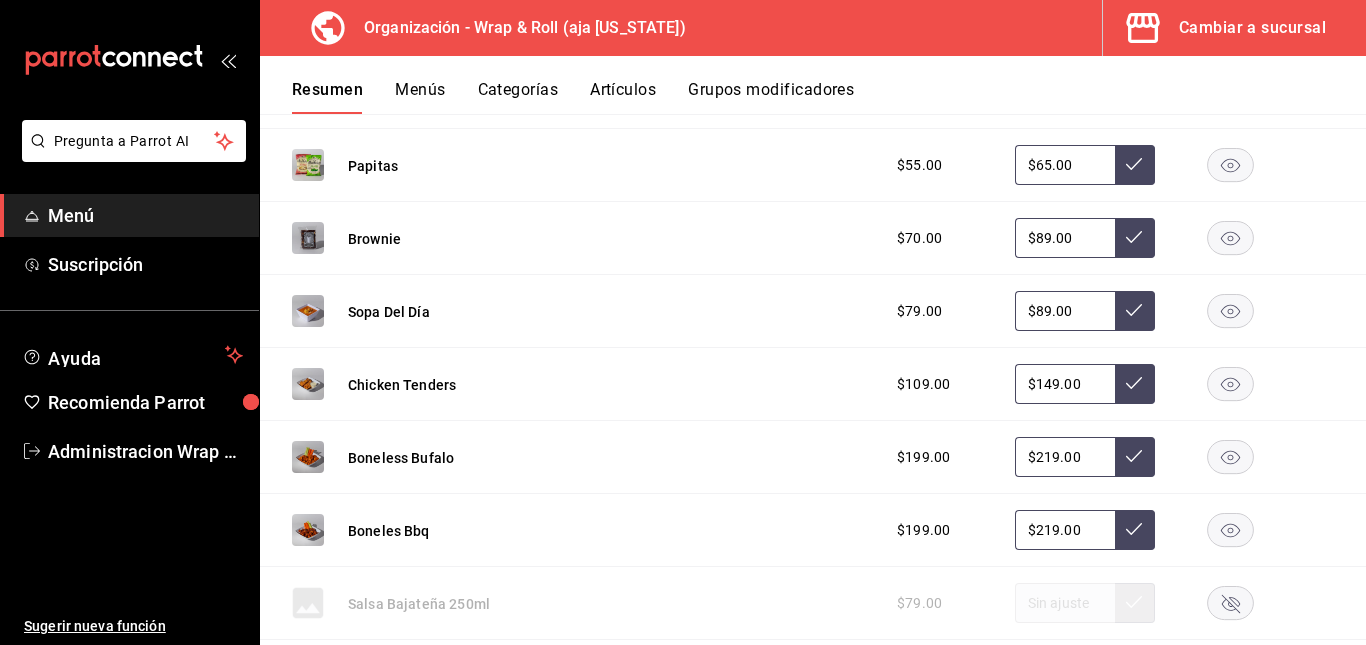 click on "Cambiar a sucursal" at bounding box center (1252, 28) 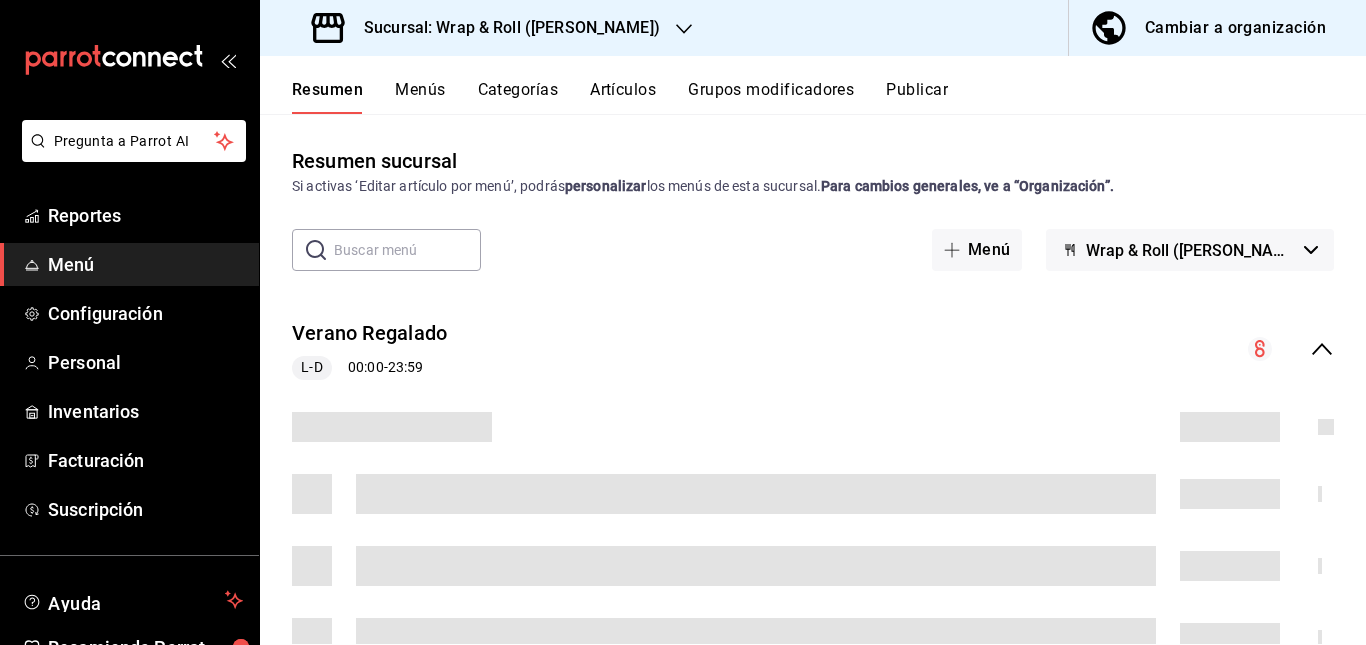 click 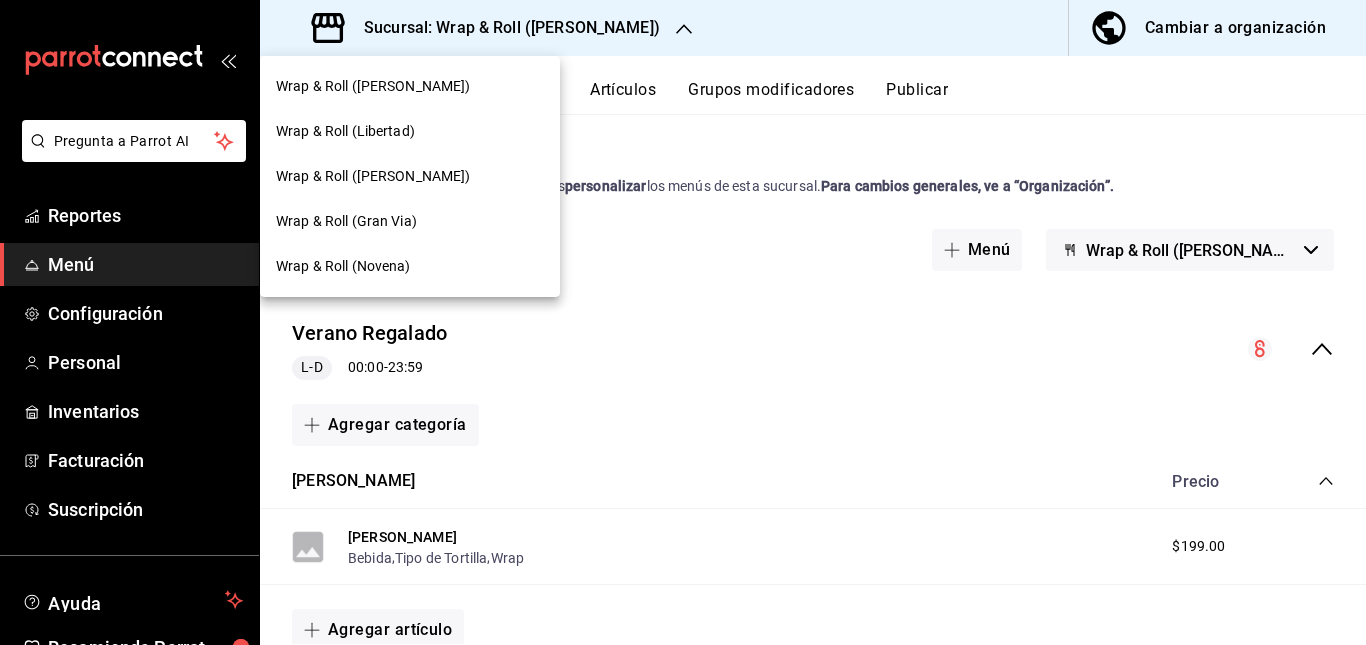 click on "Wrap & Roll ([PERSON_NAME])" at bounding box center (410, 86) 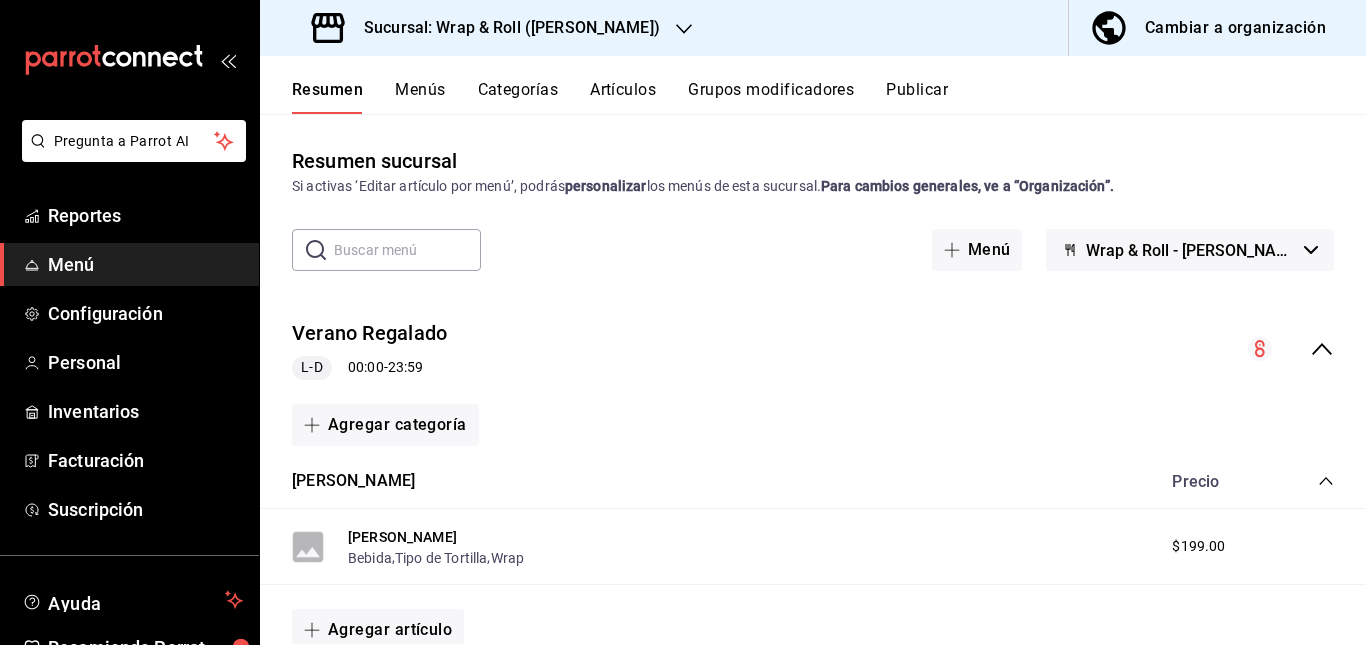 click on "Verano Regalado L-D 00:00  -  23:59" at bounding box center [813, 349] 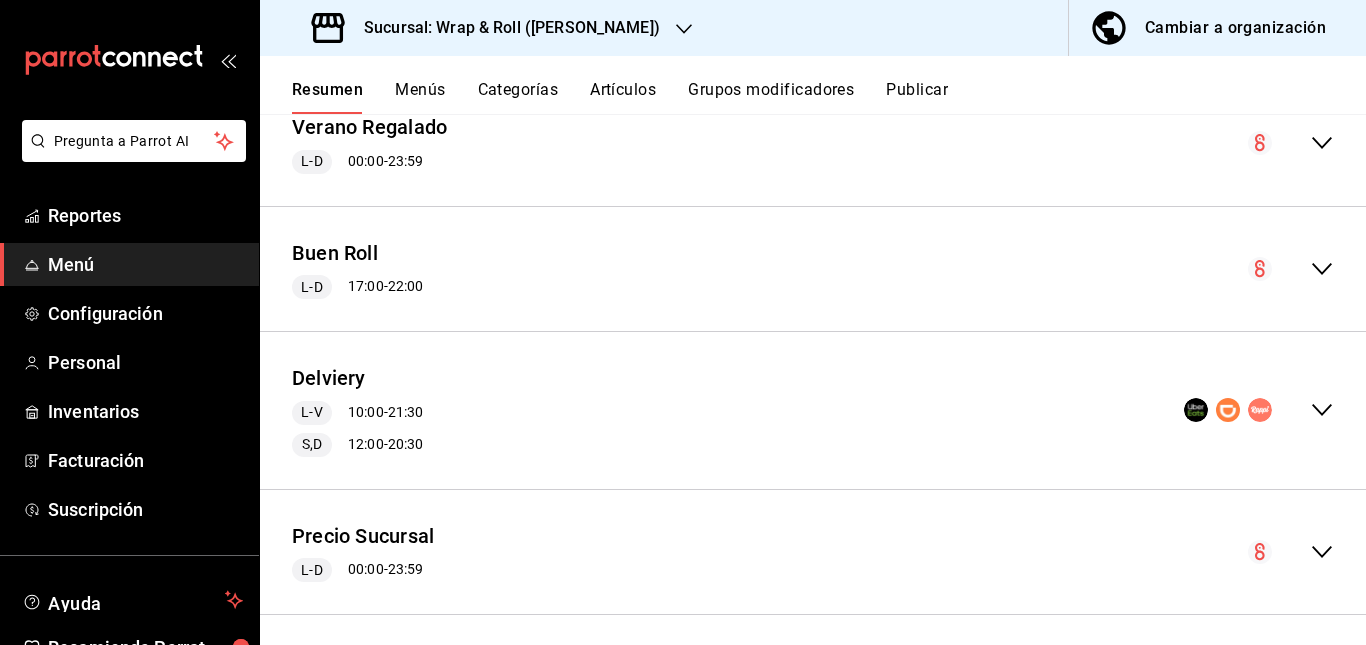 scroll, scrollTop: 217, scrollLeft: 0, axis: vertical 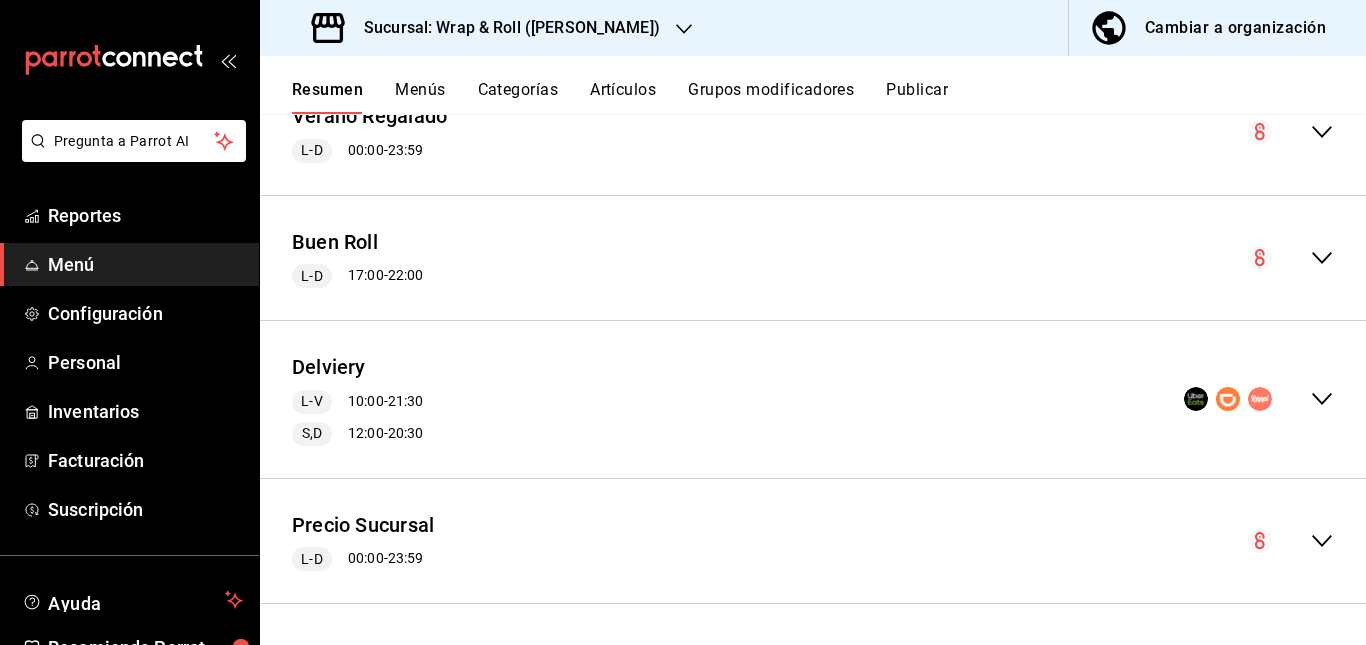 click on "Delviery L-V 10:00  -  21:30 S,D 12:00  -  20:30" at bounding box center [813, 399] 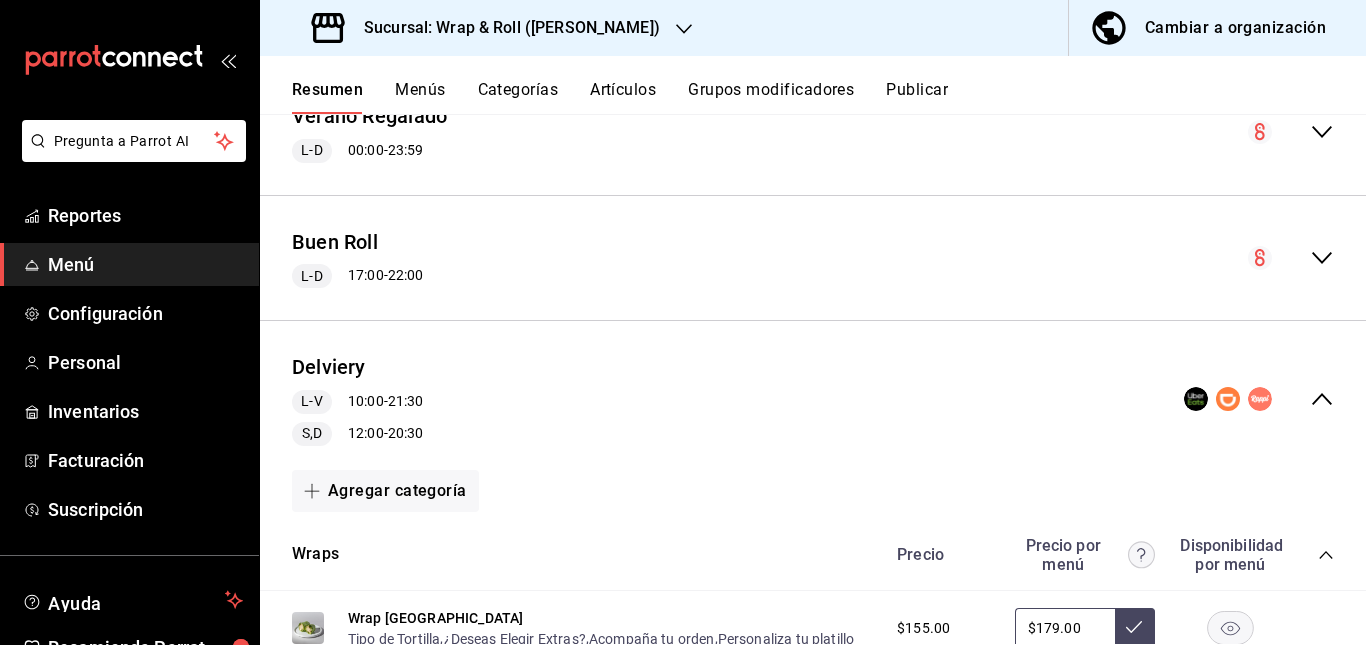 click on "Delviery L-V 10:00  -  21:30 S,D 12:00  -  20:30" at bounding box center (813, 399) 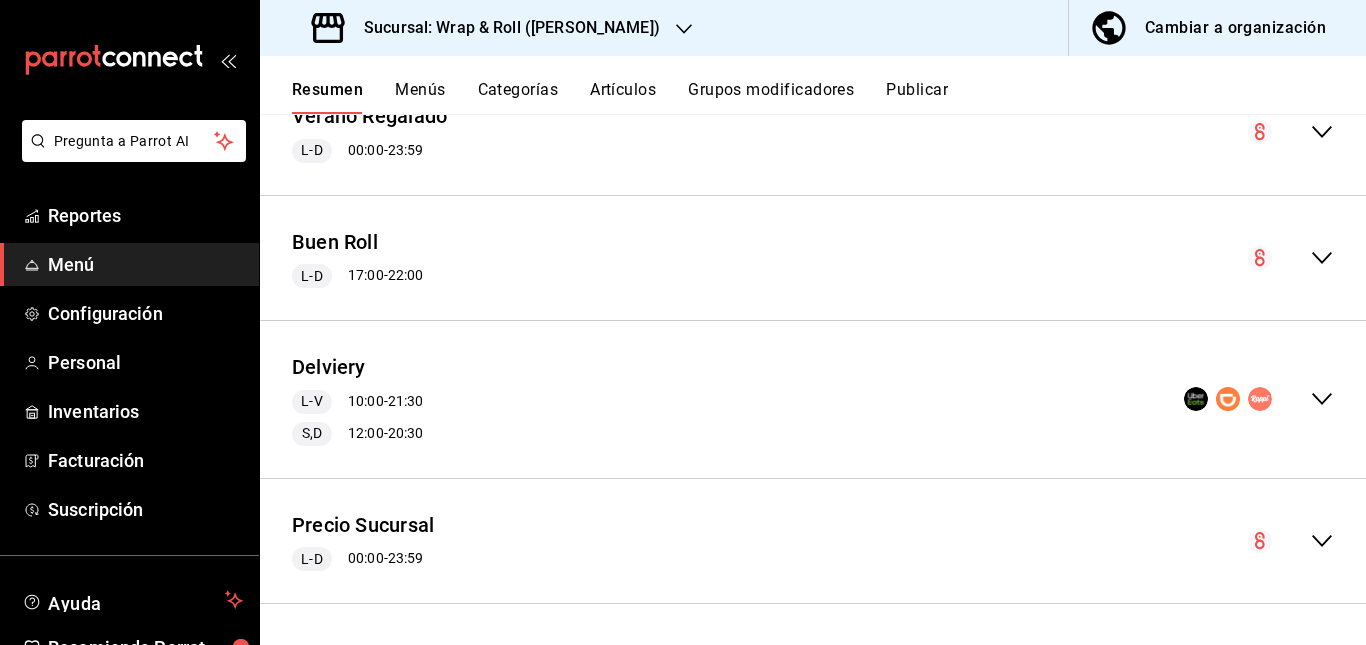 click on "Precio Sucursal L-D 00:00  -  23:59" at bounding box center (813, 541) 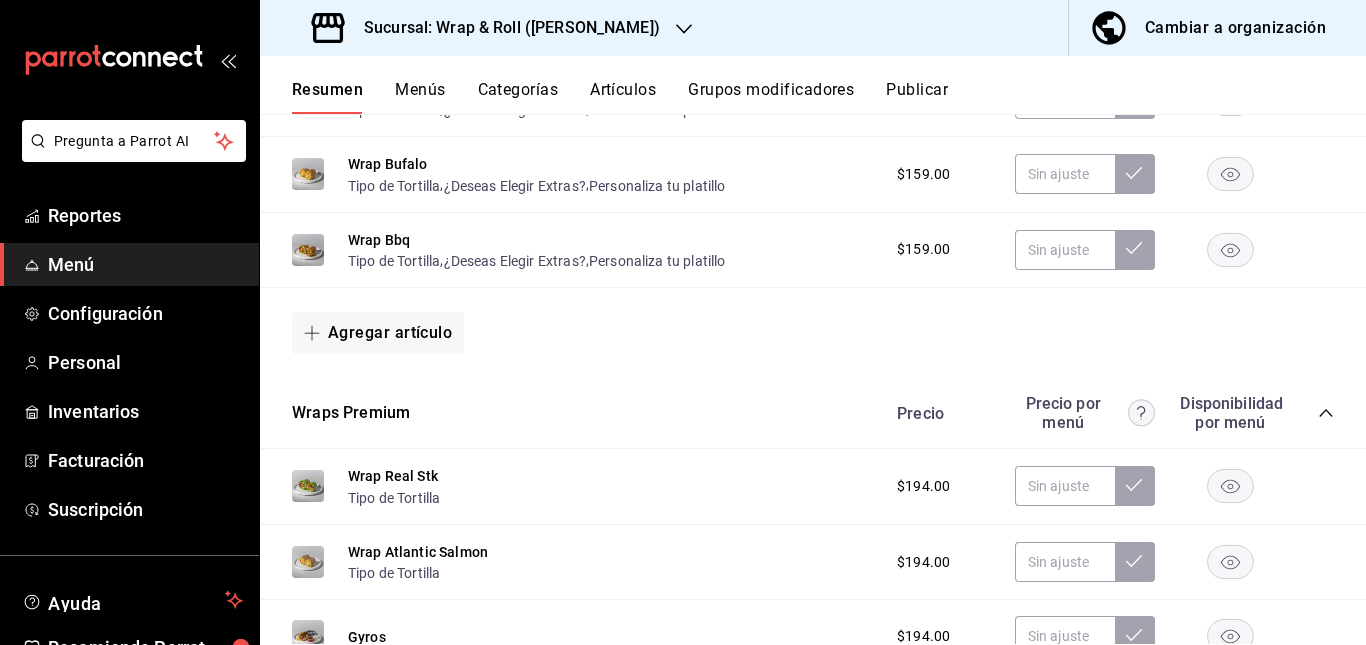 scroll, scrollTop: 1252, scrollLeft: 0, axis: vertical 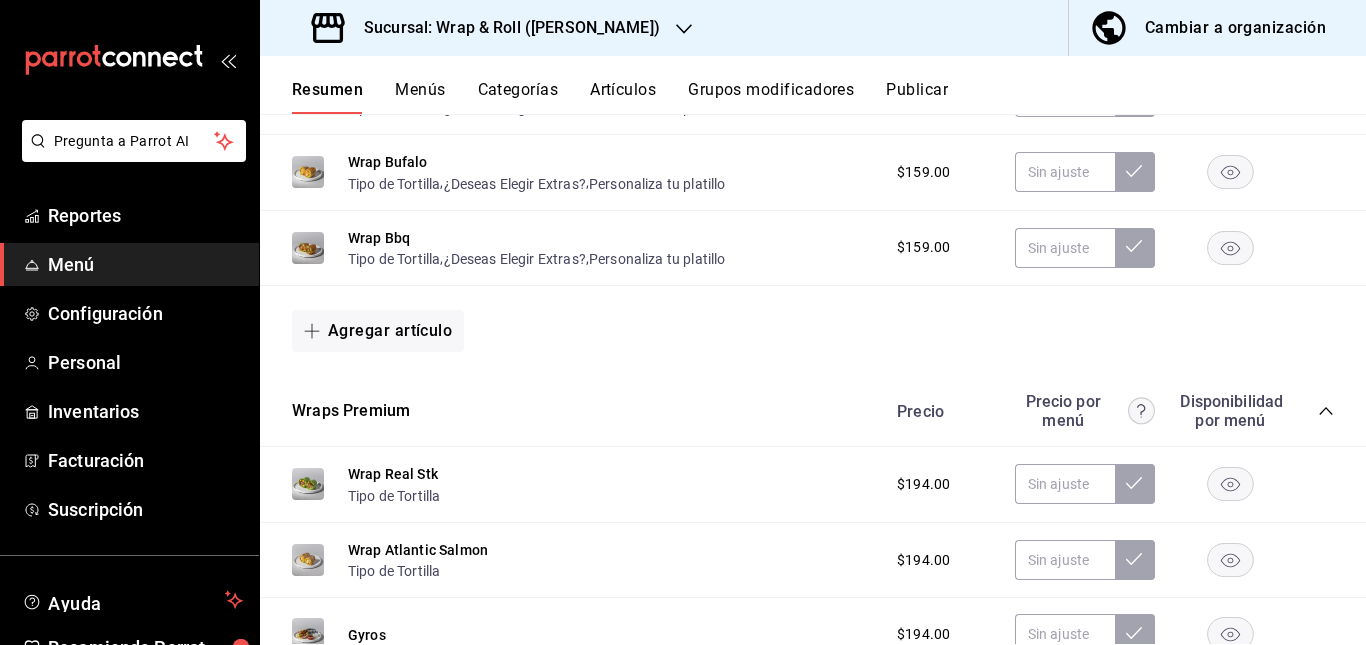 click 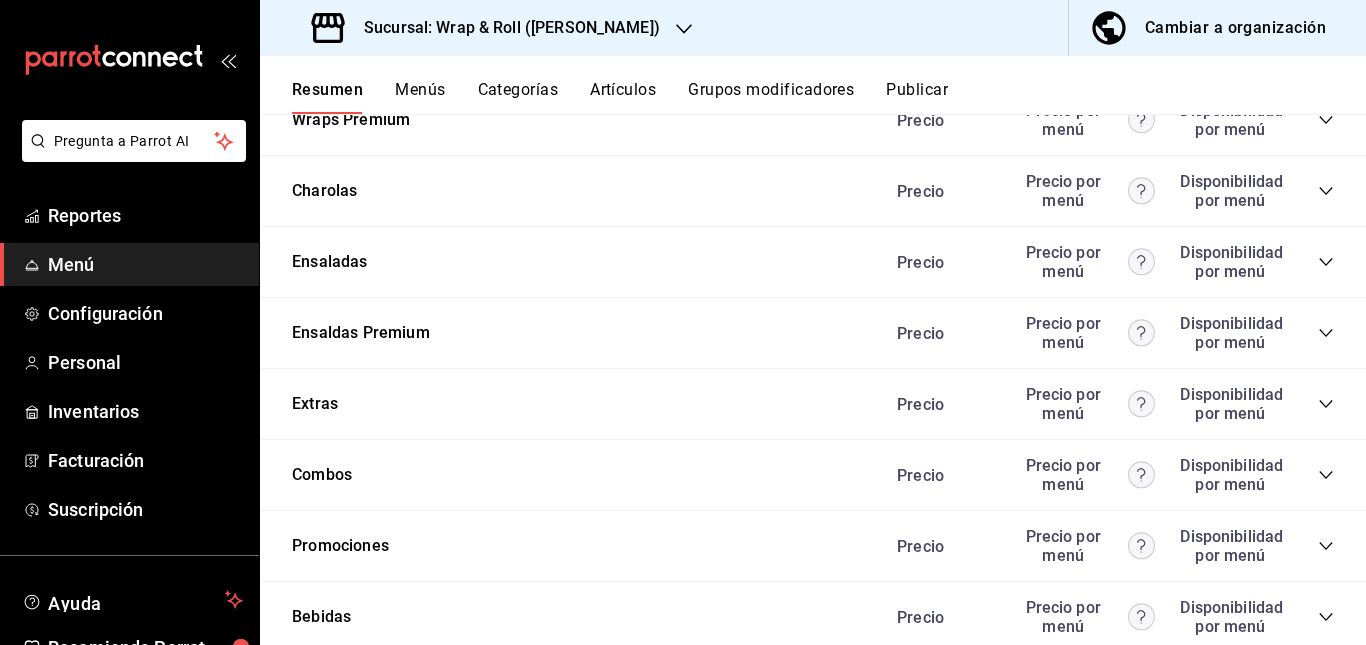 scroll, scrollTop: 1609, scrollLeft: 0, axis: vertical 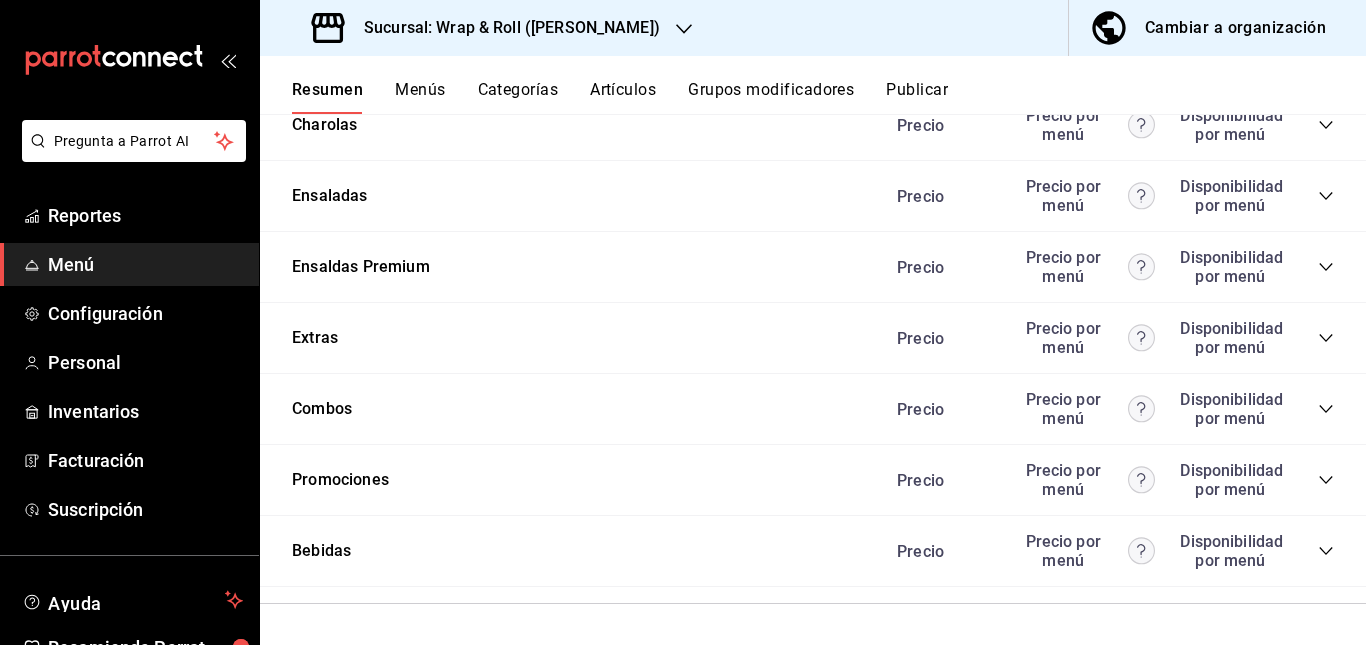 click 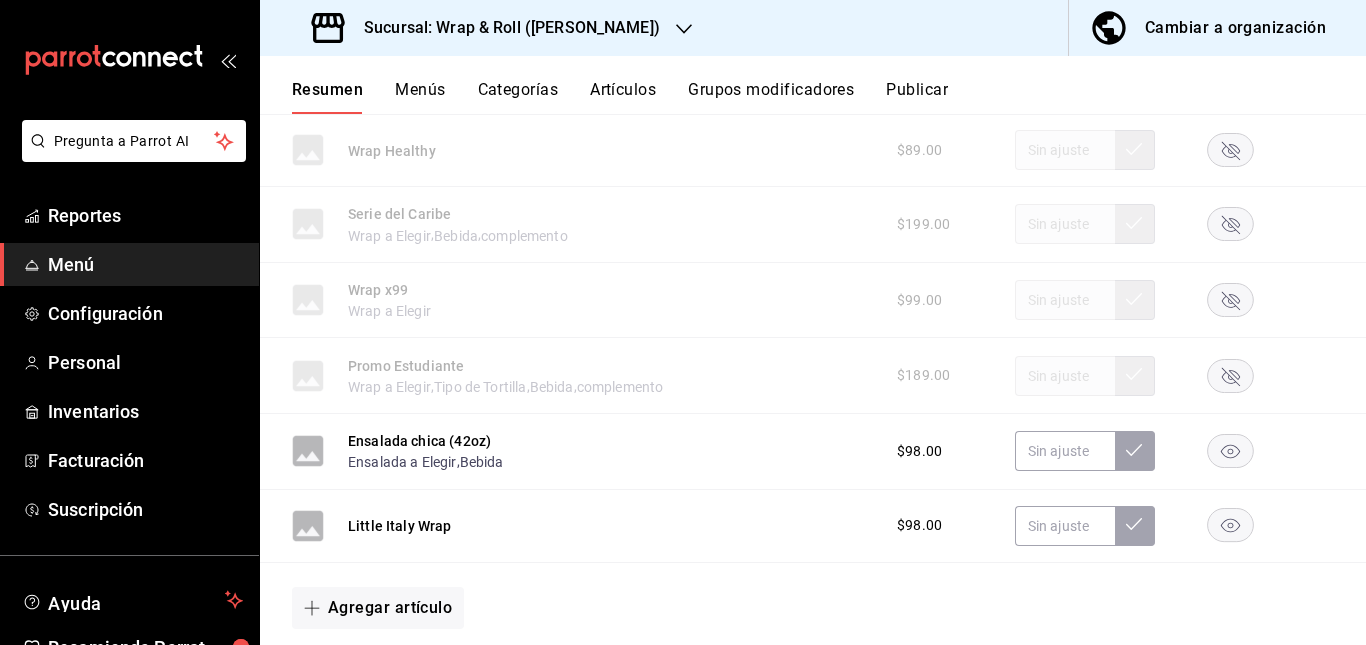 scroll, scrollTop: 2148, scrollLeft: 0, axis: vertical 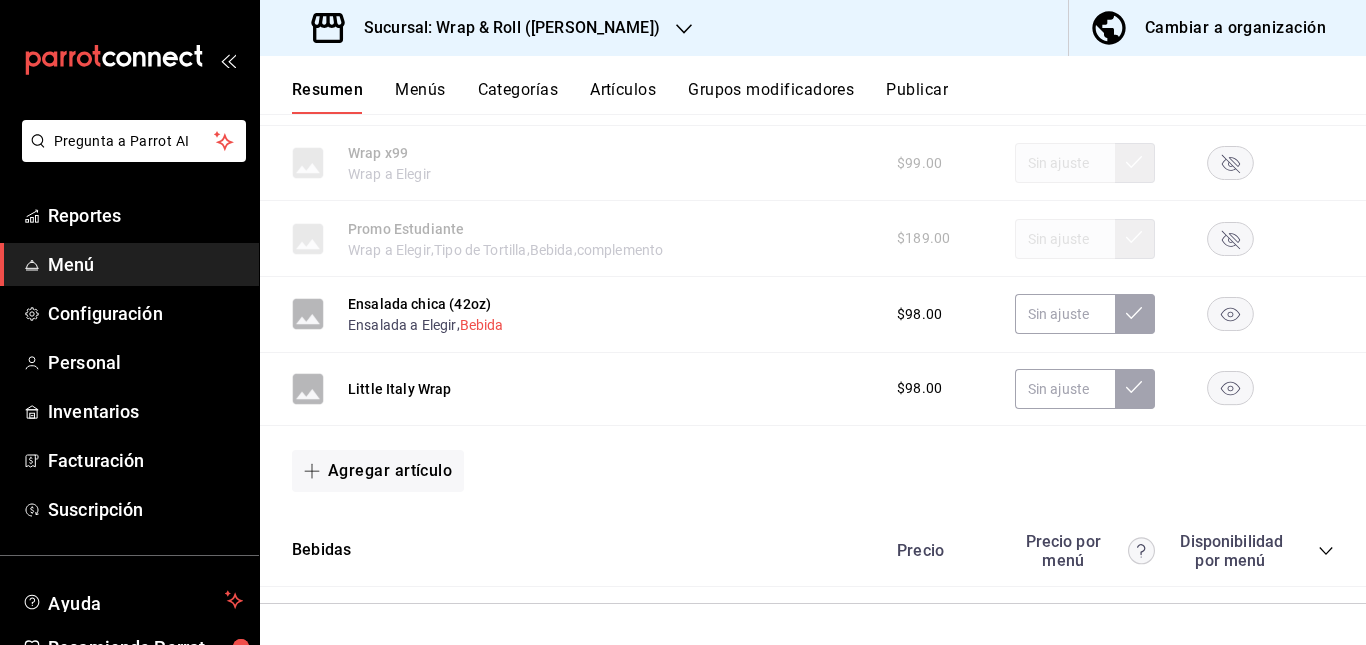 click on "Bebida" at bounding box center (482, 325) 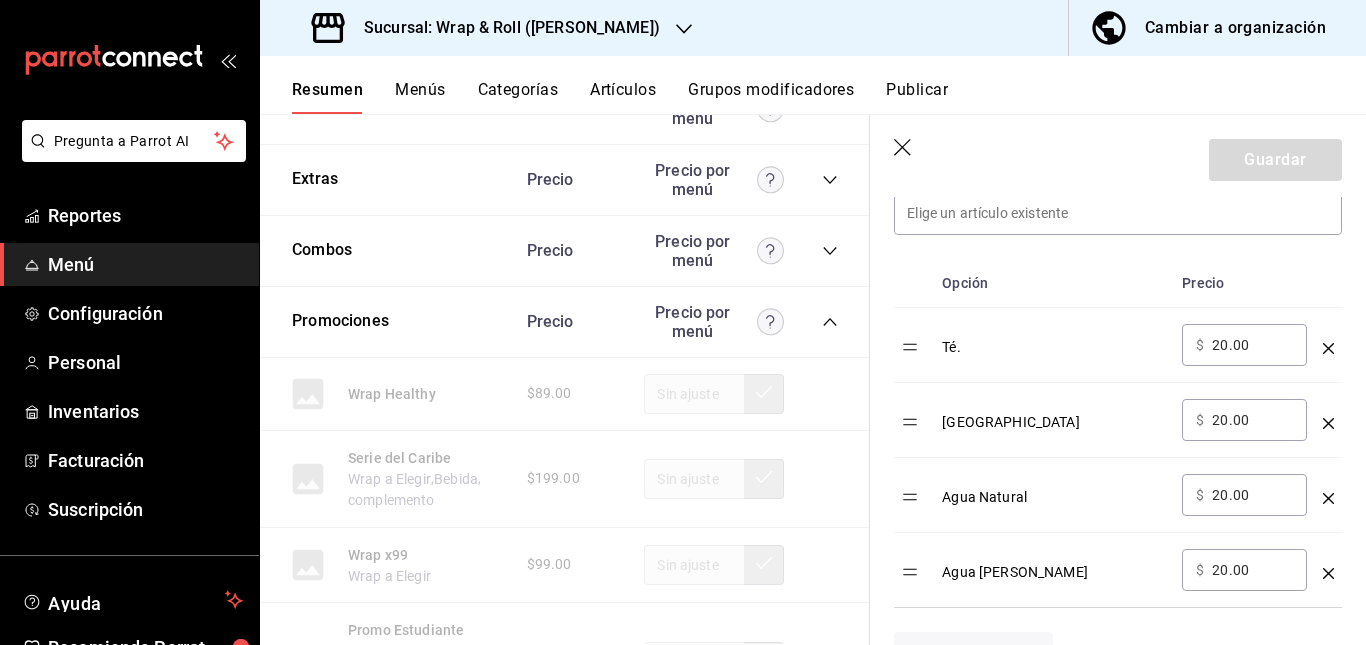 scroll, scrollTop: 597, scrollLeft: 0, axis: vertical 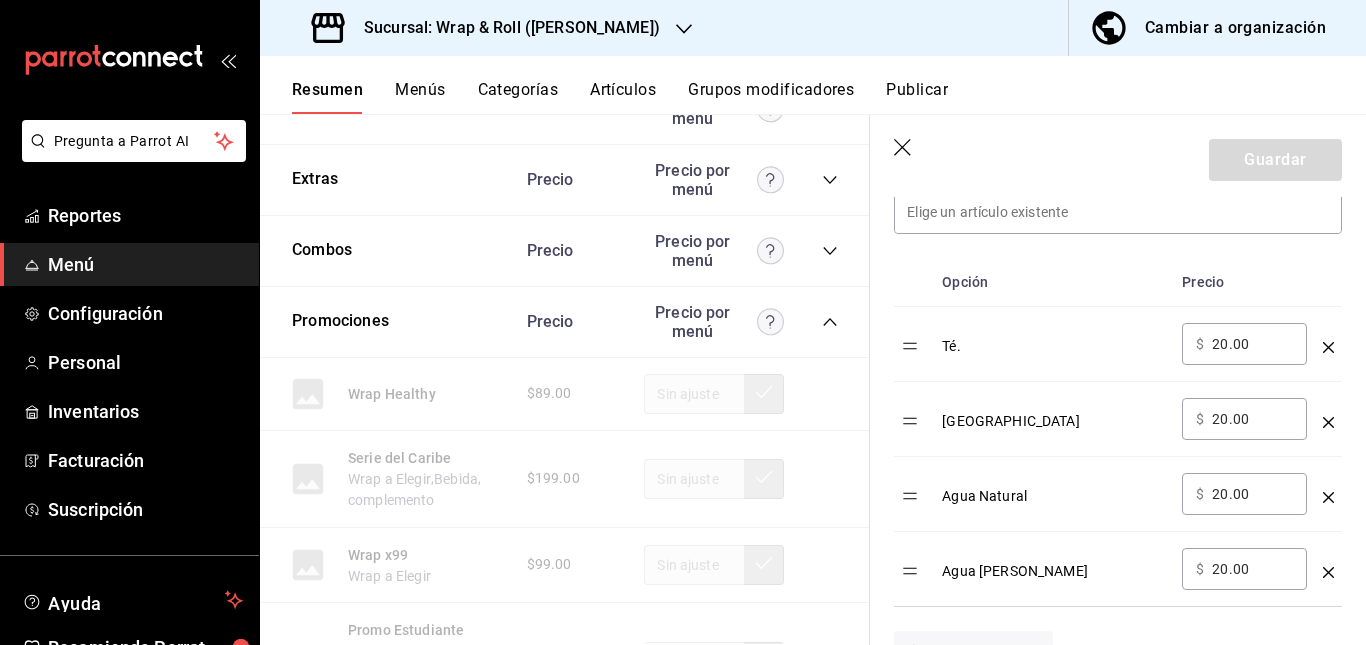 click 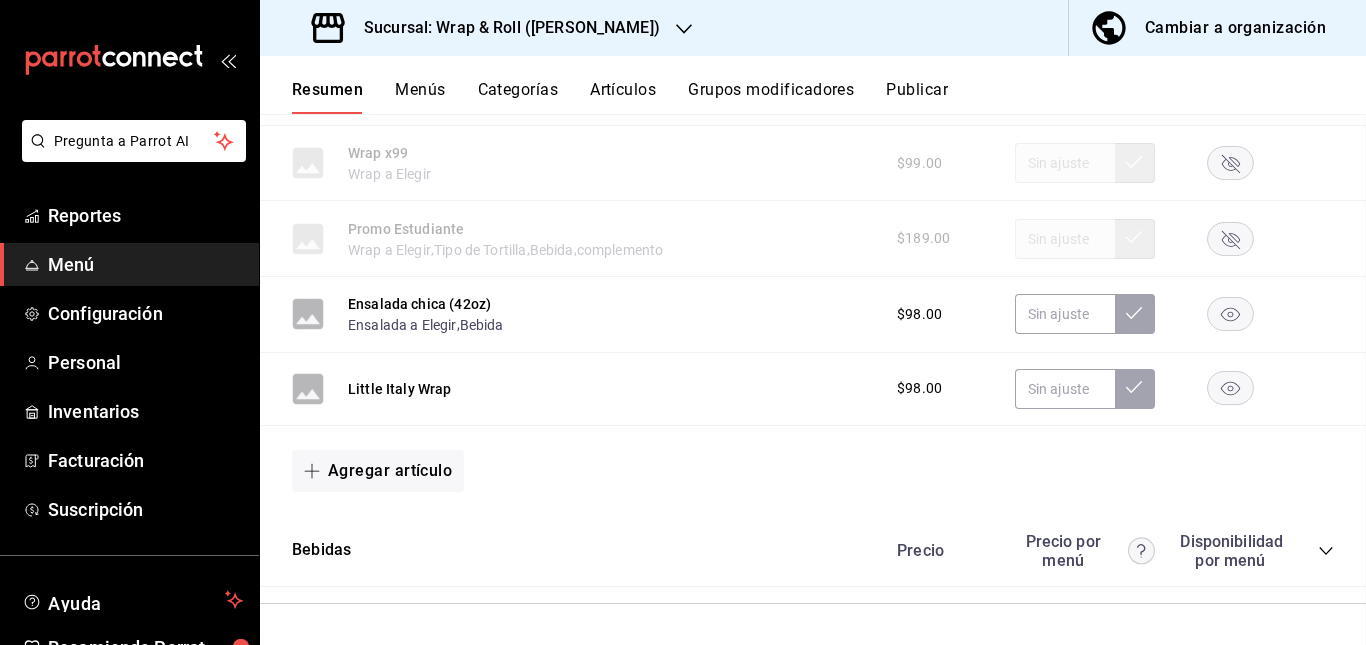 scroll, scrollTop: 0, scrollLeft: 0, axis: both 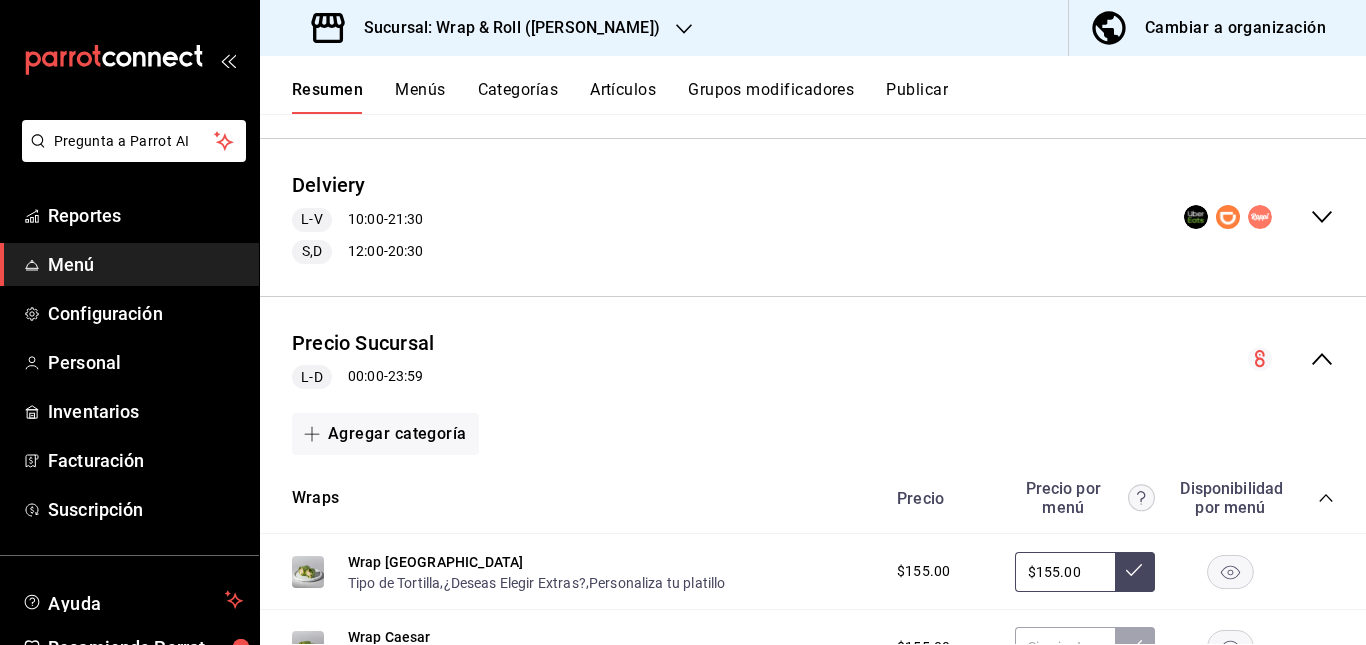 click on "Delviery L-V 10:00  -  21:30 S,D 12:00  -  20:30" at bounding box center [813, 217] 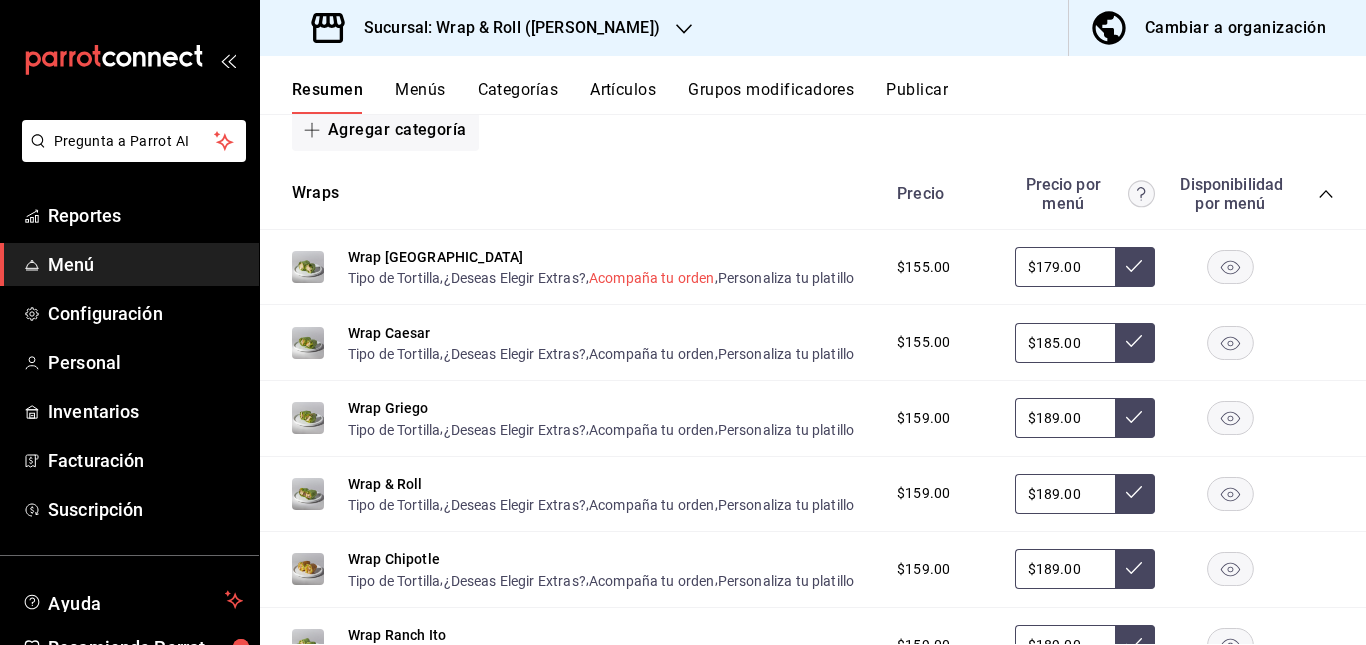 scroll, scrollTop: 605, scrollLeft: 0, axis: vertical 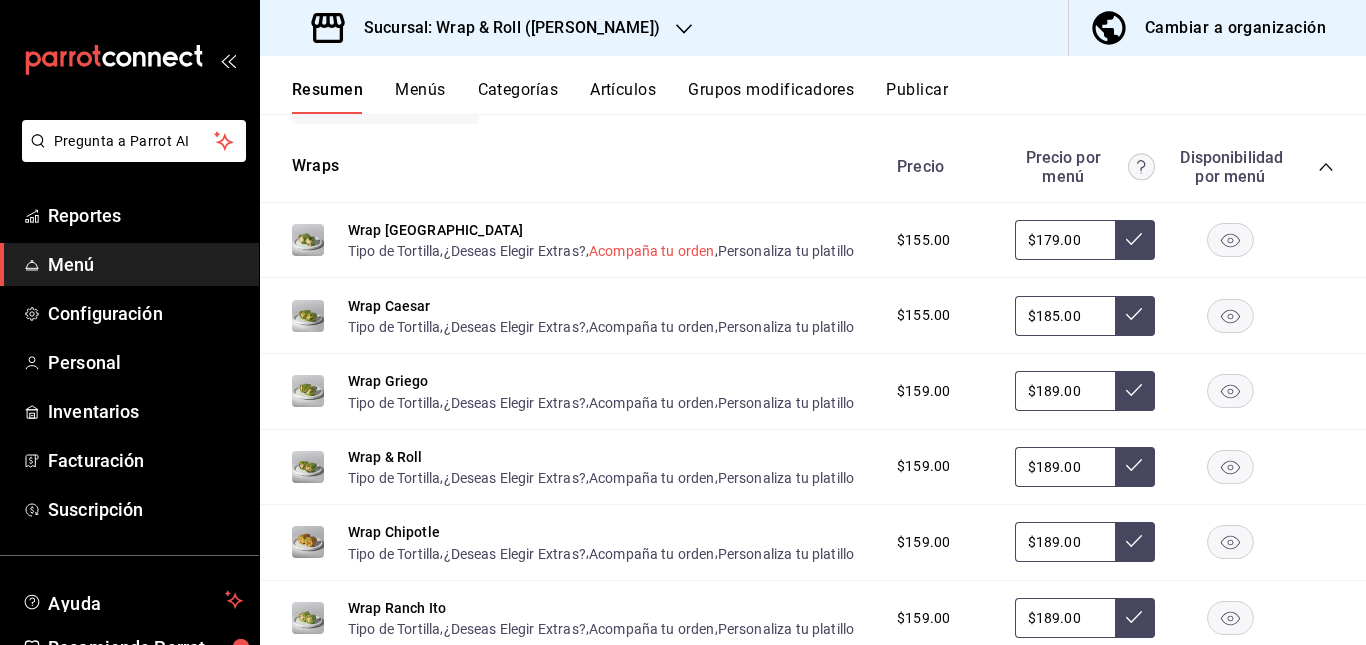 click on "Acompaña tu orden" at bounding box center (652, 251) 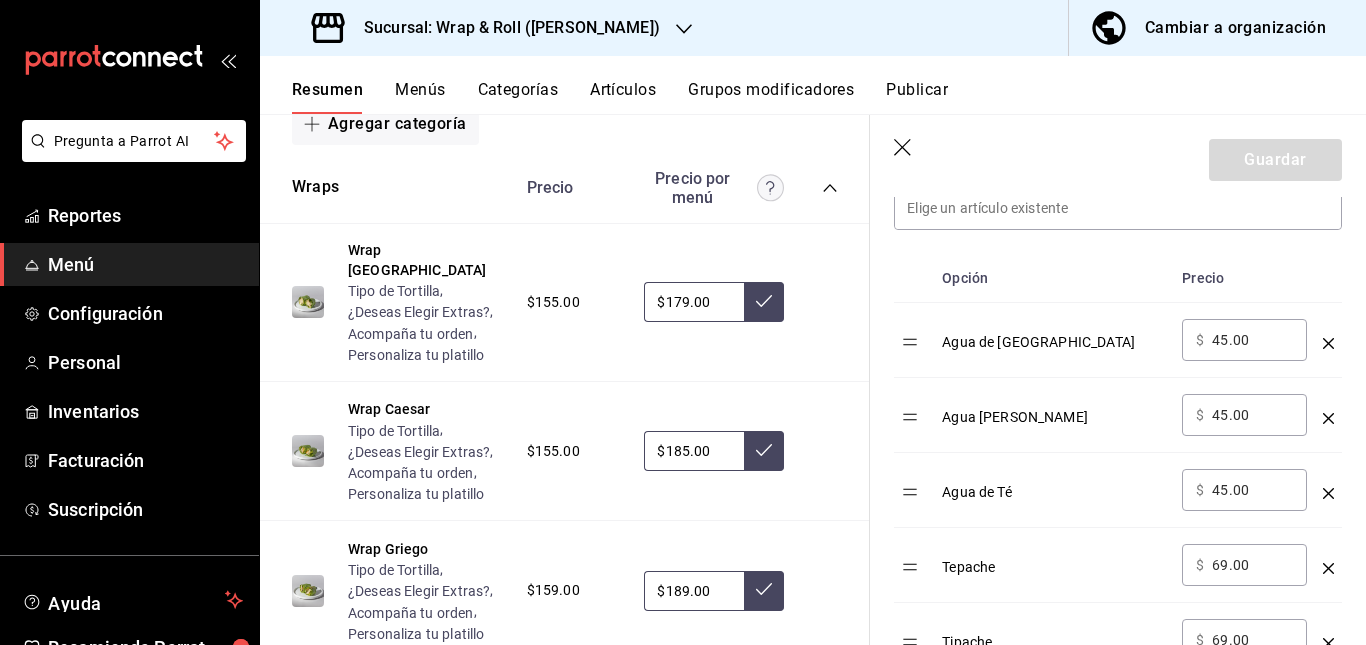 scroll, scrollTop: 602, scrollLeft: 0, axis: vertical 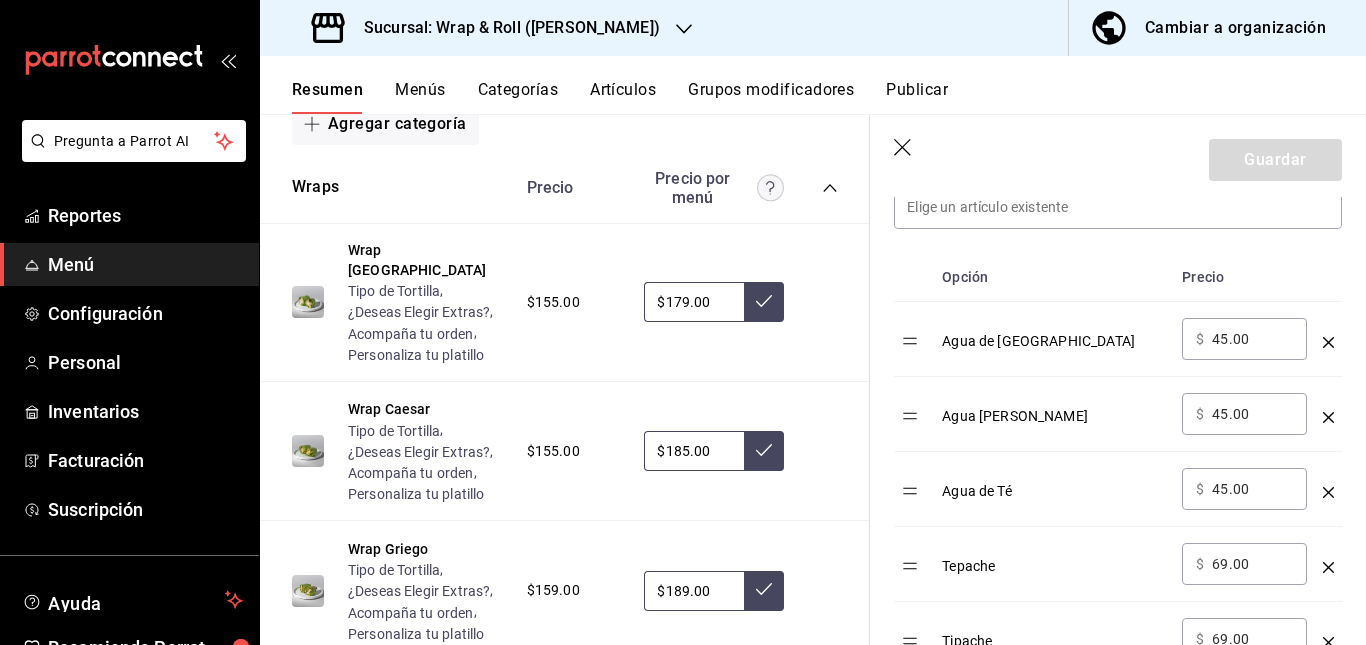 click on "45.00" at bounding box center (1252, 339) 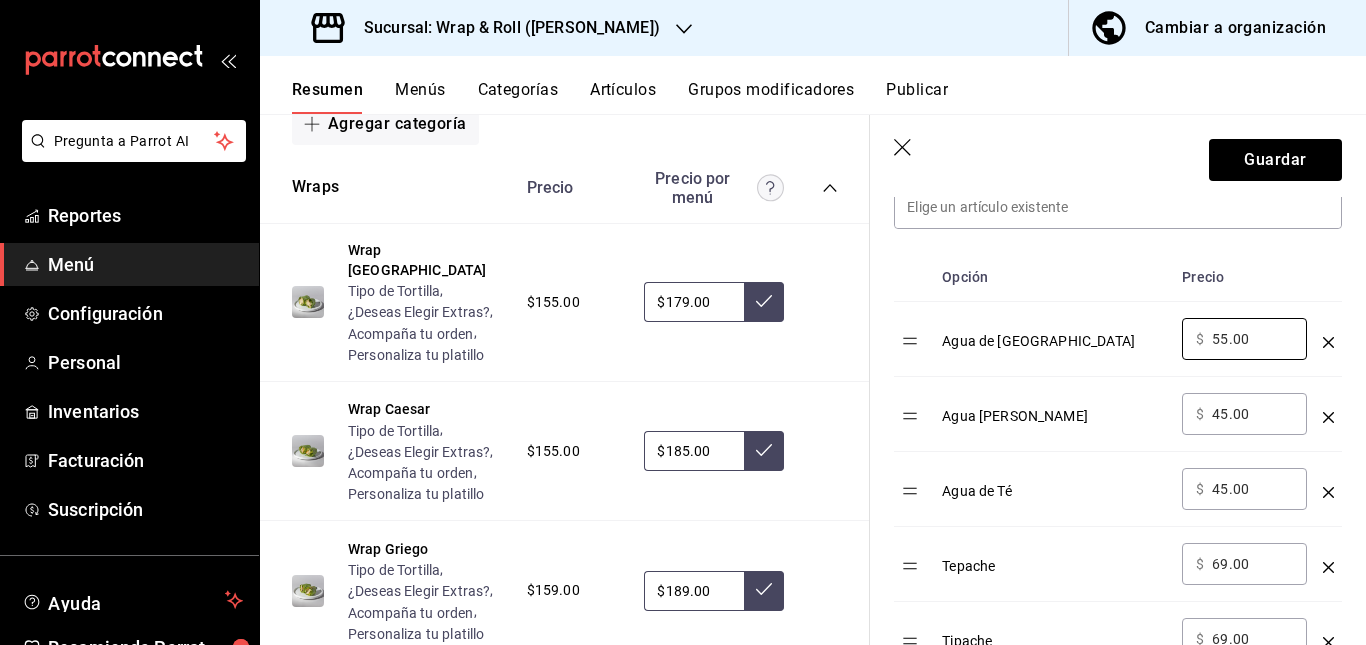 type on "55.00" 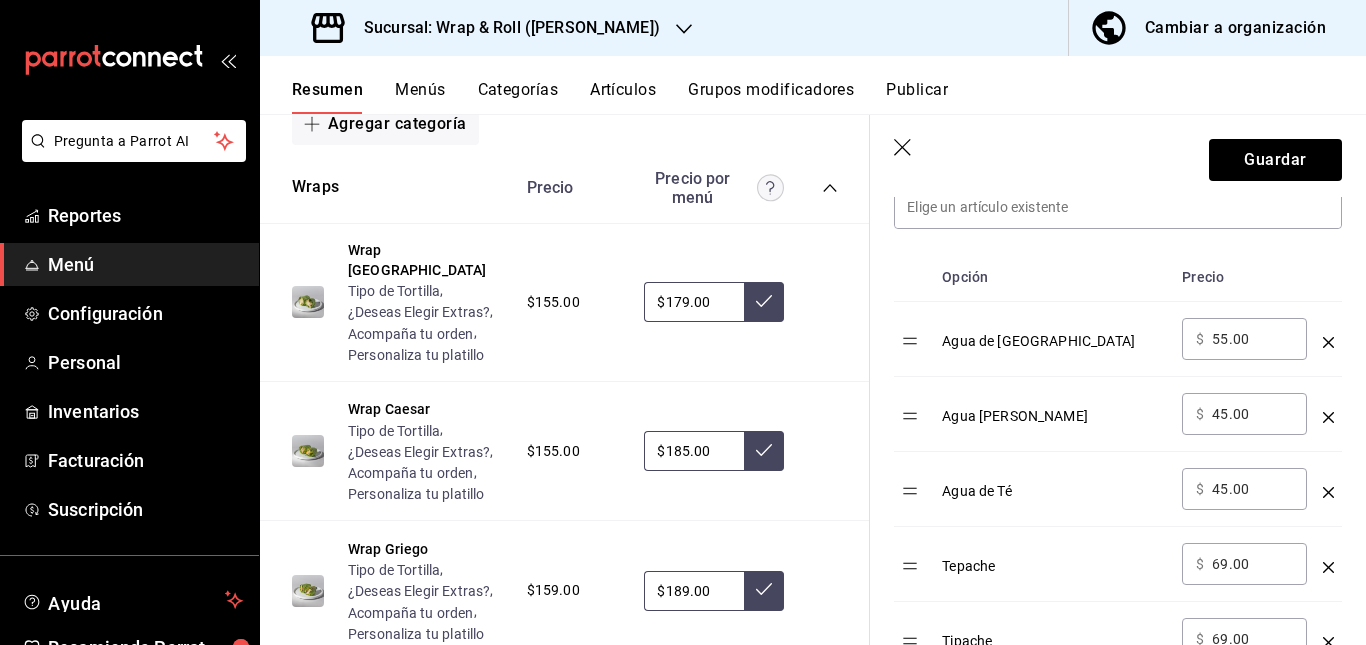 click on "45.00" at bounding box center [1252, 414] 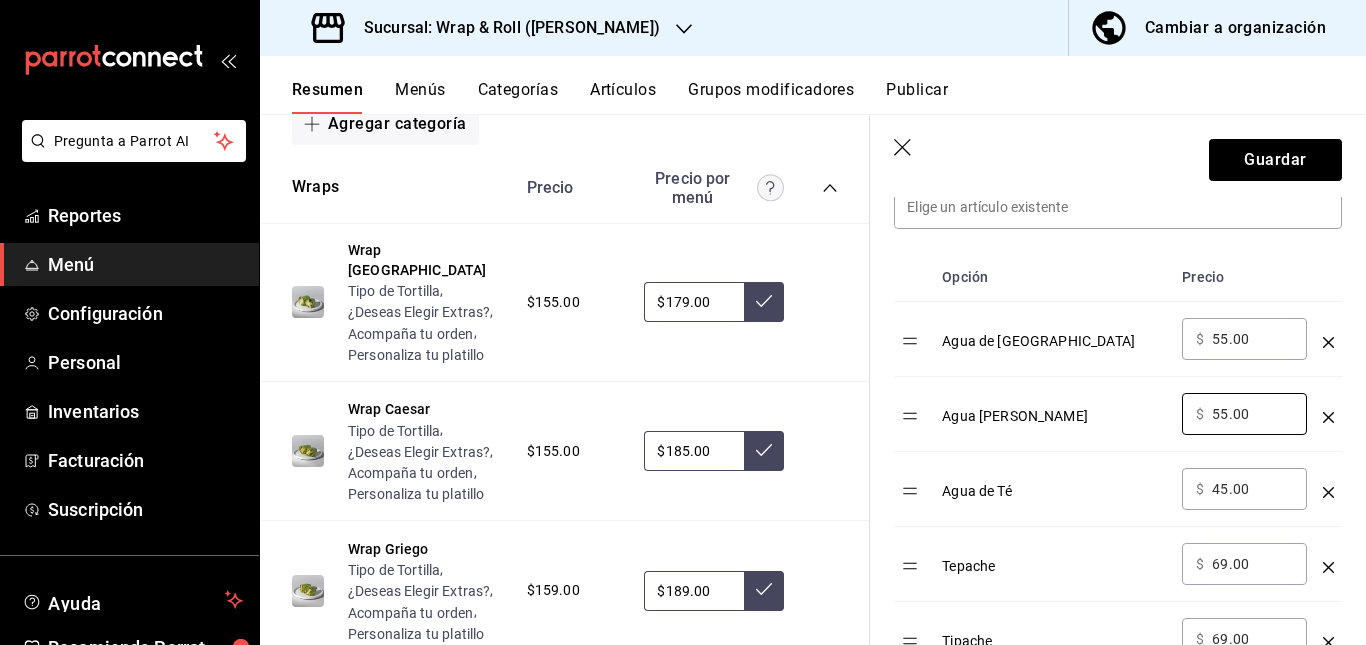 type on "55.00" 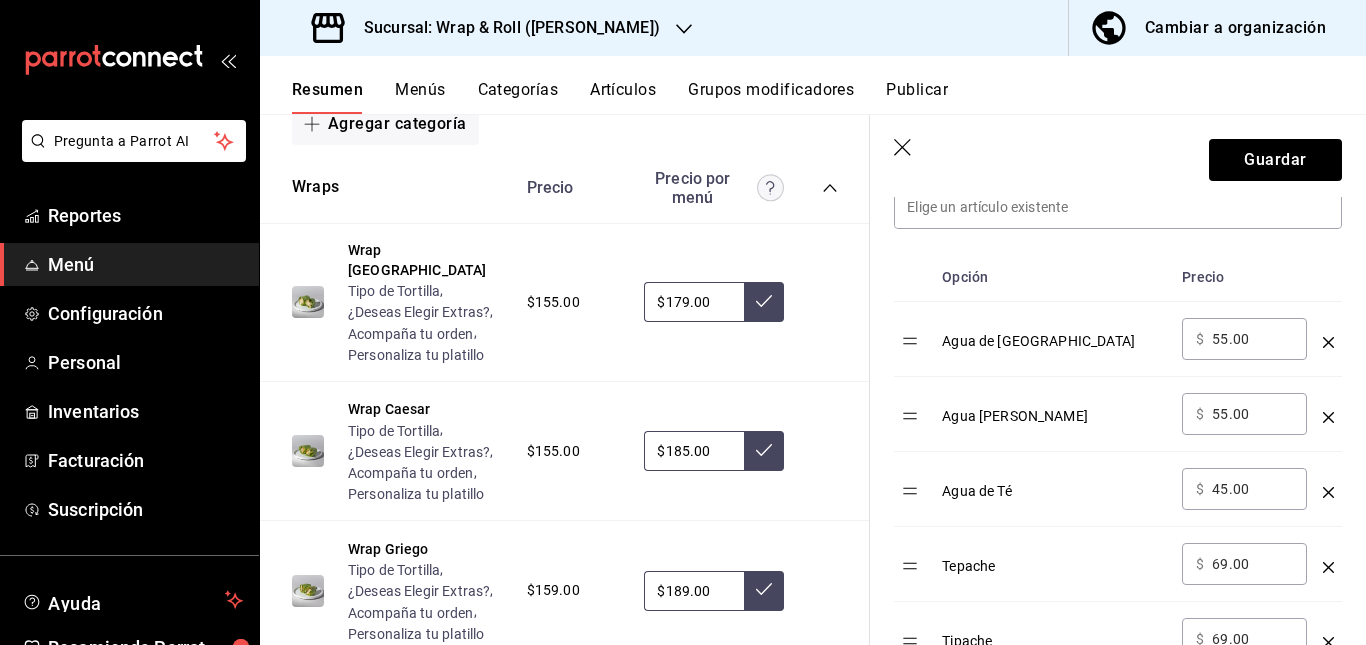 click on "45.00" at bounding box center [1252, 489] 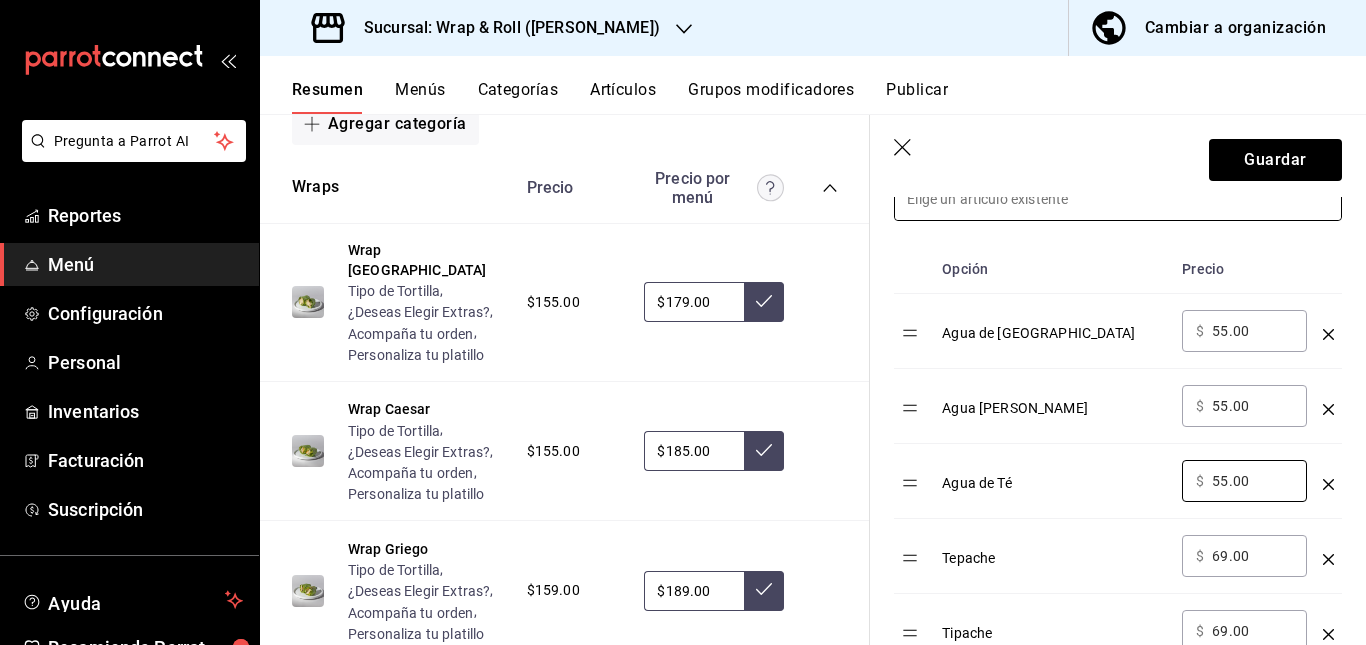 scroll, scrollTop: 611, scrollLeft: 0, axis: vertical 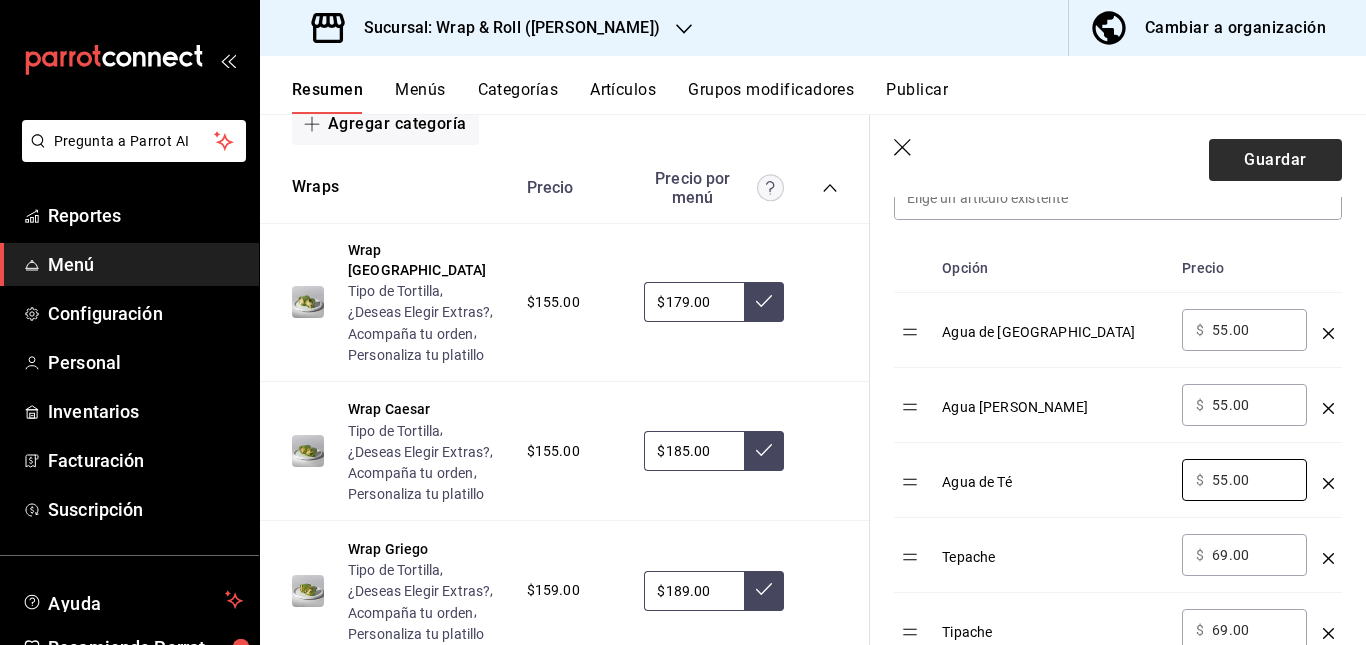 type on "55.00" 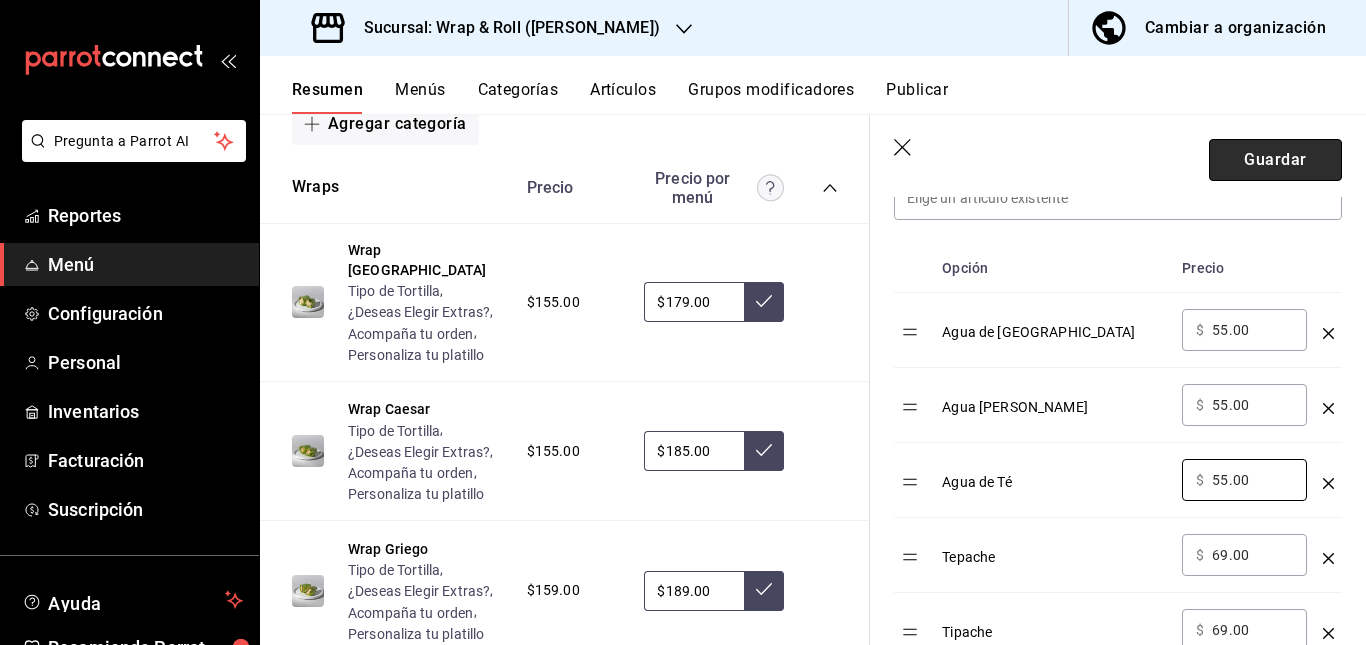 click on "Guardar" at bounding box center (1275, 160) 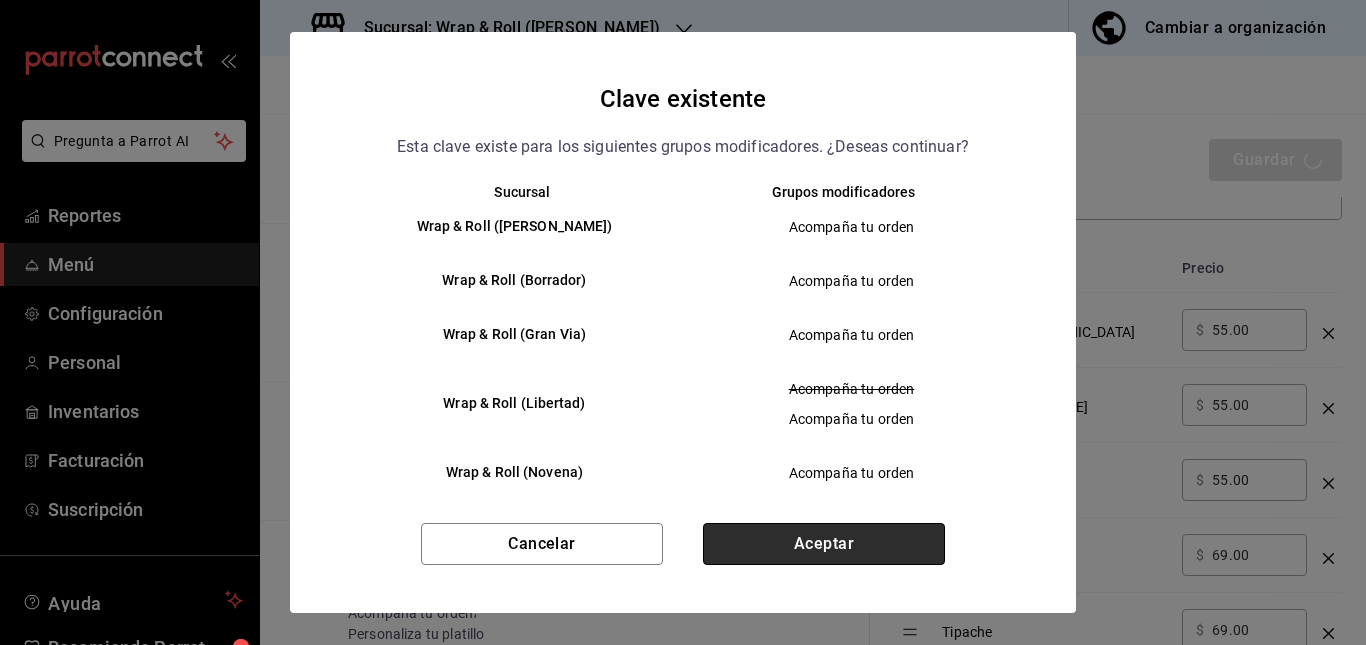 click on "Aceptar" at bounding box center (824, 544) 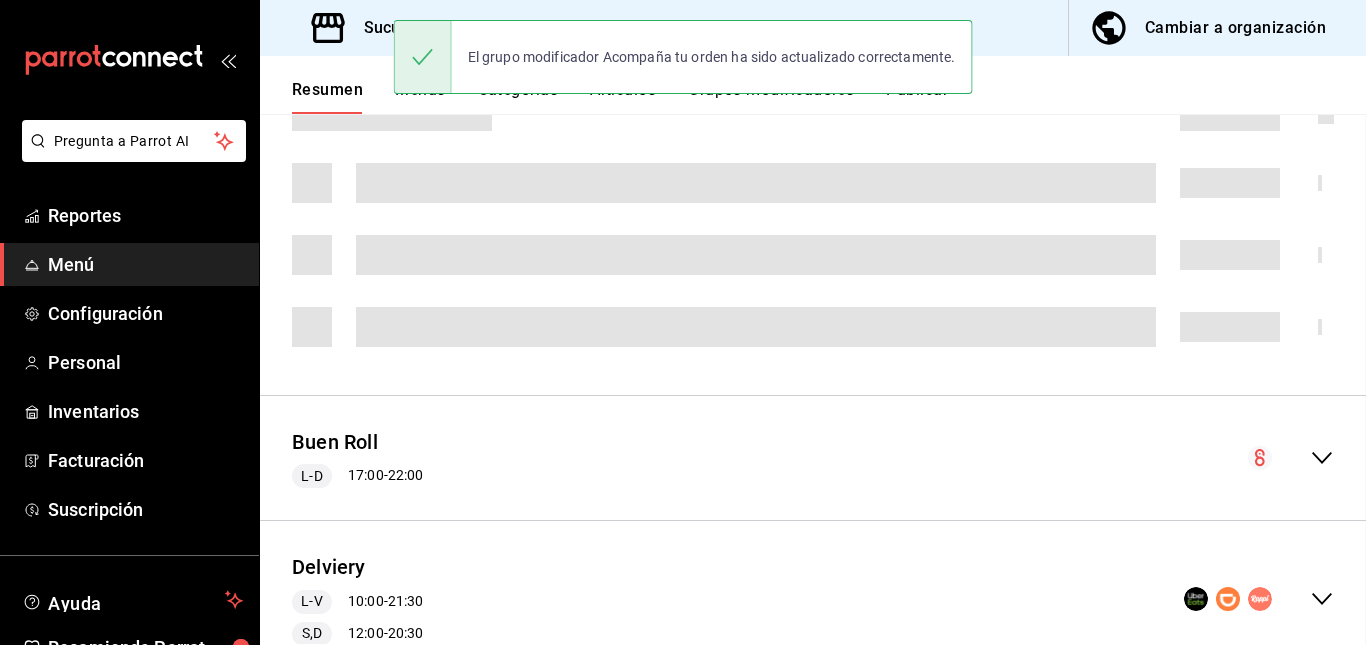 scroll, scrollTop: 0, scrollLeft: 0, axis: both 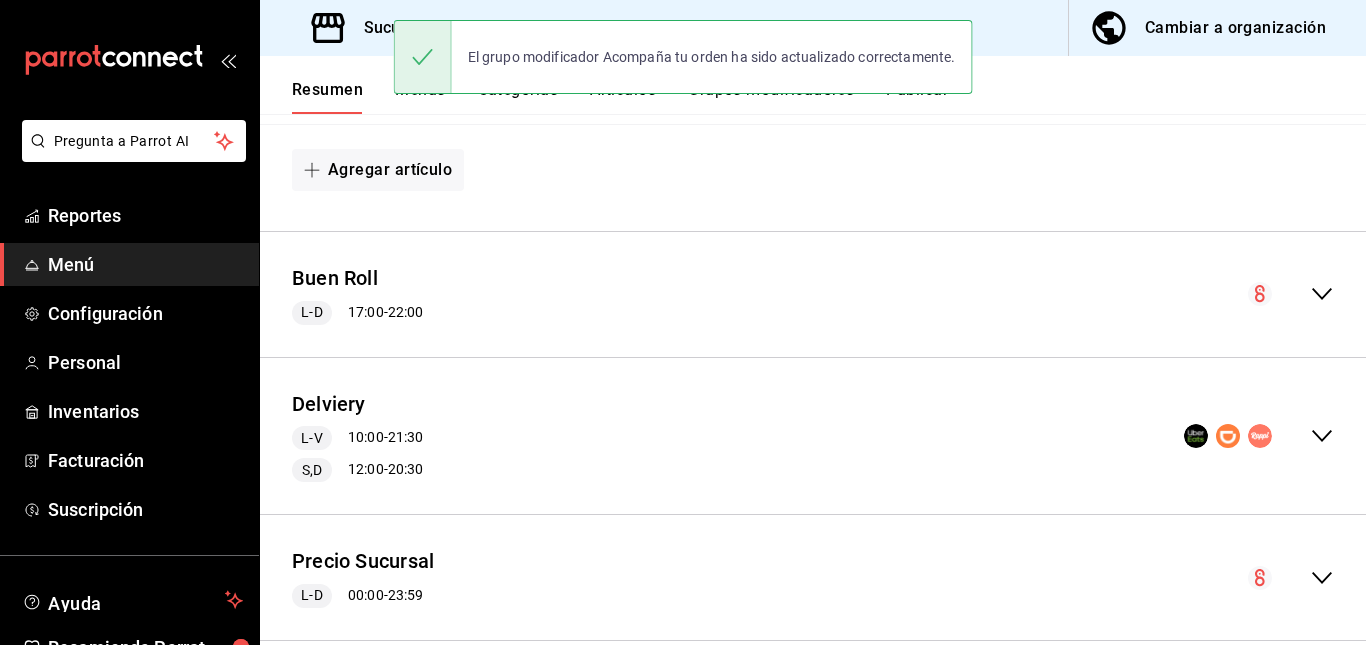 click on "Delviery L-V 10:00  -  21:30 S,D 12:00  -  20:30" at bounding box center (813, 436) 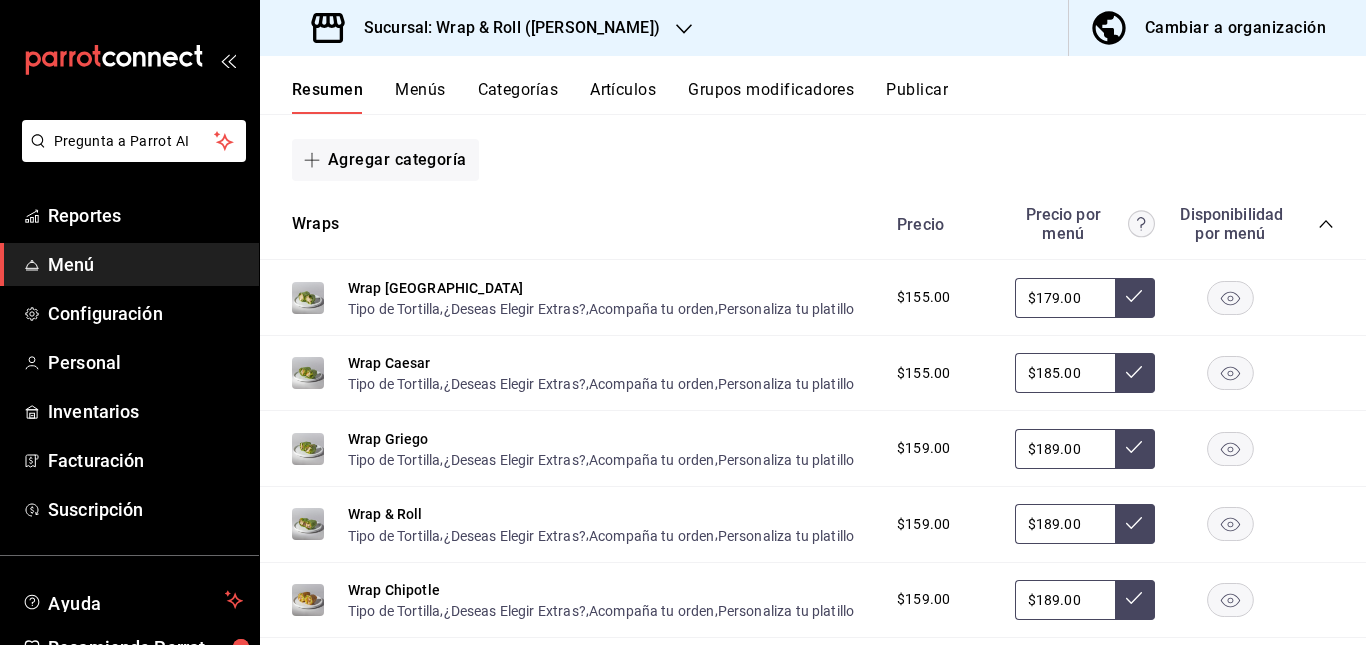 scroll, scrollTop: 933, scrollLeft: 0, axis: vertical 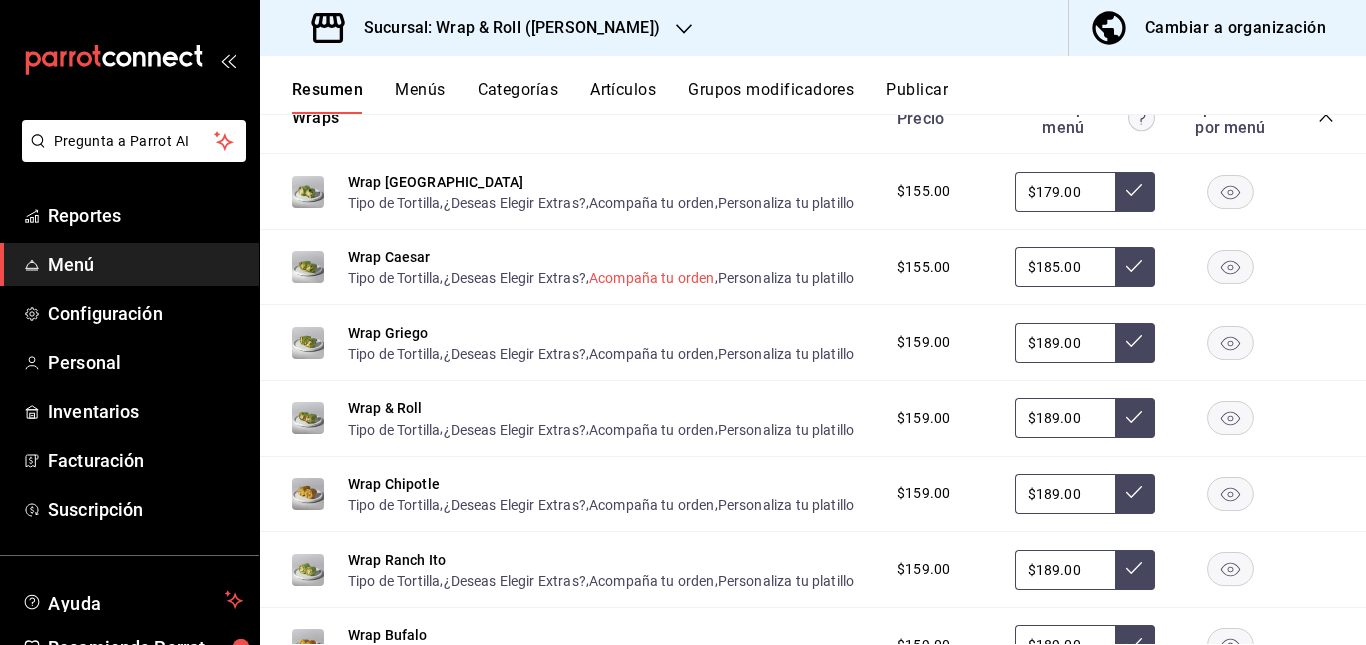 click on "Acompaña tu orden" at bounding box center [652, 278] 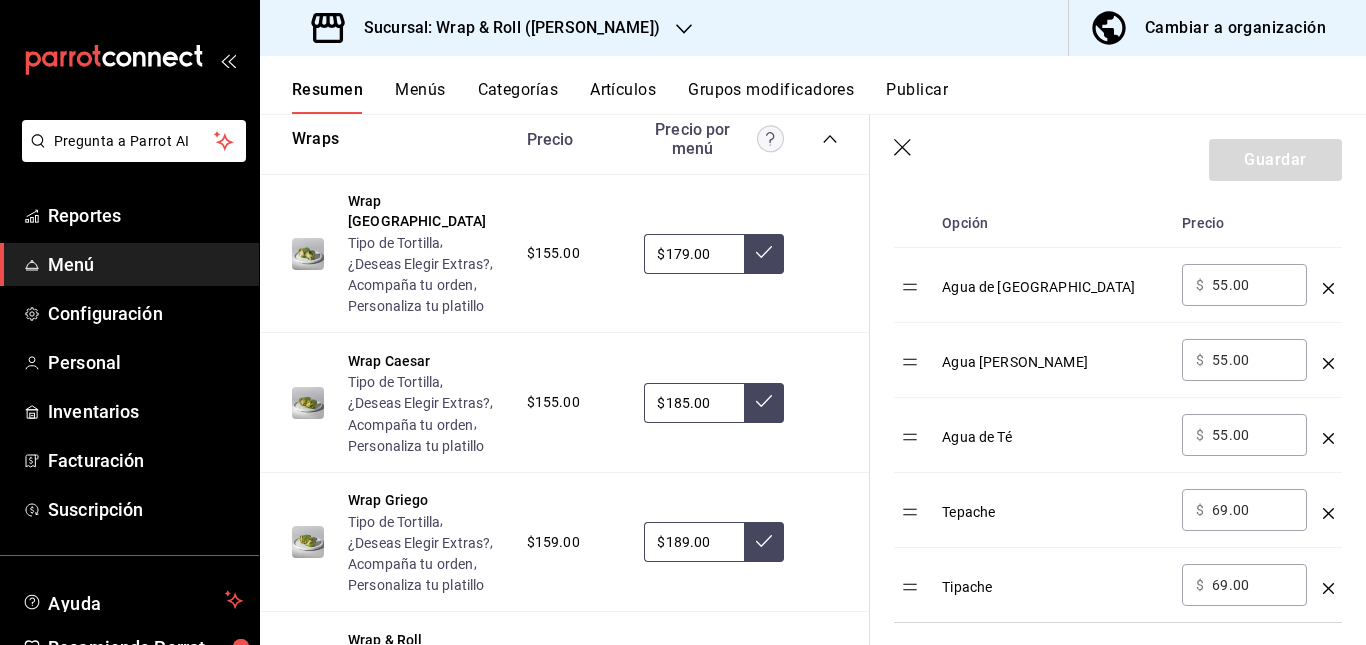 scroll, scrollTop: 660, scrollLeft: 0, axis: vertical 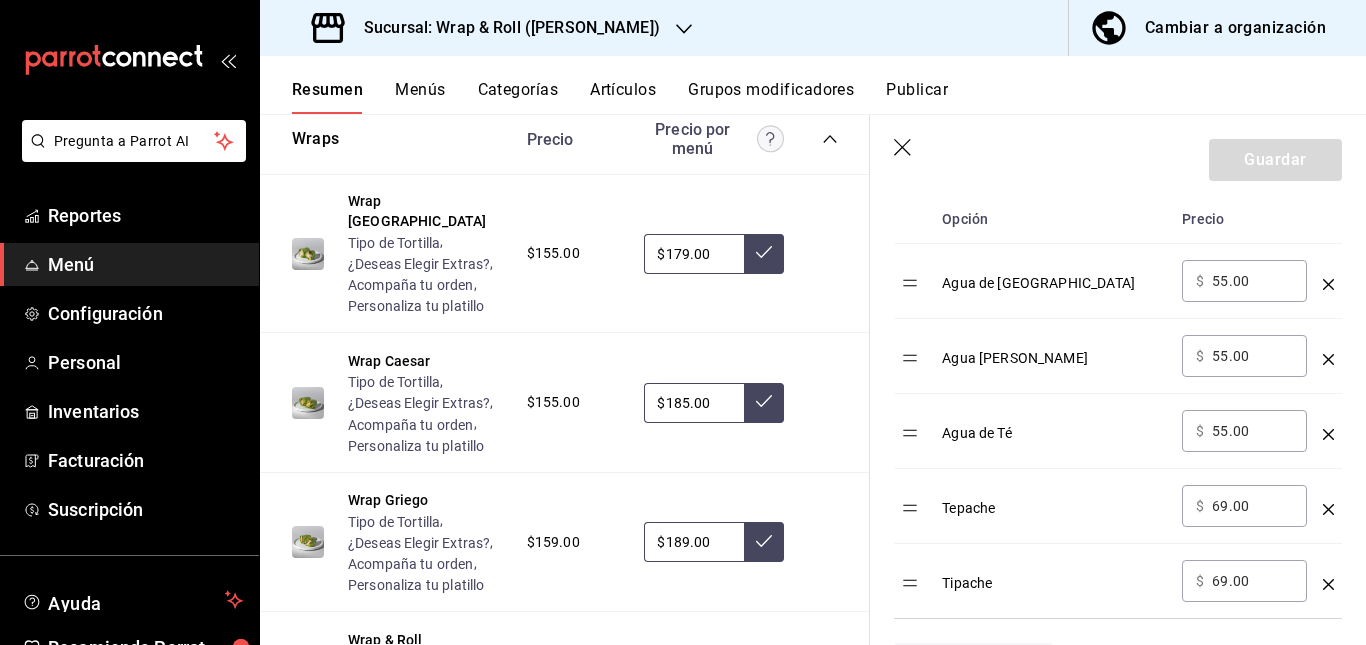 click 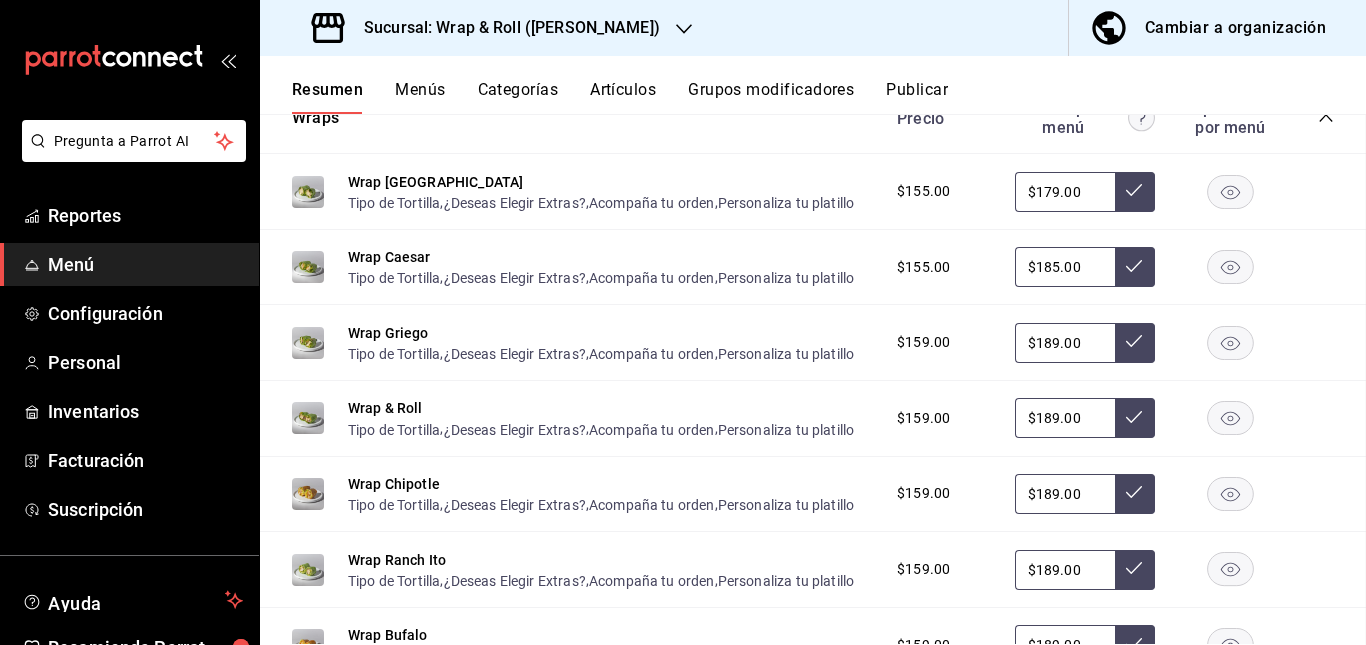 scroll, scrollTop: 0, scrollLeft: 0, axis: both 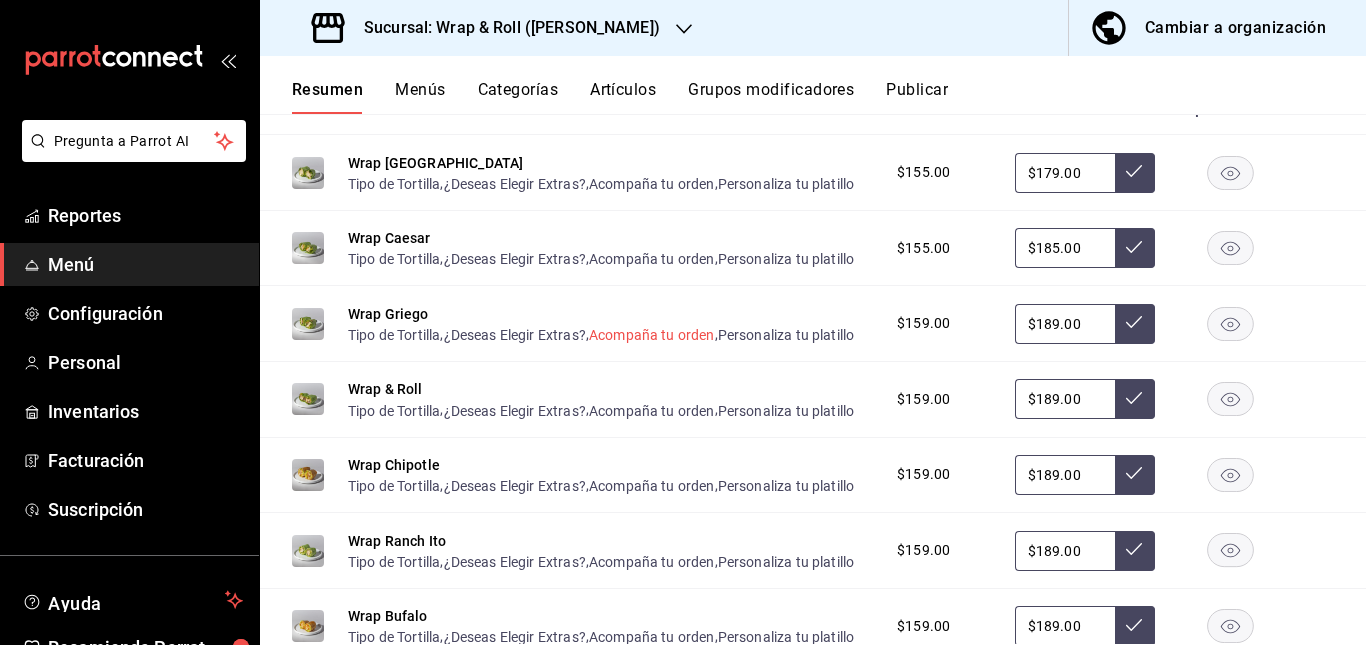 click on "Acompaña tu orden" at bounding box center (652, 335) 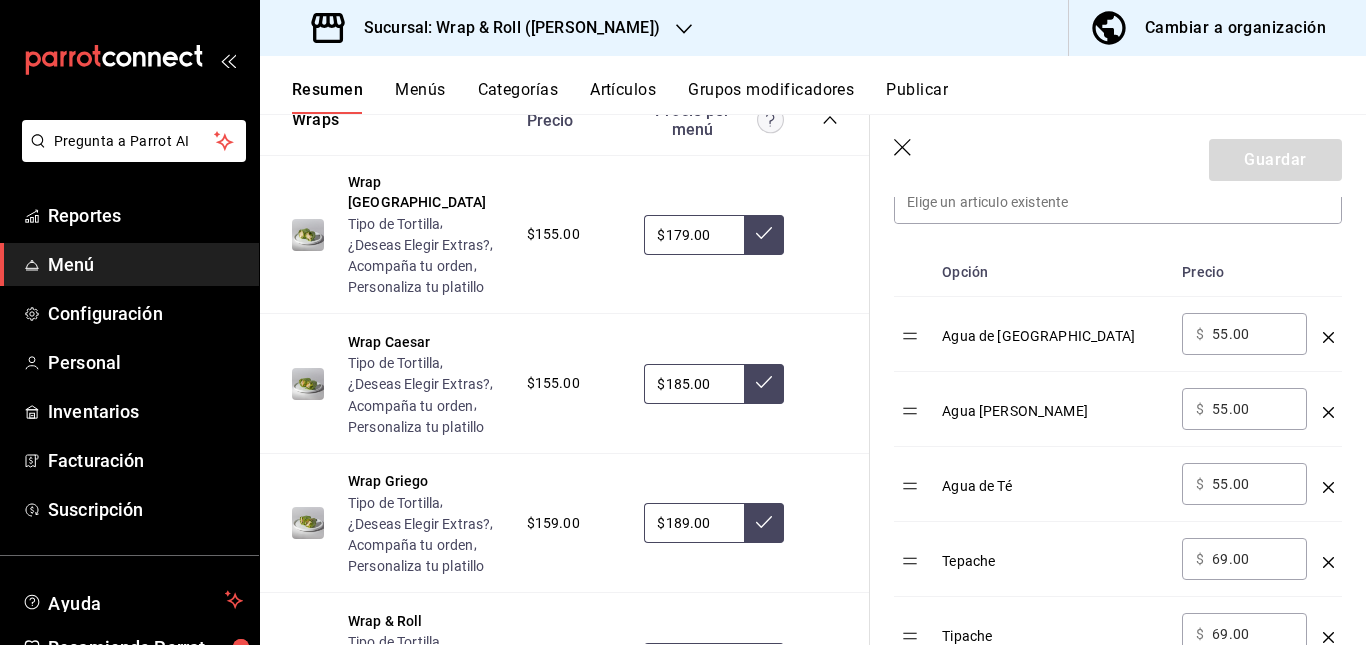 scroll, scrollTop: 608, scrollLeft: 0, axis: vertical 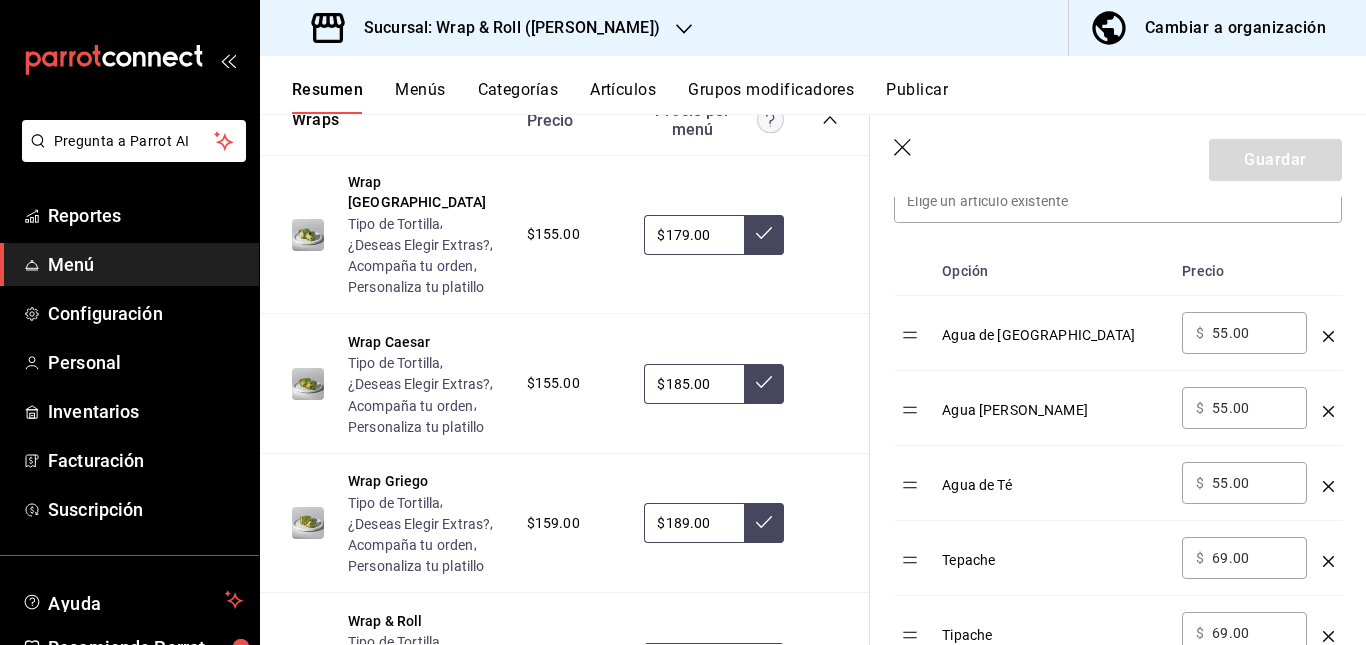 click 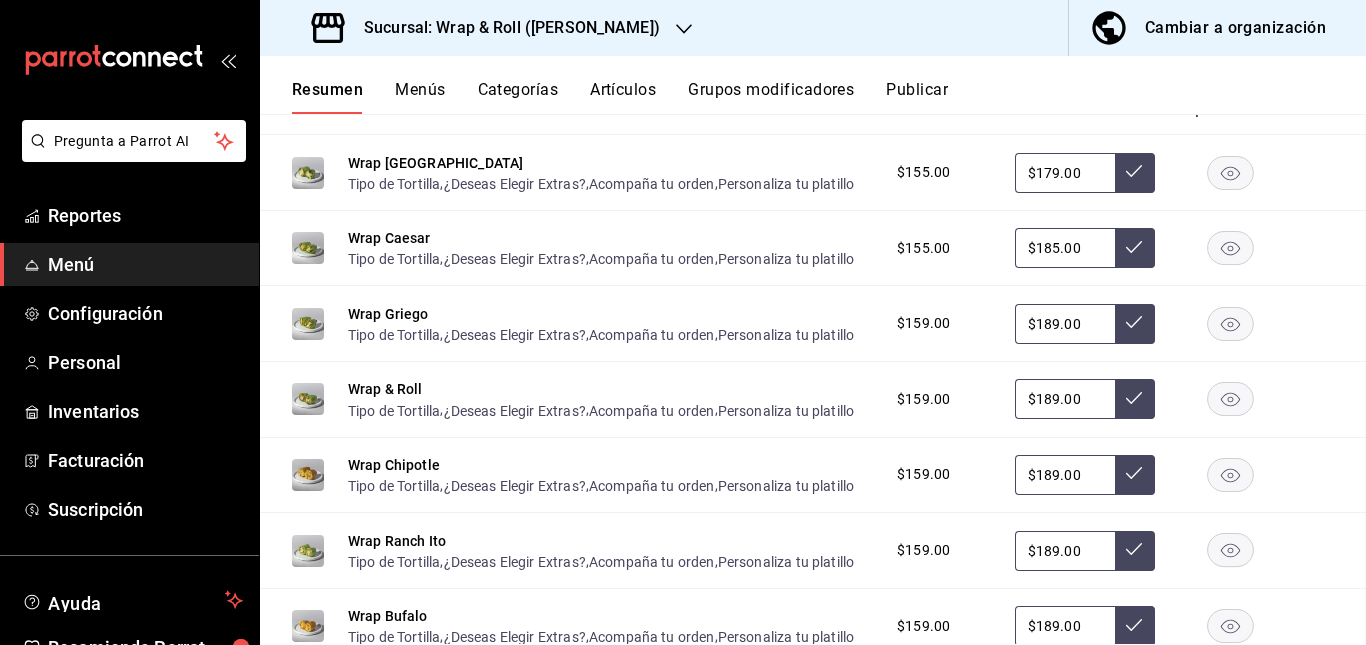 scroll, scrollTop: 0, scrollLeft: 0, axis: both 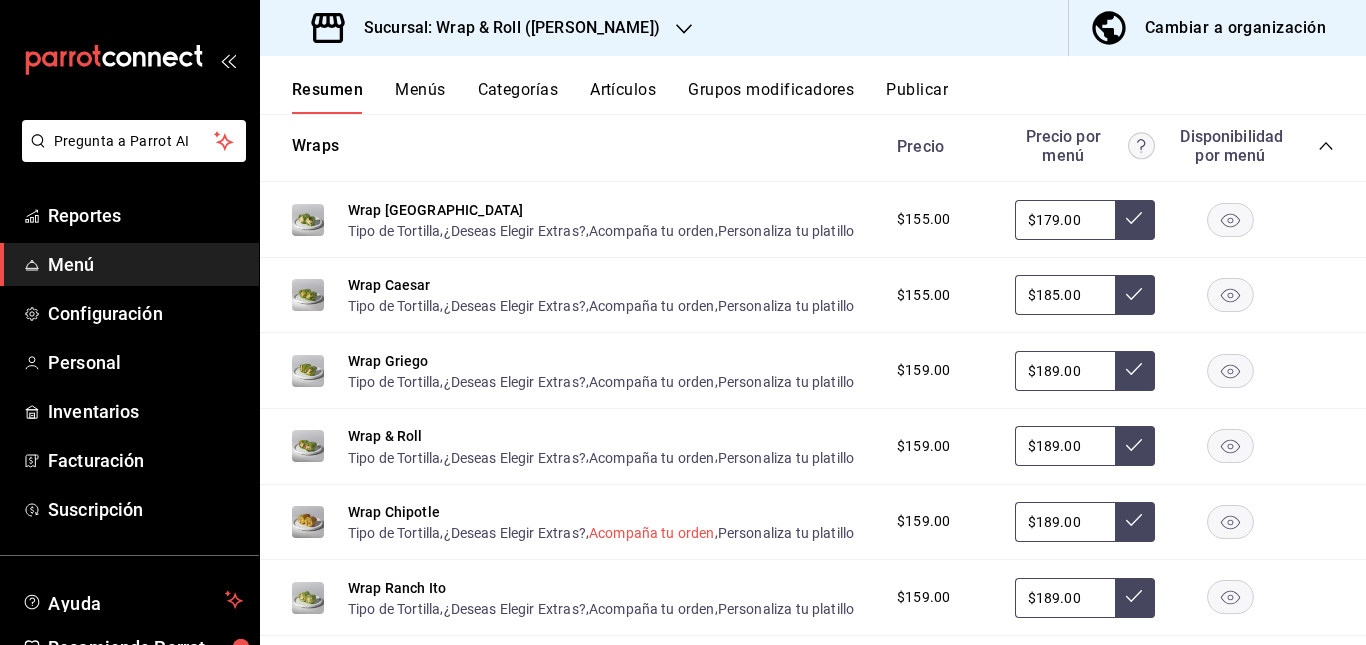click on "Acompaña tu orden" at bounding box center (652, 533) 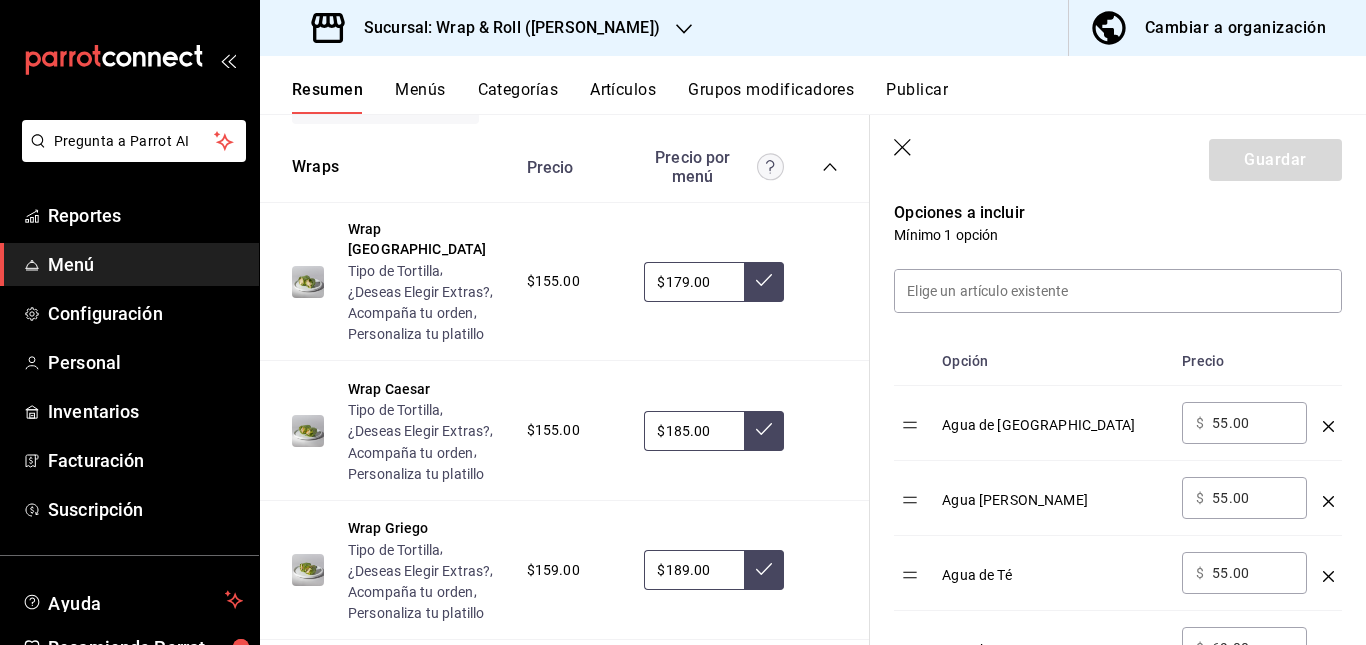 scroll, scrollTop: 519, scrollLeft: 0, axis: vertical 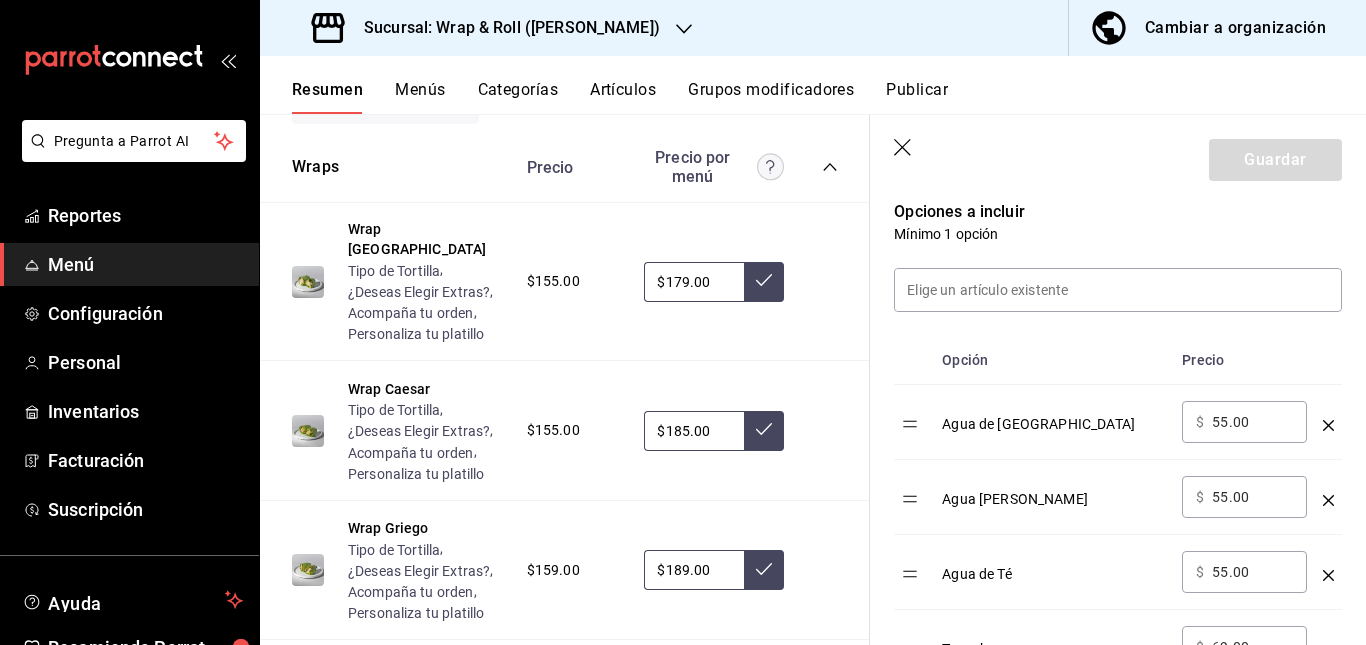 click on "Guardar" at bounding box center (1118, 156) 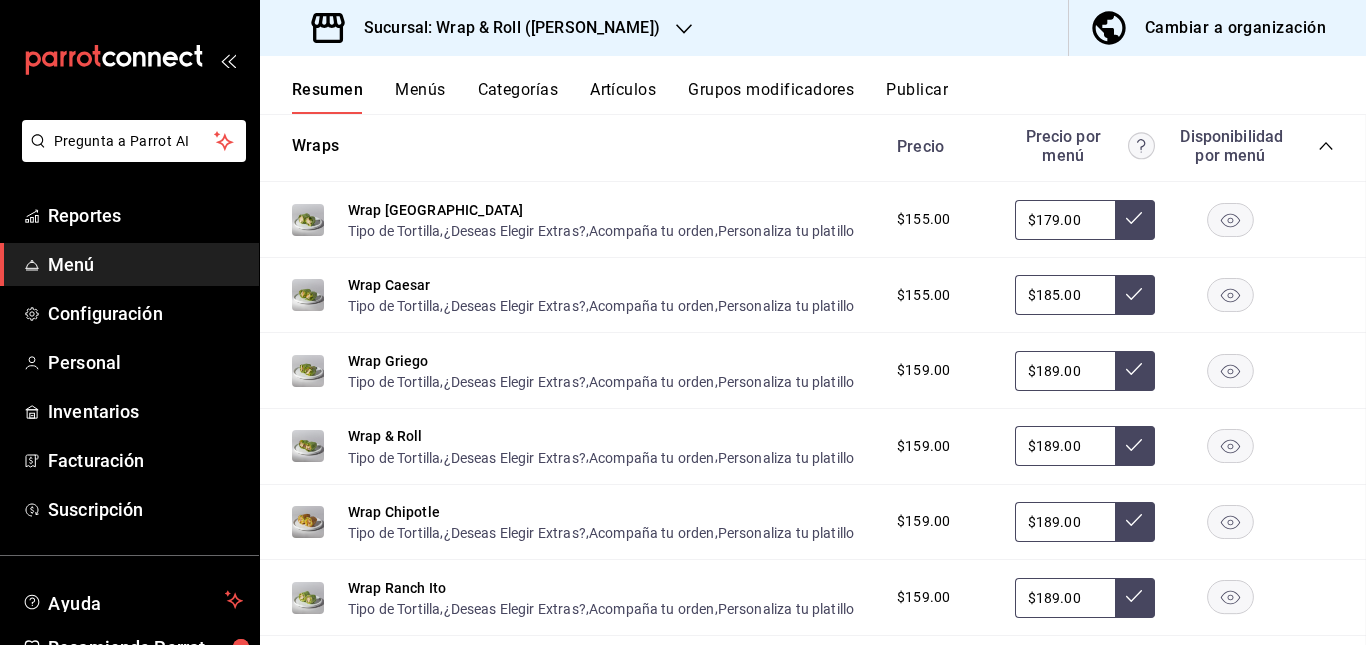 scroll, scrollTop: 0, scrollLeft: 0, axis: both 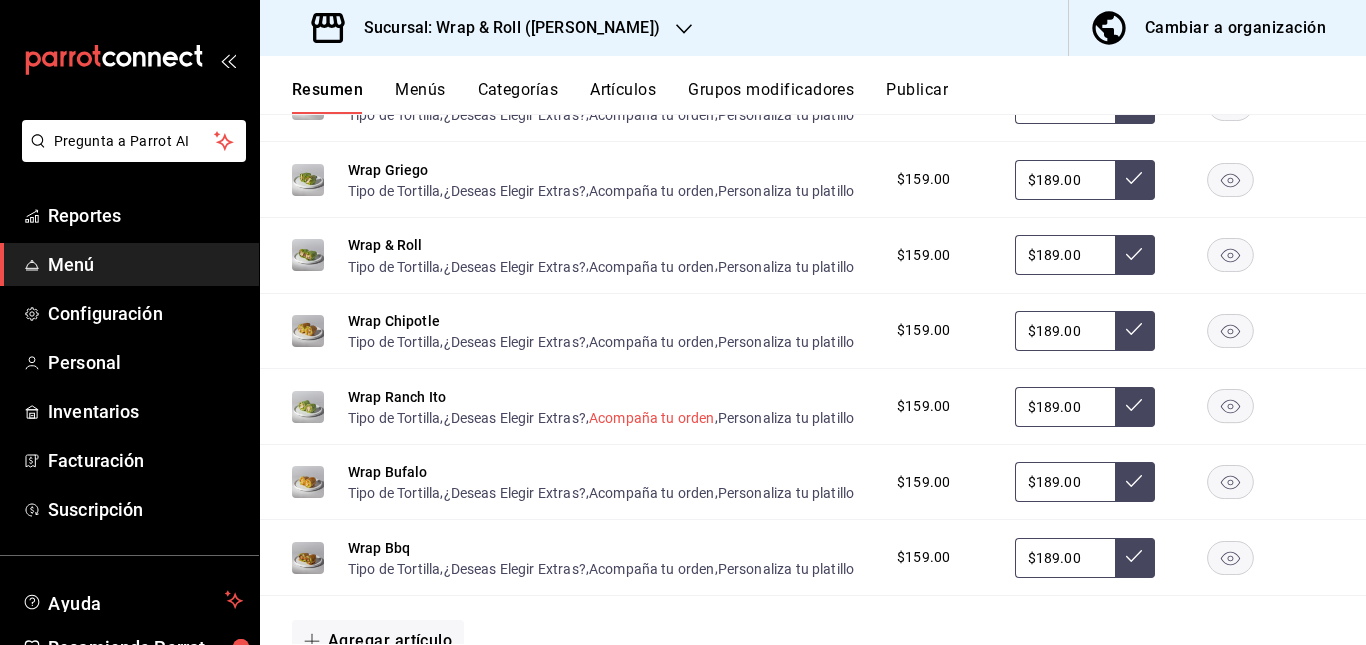 click on "Acompaña tu orden" at bounding box center (652, 418) 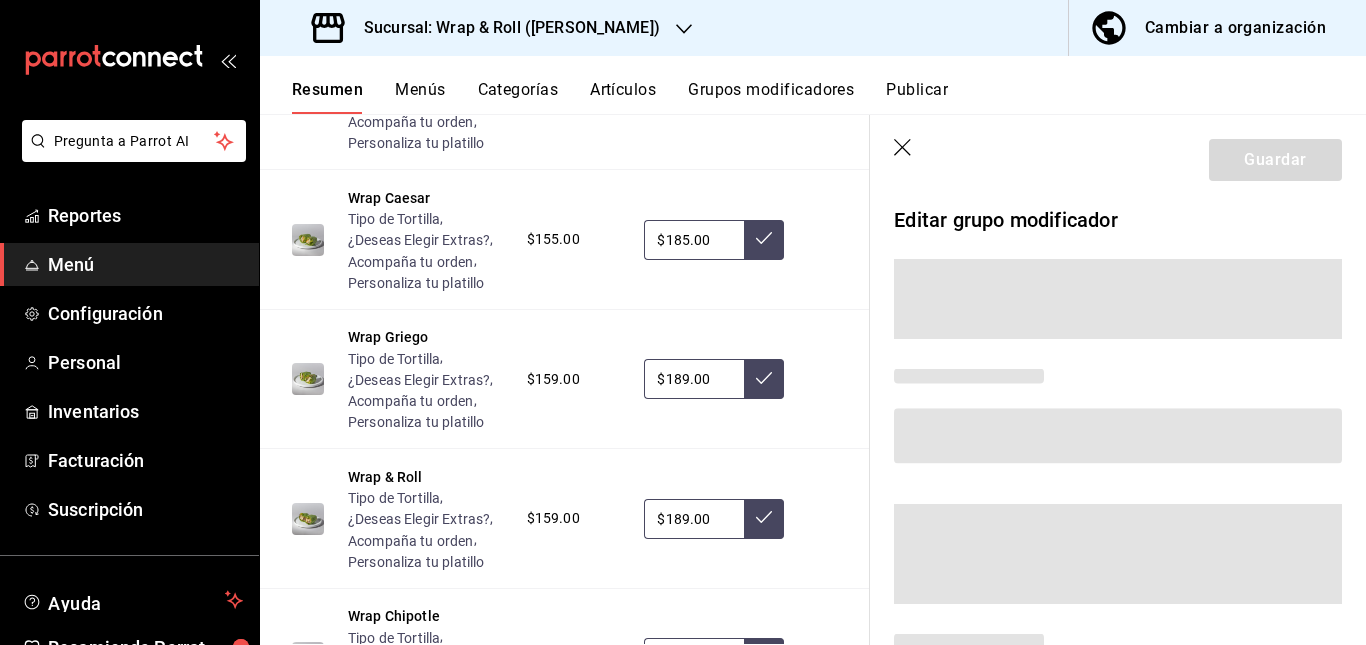 scroll, scrollTop: 1064, scrollLeft: 0, axis: vertical 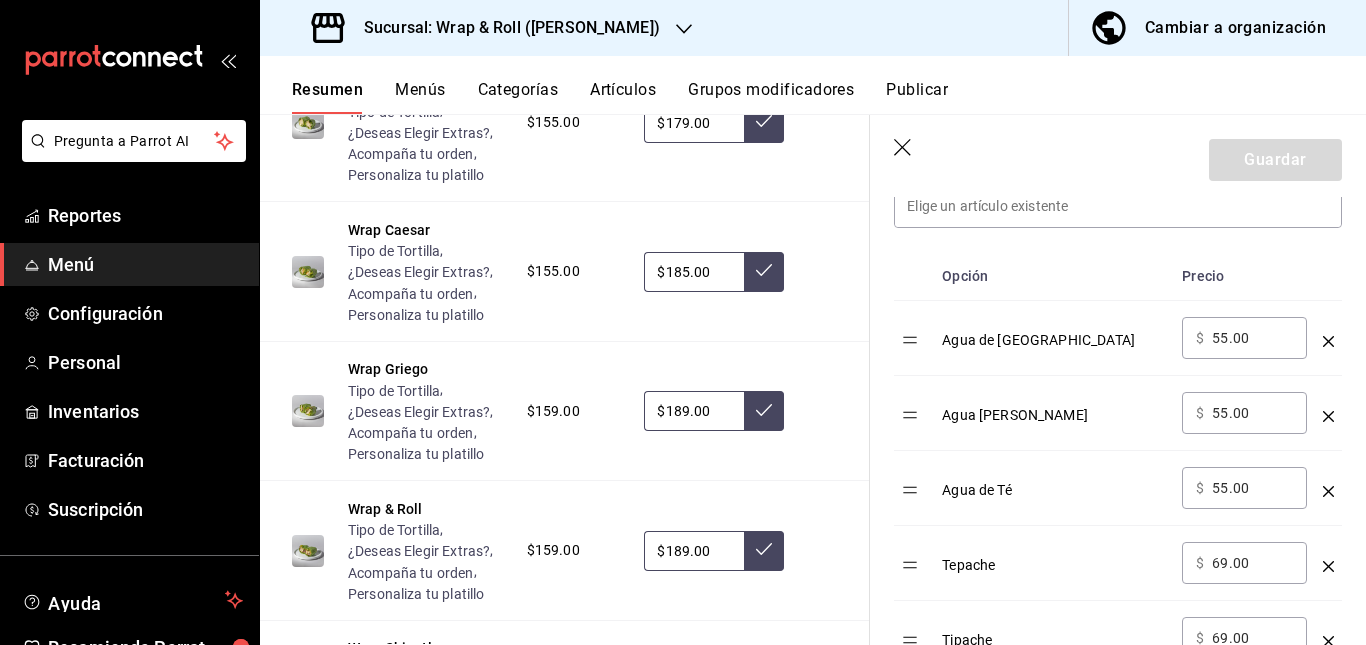 drag, startPoint x: 902, startPoint y: 133, endPoint x: 900, endPoint y: 150, distance: 17.117243 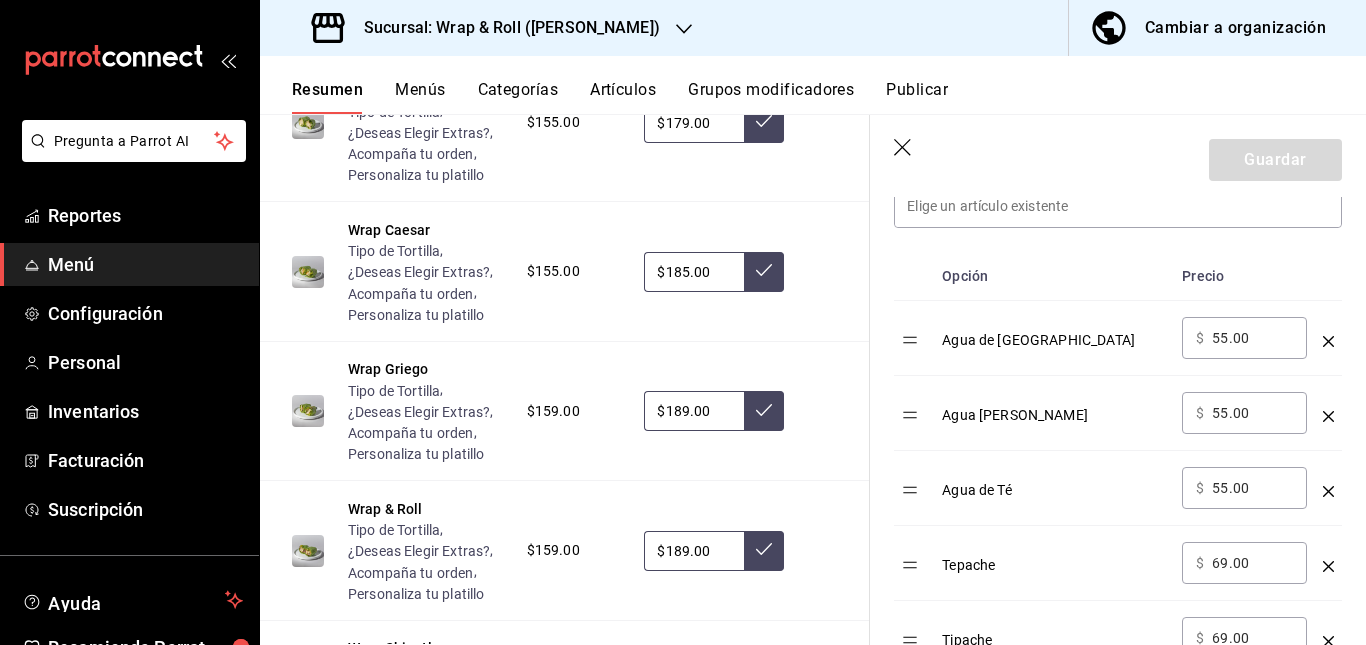 click 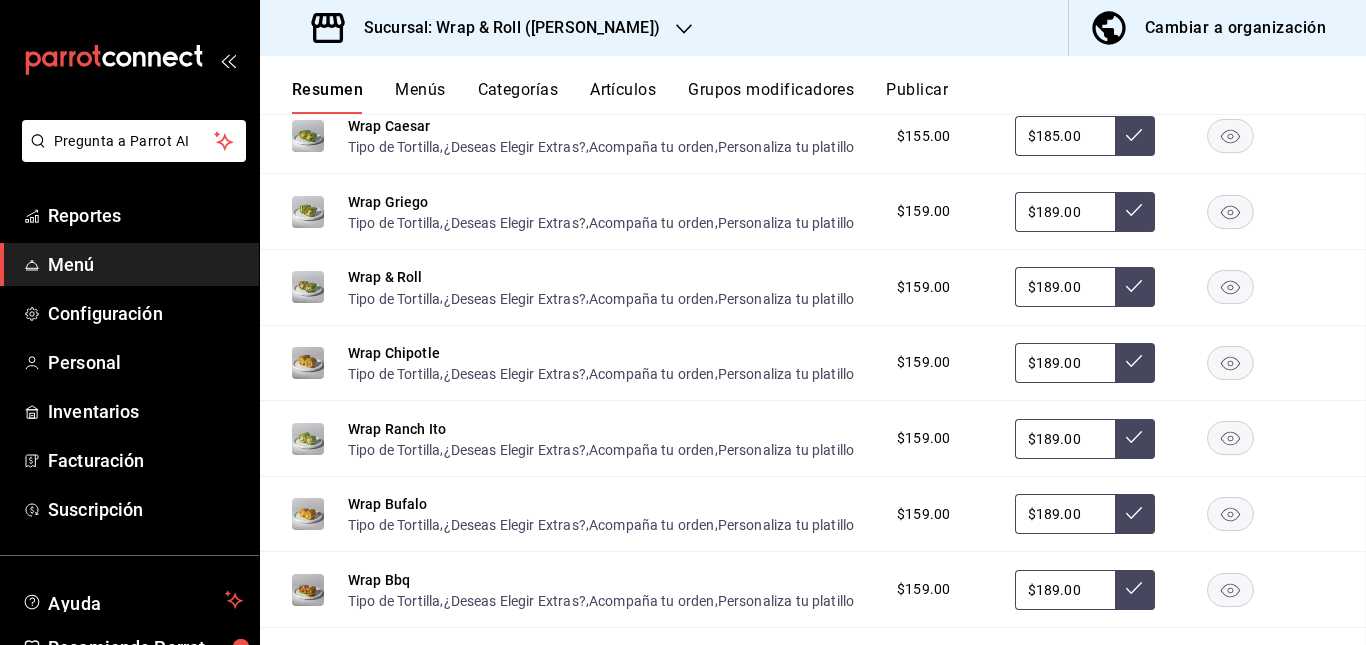 scroll, scrollTop: 0, scrollLeft: 0, axis: both 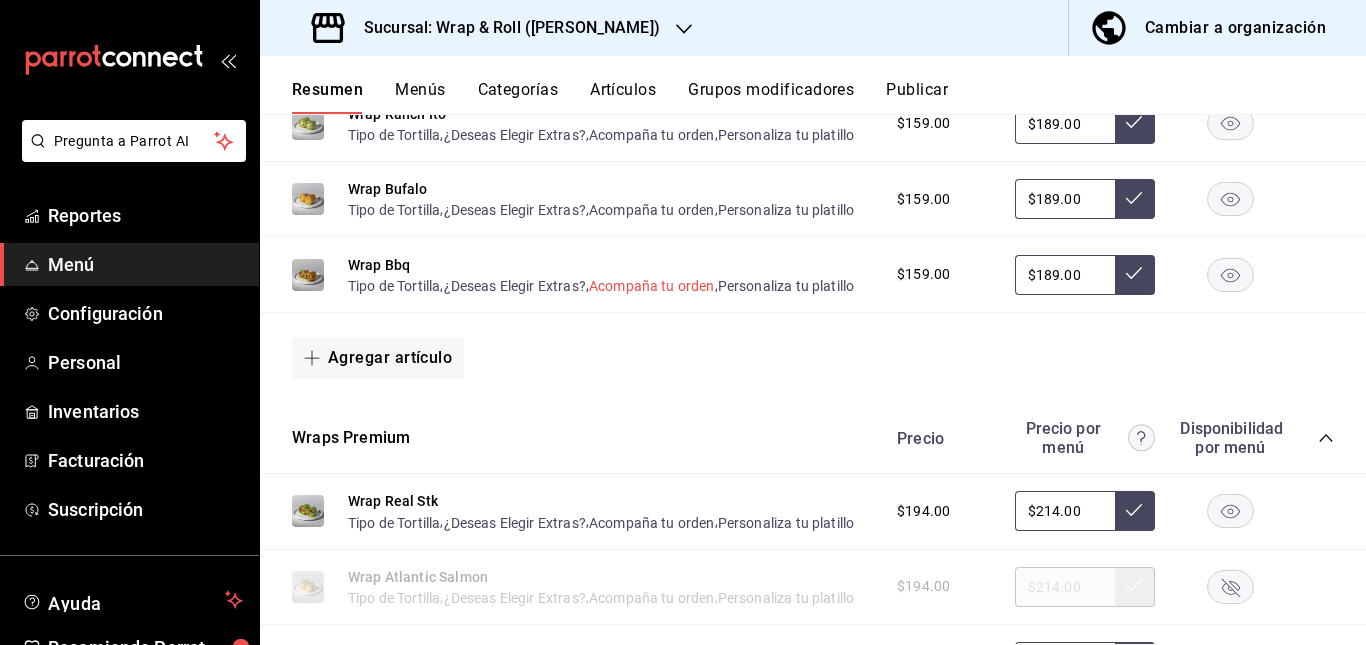 click on "Acompaña tu orden" at bounding box center [652, 286] 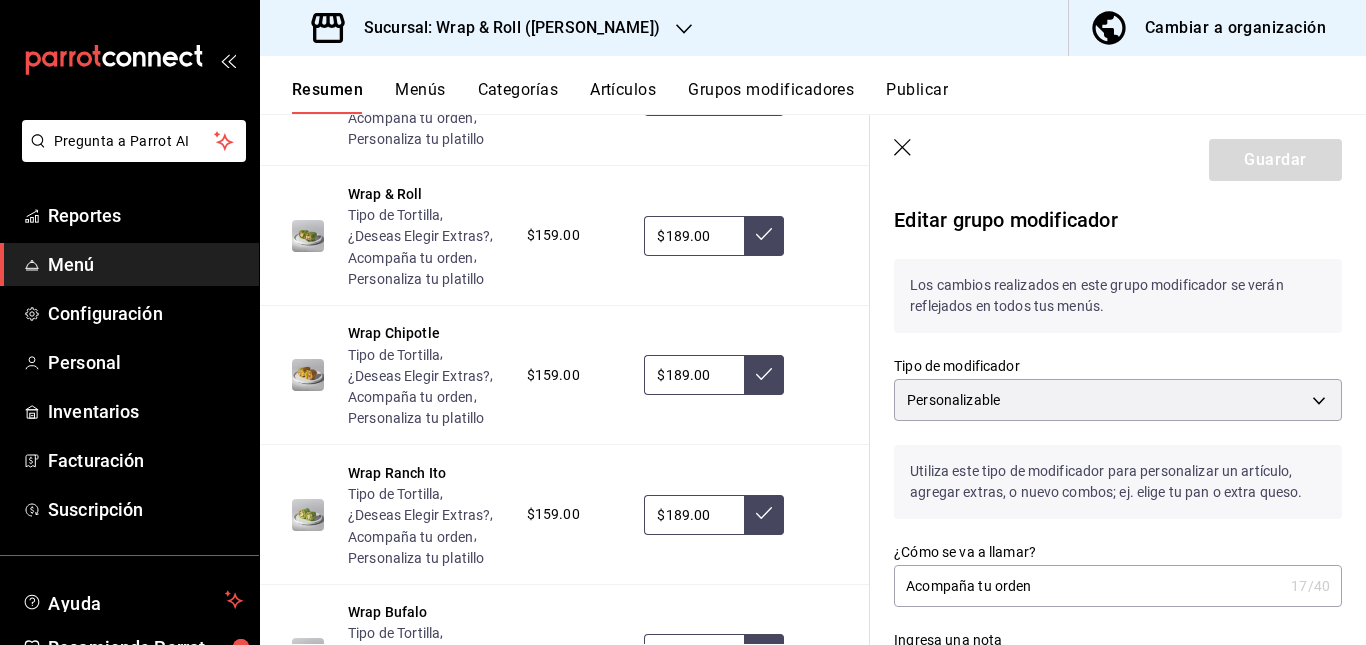 scroll, scrollTop: 1283, scrollLeft: 0, axis: vertical 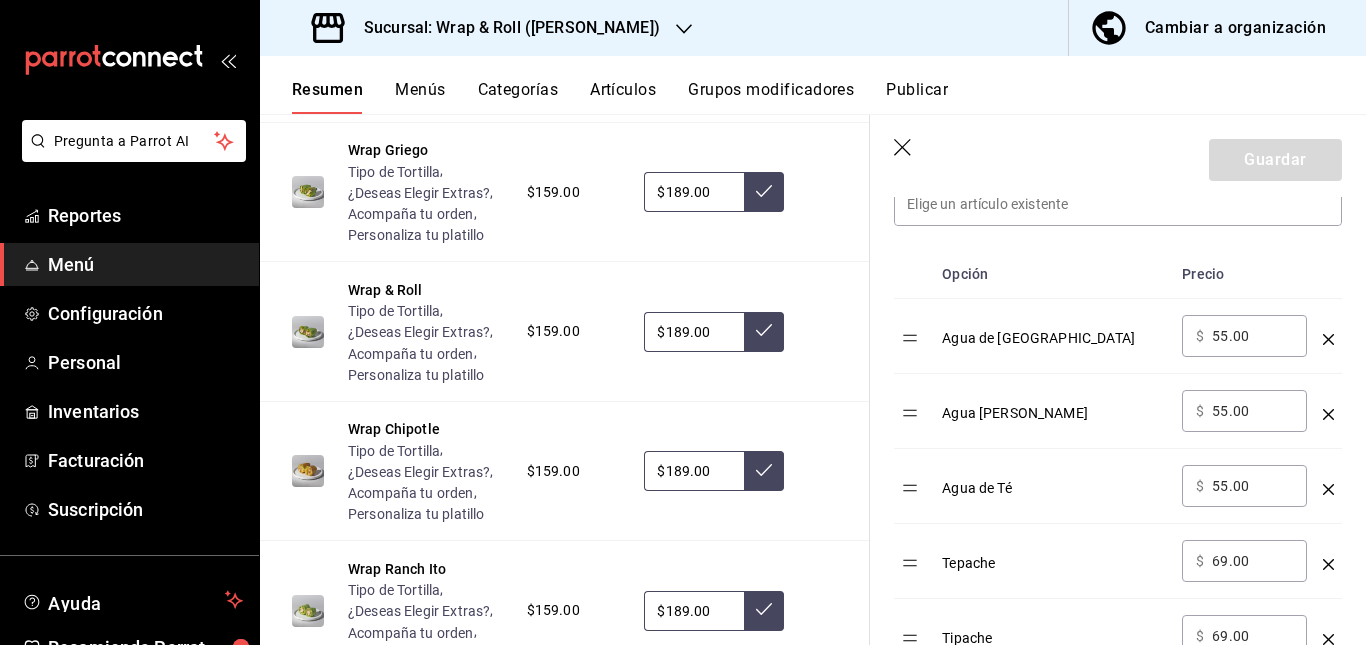 click 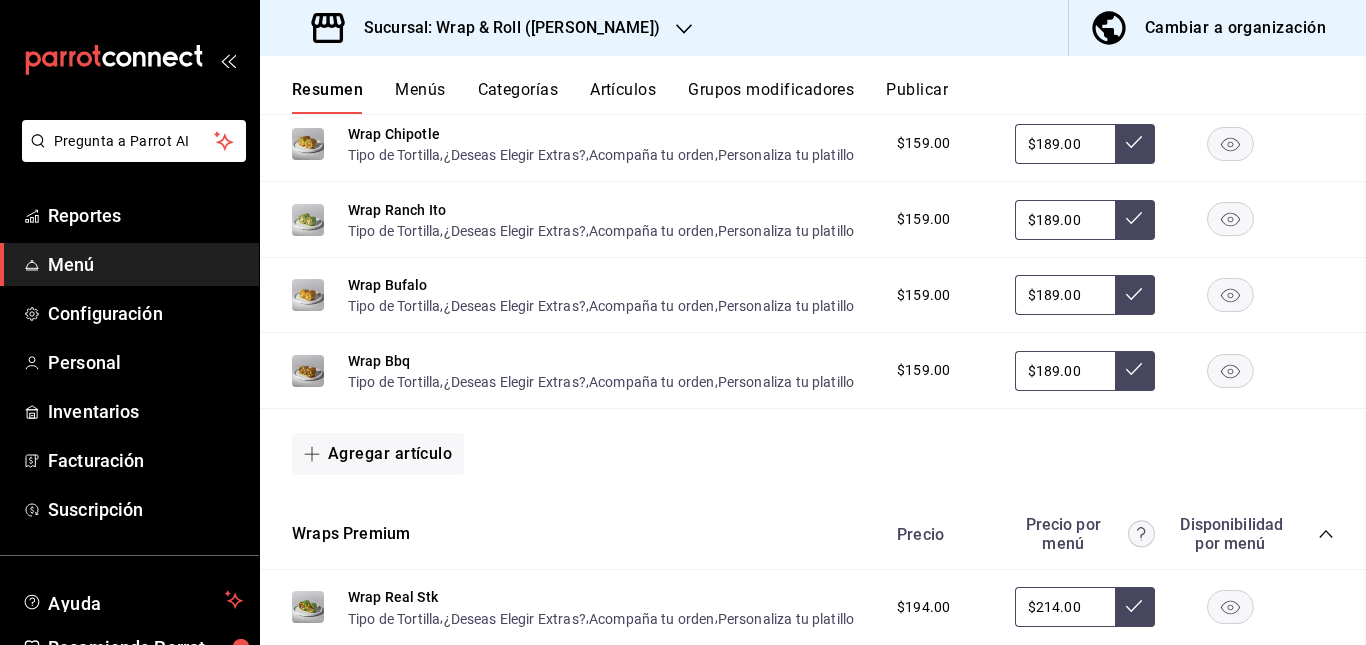 scroll, scrollTop: 0, scrollLeft: 0, axis: both 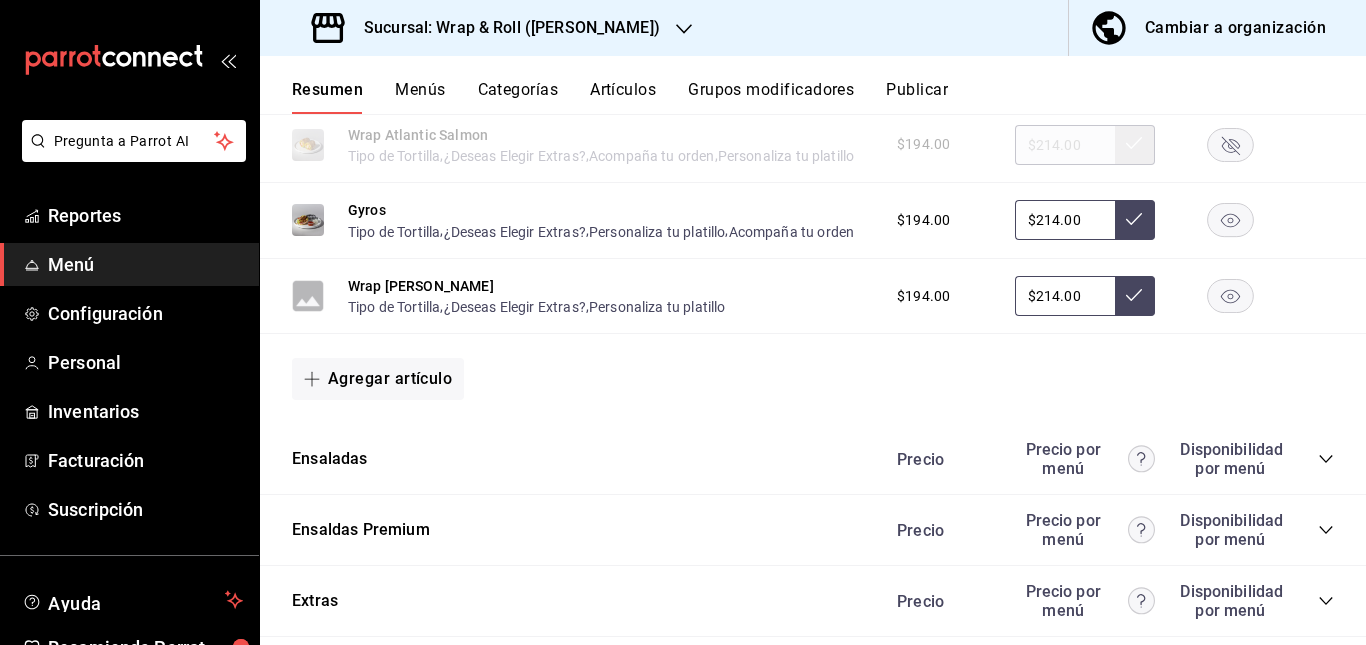 click on "Acompaña tu orden" at bounding box center [652, 81] 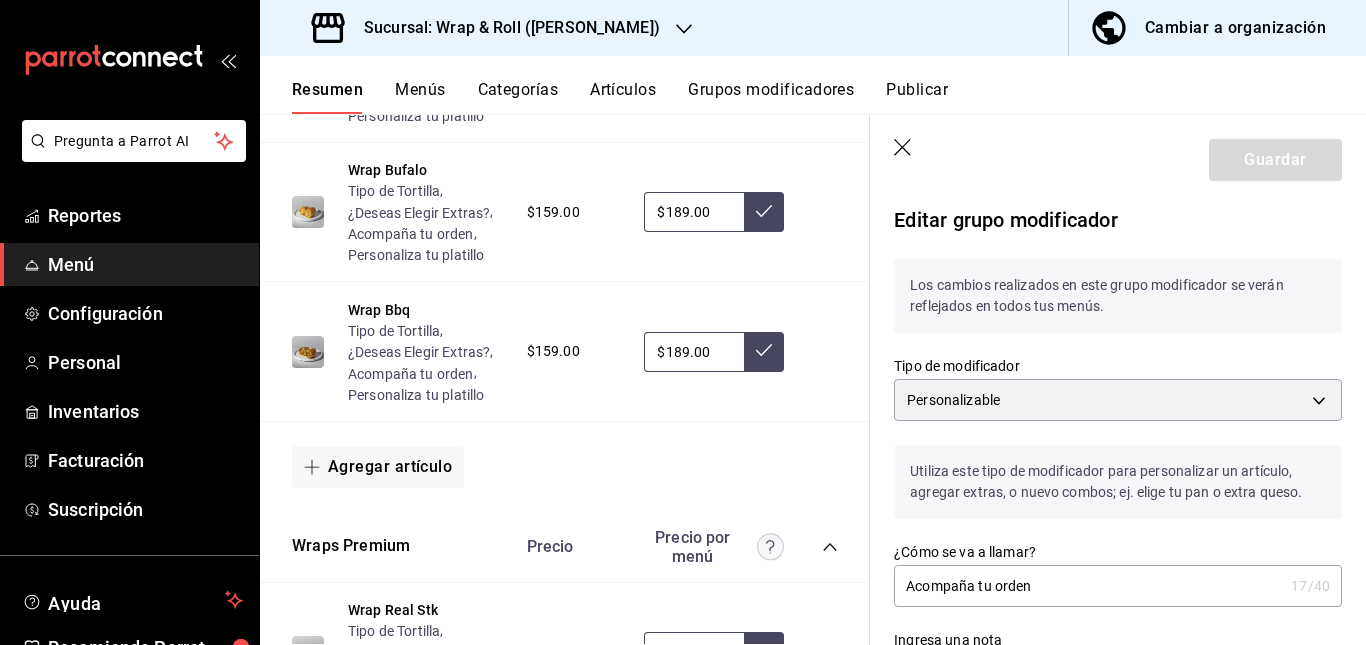 scroll, scrollTop: 1651, scrollLeft: 0, axis: vertical 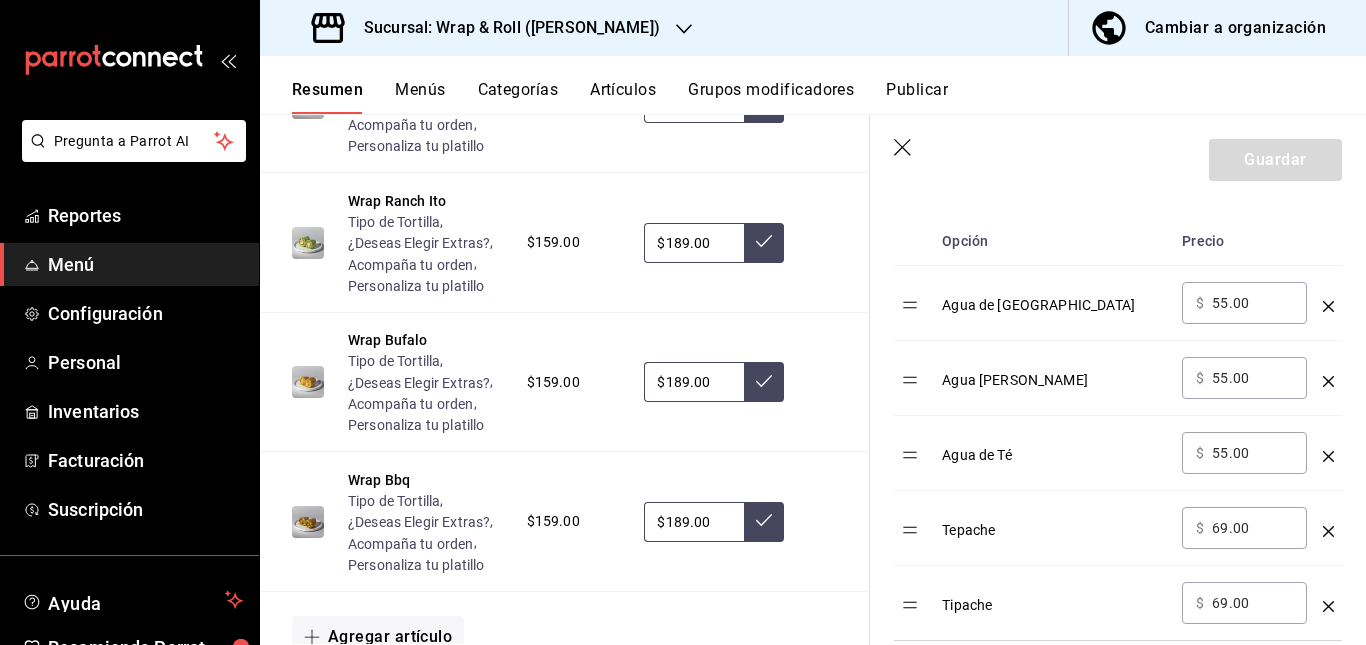 click 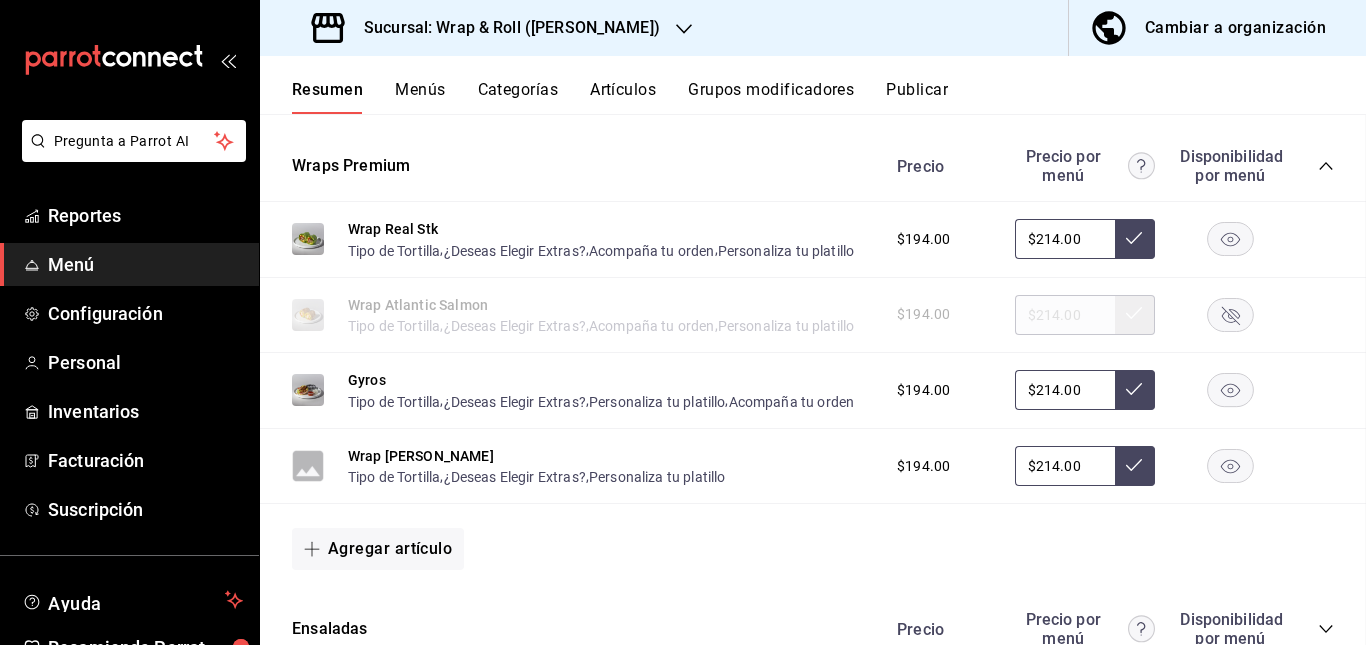 scroll, scrollTop: 0, scrollLeft: 0, axis: both 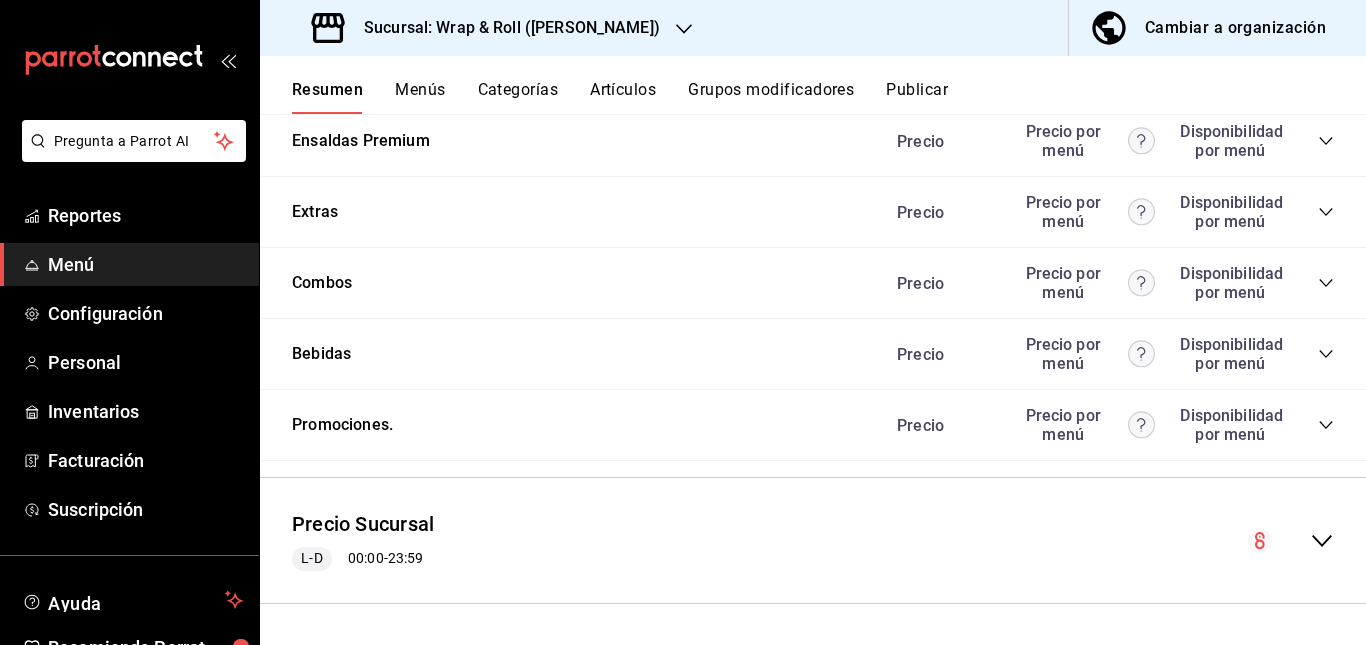 click 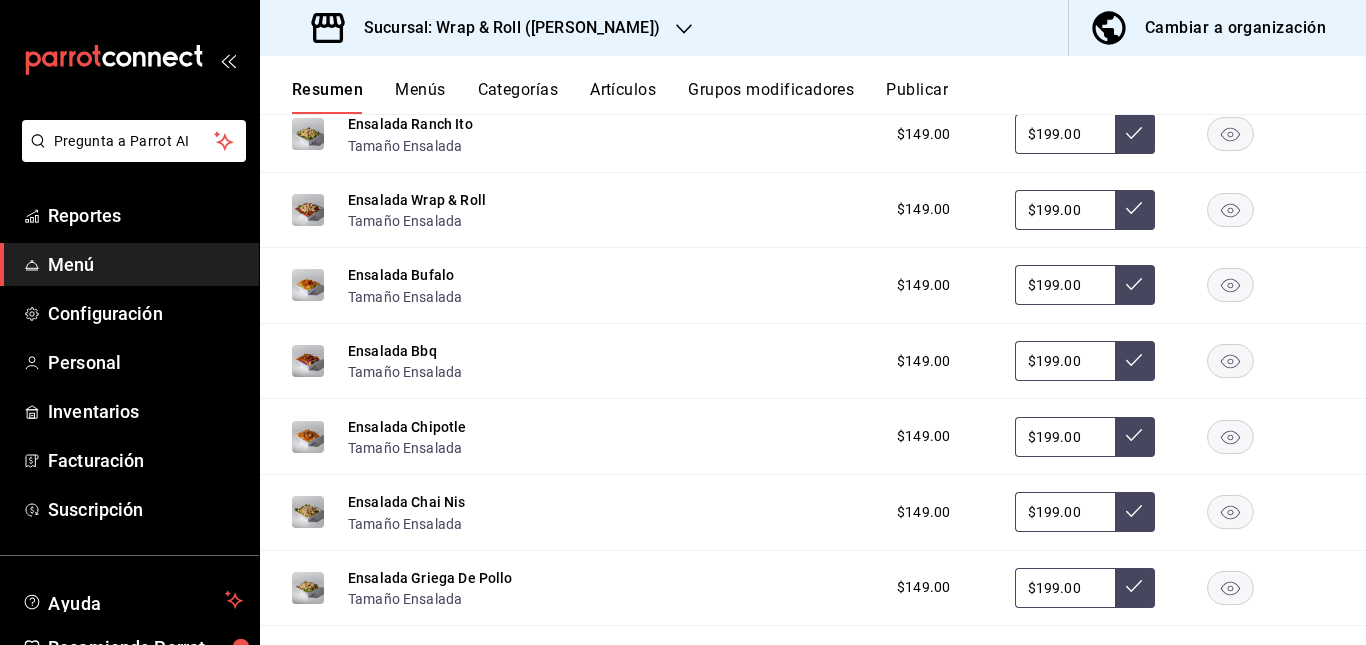 click 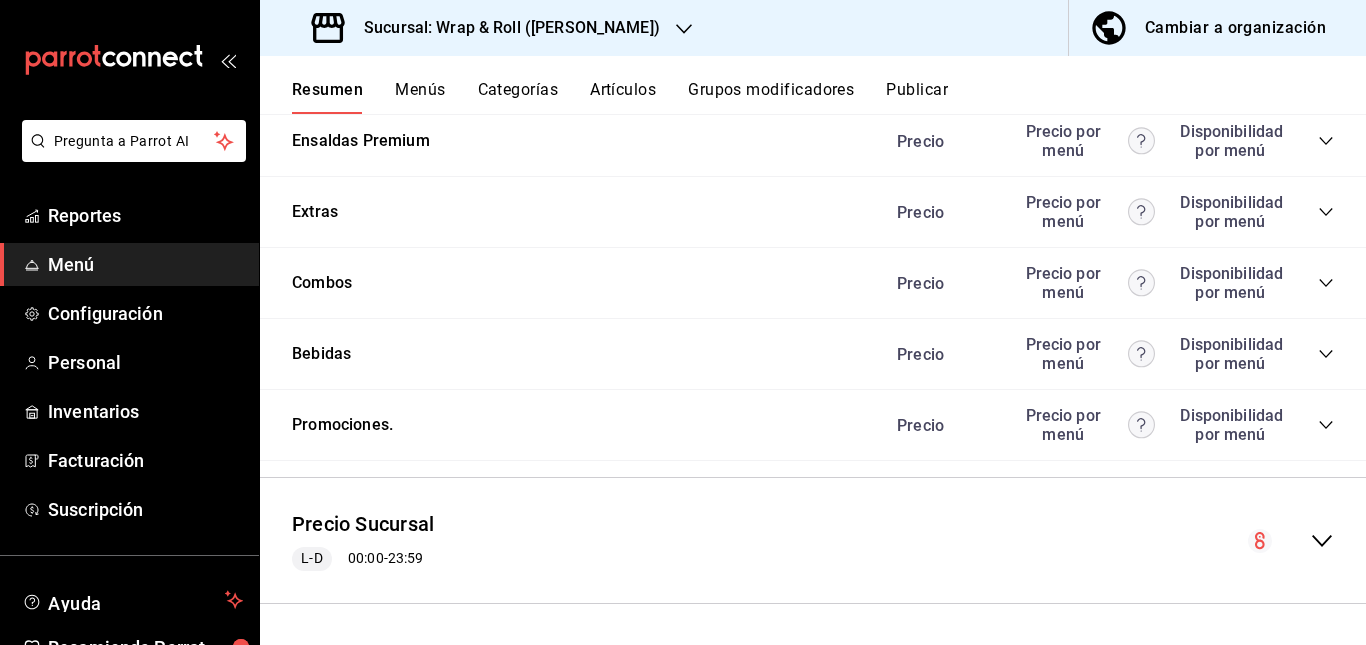 click 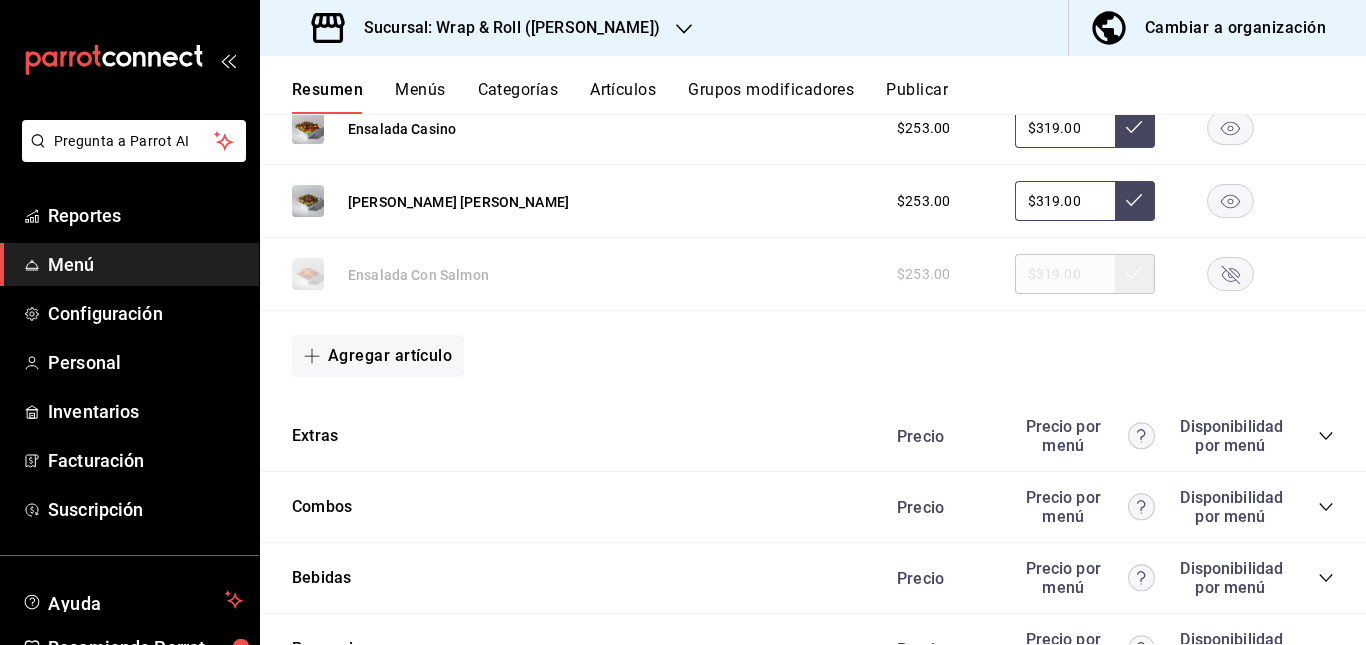 click 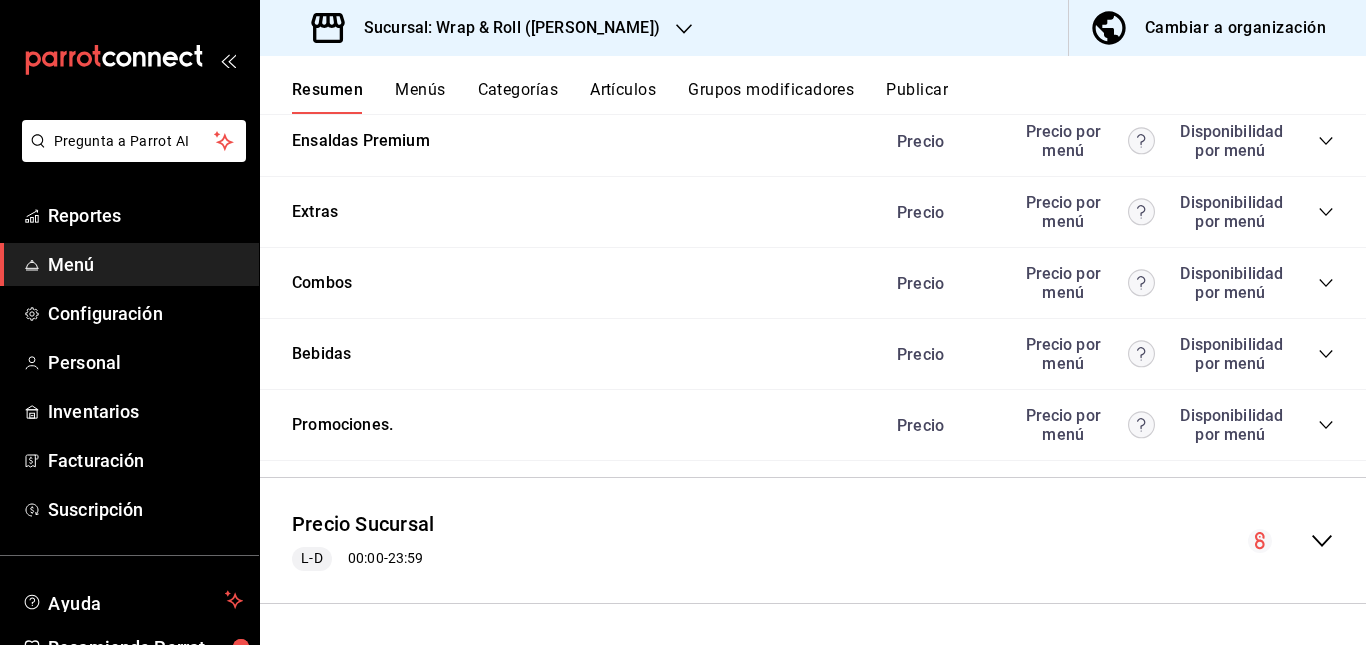 click 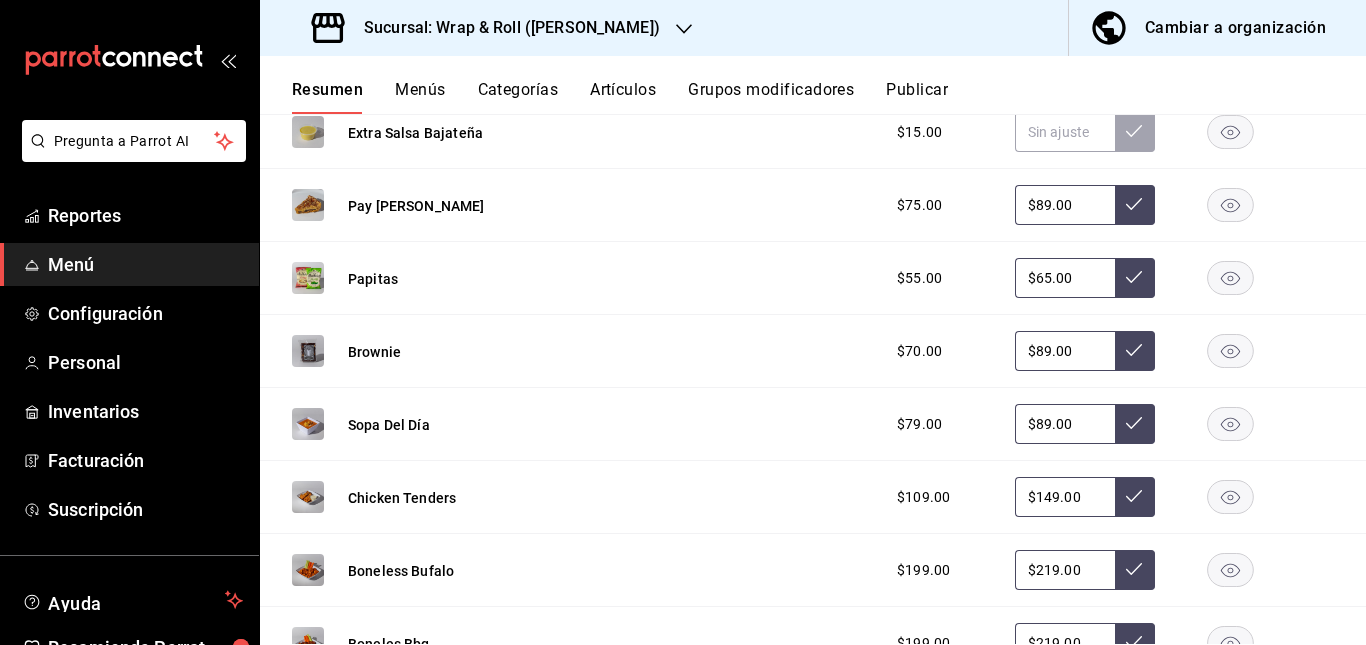 scroll, scrollTop: 2408, scrollLeft: 0, axis: vertical 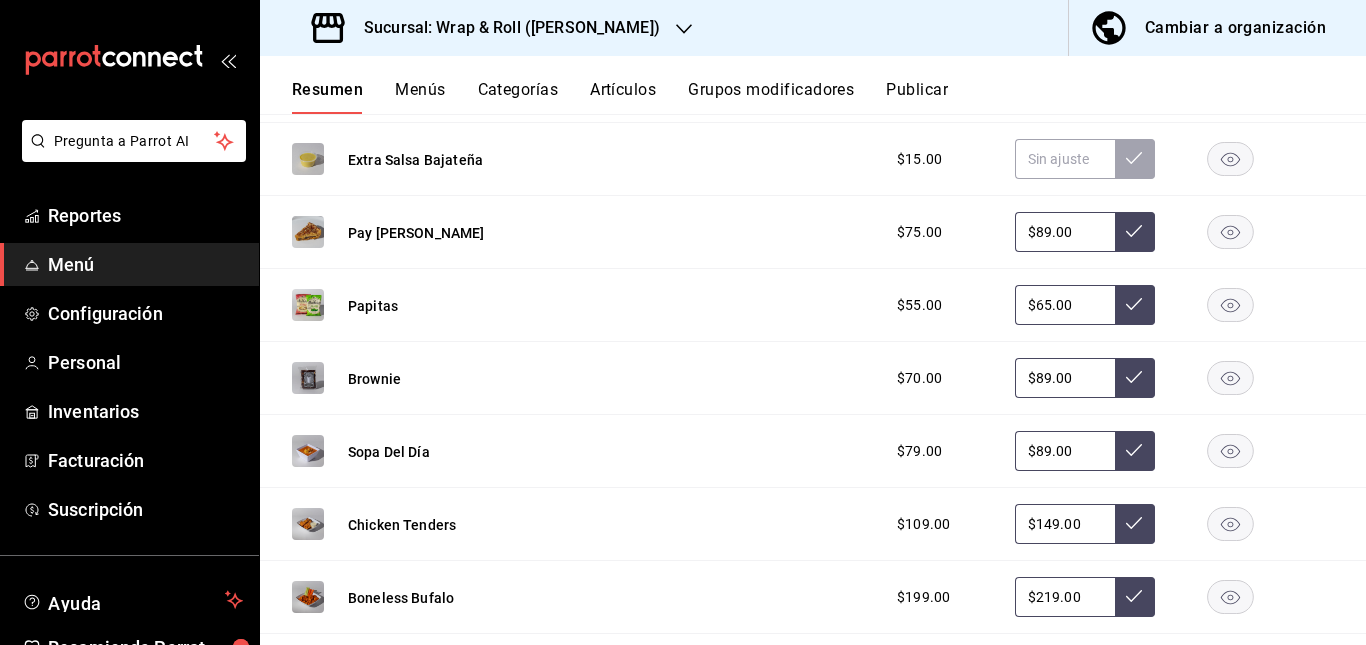 click on "Precio Precio por menú   Disponibilidad por menú" at bounding box center [1105, 14] 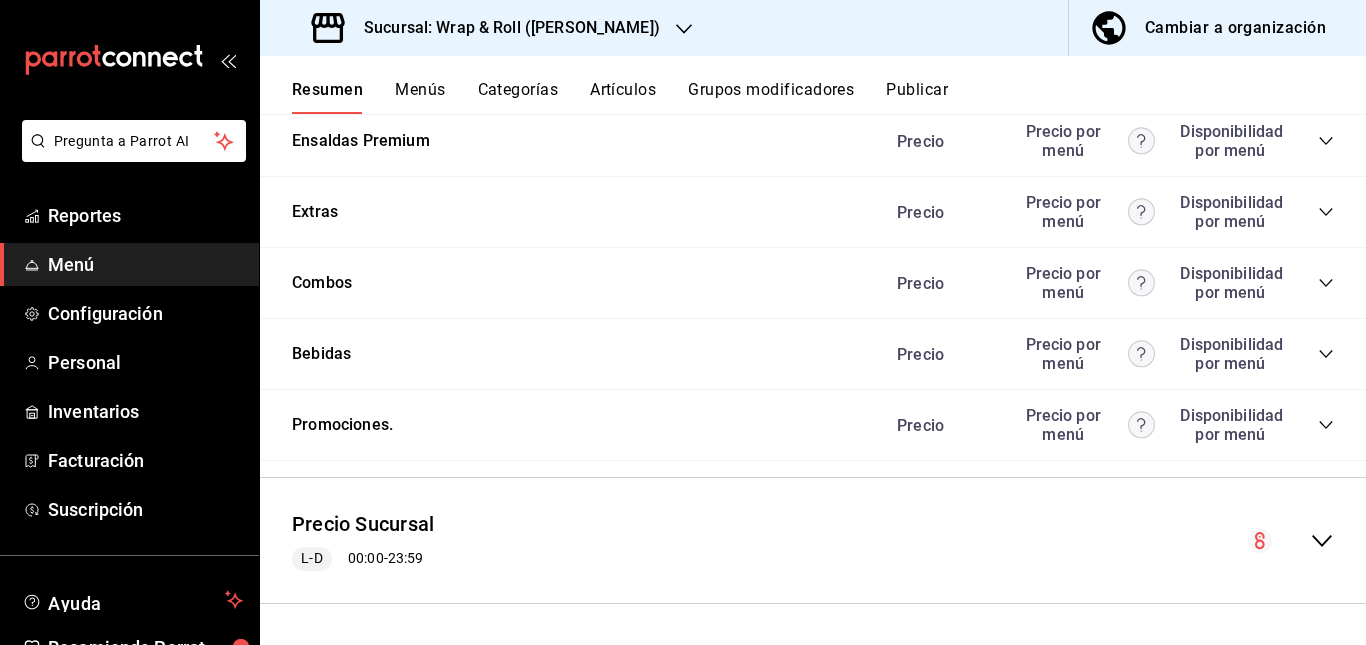 click 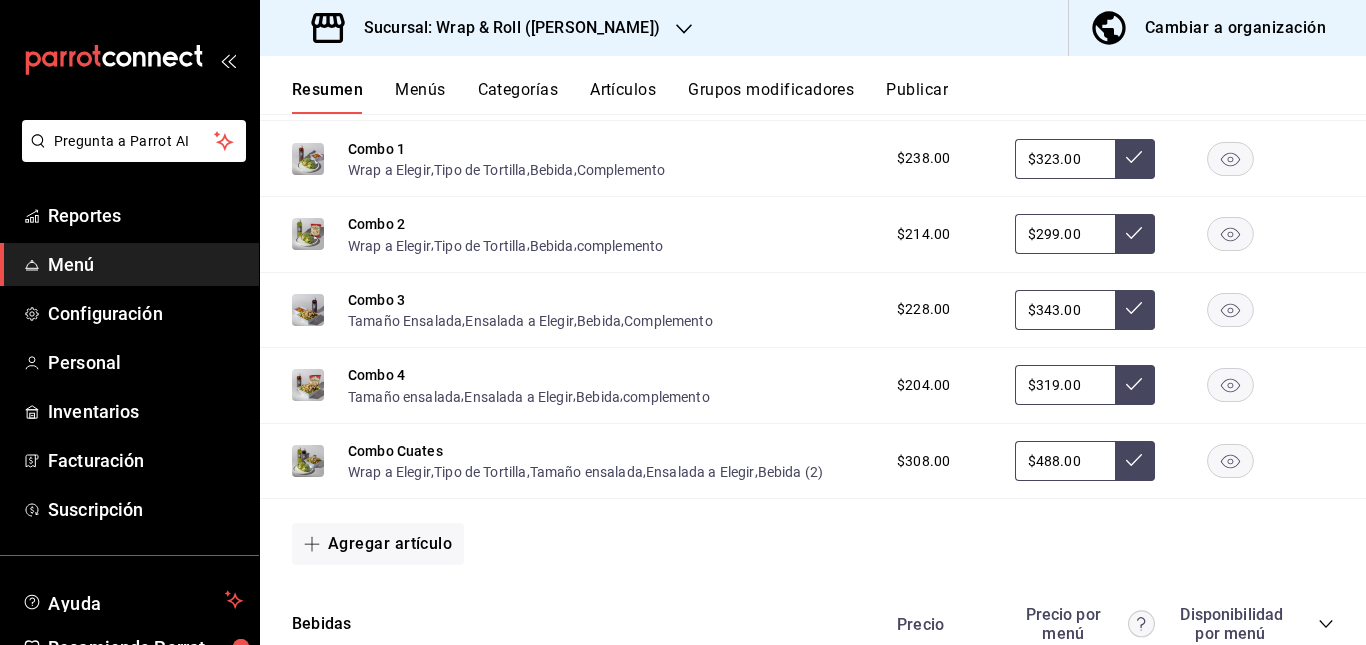 scroll, scrollTop: 2471, scrollLeft: 0, axis: vertical 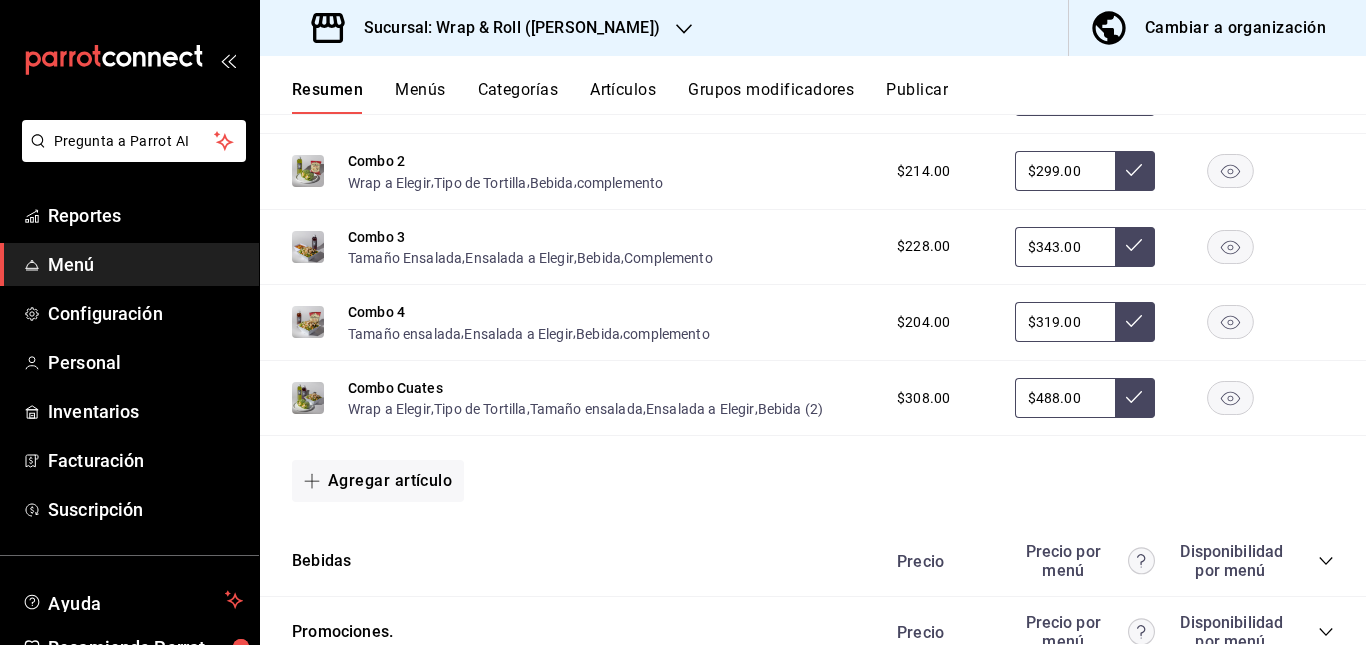 click on "Bebida" at bounding box center [552, 107] 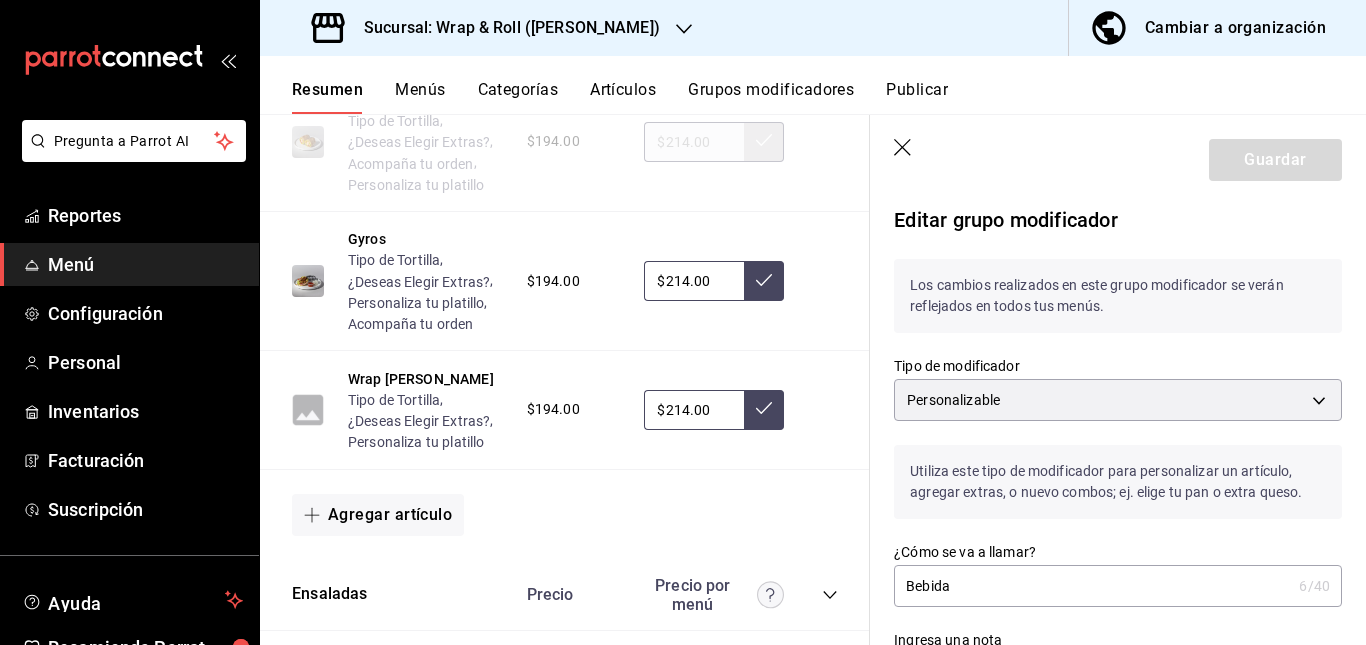 scroll, scrollTop: 2237, scrollLeft: 0, axis: vertical 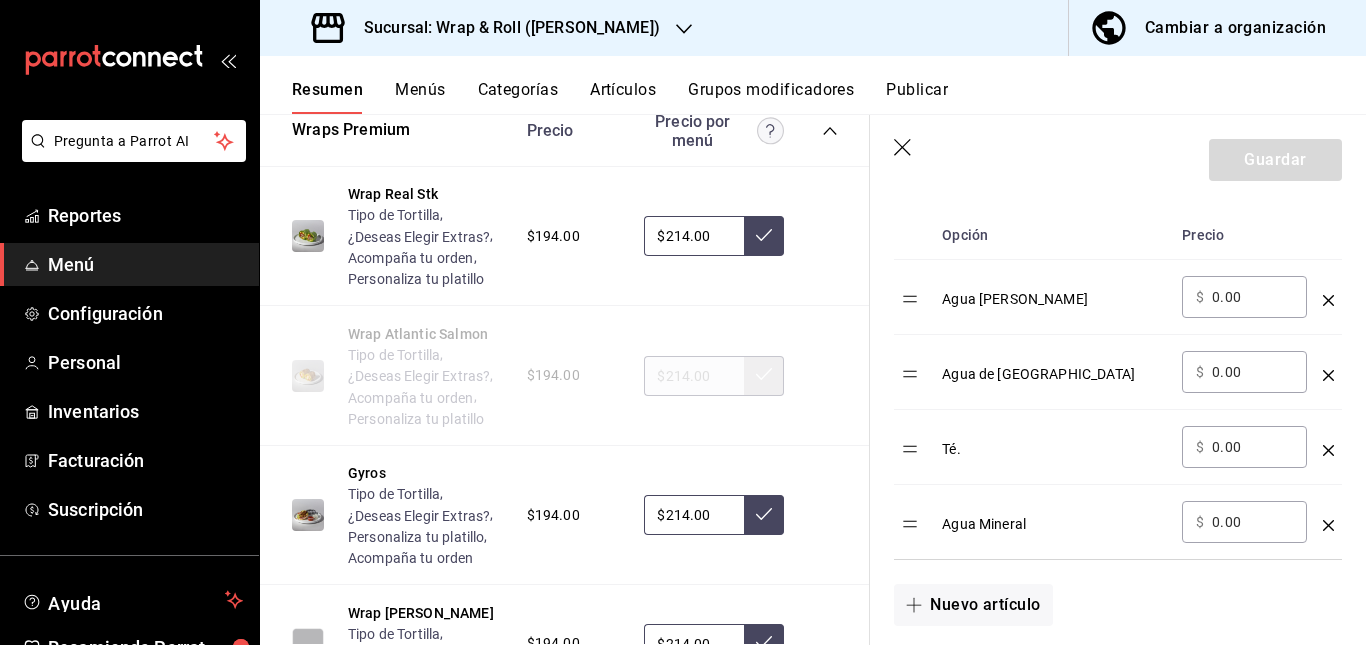 click 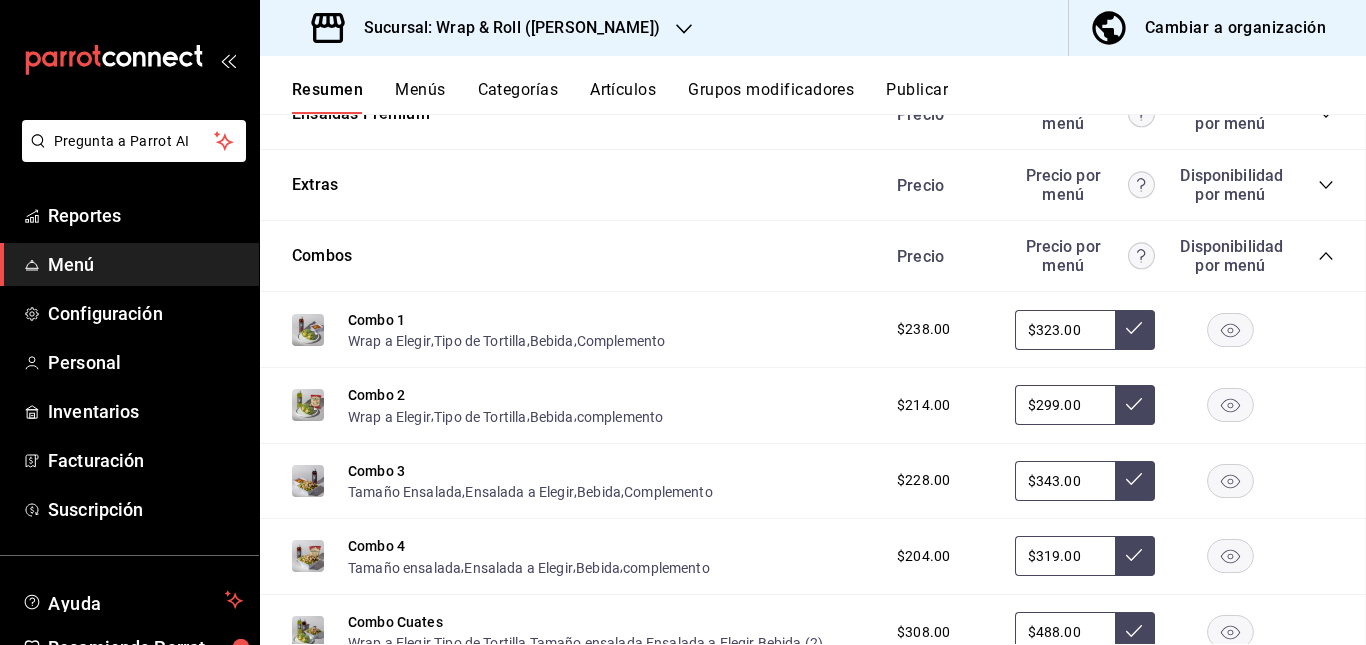 scroll, scrollTop: 0, scrollLeft: 0, axis: both 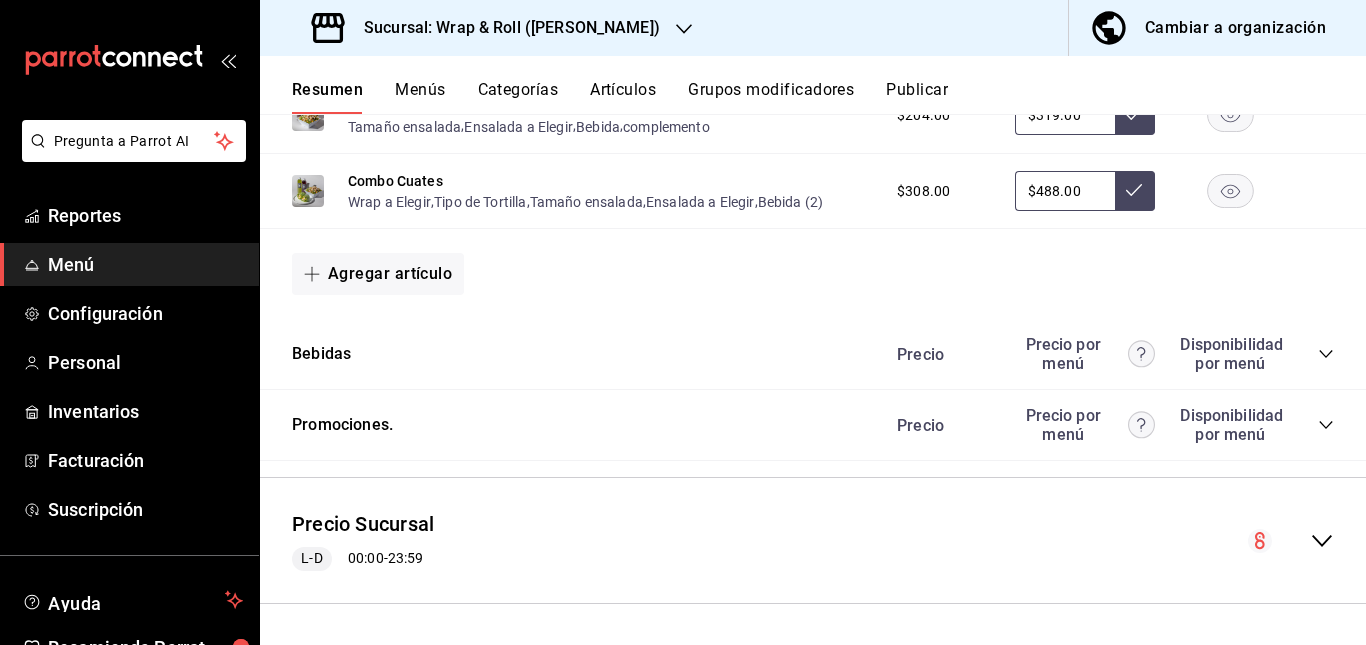 click 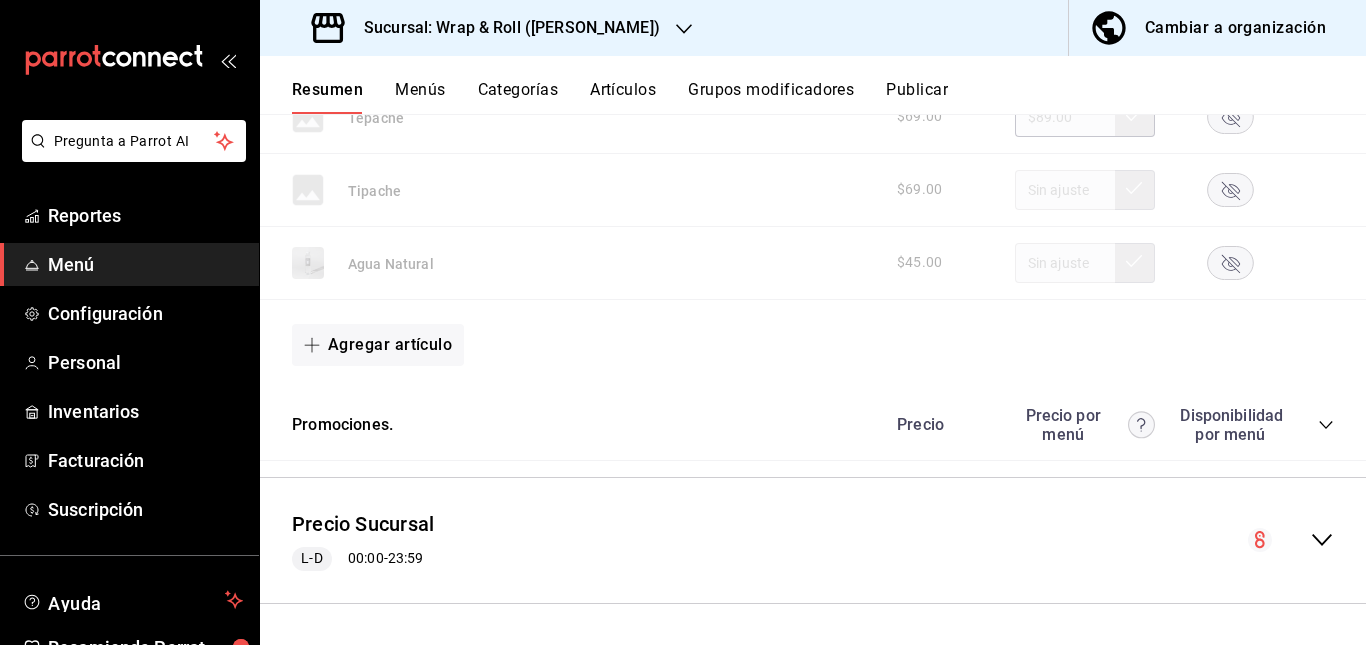 scroll, scrollTop: 3370, scrollLeft: 0, axis: vertical 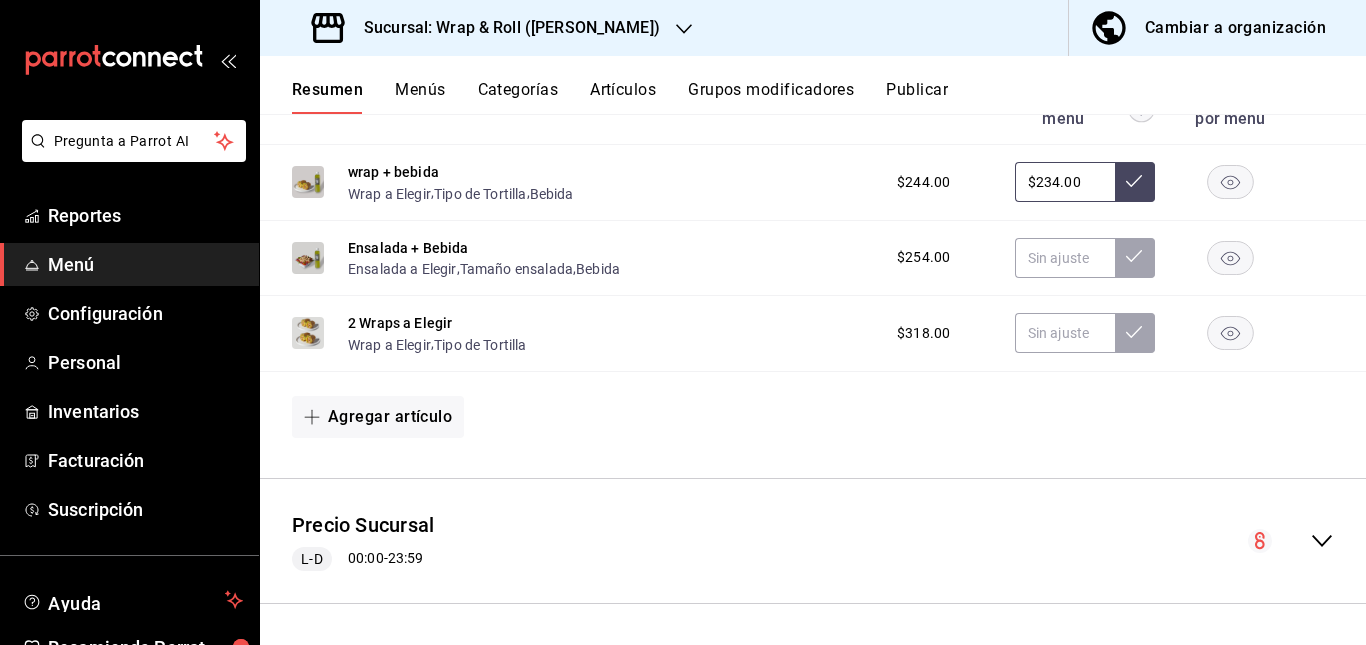 click on "$234.00" at bounding box center [1065, 182] 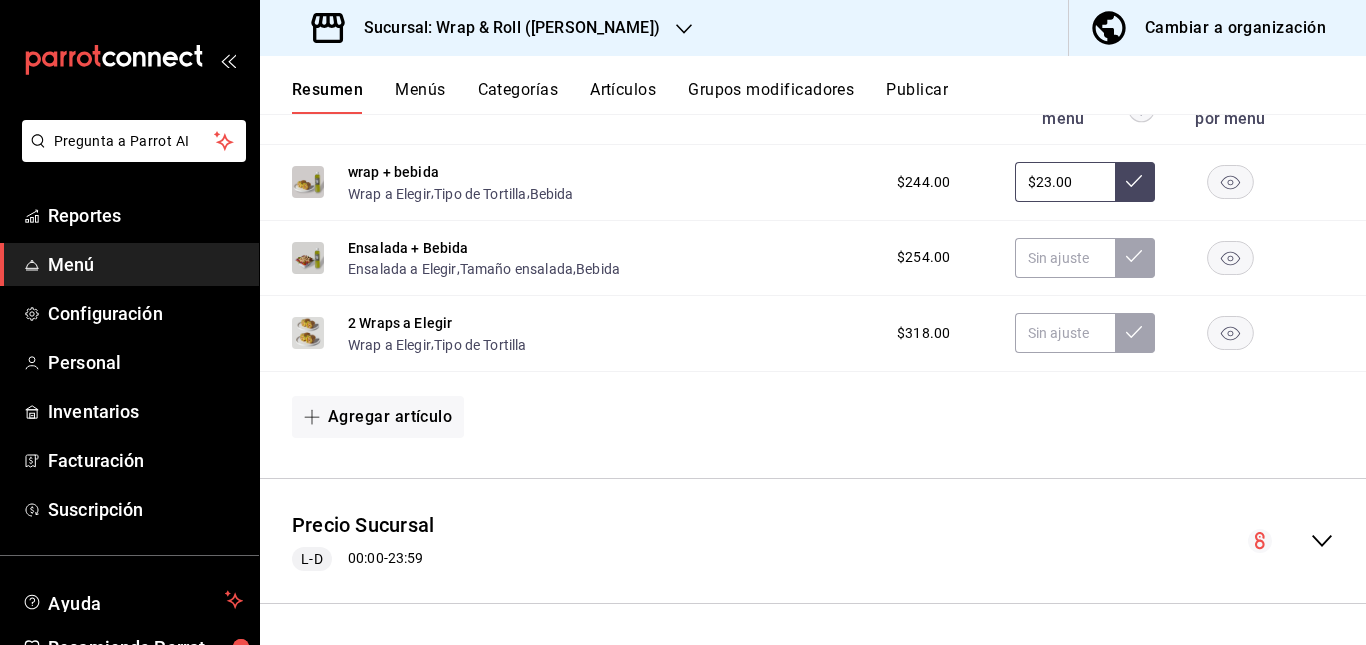 type on "$2.00" 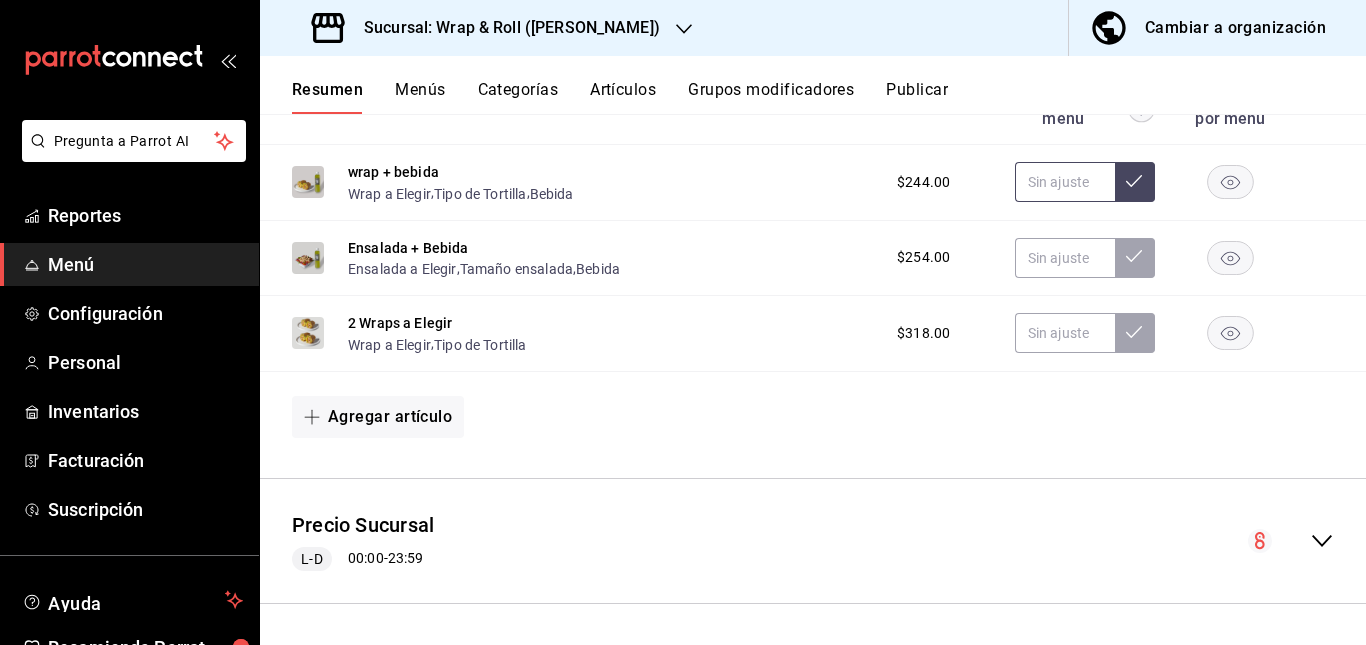 type 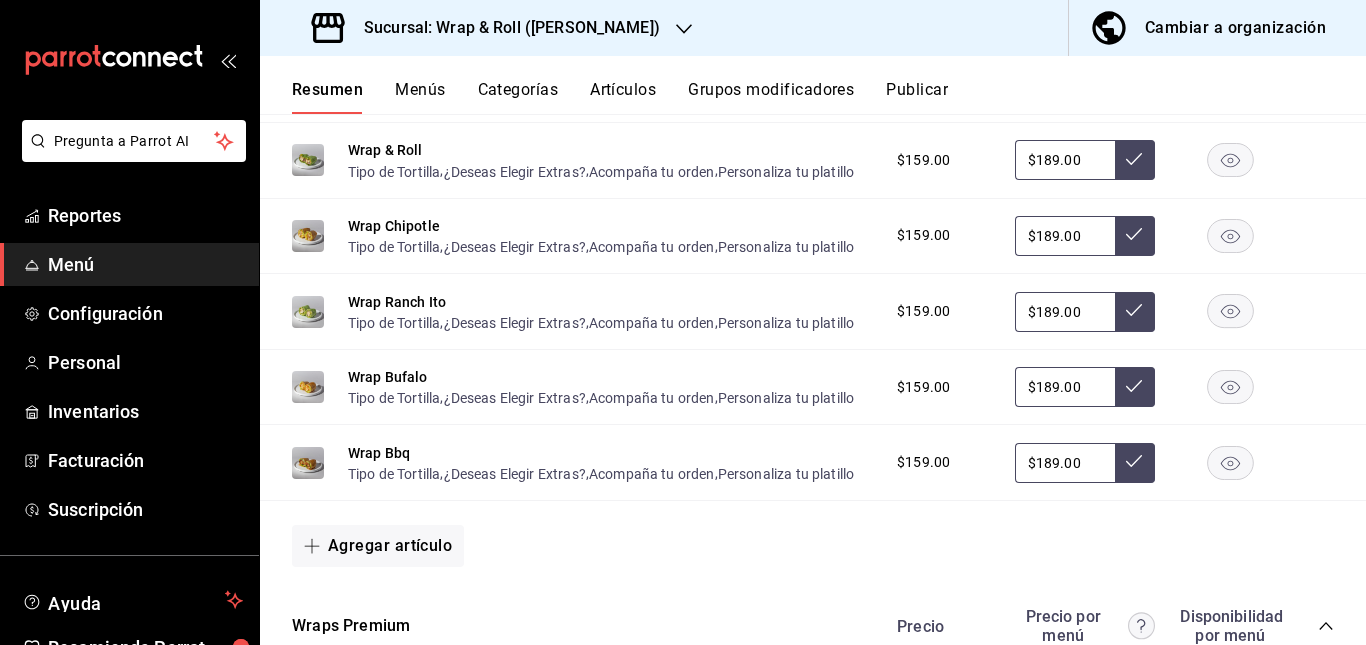 scroll, scrollTop: 1142, scrollLeft: 0, axis: vertical 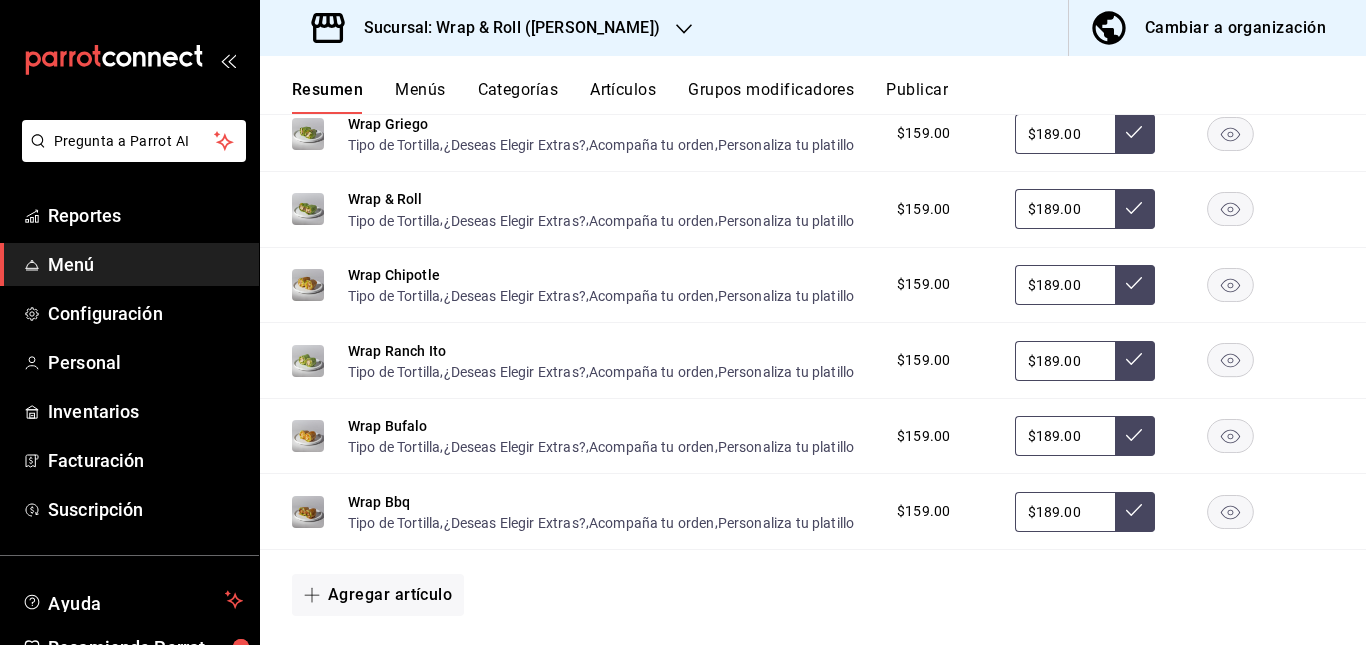 click on "Publicar" at bounding box center [917, 97] 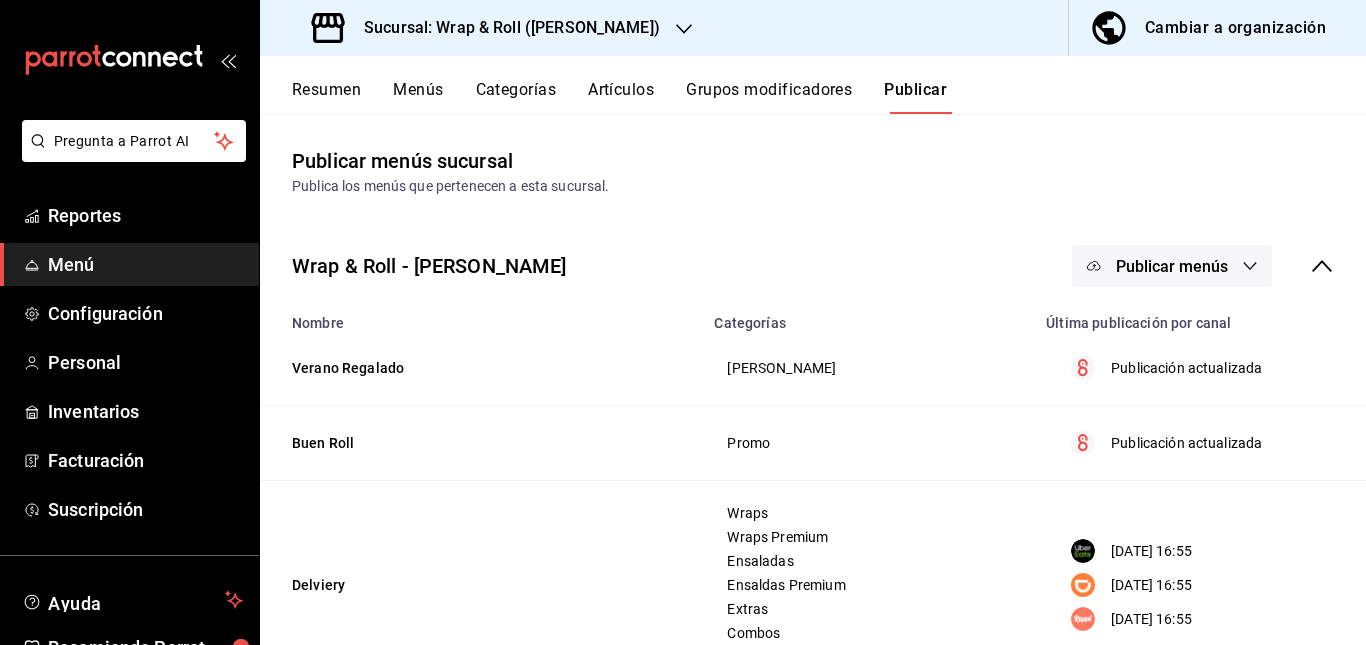 click on "Publicar menús" at bounding box center (1172, 266) 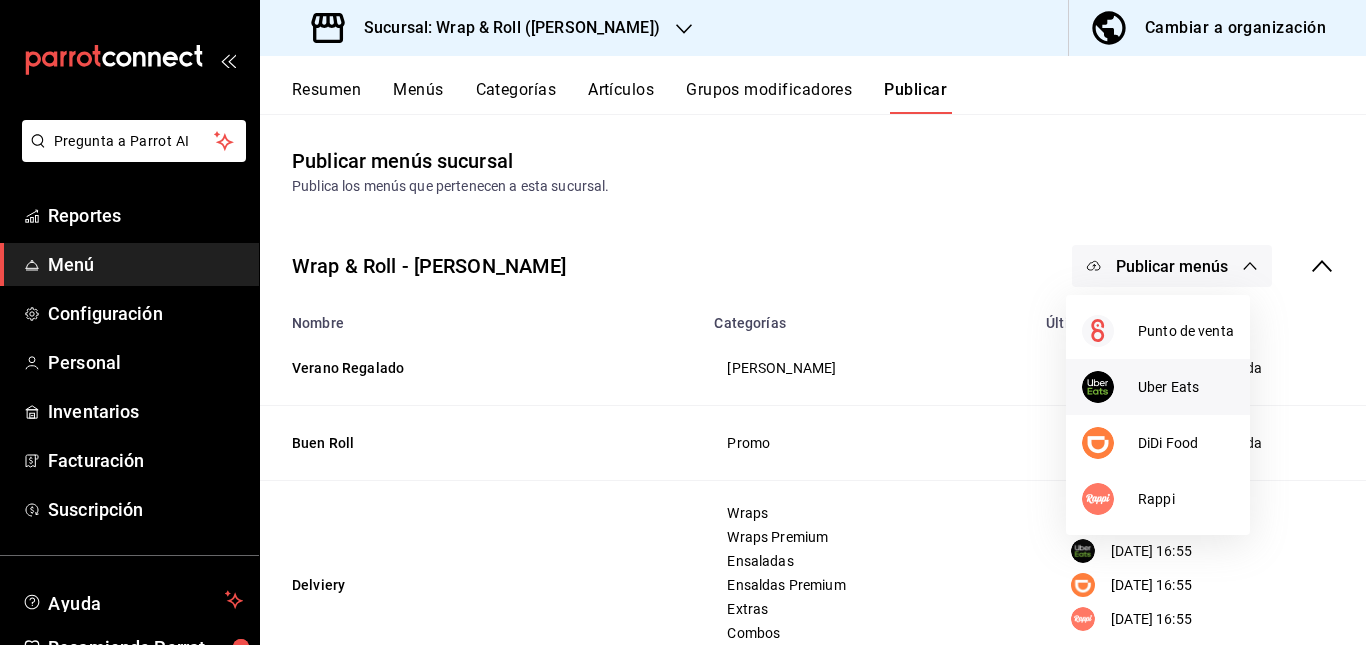click on "Uber Eats" at bounding box center [1186, 387] 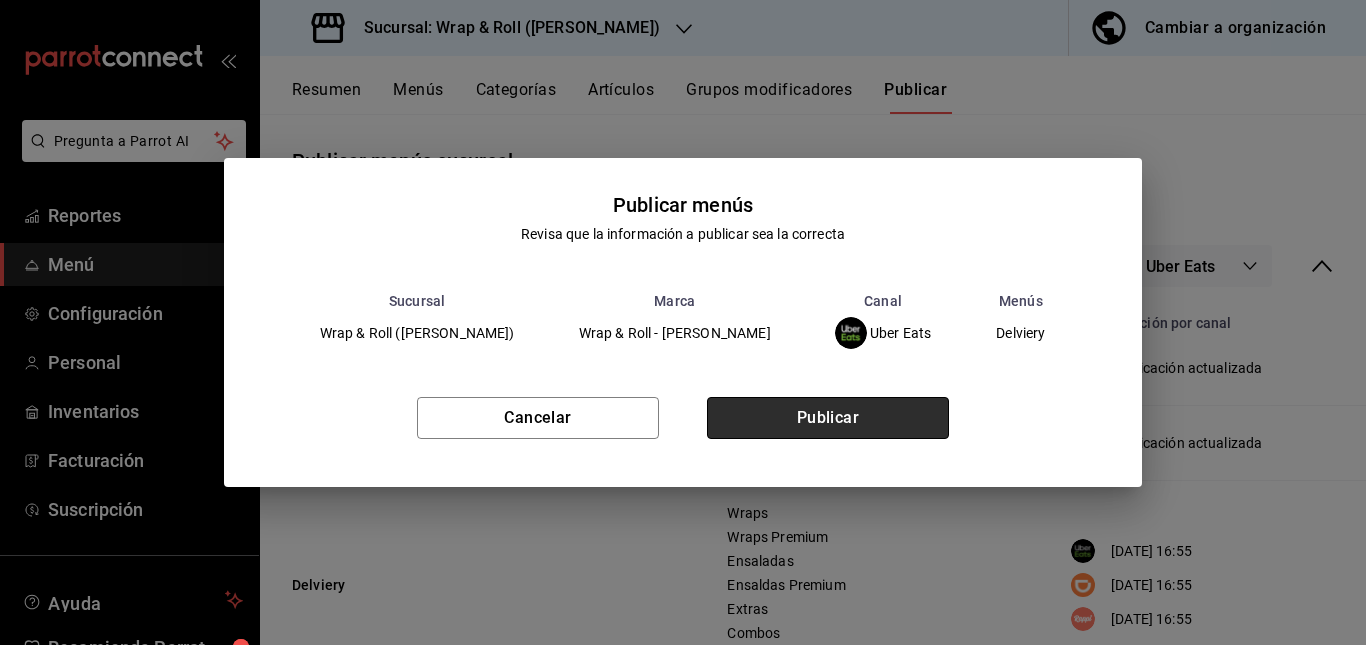 click on "Publicar" at bounding box center (828, 418) 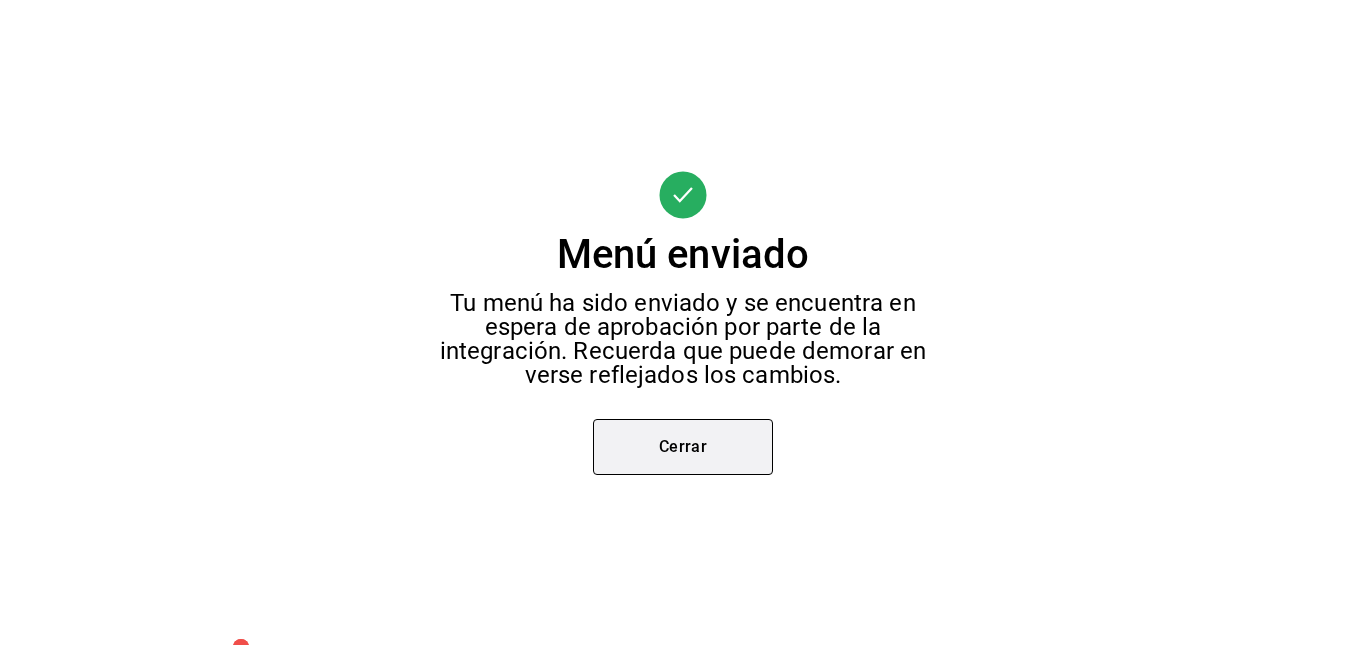 click on "Cerrar" at bounding box center (683, 447) 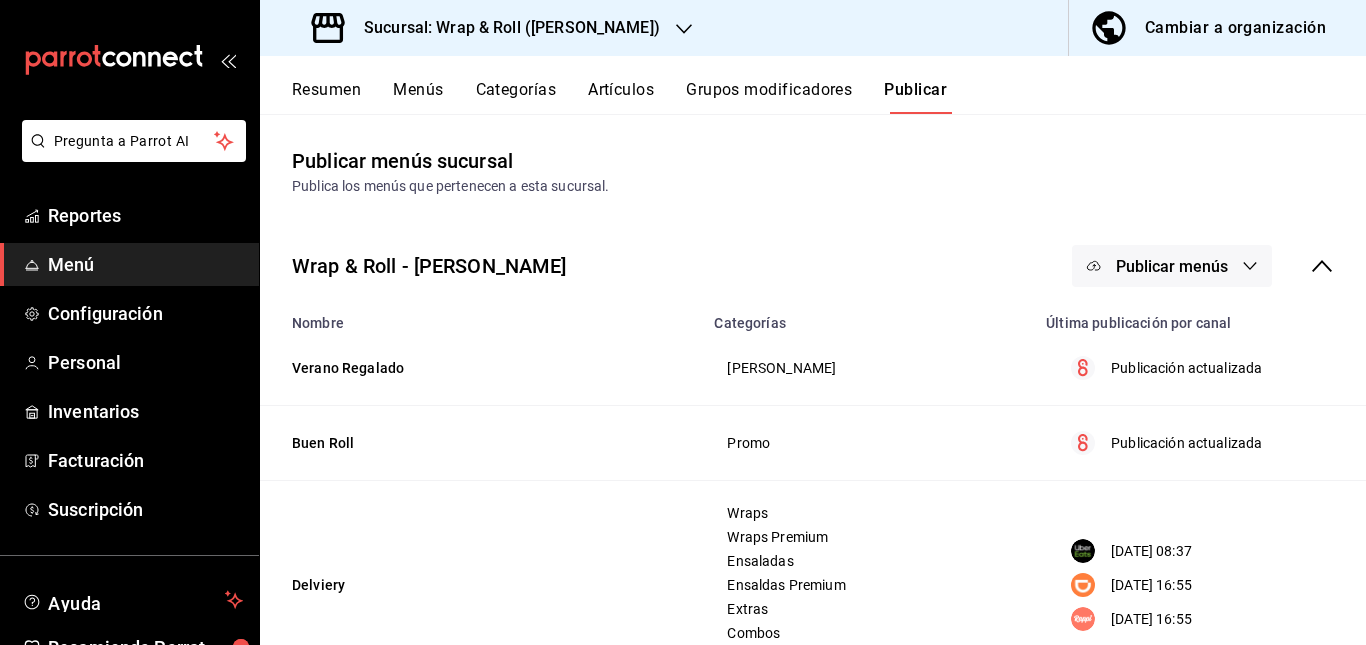 click on "Publicar menús" at bounding box center [1172, 266] 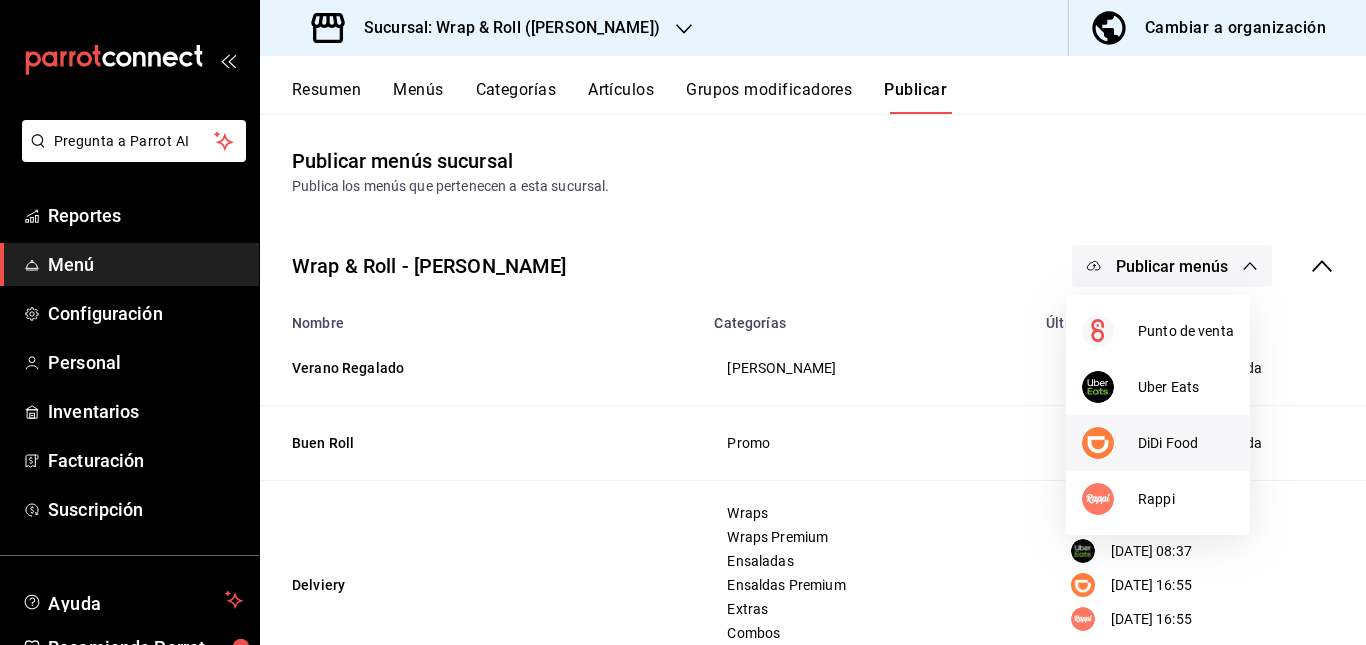 click at bounding box center (1110, 443) 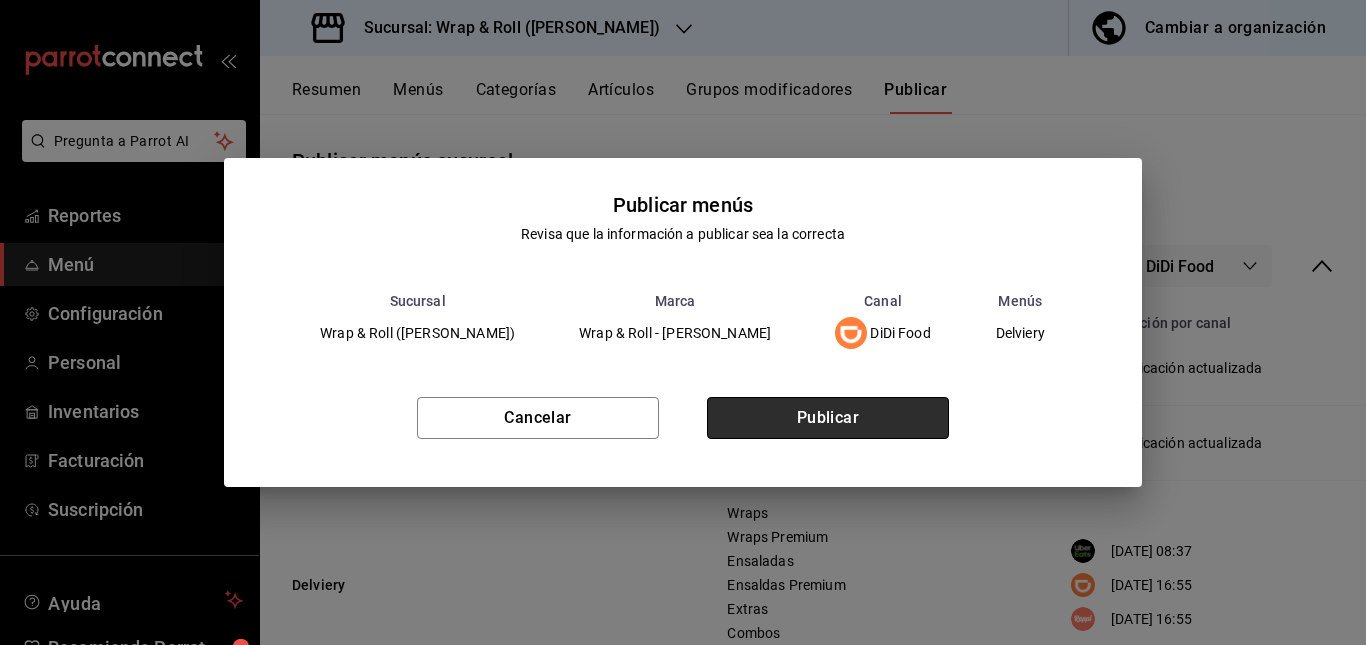 click on "Publicar" at bounding box center (828, 418) 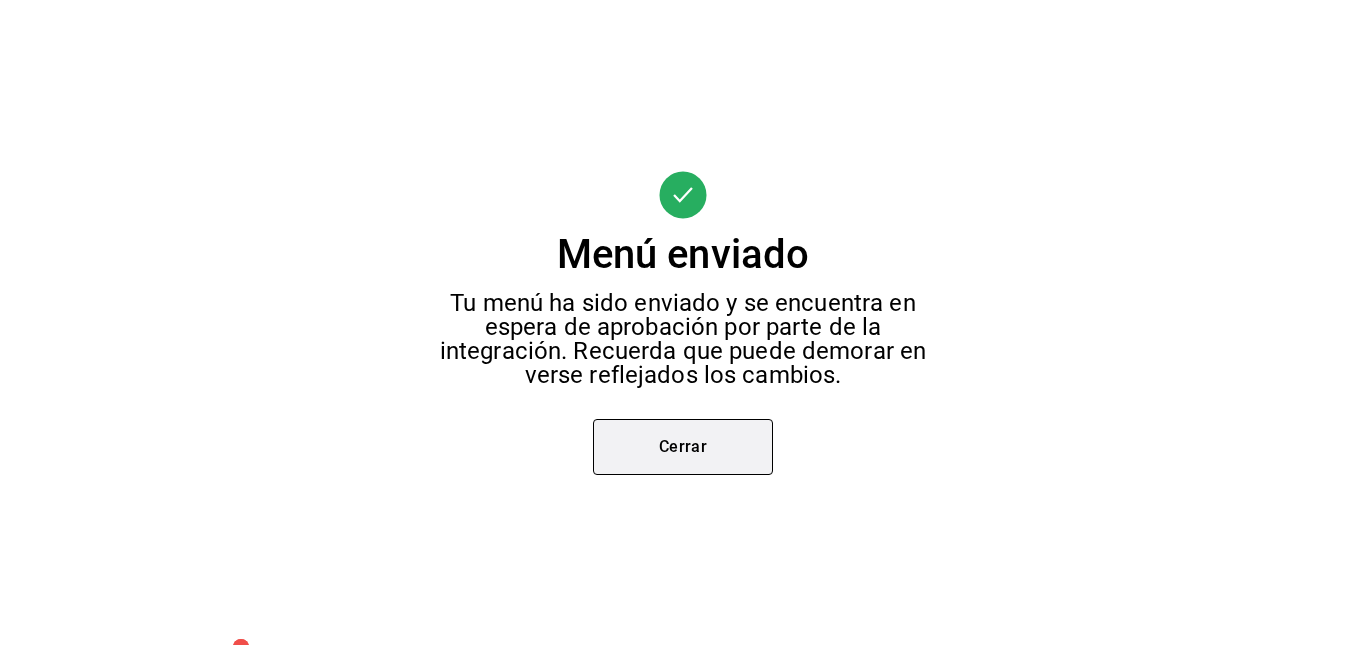 click on "Cerrar" at bounding box center [683, 447] 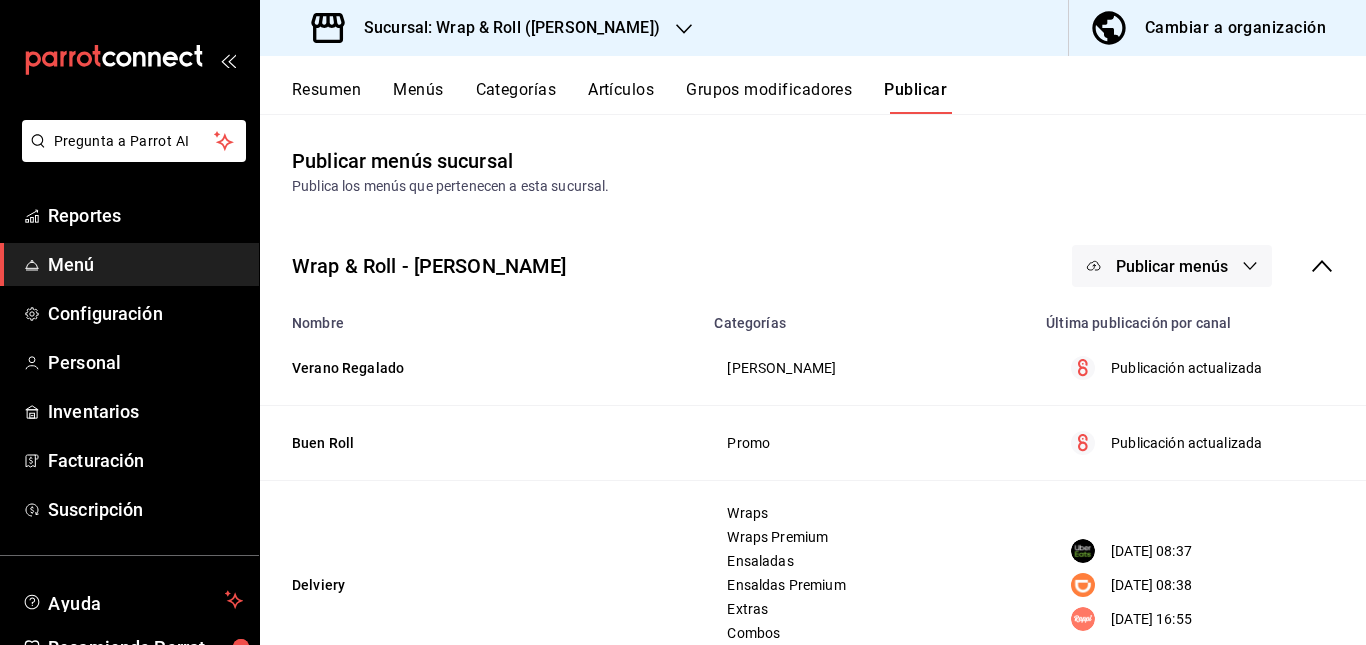 click on "Publicar menús" at bounding box center [1172, 266] 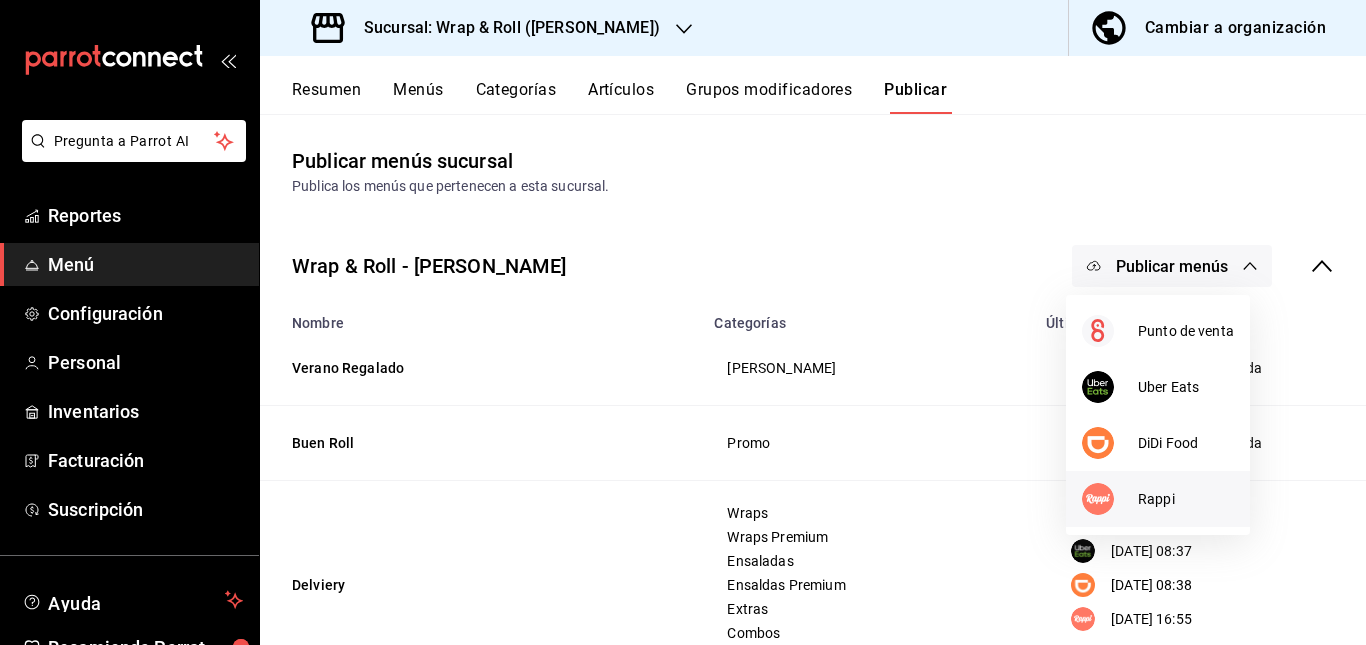 click at bounding box center [1110, 499] 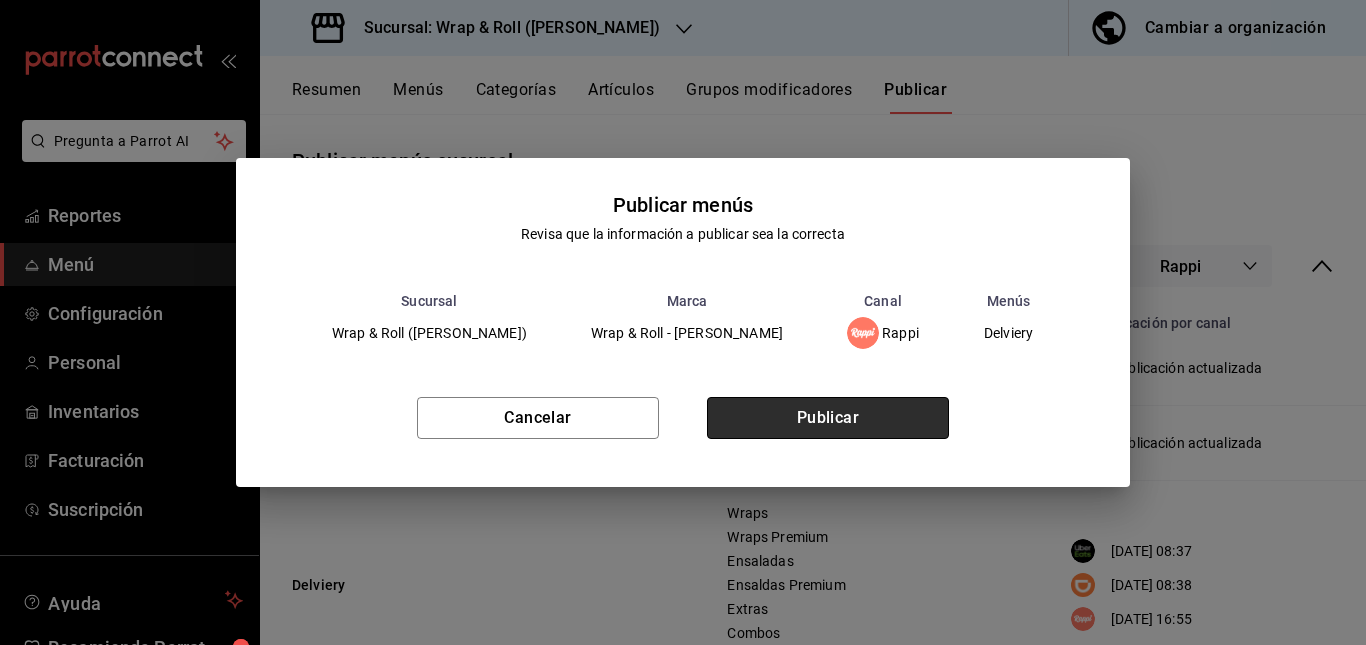 click on "Publicar" at bounding box center [828, 418] 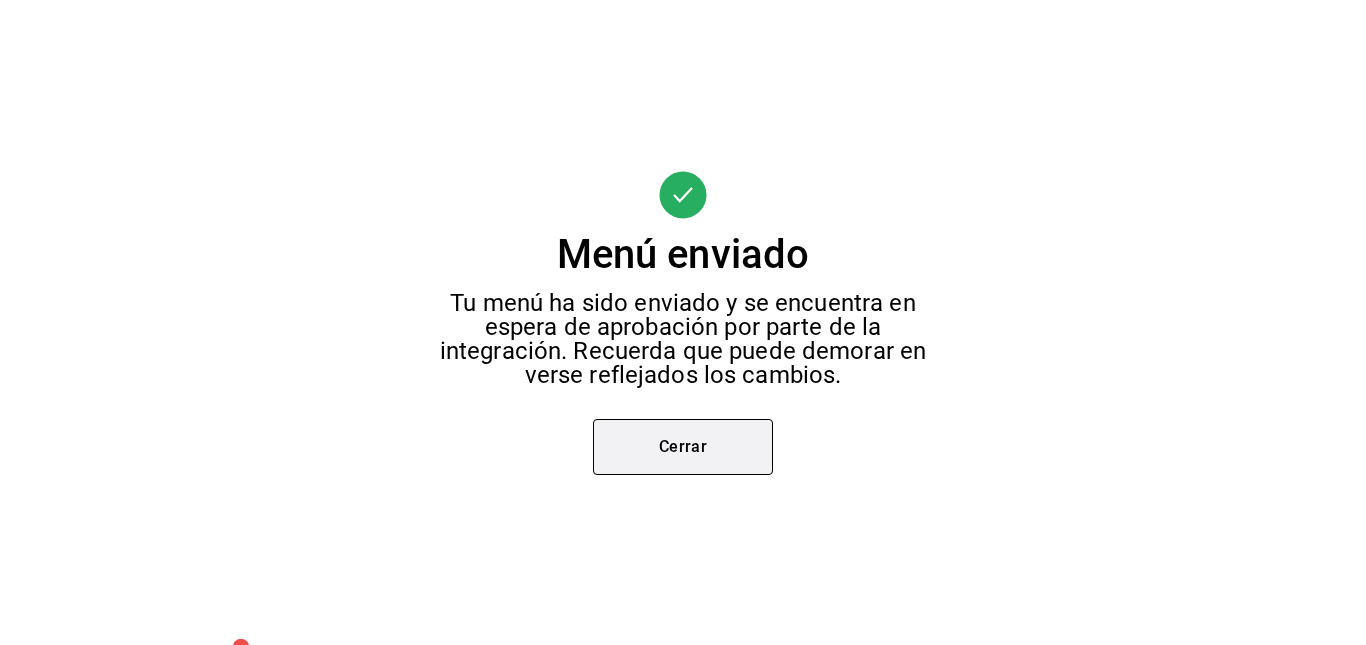 click on "Cerrar" at bounding box center (683, 447) 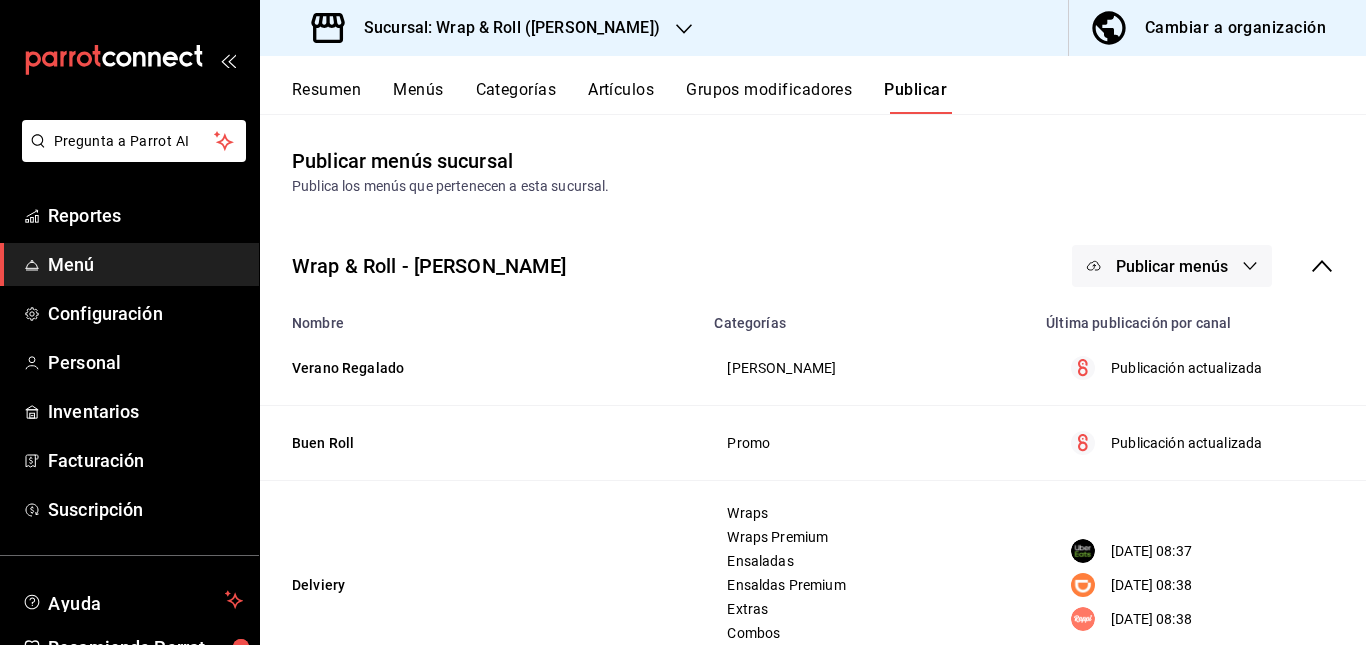 click on "Sucursal: Wrap & Roll ([PERSON_NAME])" at bounding box center (504, 28) 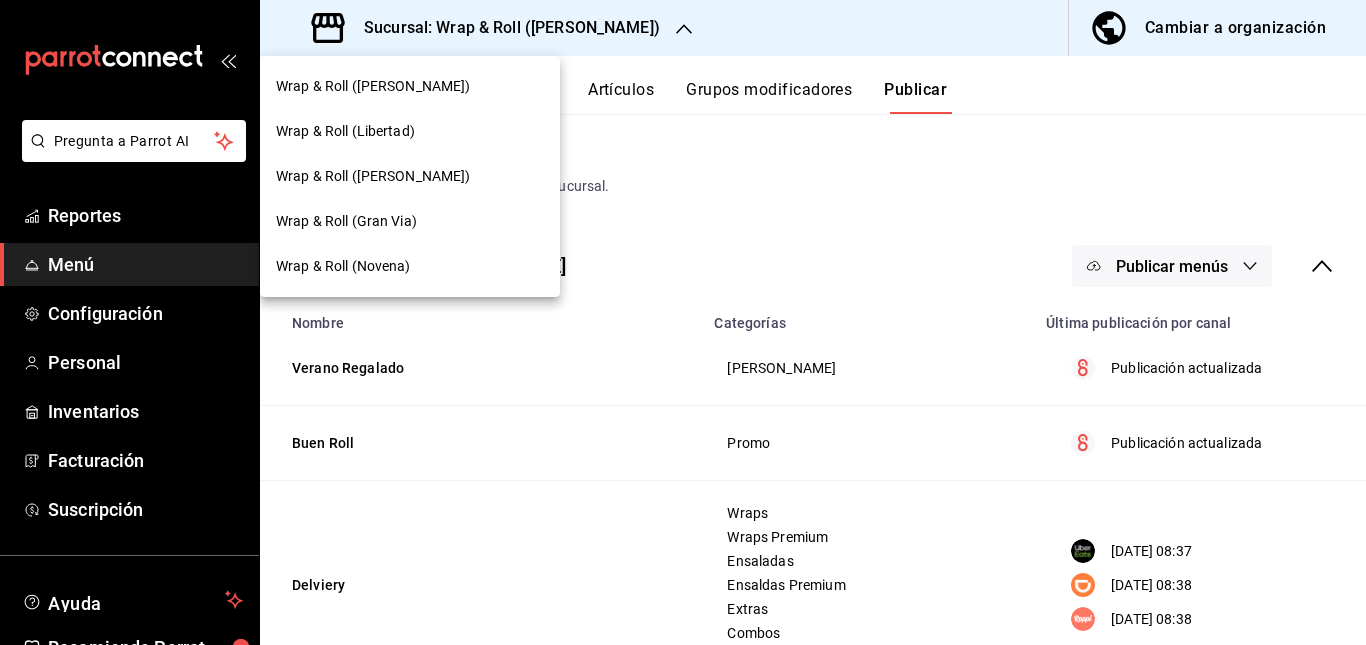 click on "Wrap & Roll (Libertad)" at bounding box center [410, 131] 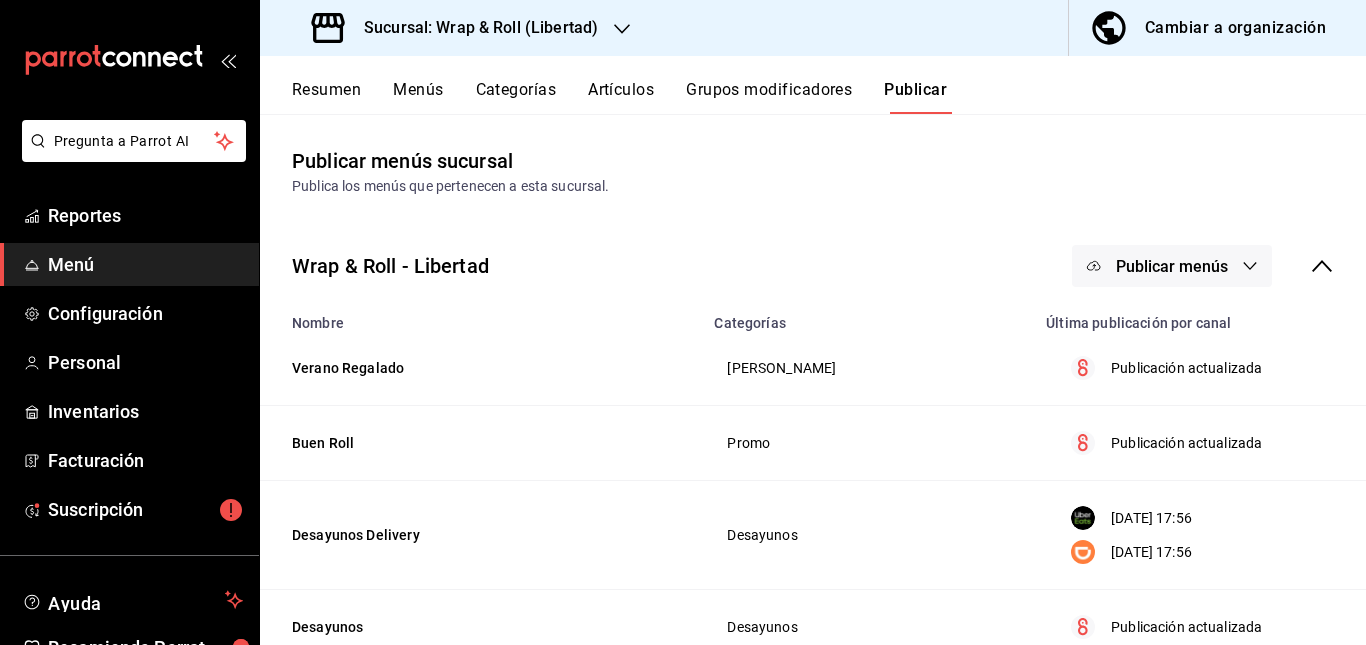 click on "Resumen" at bounding box center [326, 97] 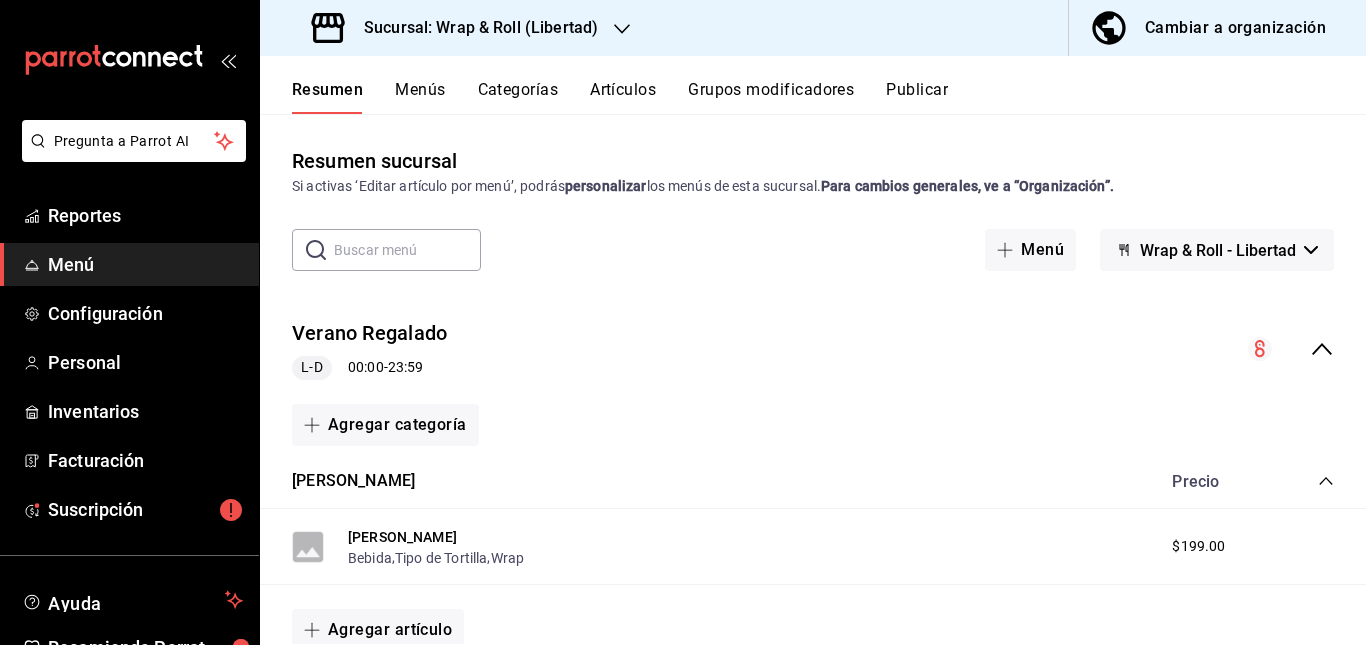 click on "Verano Regalado L-D 00:00  -  23:59" at bounding box center (813, 349) 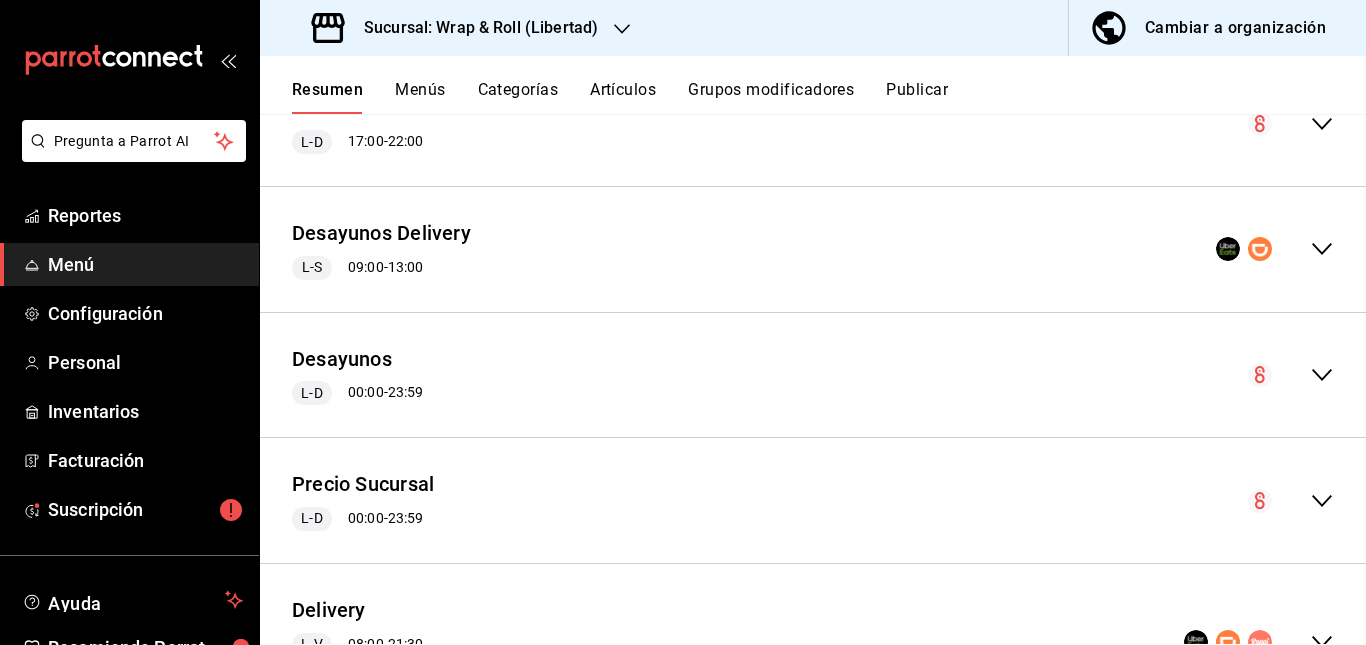 scroll, scrollTop: 469, scrollLeft: 0, axis: vertical 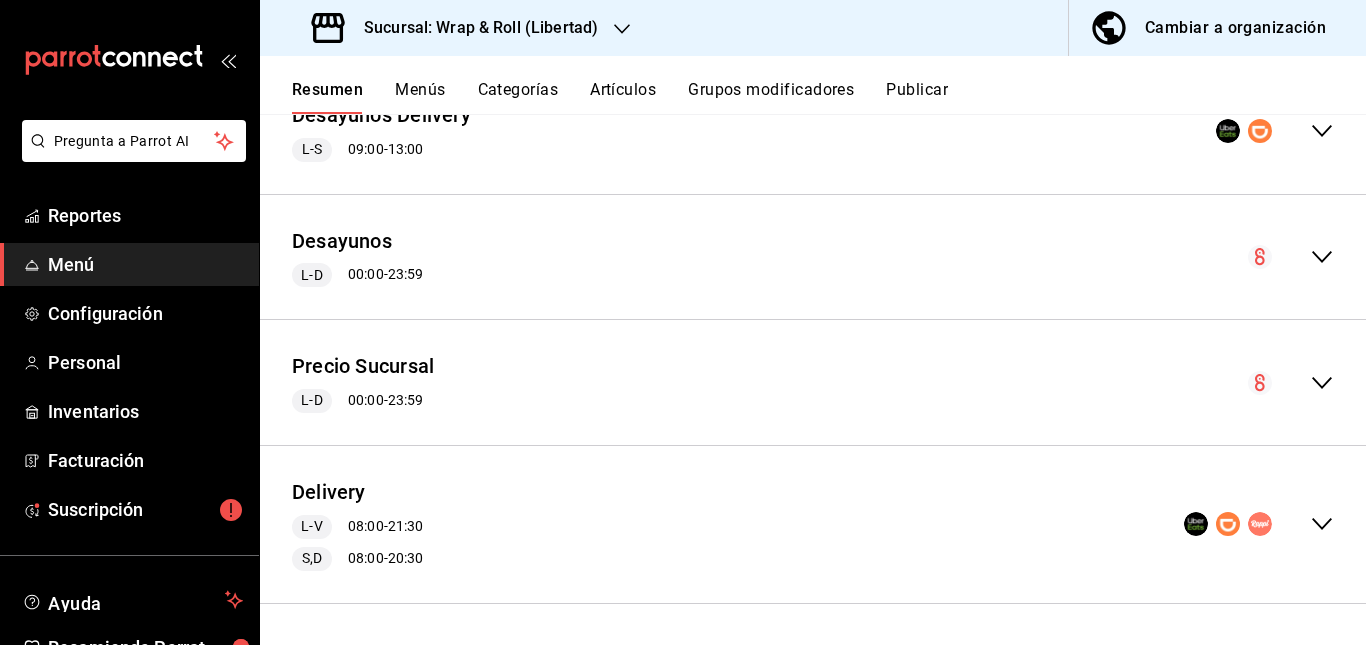 click on "Delivery L-V 08:00  -  21:30 S,D 08:00  -  20:30" at bounding box center [813, 524] 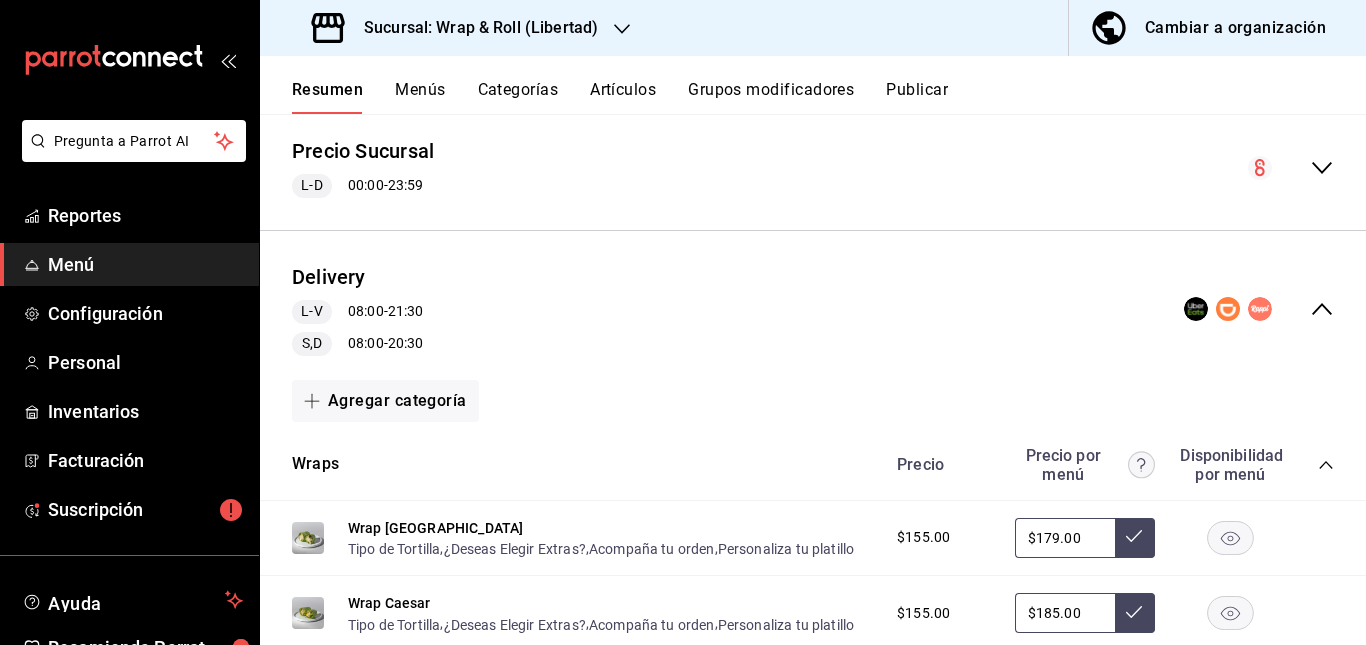 scroll, scrollTop: 760, scrollLeft: 0, axis: vertical 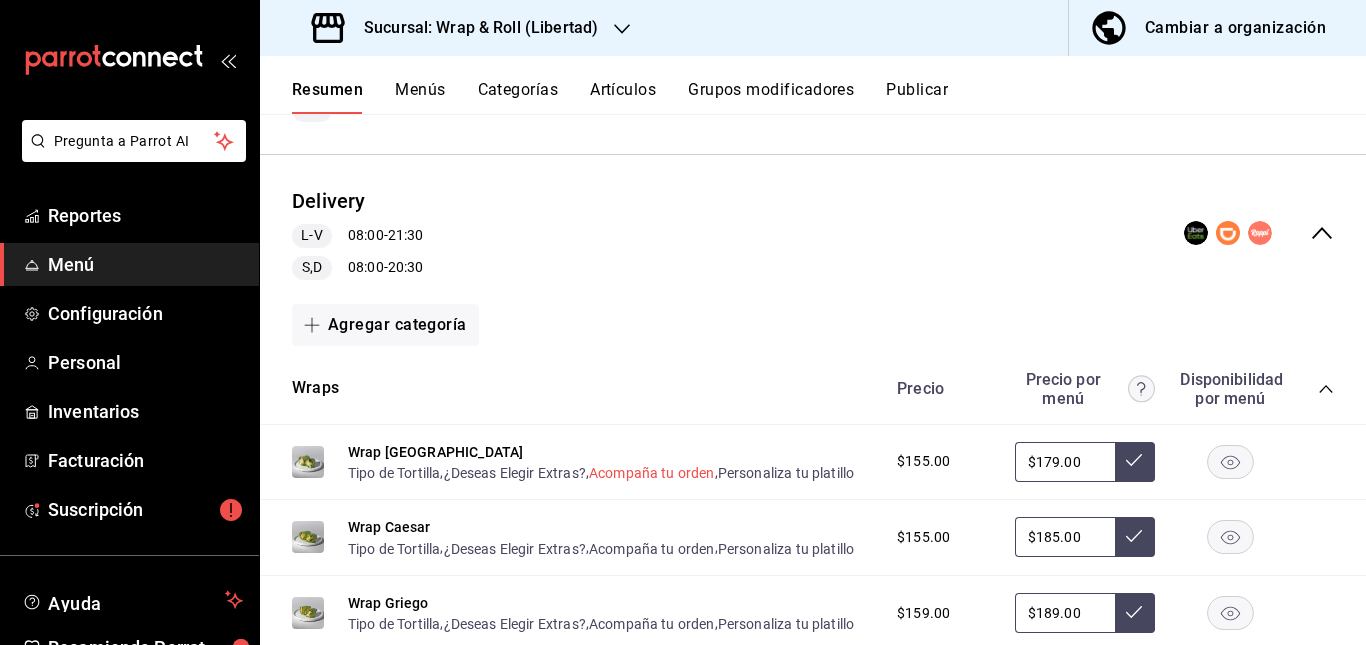 click on "Acompaña tu orden" at bounding box center (652, 473) 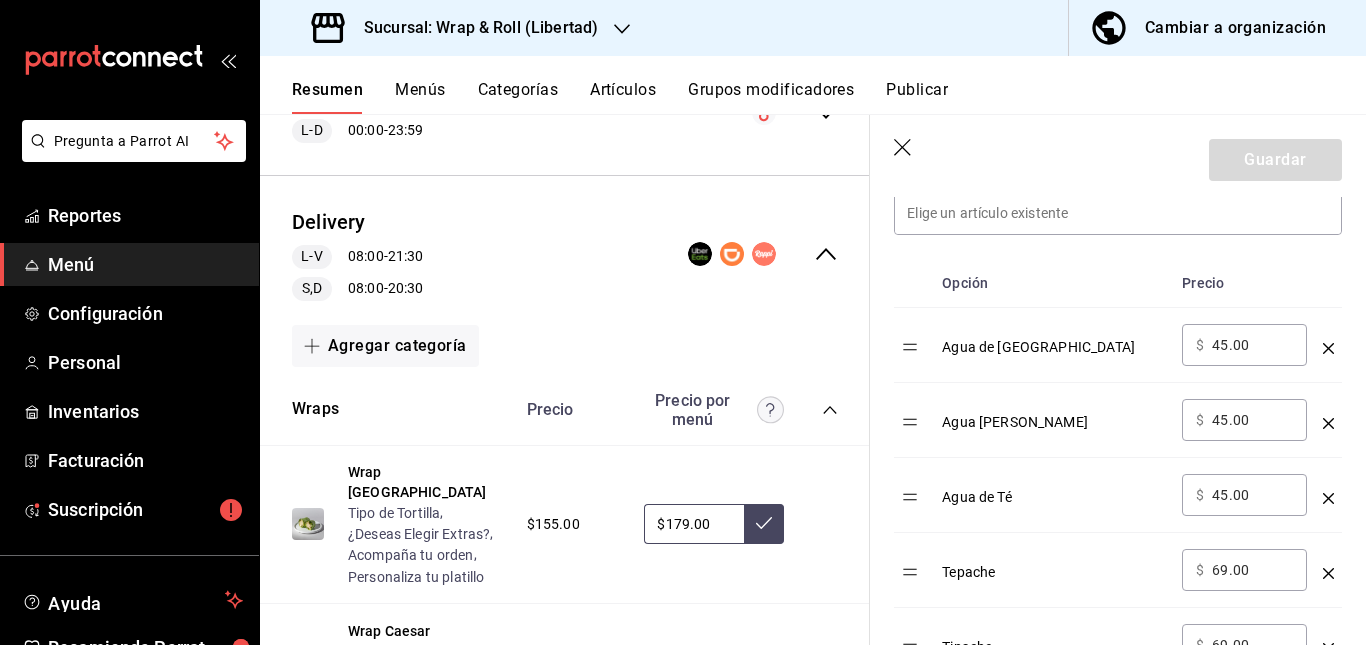 scroll, scrollTop: 604, scrollLeft: 0, axis: vertical 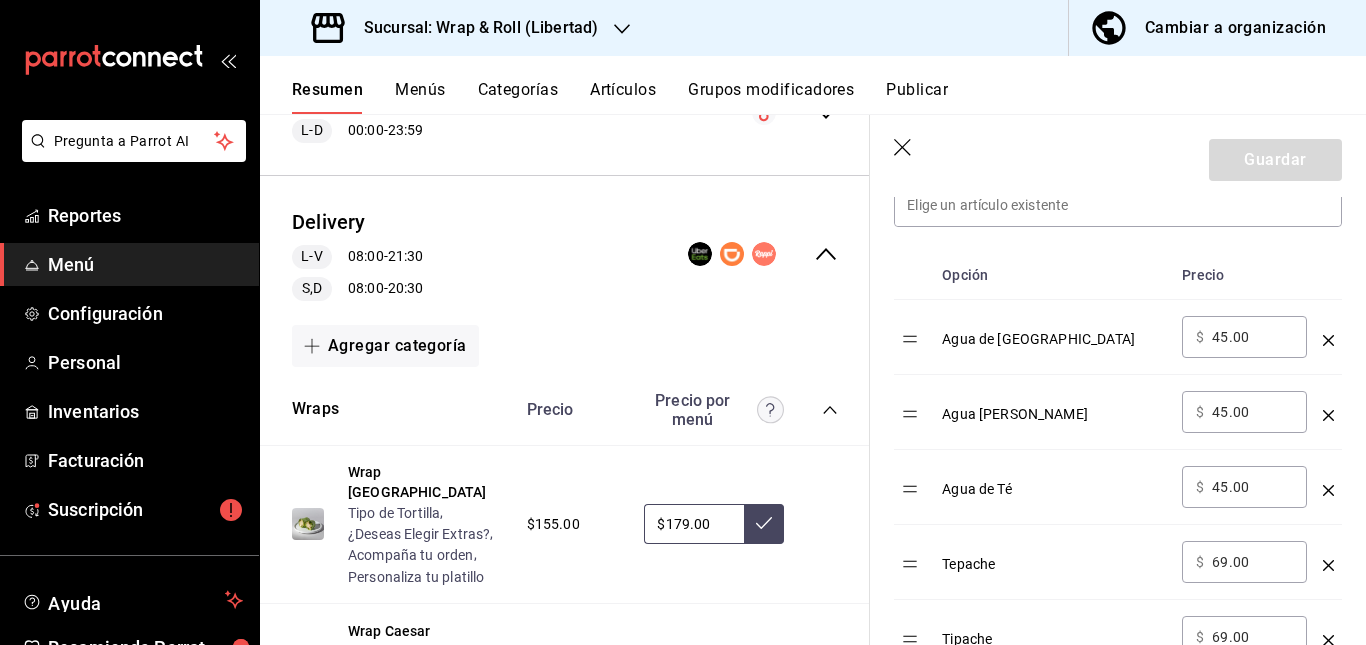 click on "45.00" at bounding box center [1252, 337] 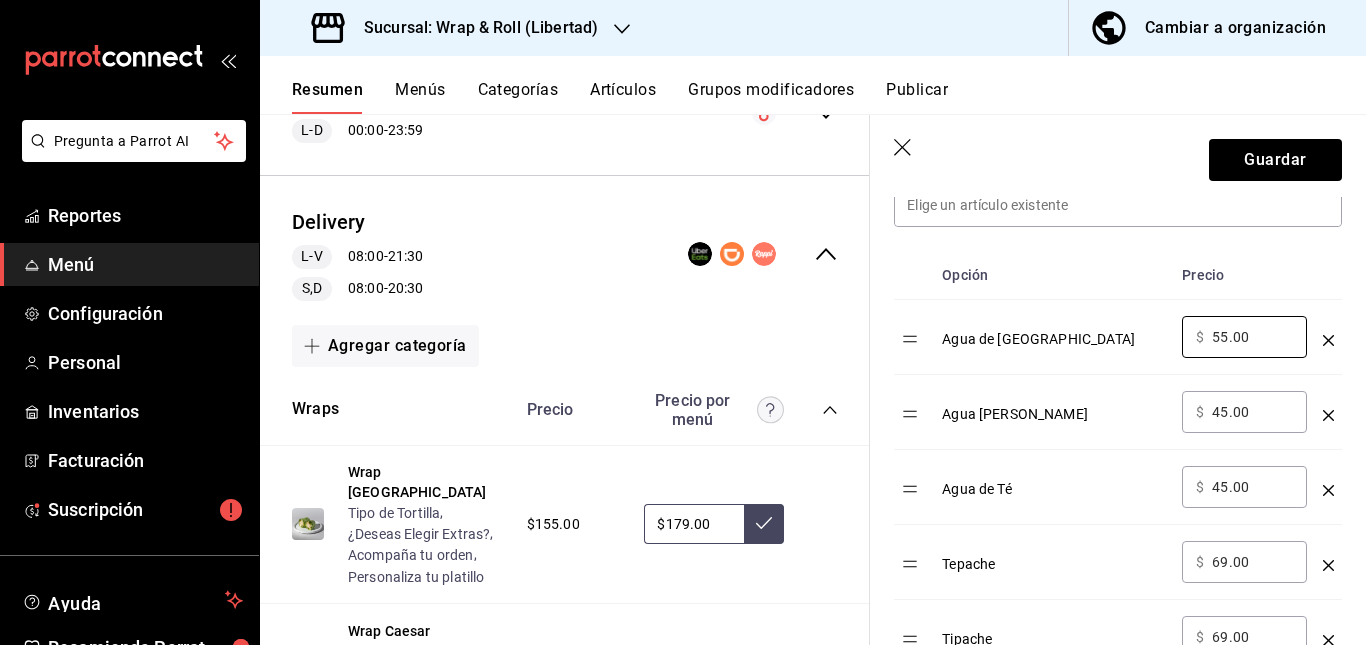 type on "55.00" 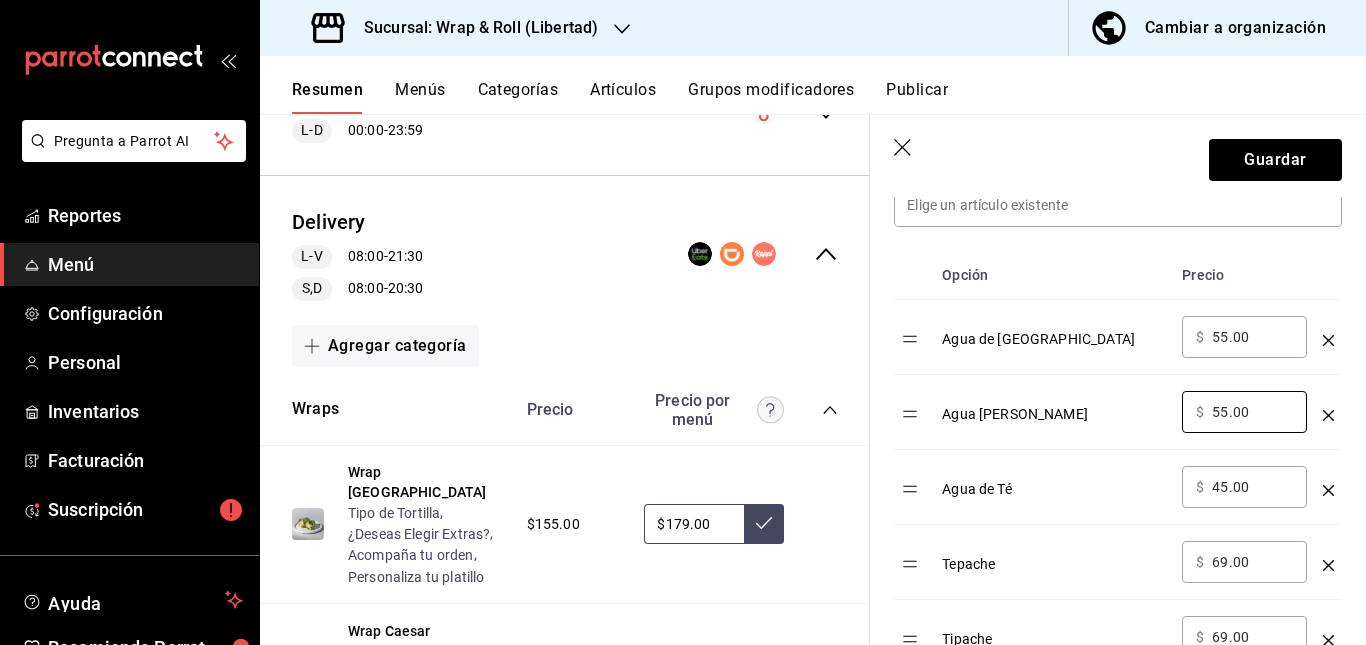 type on "55.00" 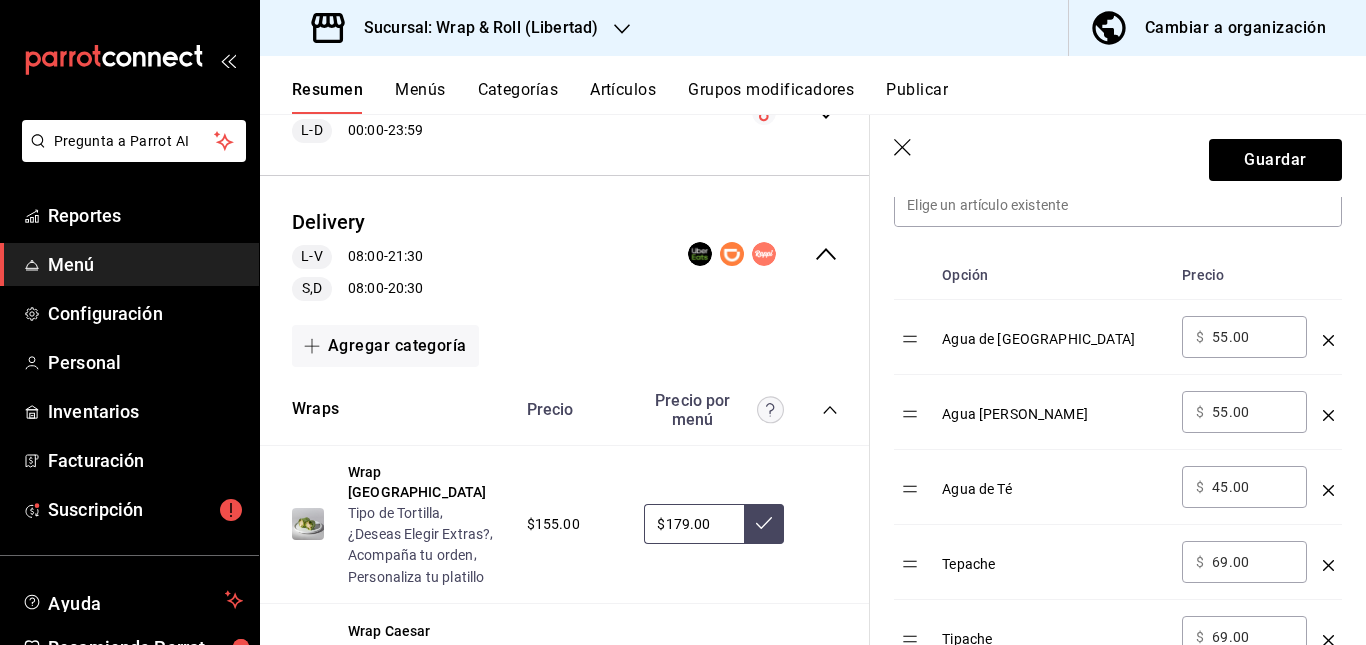click on "45.00" at bounding box center [1252, 487] 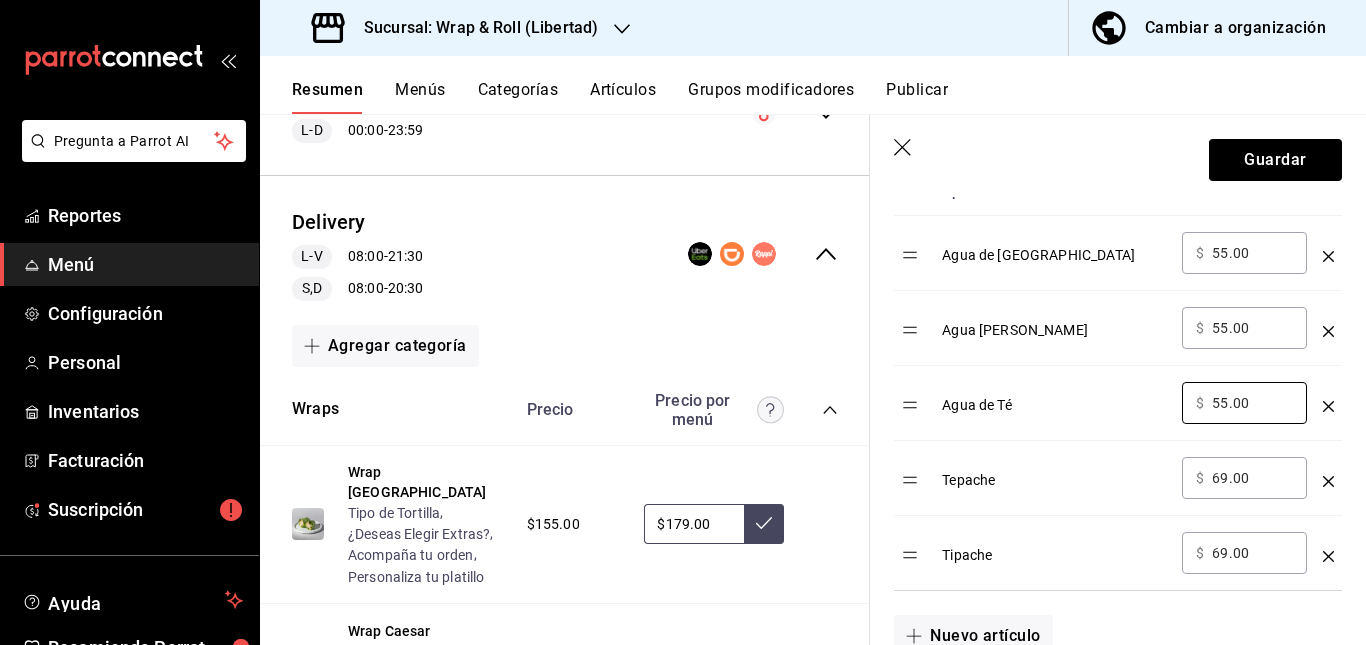 scroll, scrollTop: 618, scrollLeft: 0, axis: vertical 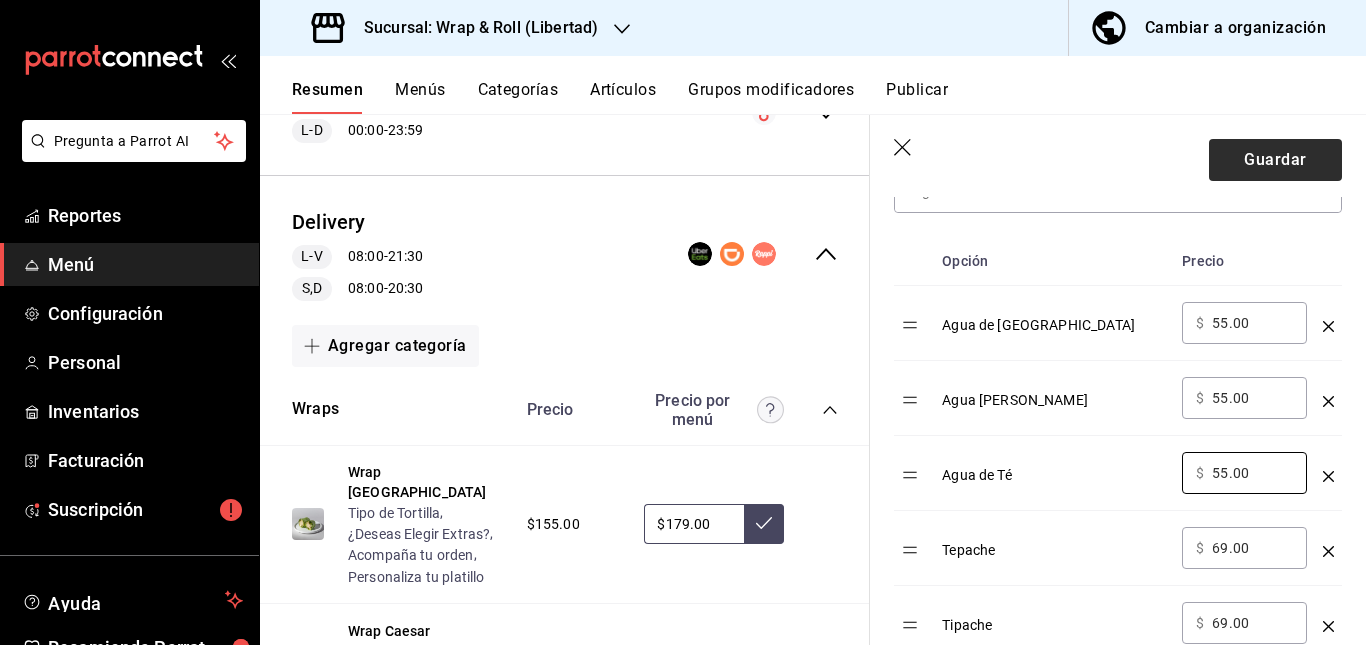 type on "55.00" 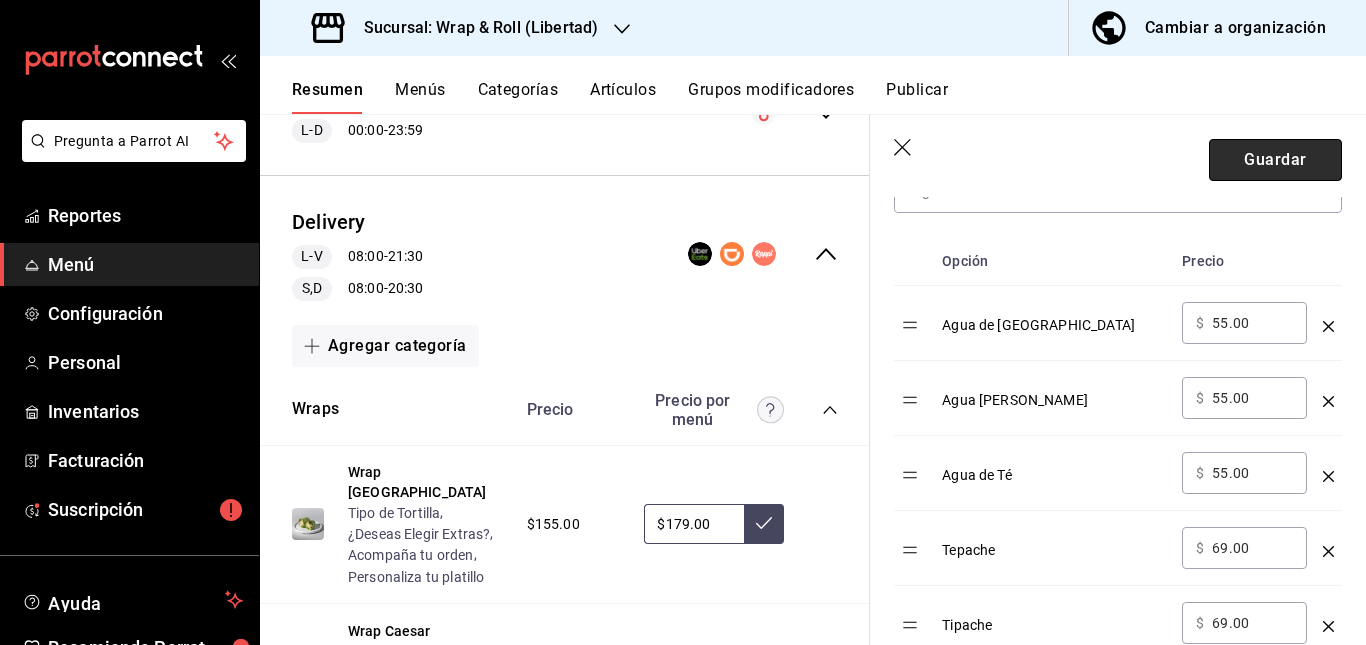 click on "Guardar" at bounding box center [1275, 160] 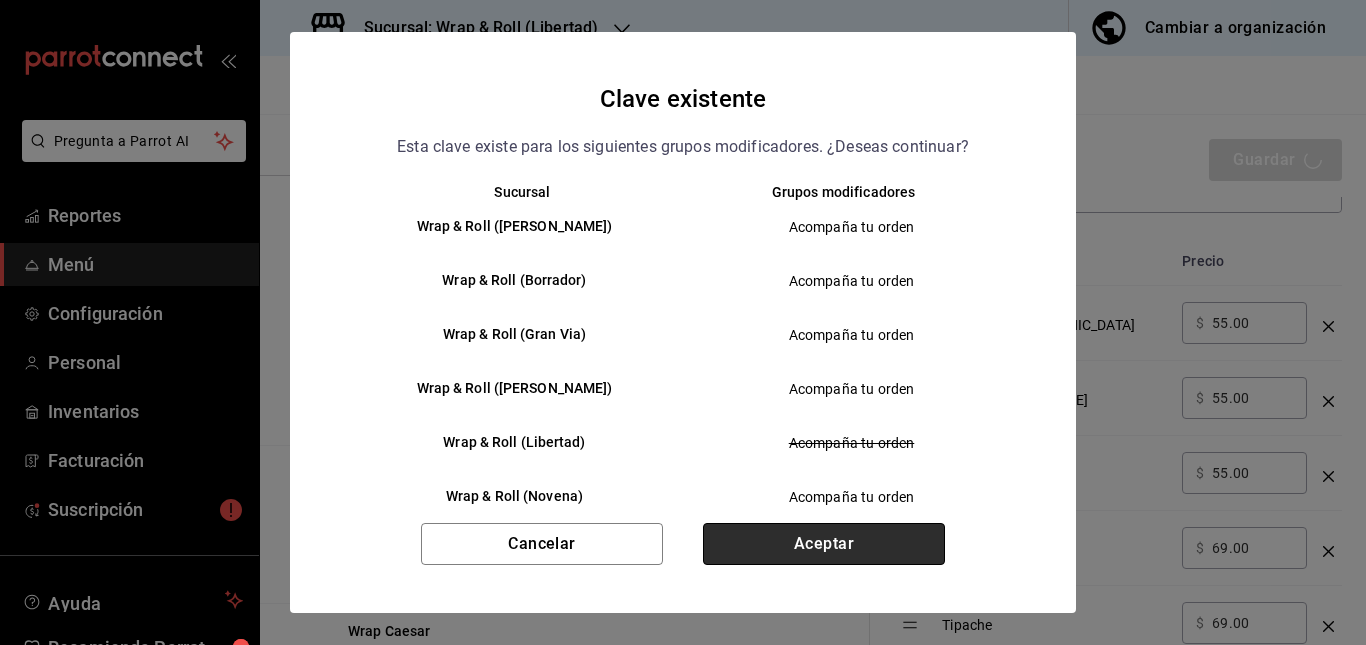 click on "Aceptar" at bounding box center (824, 544) 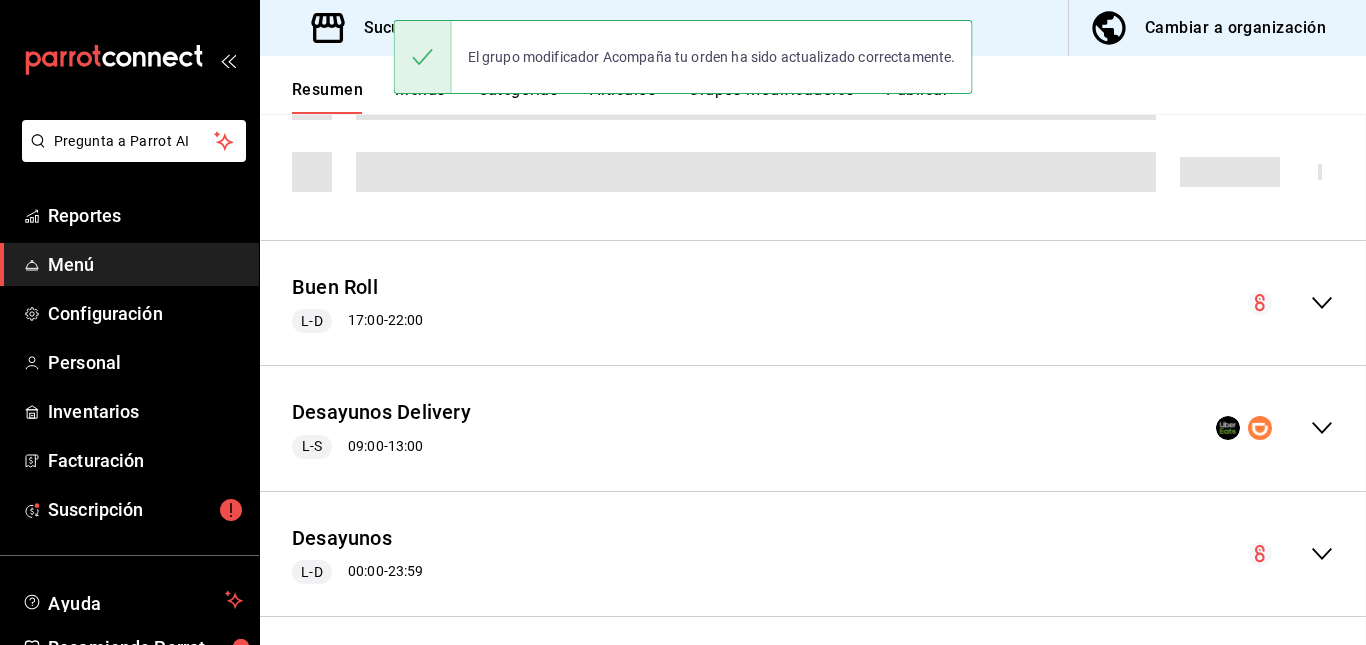 scroll, scrollTop: 0, scrollLeft: 0, axis: both 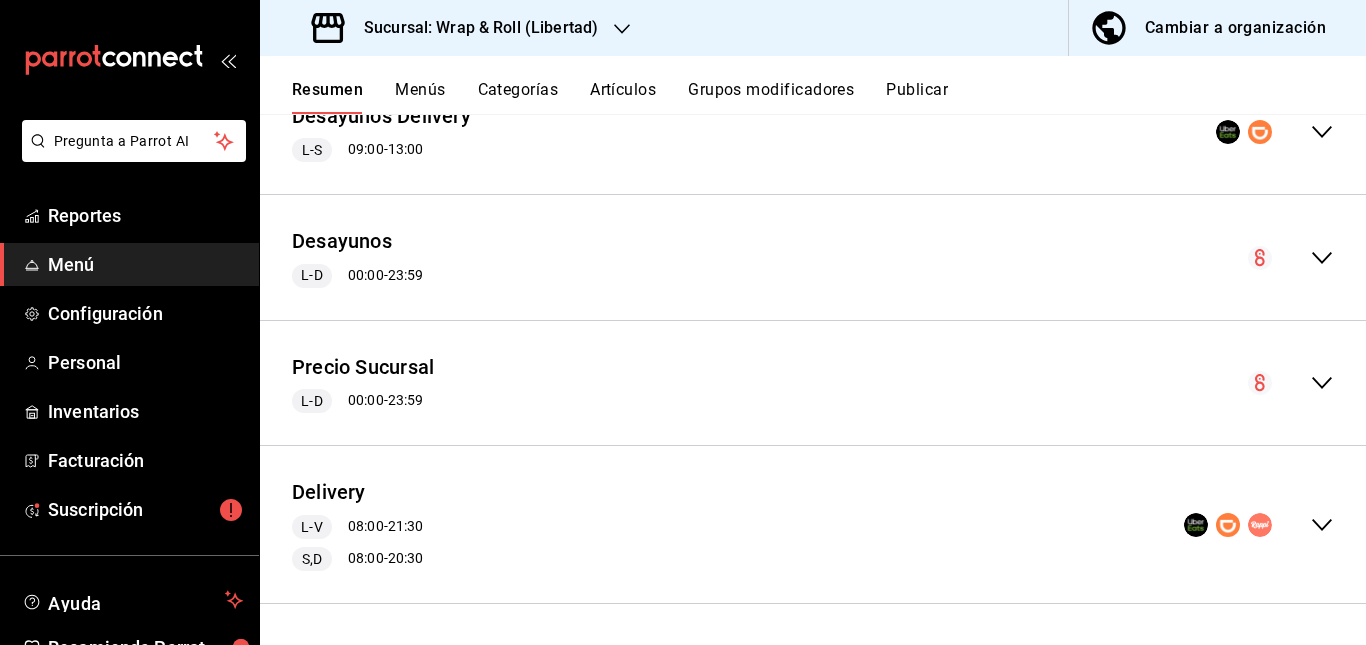 click on "Delivery L-V 08:00  -  21:30 S,D 08:00  -  20:30" at bounding box center (813, 524) 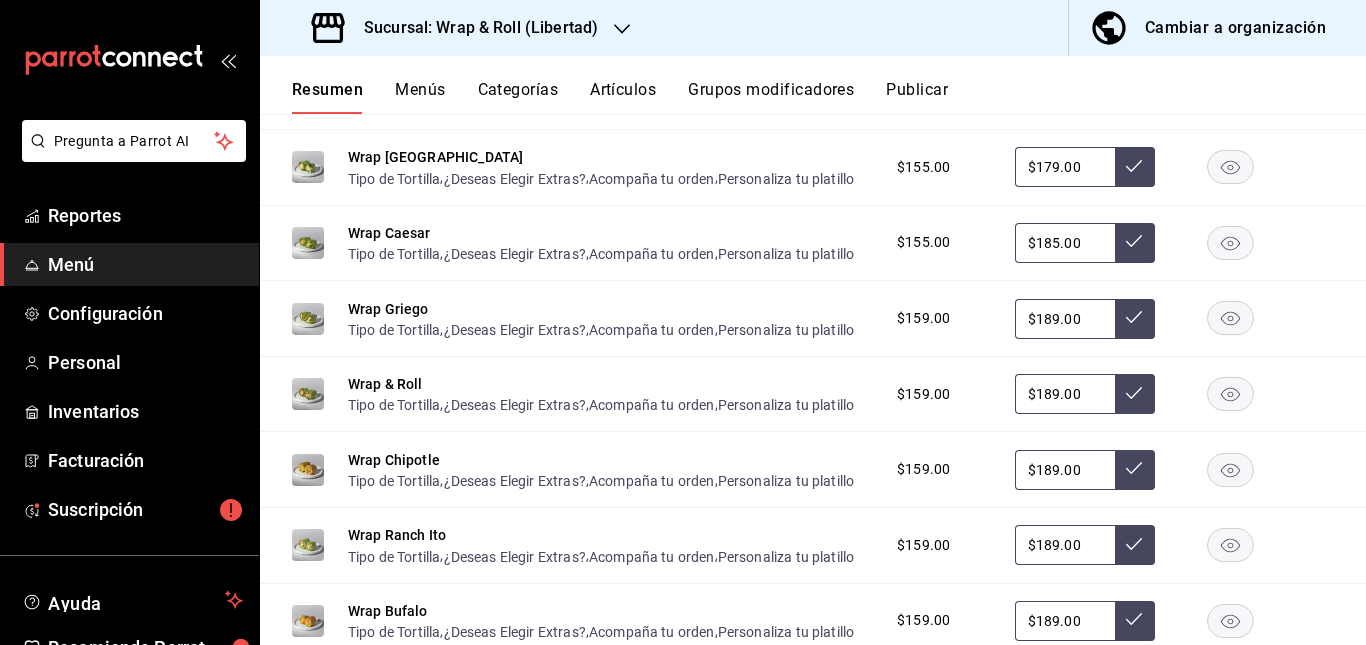 scroll, scrollTop: 1336, scrollLeft: 0, axis: vertical 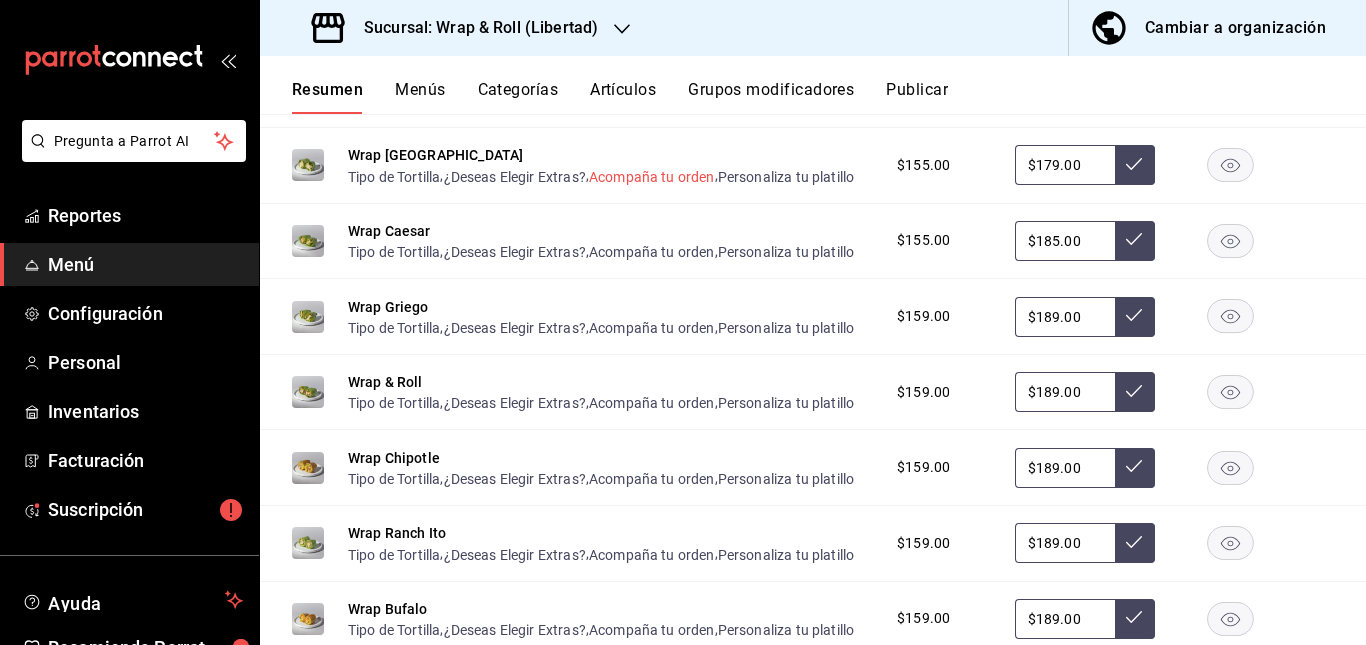 click on "Acompaña tu orden" at bounding box center (652, 177) 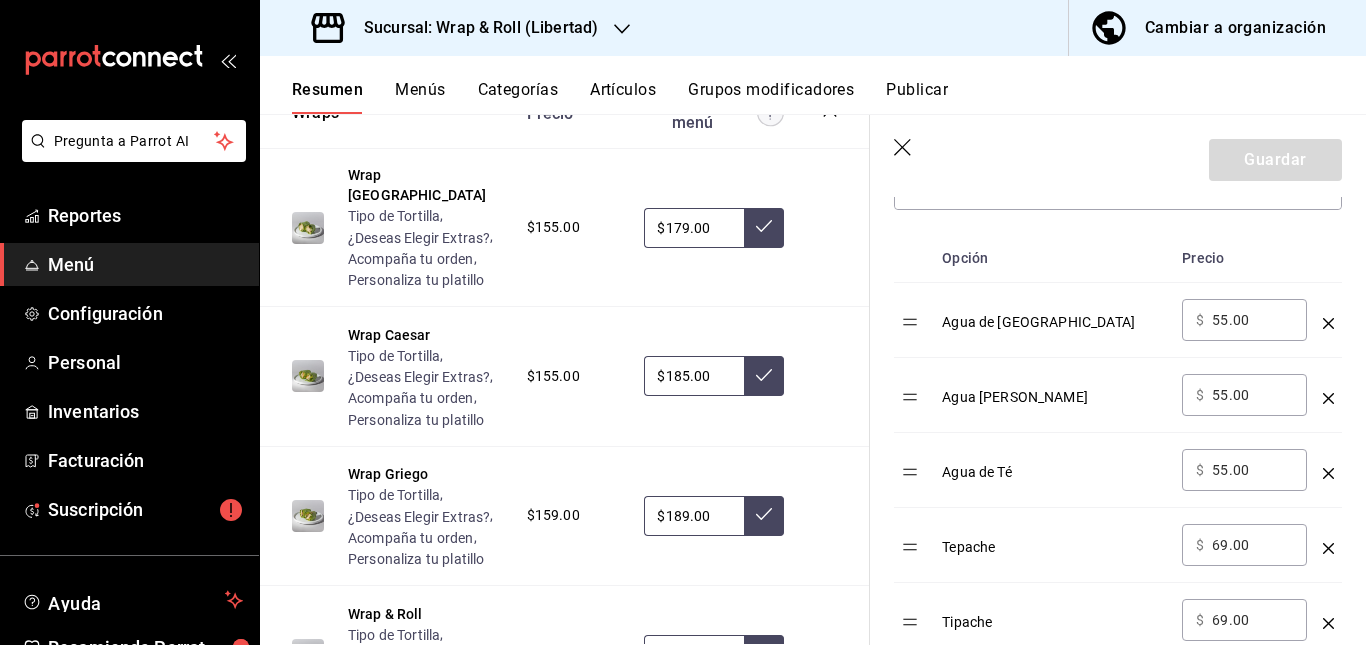 scroll, scrollTop: 626, scrollLeft: 0, axis: vertical 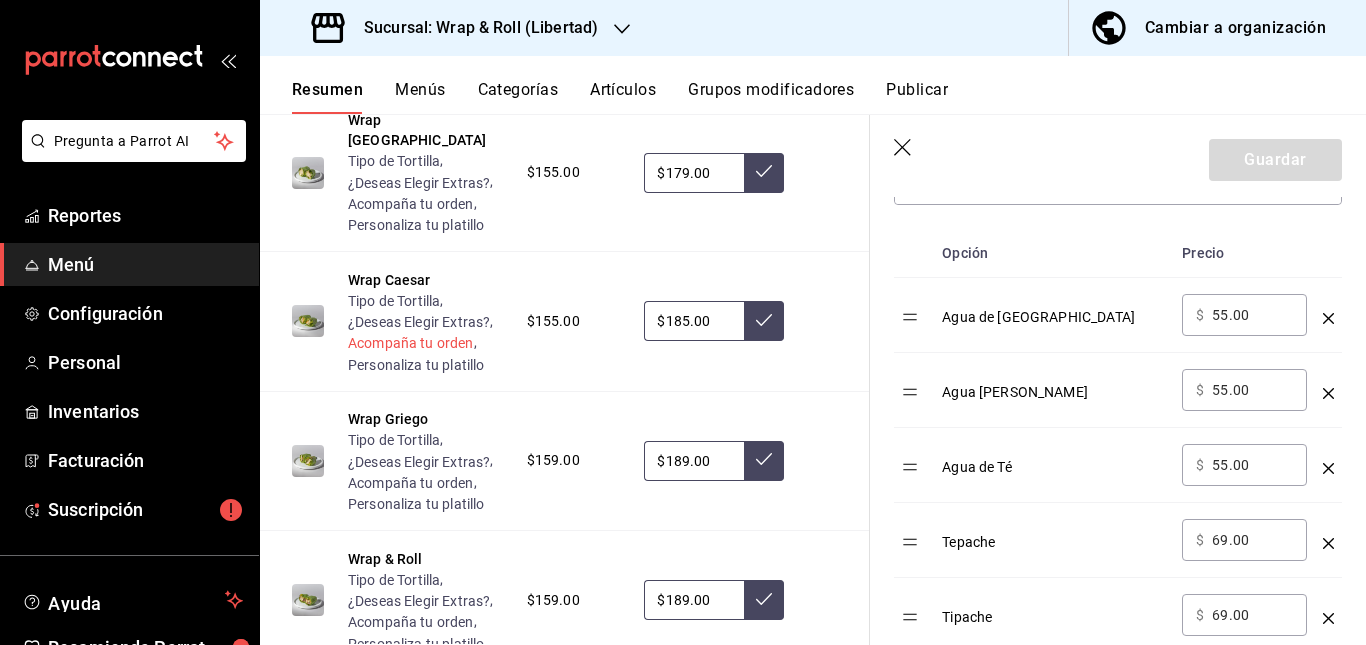 click on "Acompaña tu orden" at bounding box center [411, 343] 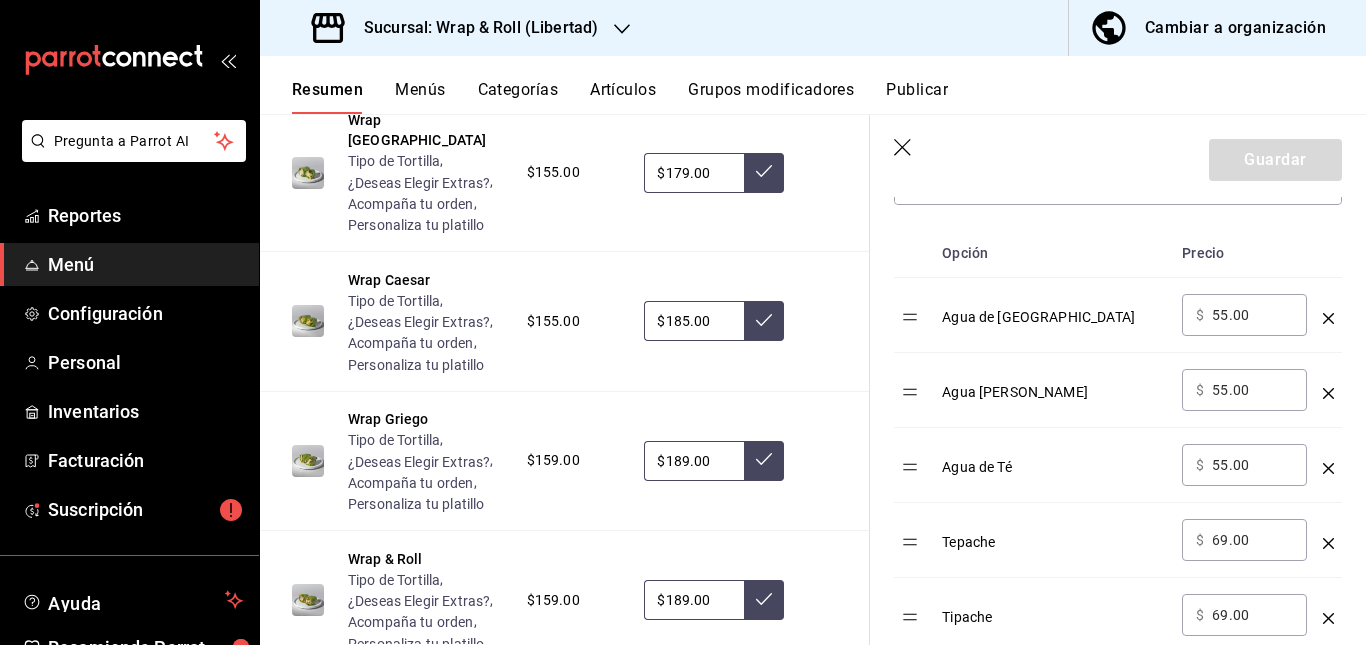 click 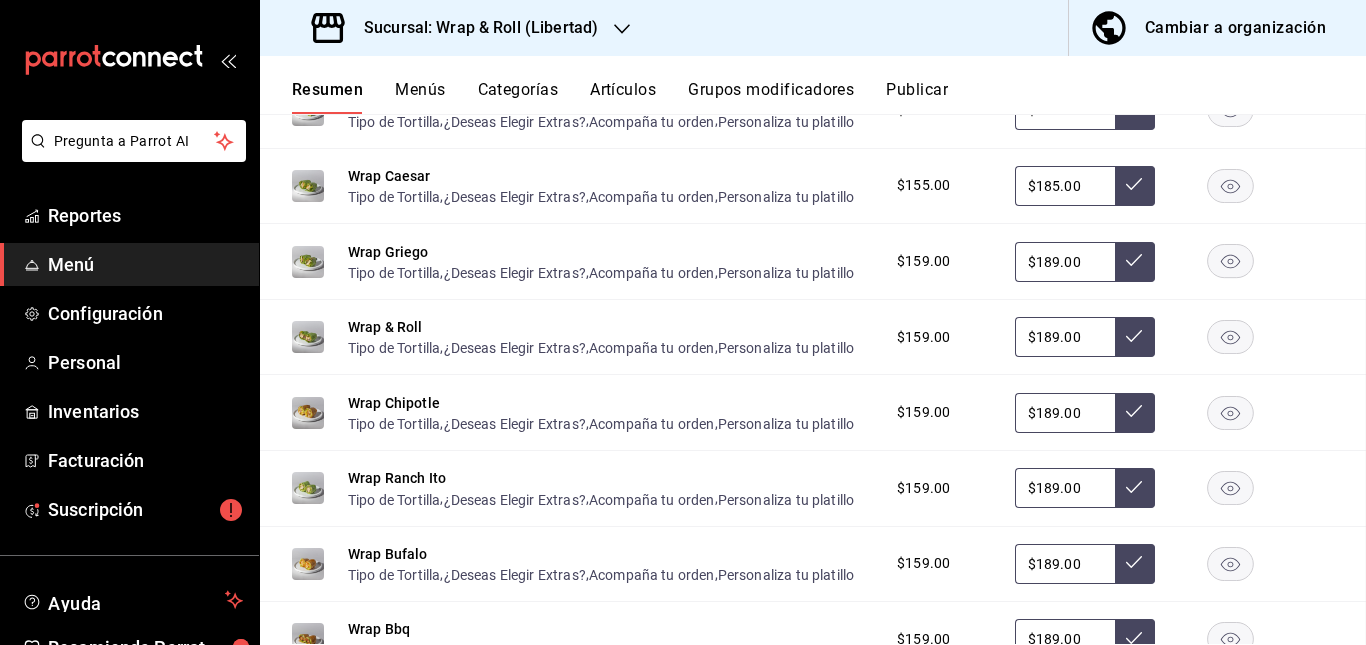scroll, scrollTop: 0, scrollLeft: 0, axis: both 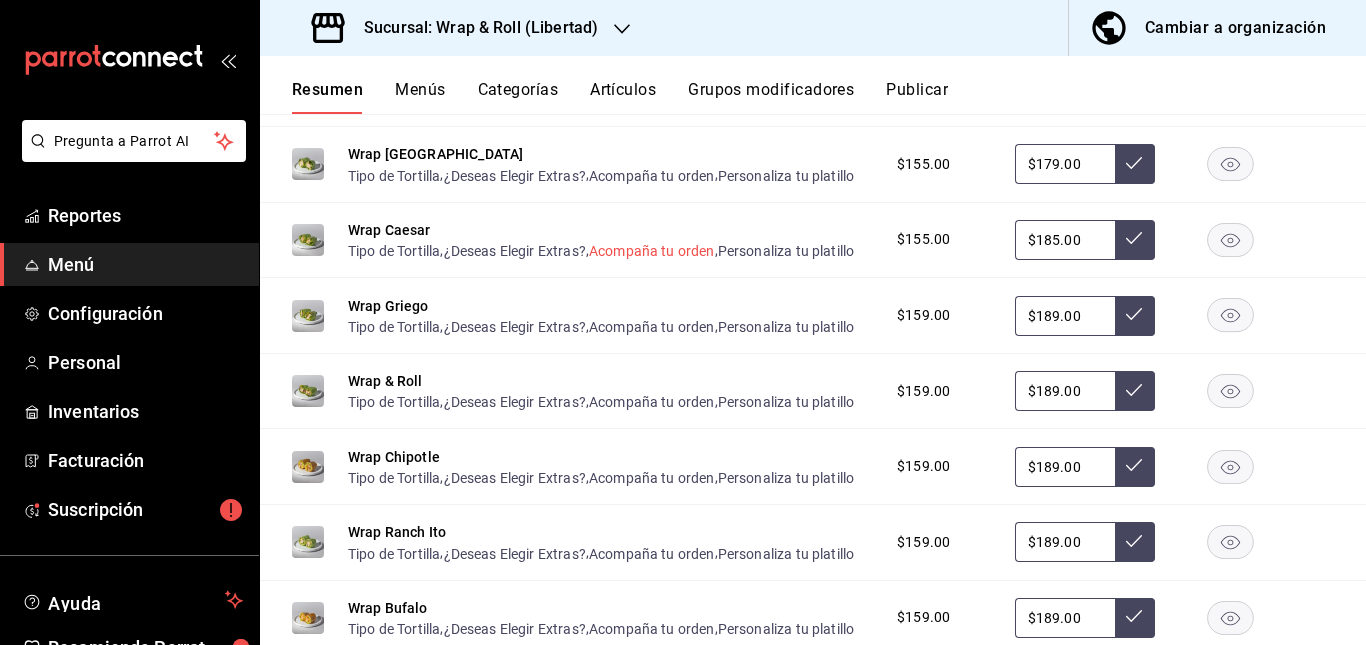 click on "Acompaña tu orden" at bounding box center (652, 251) 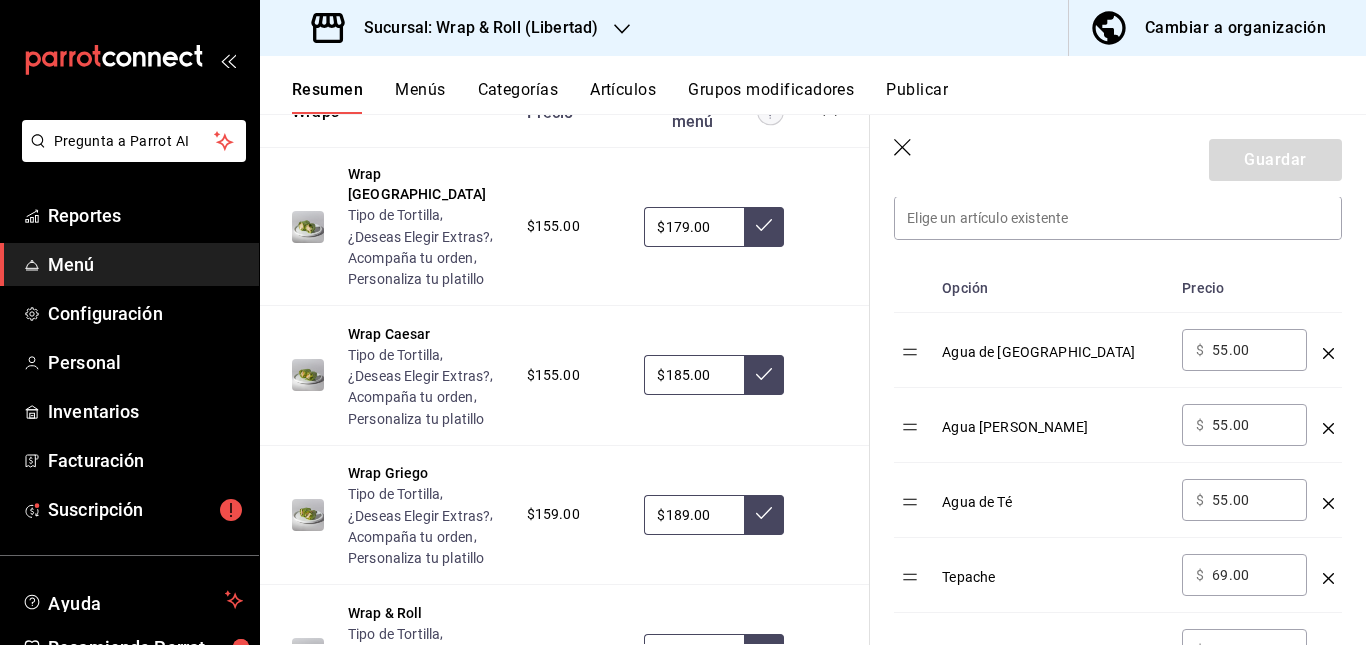scroll, scrollTop: 595, scrollLeft: 0, axis: vertical 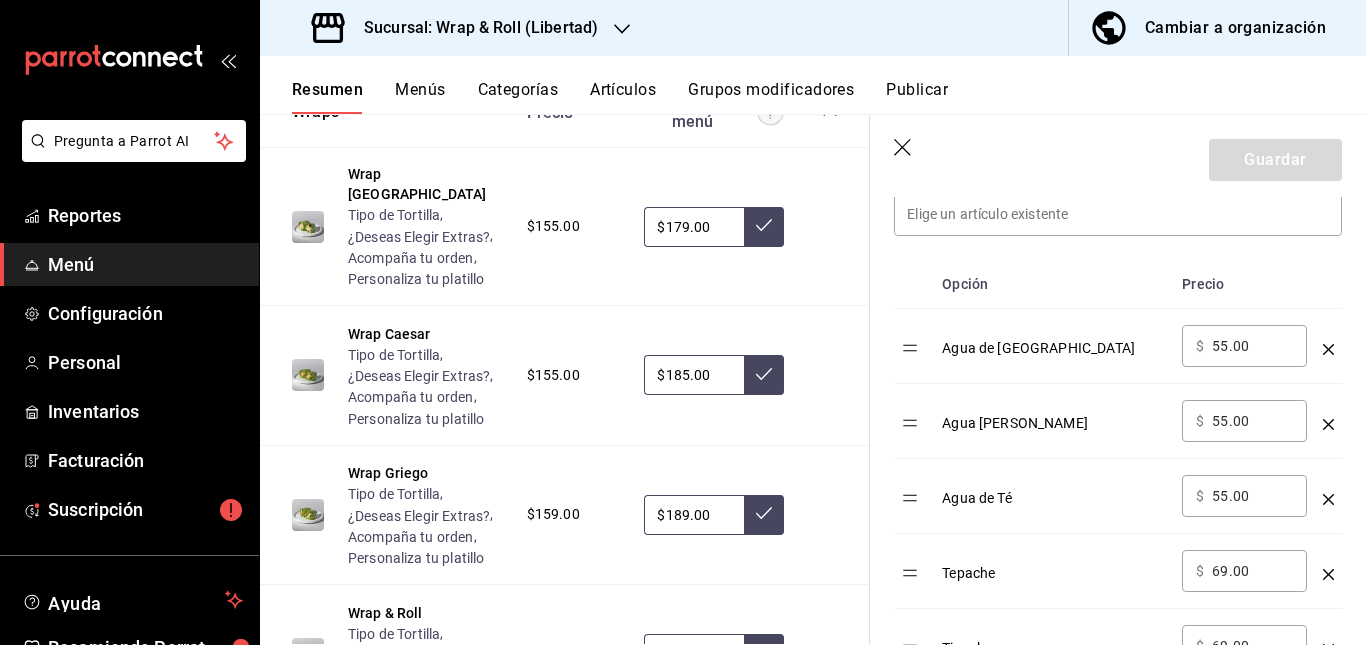 click 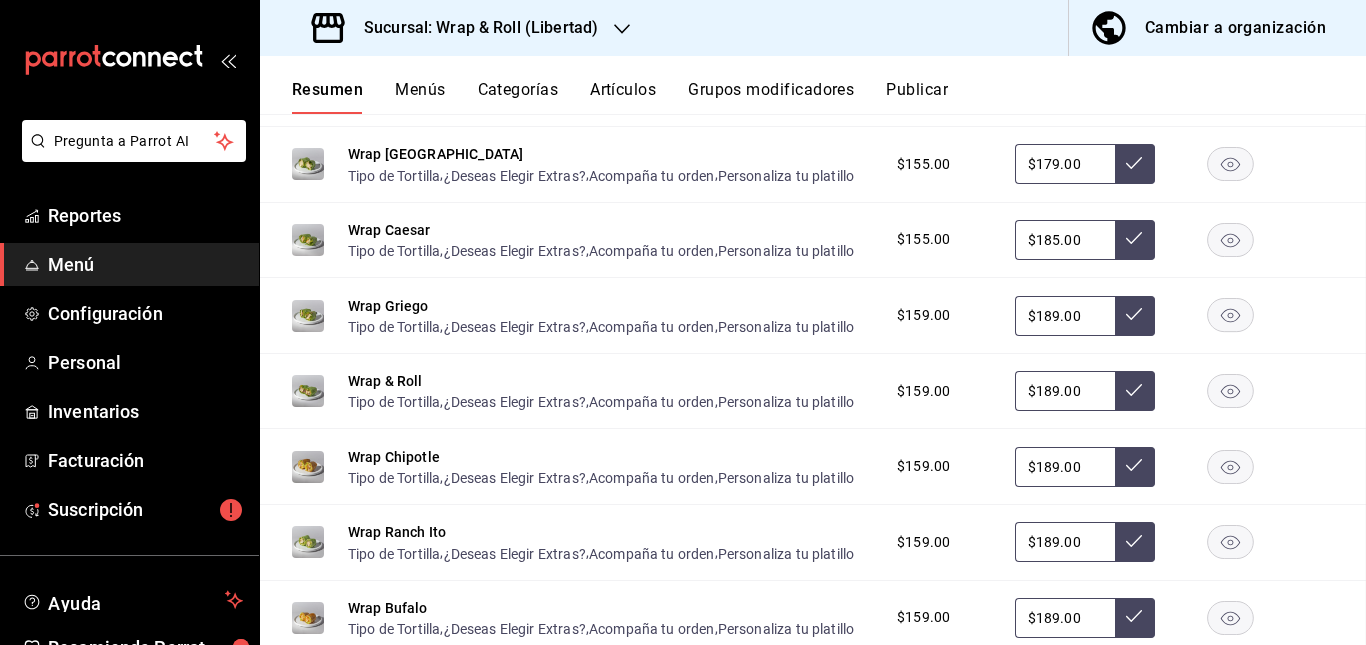 scroll, scrollTop: 0, scrollLeft: 0, axis: both 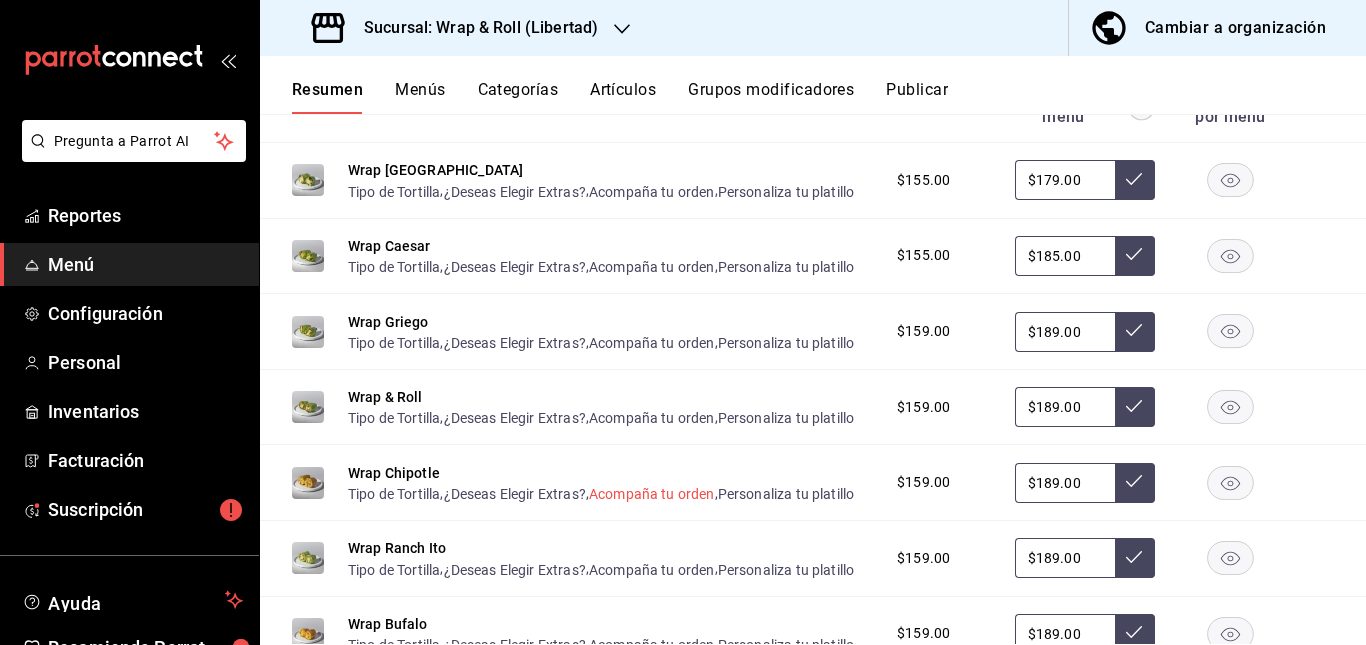 click on "Acompaña tu orden" at bounding box center [652, 494] 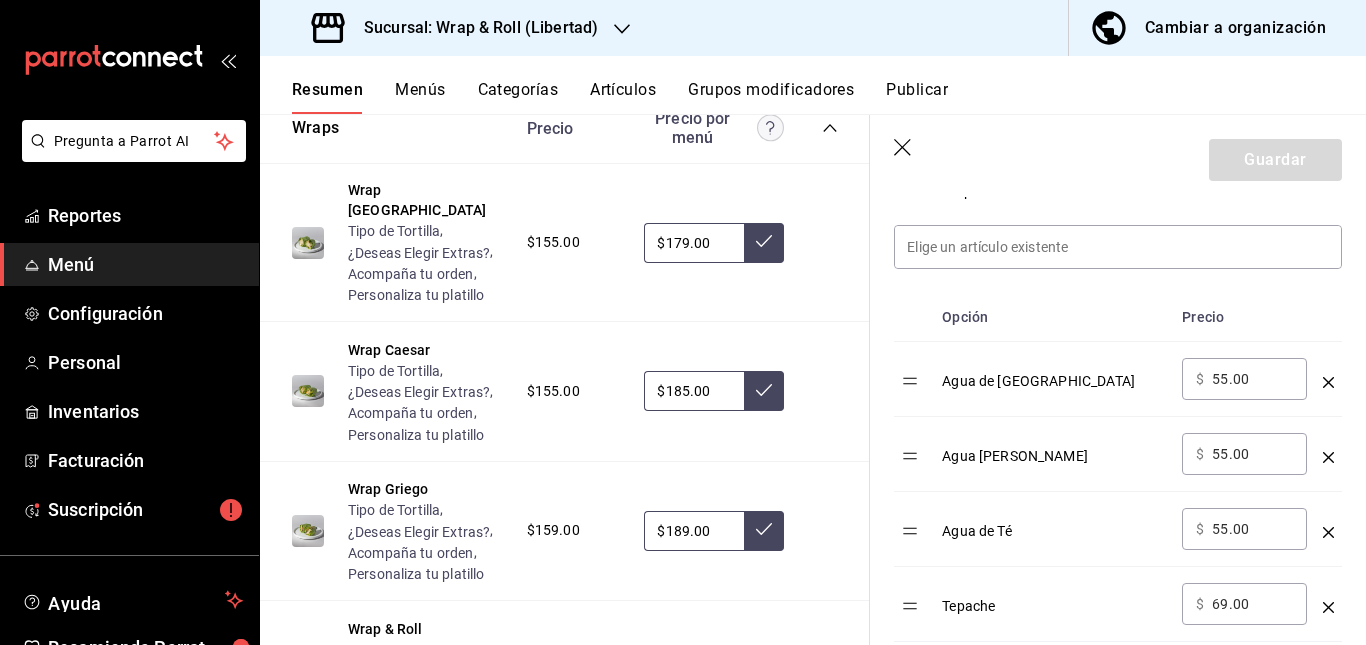 scroll, scrollTop: 564, scrollLeft: 0, axis: vertical 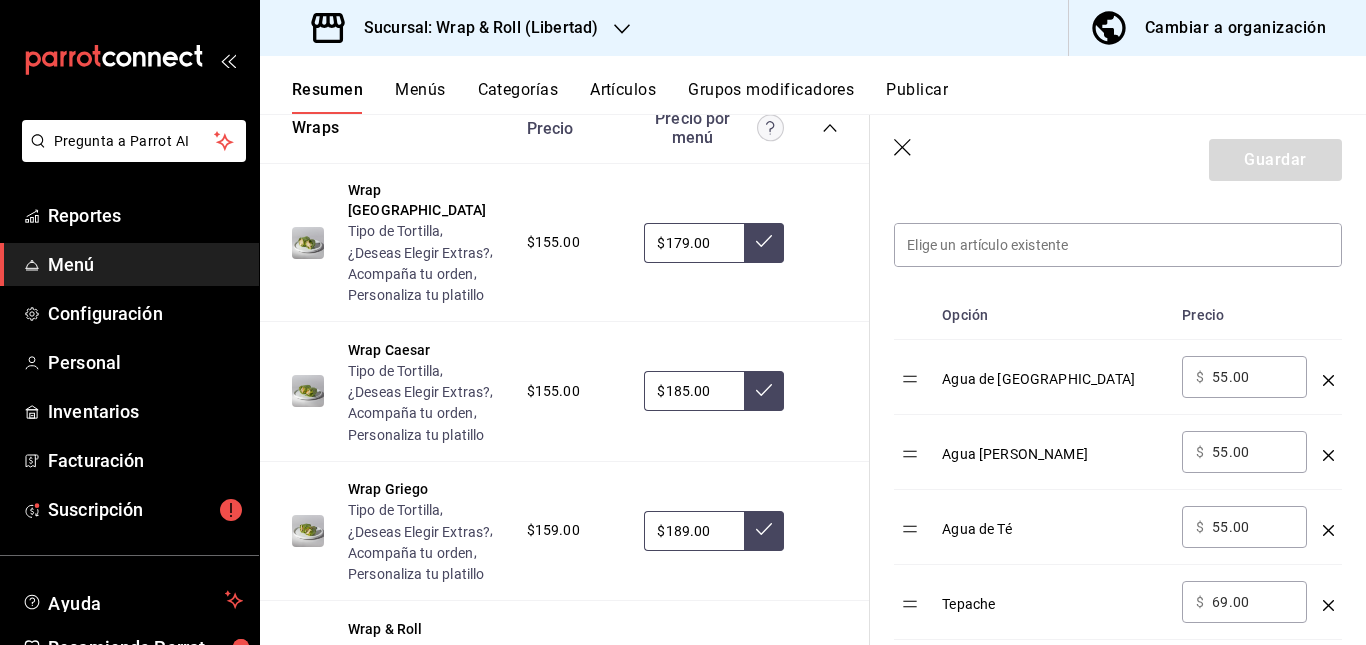 click 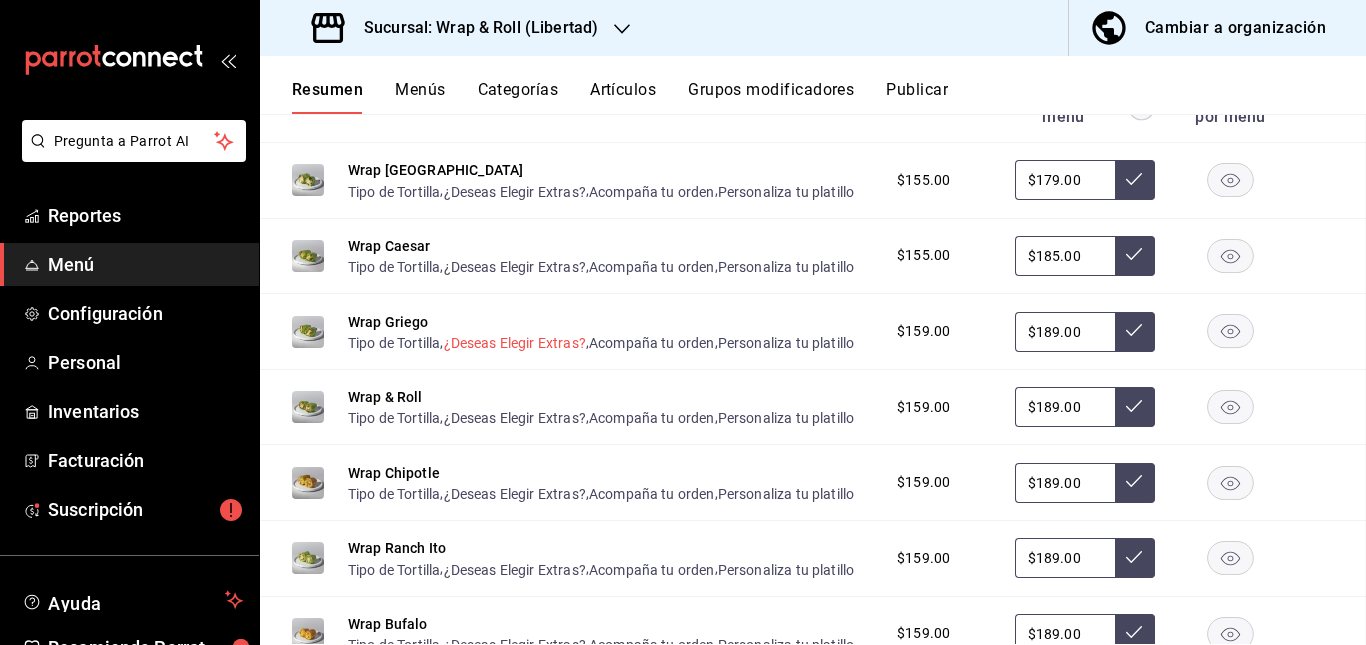 scroll, scrollTop: 0, scrollLeft: 0, axis: both 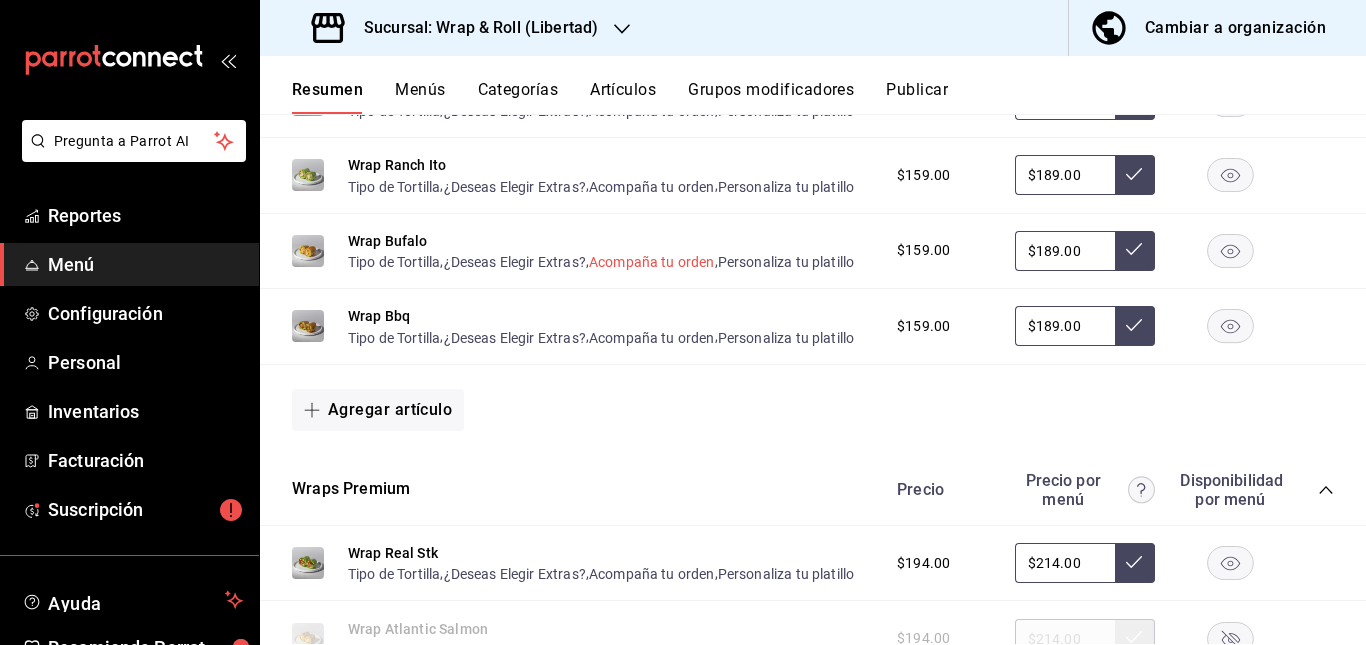click on "Acompaña tu orden" at bounding box center (652, 262) 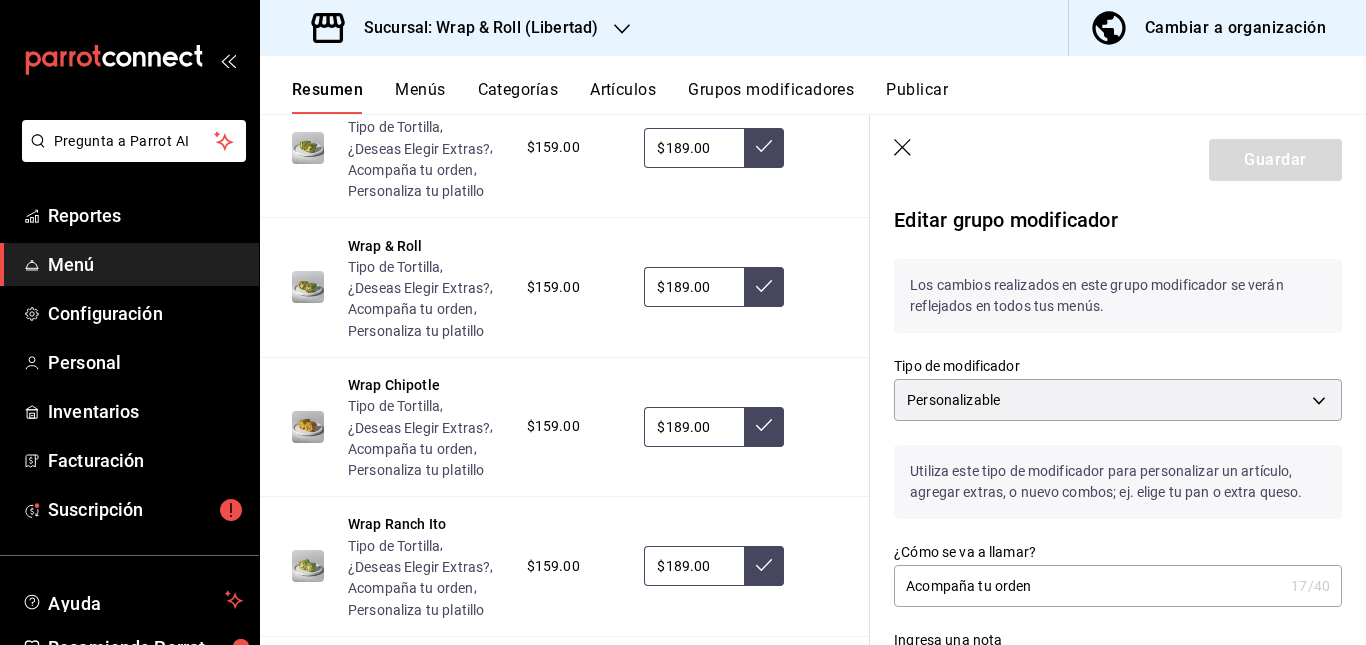 scroll, scrollTop: 1629, scrollLeft: 0, axis: vertical 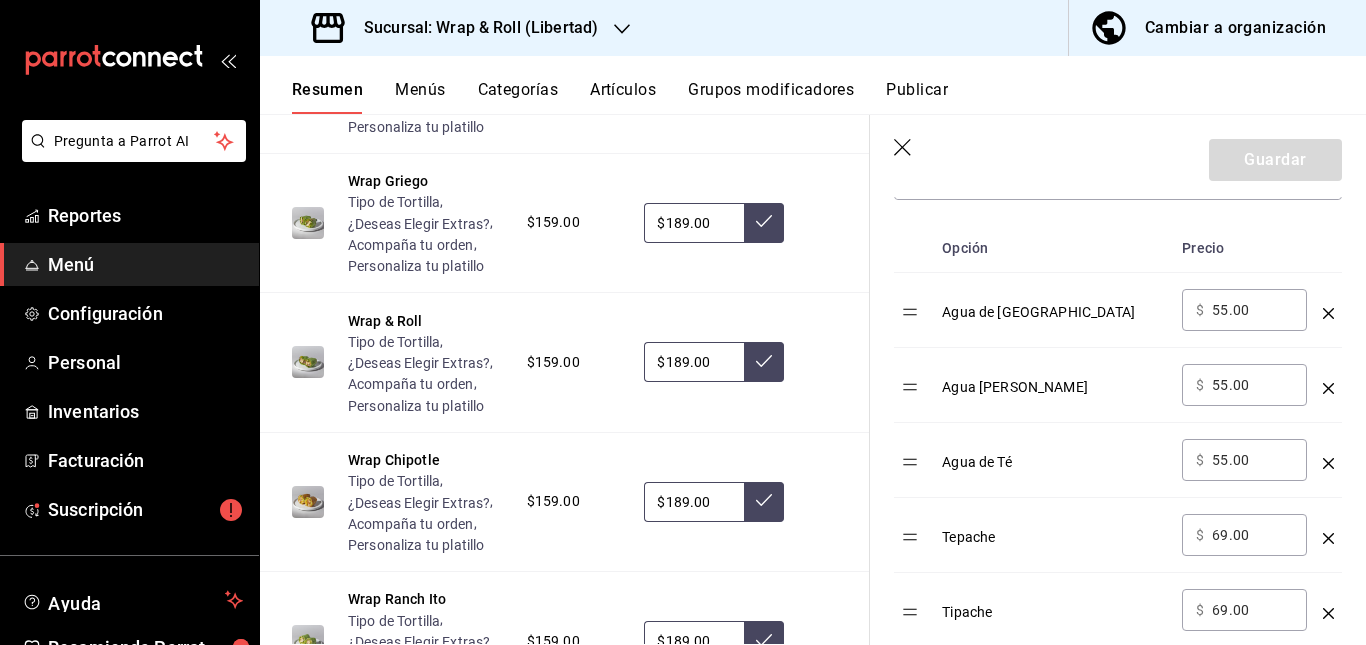 click 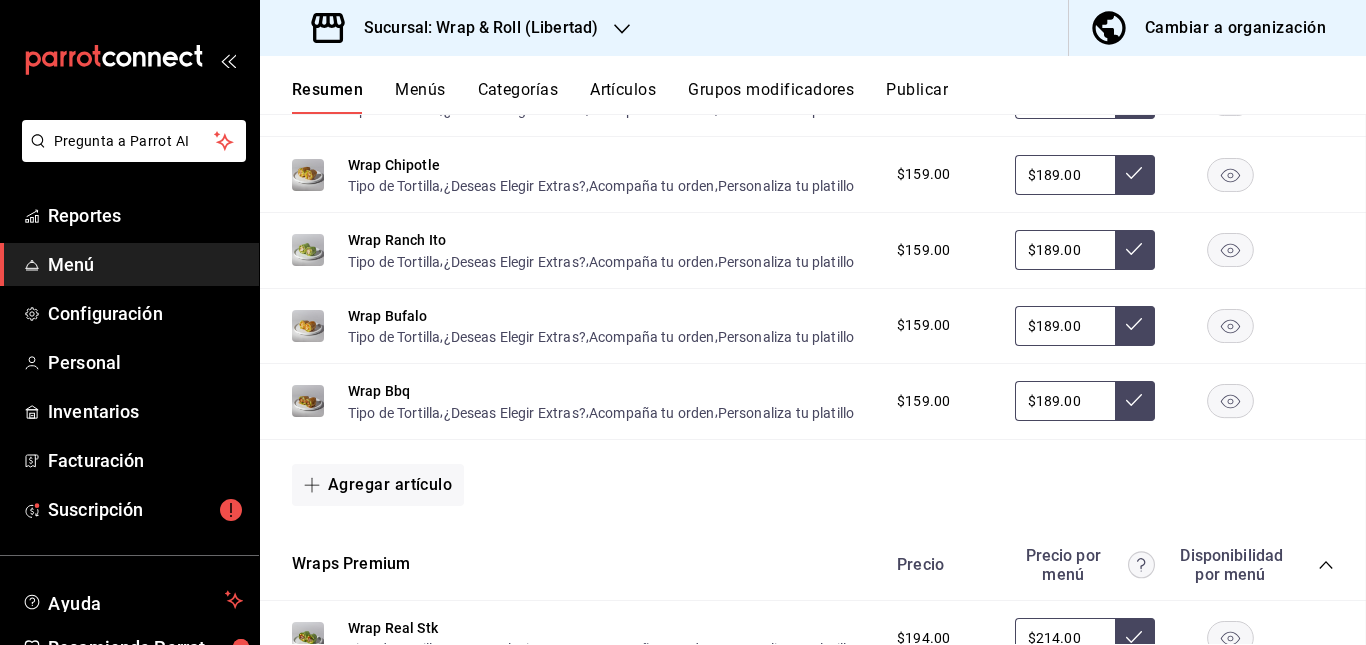 scroll, scrollTop: 0, scrollLeft: 0, axis: both 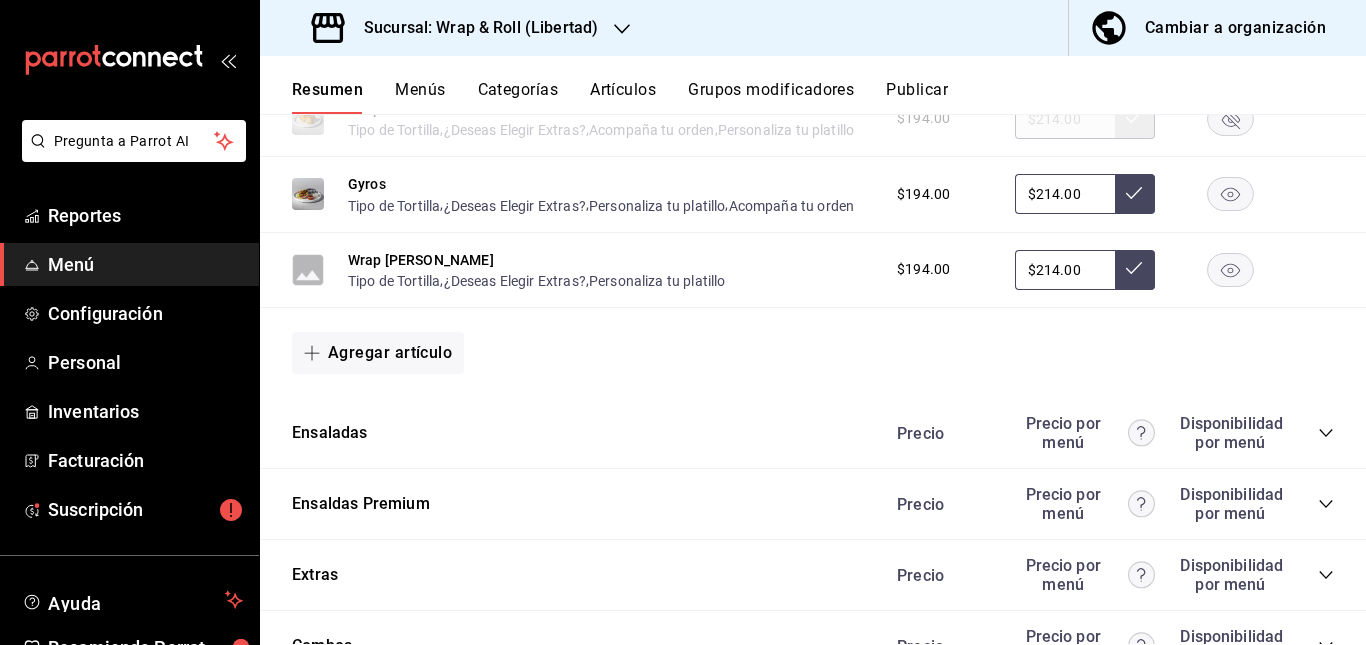 click on "Acompaña tu orden" at bounding box center (652, 54) 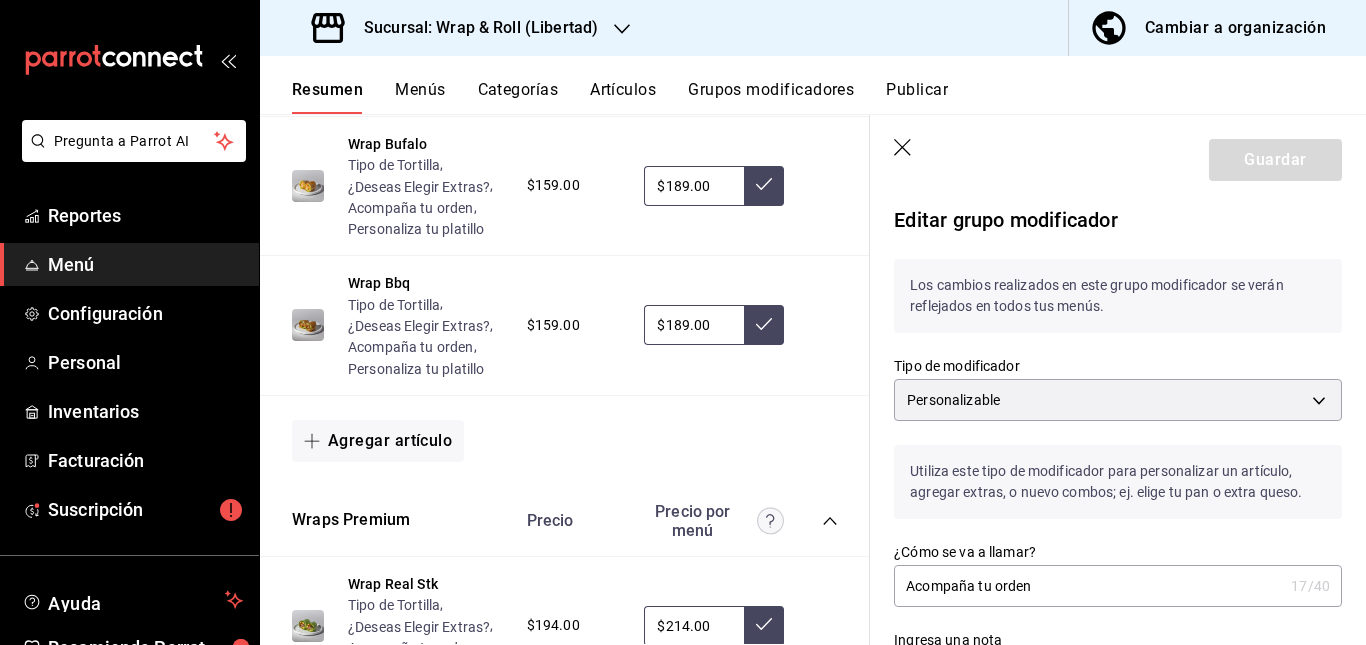 scroll, scrollTop: 2053, scrollLeft: 0, axis: vertical 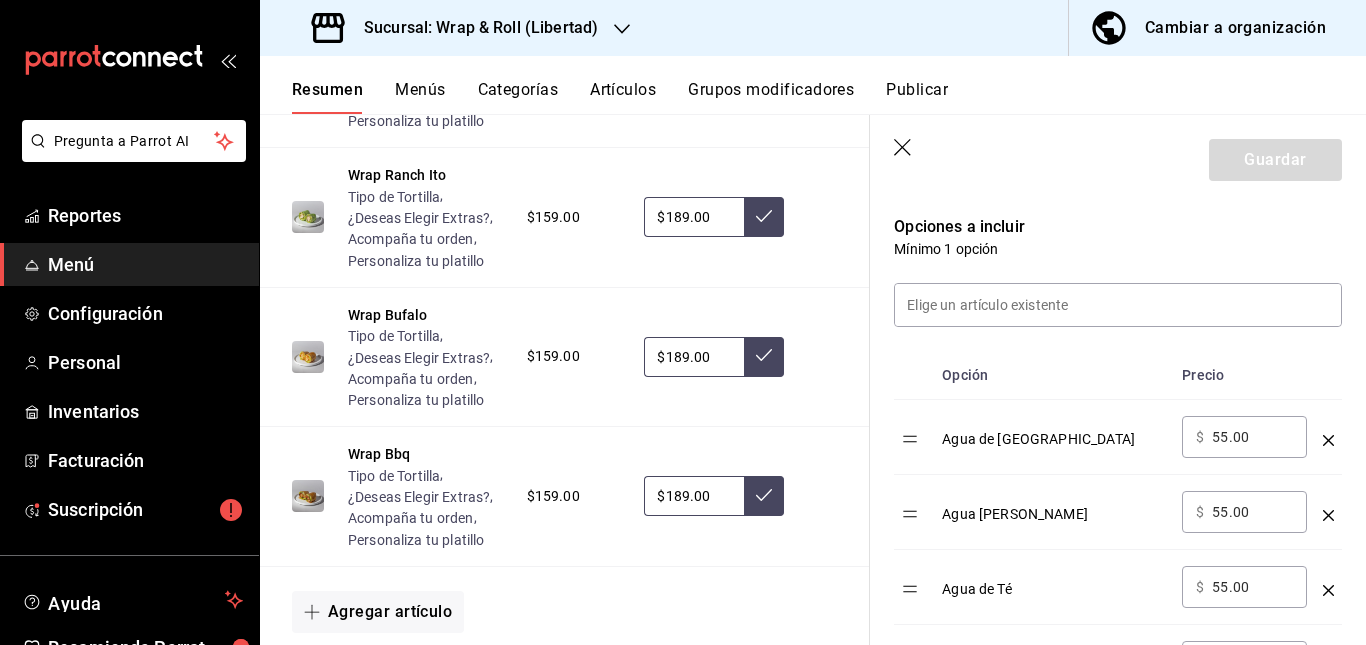 click 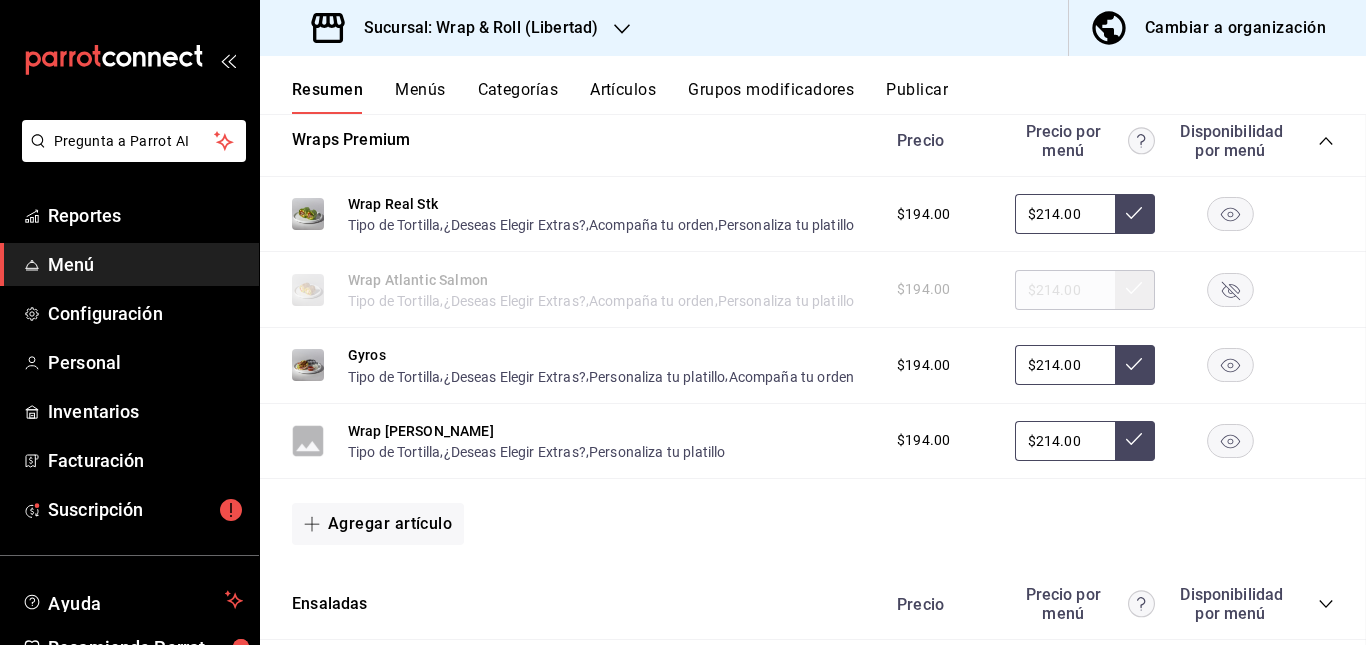 scroll, scrollTop: 0, scrollLeft: 0, axis: both 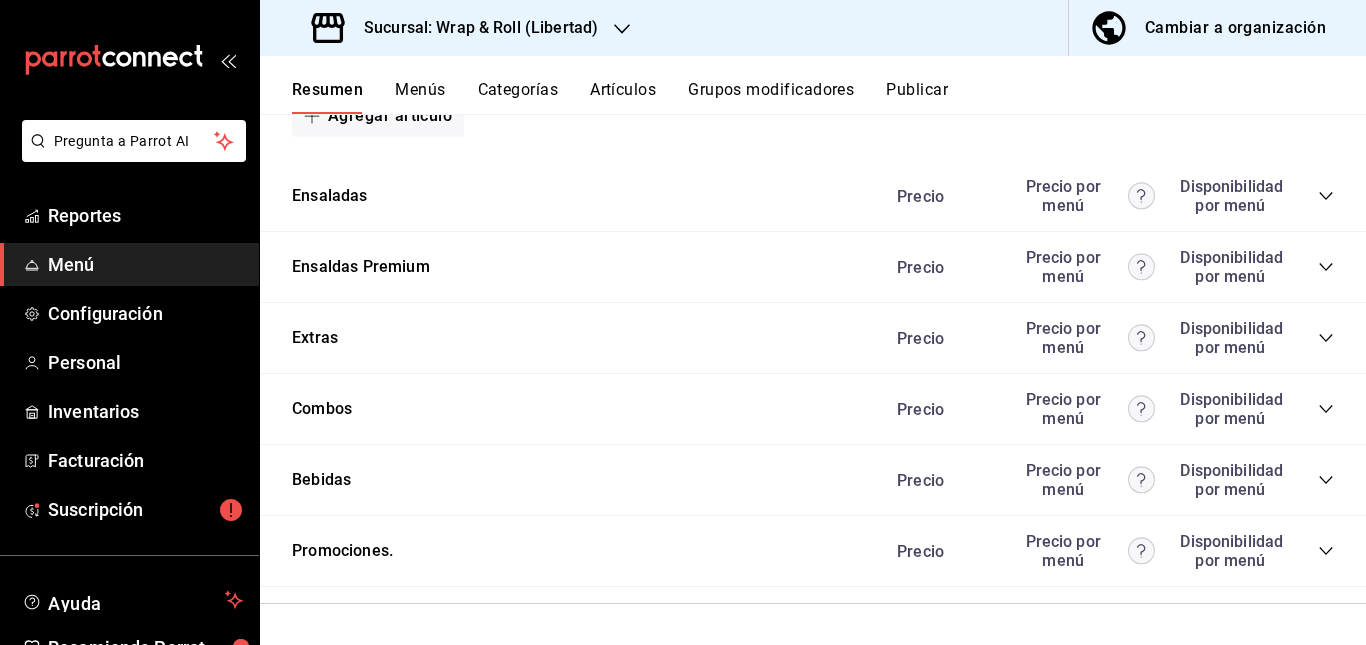 click 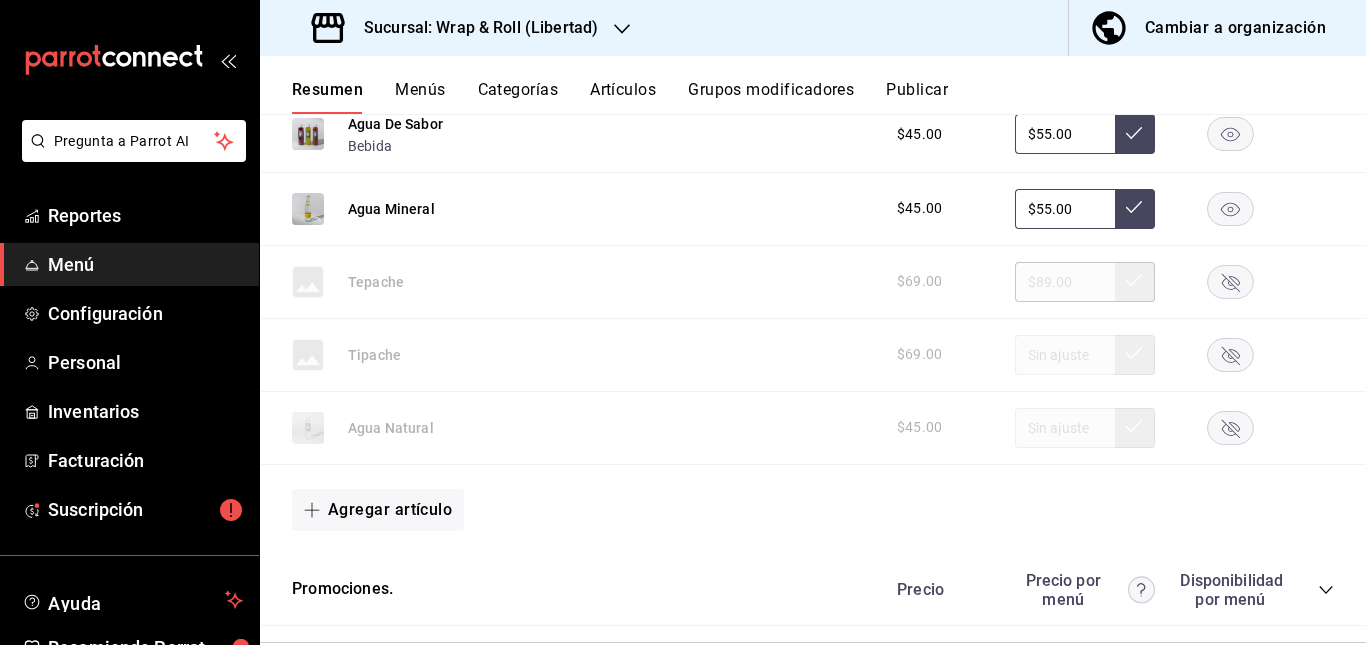 scroll, scrollTop: 2881, scrollLeft: 0, axis: vertical 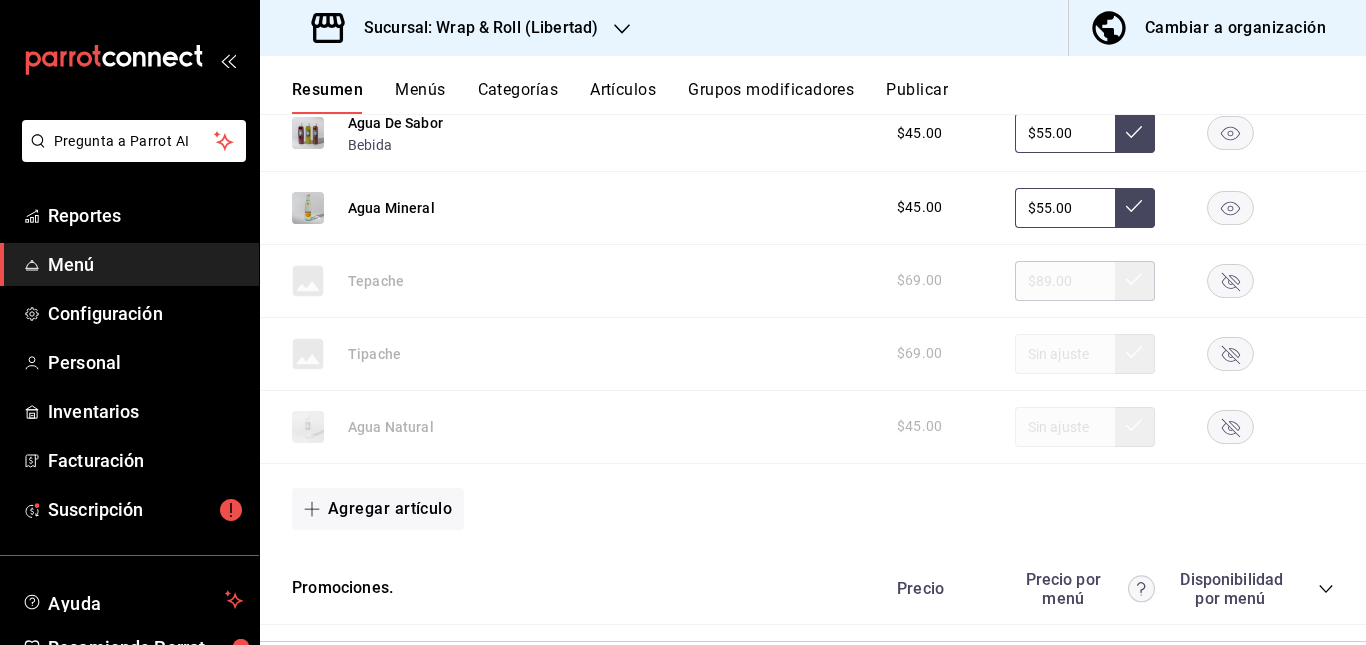 click 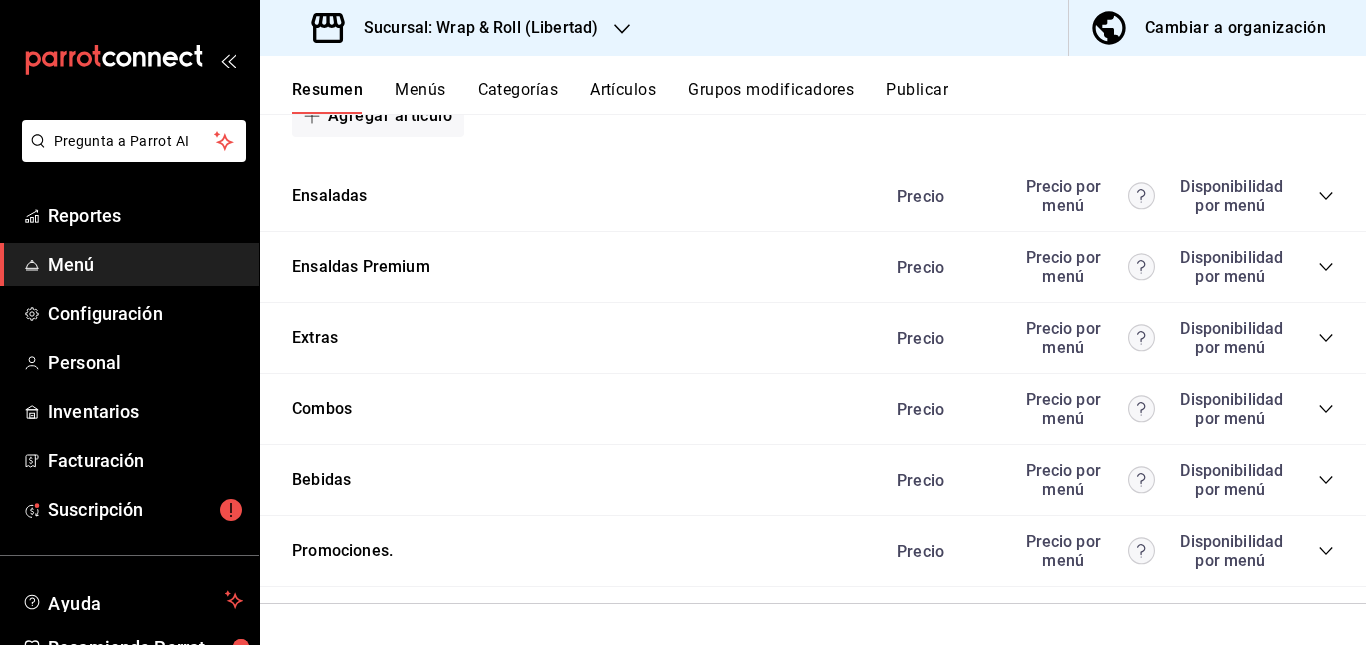 scroll, scrollTop: 2695, scrollLeft: 0, axis: vertical 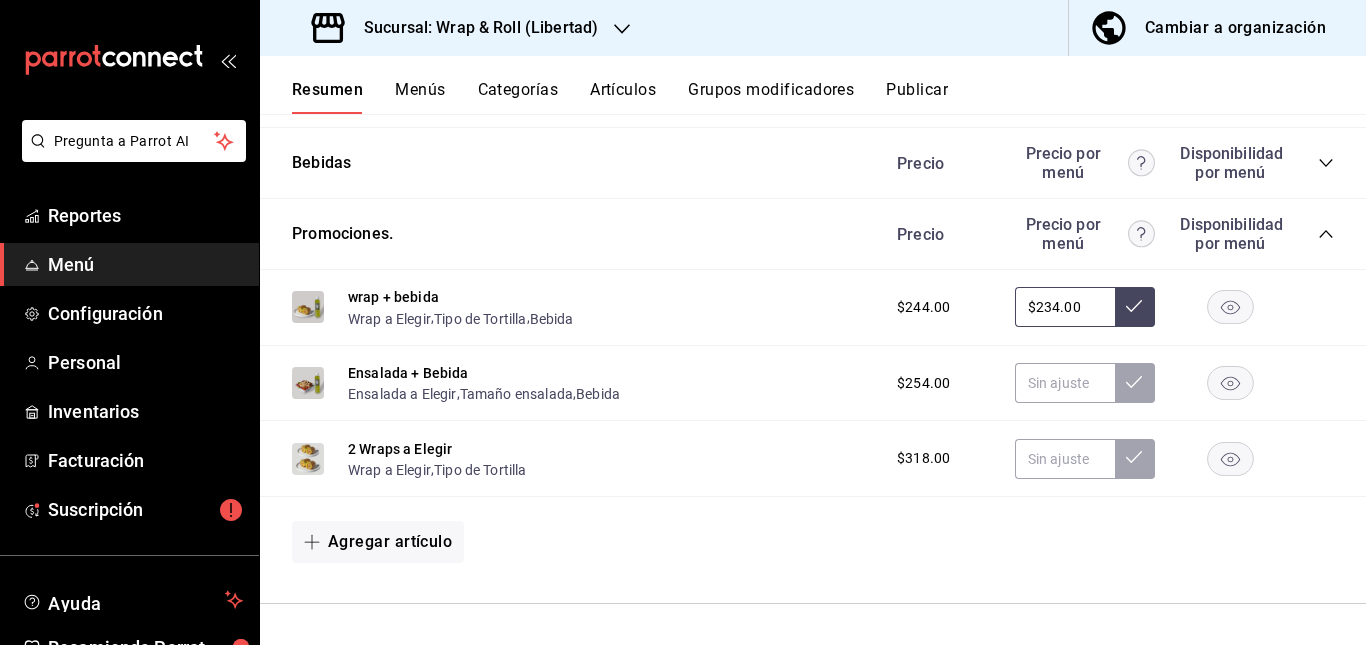 click on "$234.00" at bounding box center [1065, 307] 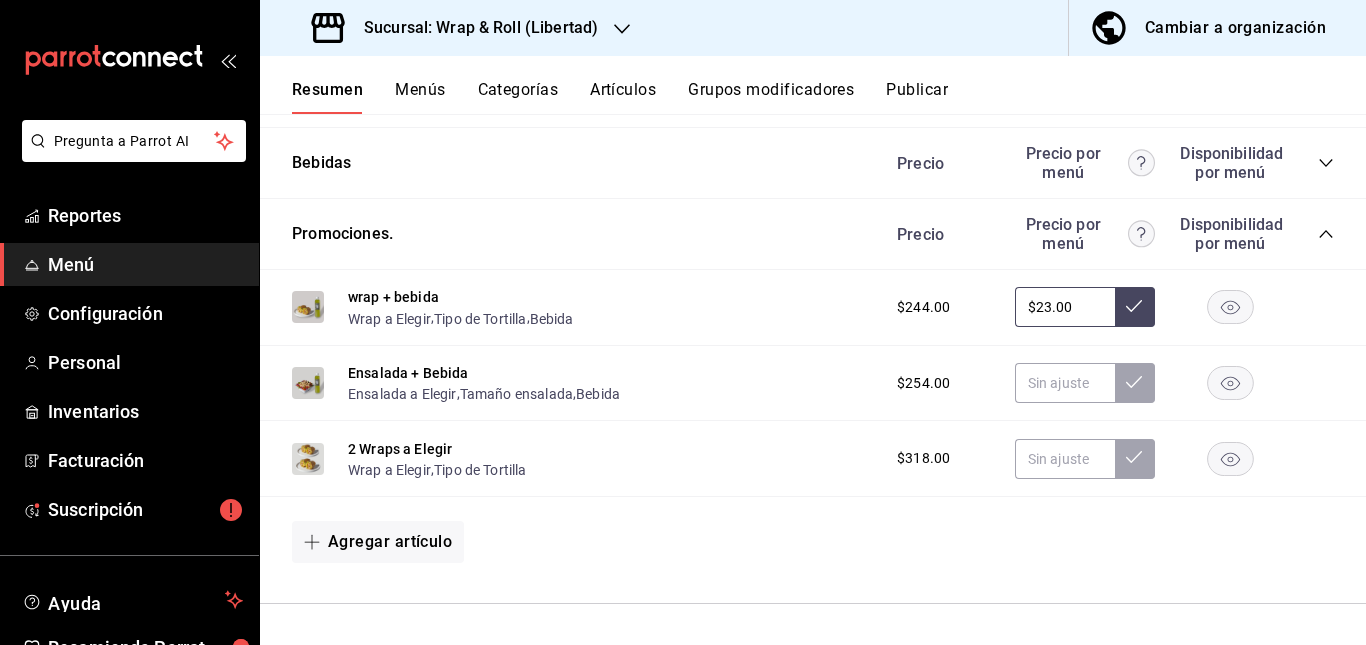 type on "$2.00" 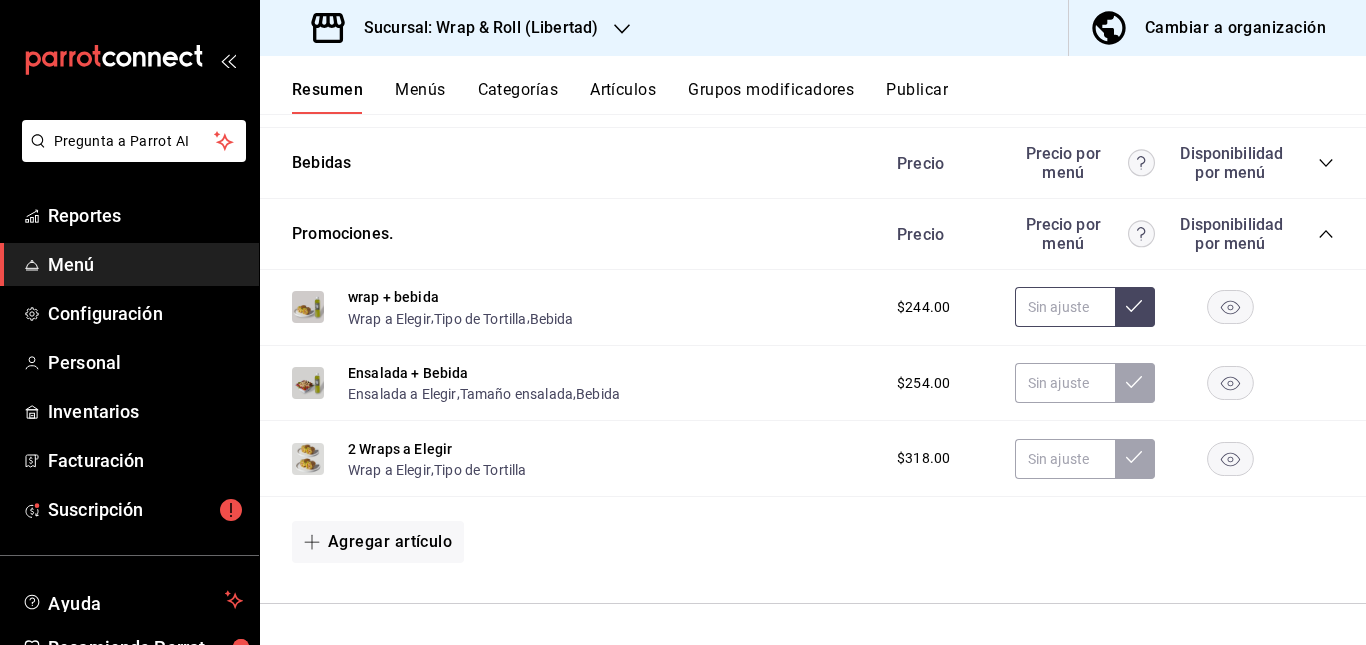 type 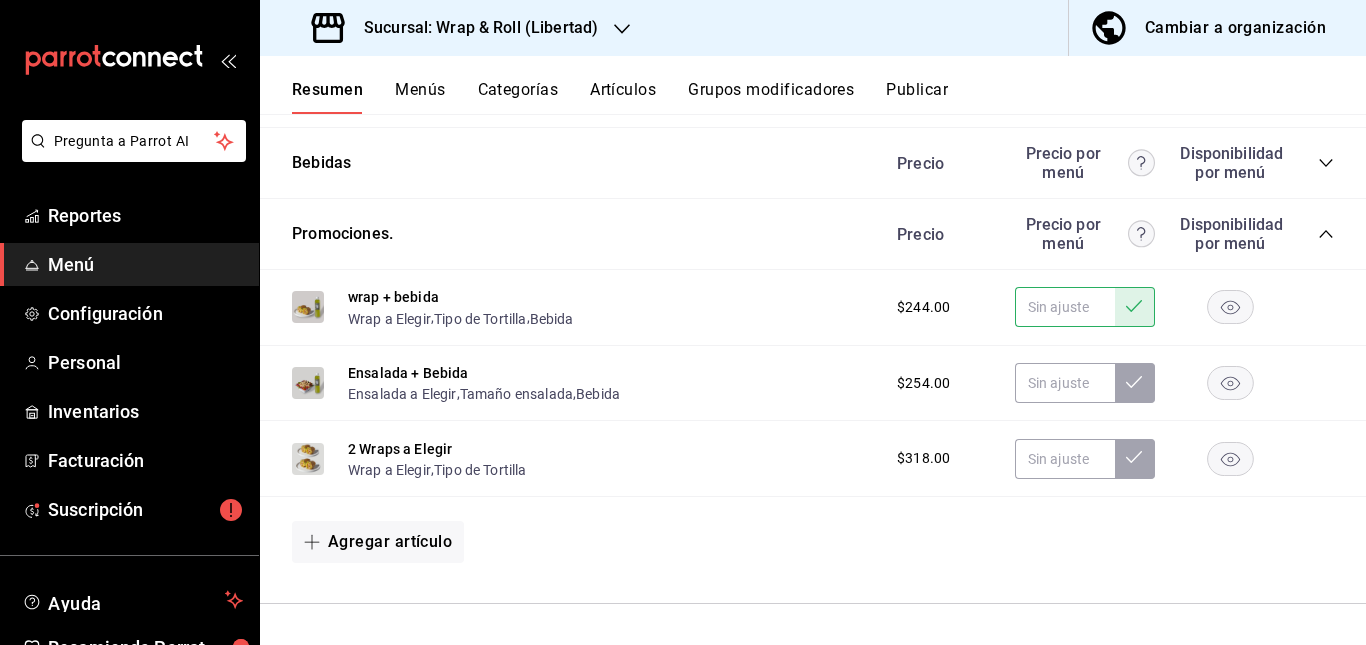 click on "Publicar" at bounding box center [917, 97] 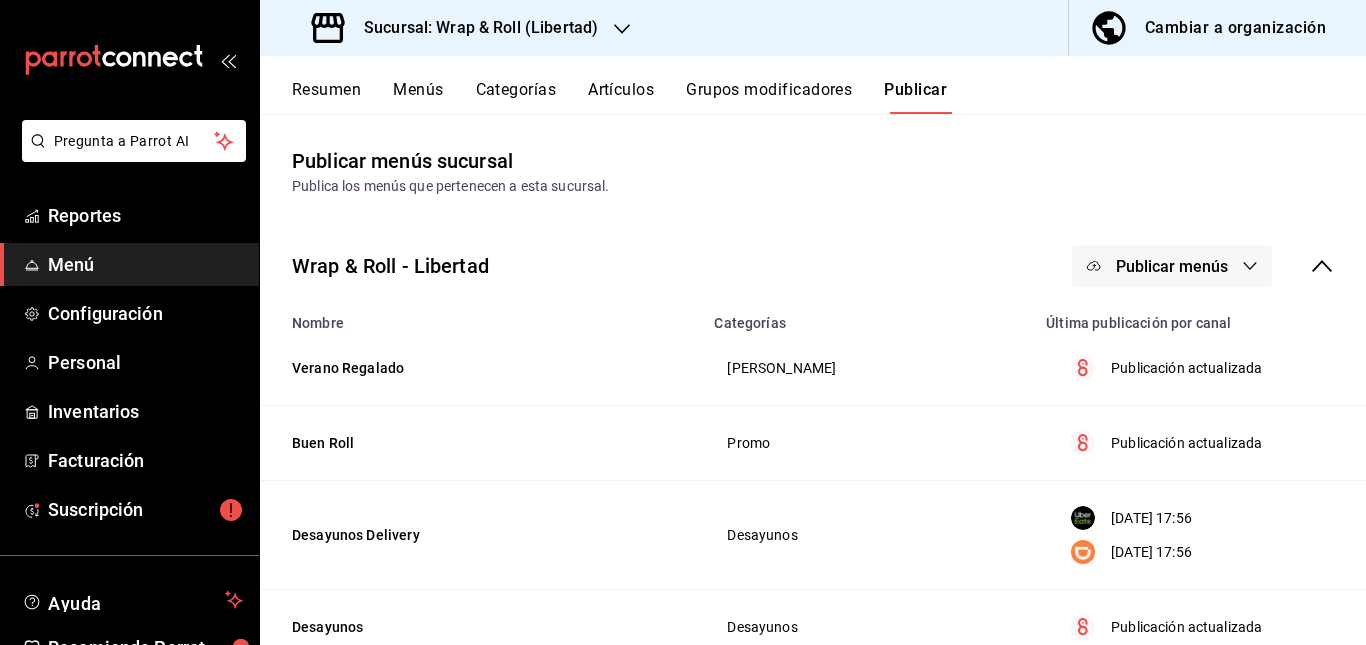 click on "Publicar menús" at bounding box center (1172, 266) 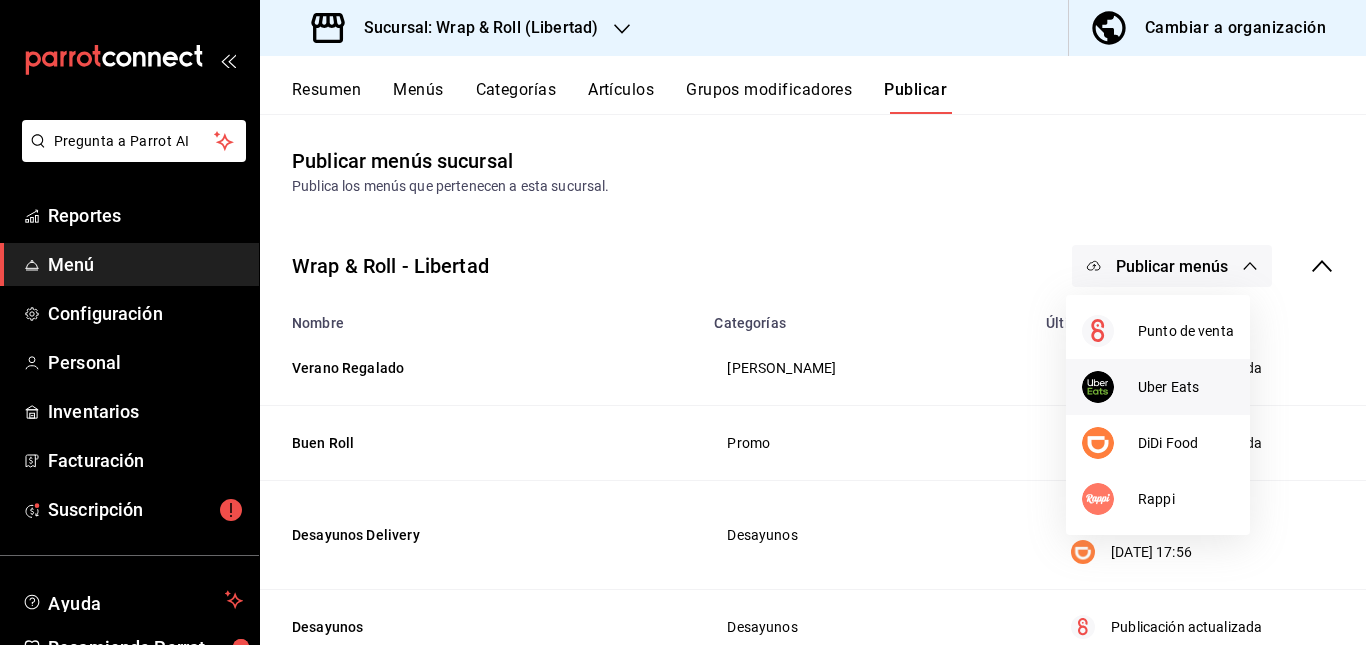click on "Uber Eats" at bounding box center (1186, 387) 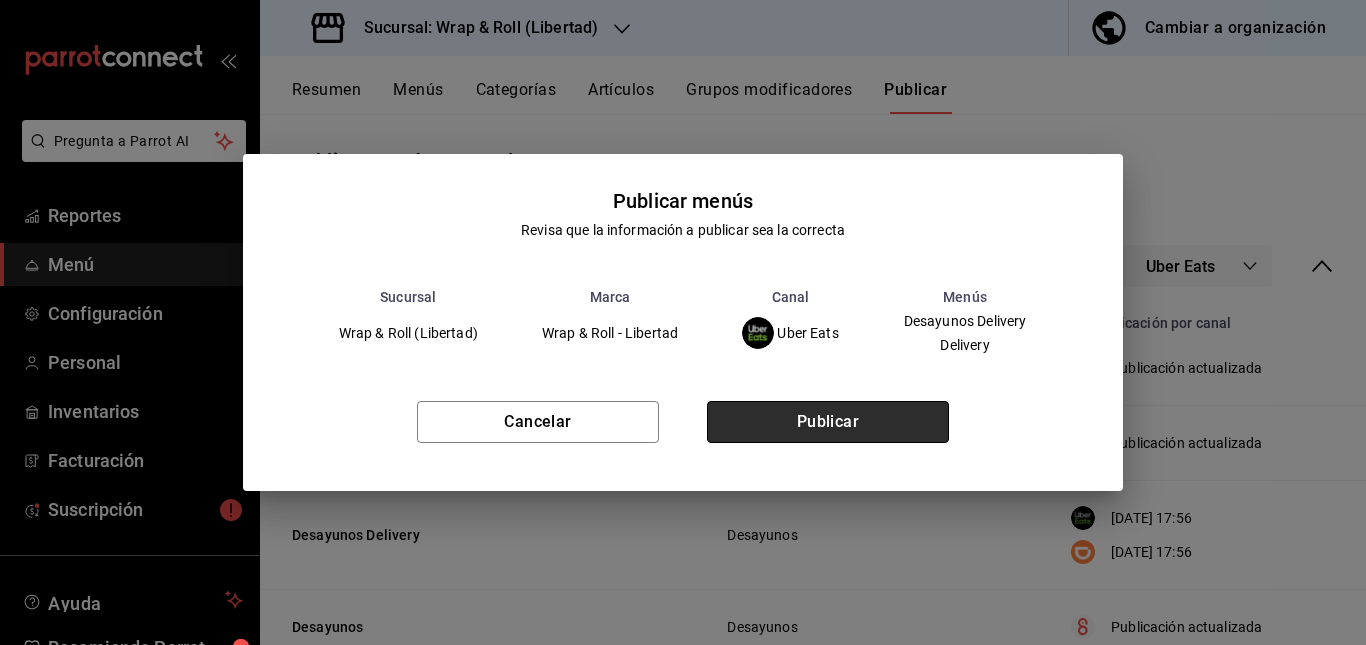 click on "Publicar" at bounding box center [828, 422] 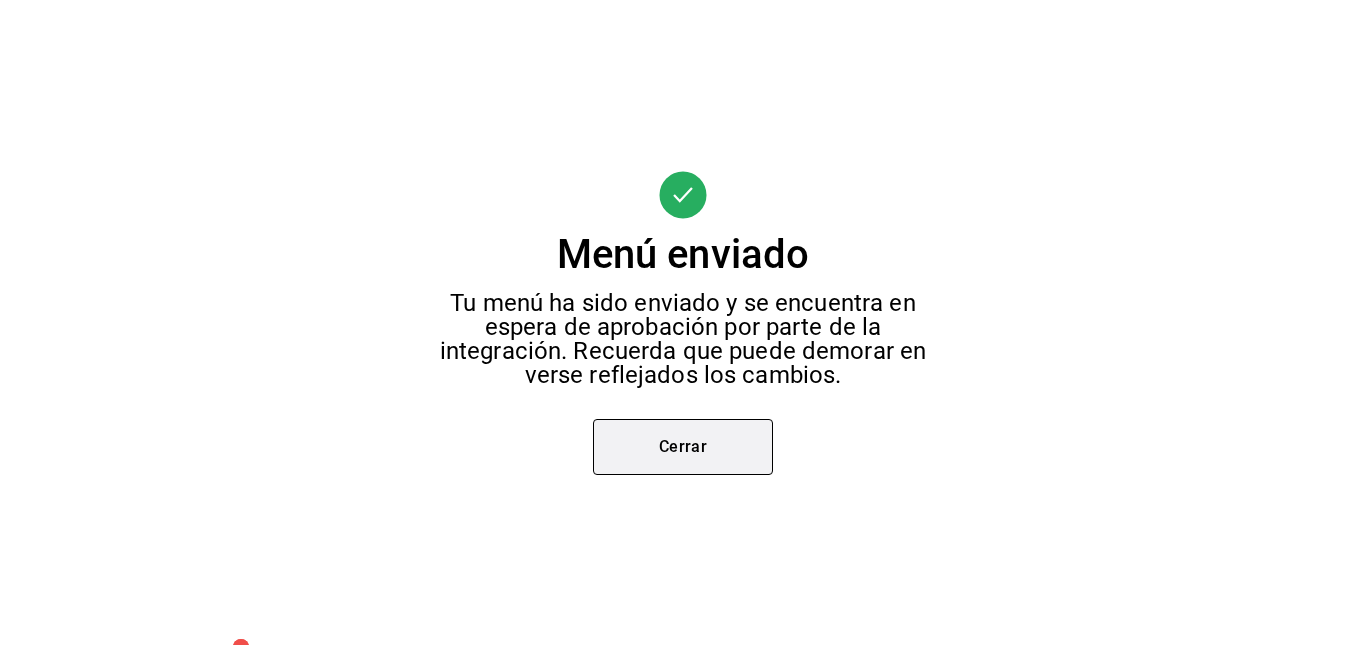click on "Cerrar" at bounding box center (683, 447) 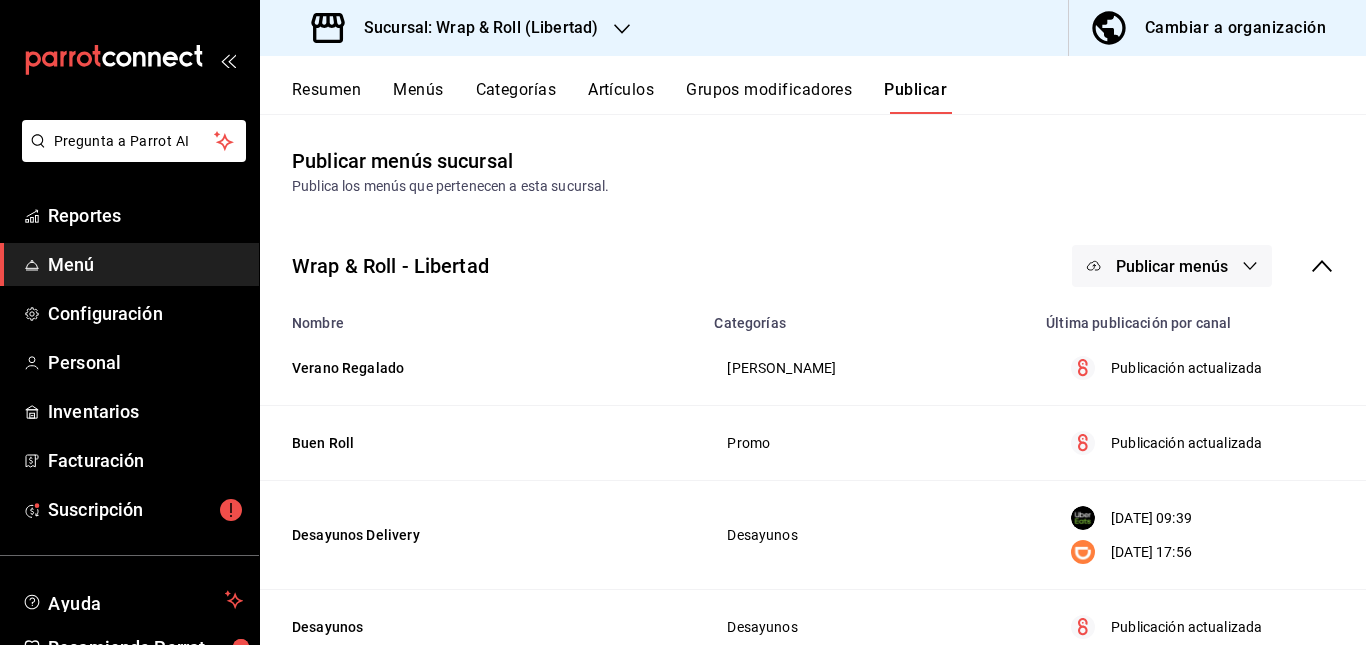 click on "Publicar menús" at bounding box center (1172, 266) 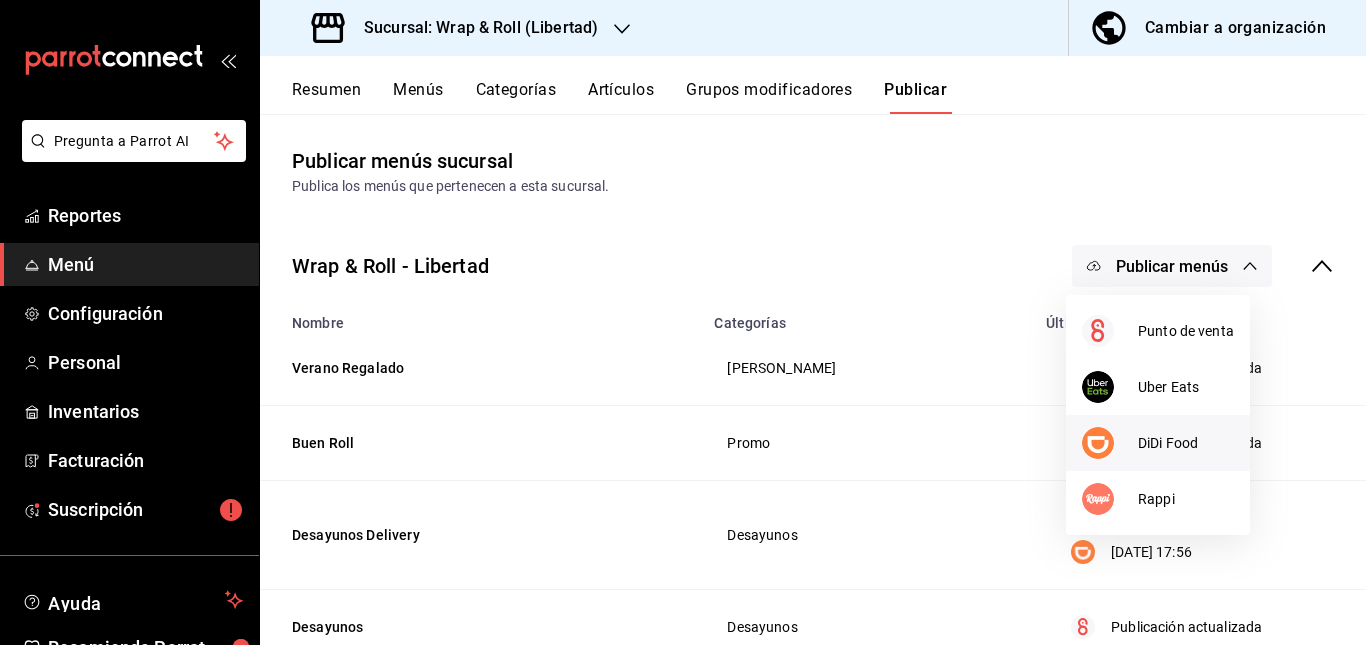 click on "DiDi Food" at bounding box center (1186, 443) 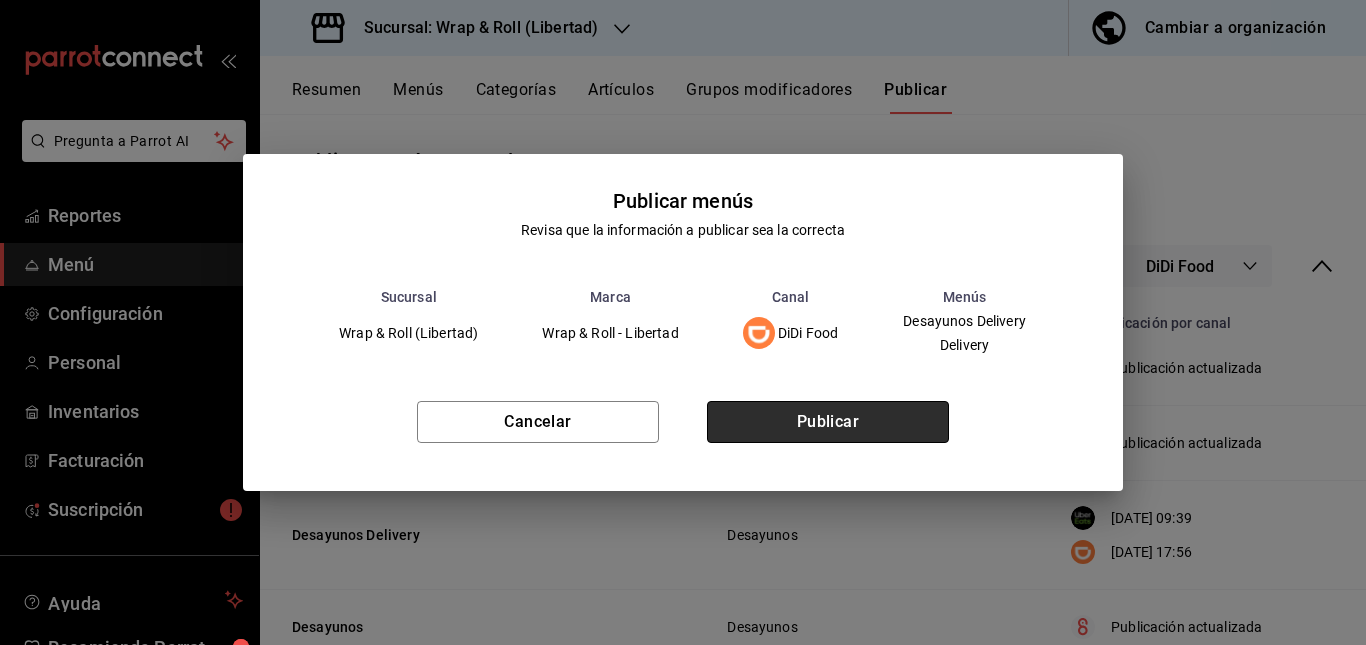 click on "Publicar" at bounding box center (828, 422) 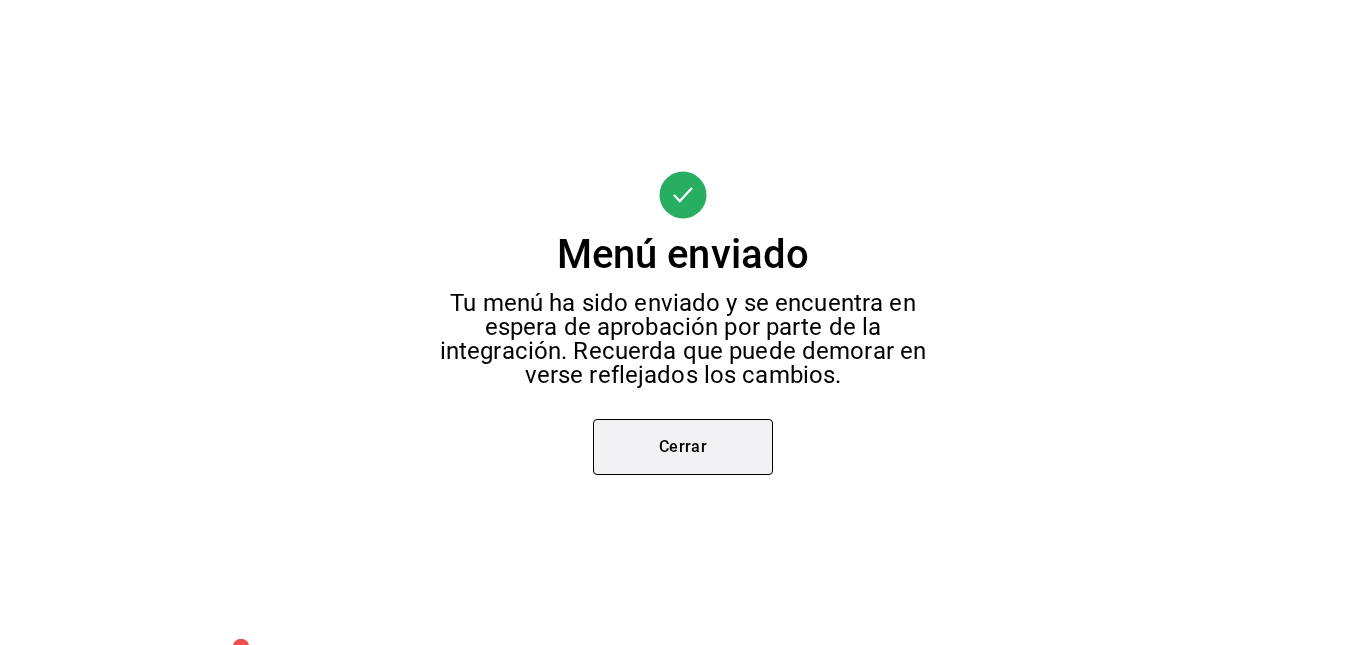 click on "Cerrar" at bounding box center [683, 447] 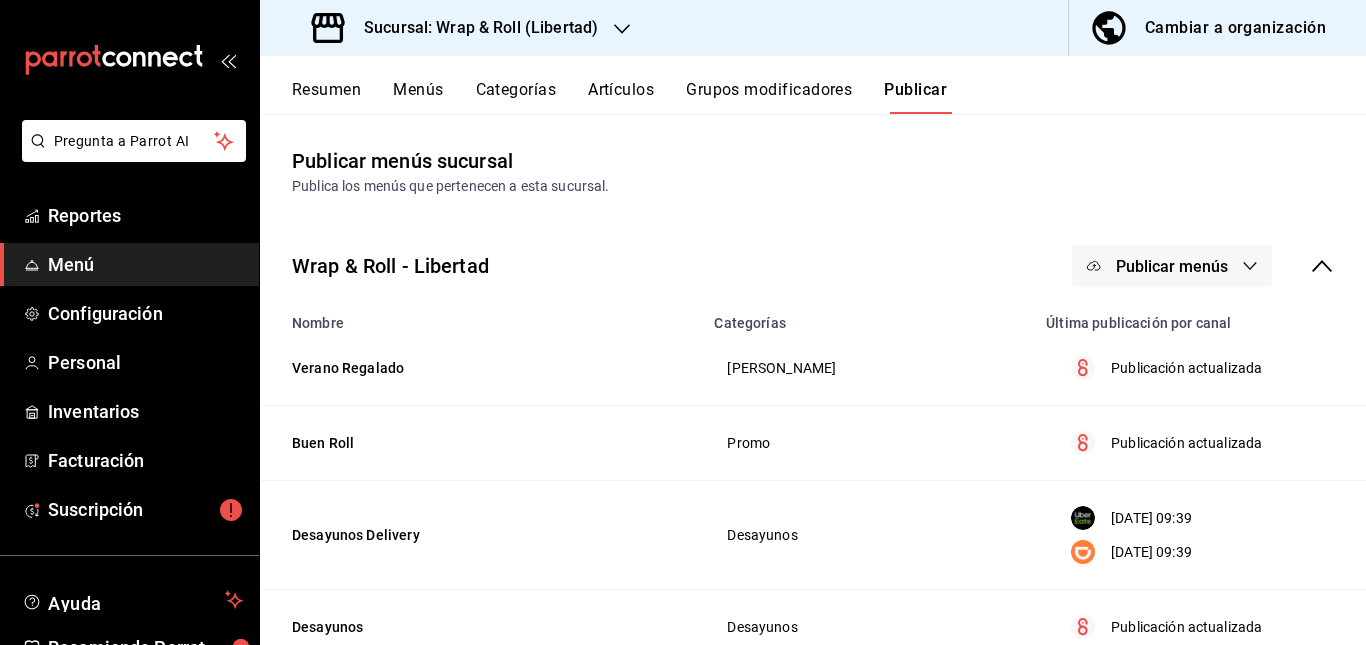 click on "Publicar menús" at bounding box center (1172, 266) 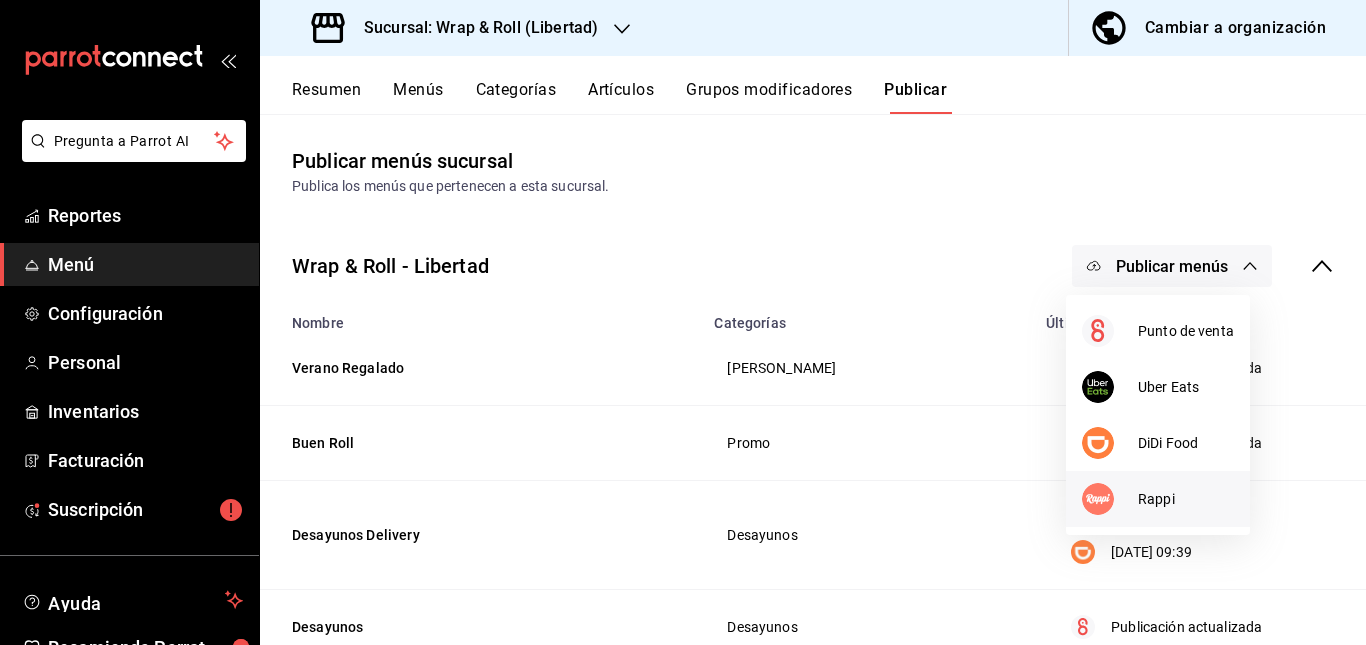click on "Rappi" at bounding box center [1158, 499] 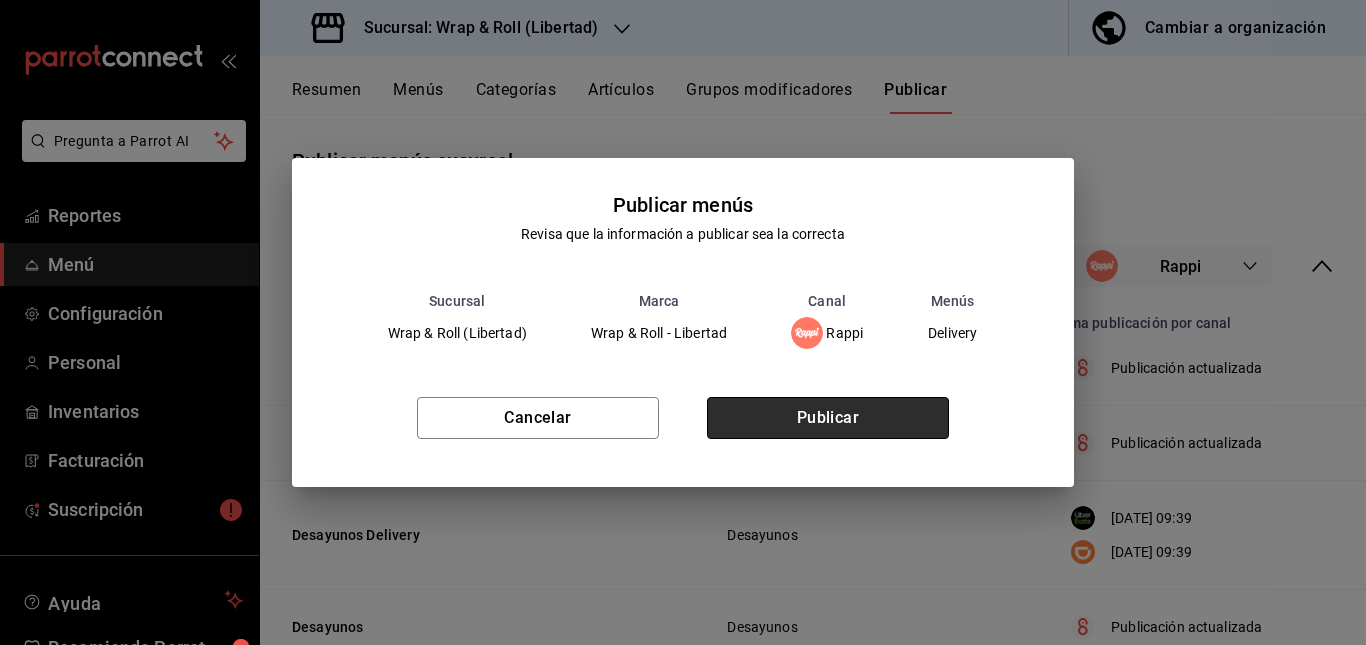 click on "Publicar" at bounding box center [828, 418] 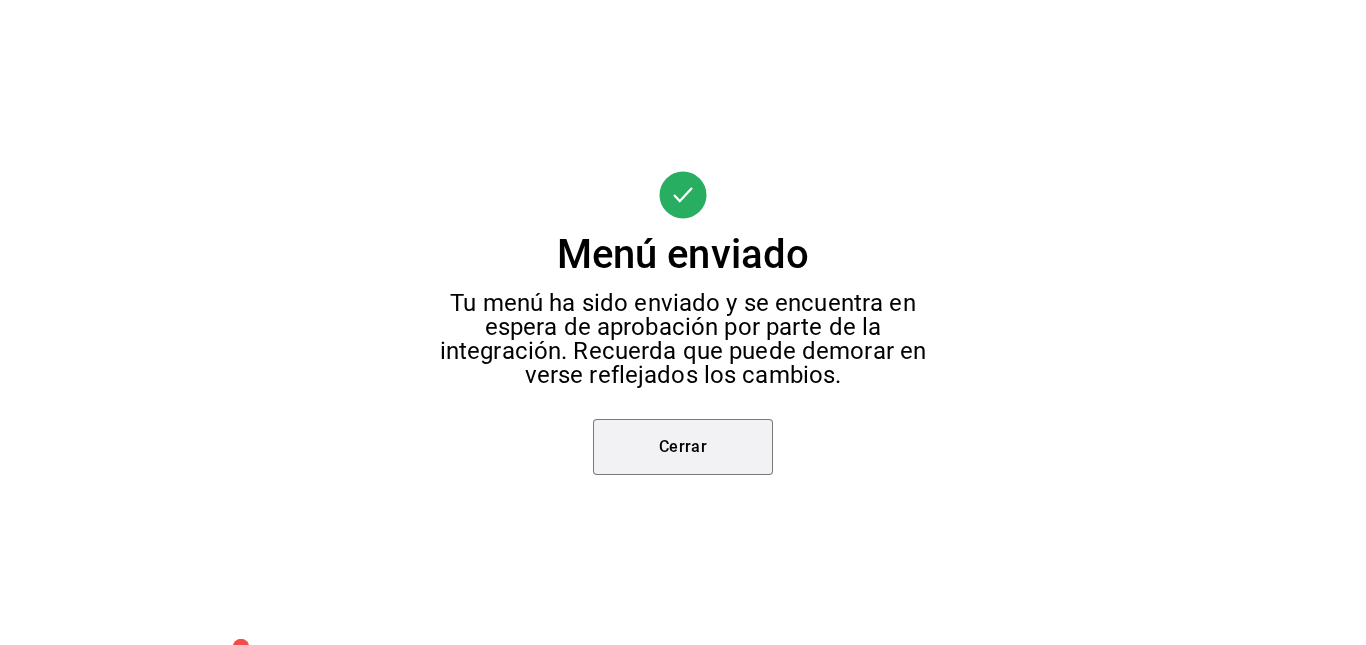 click on "Cerrar" at bounding box center (683, 447) 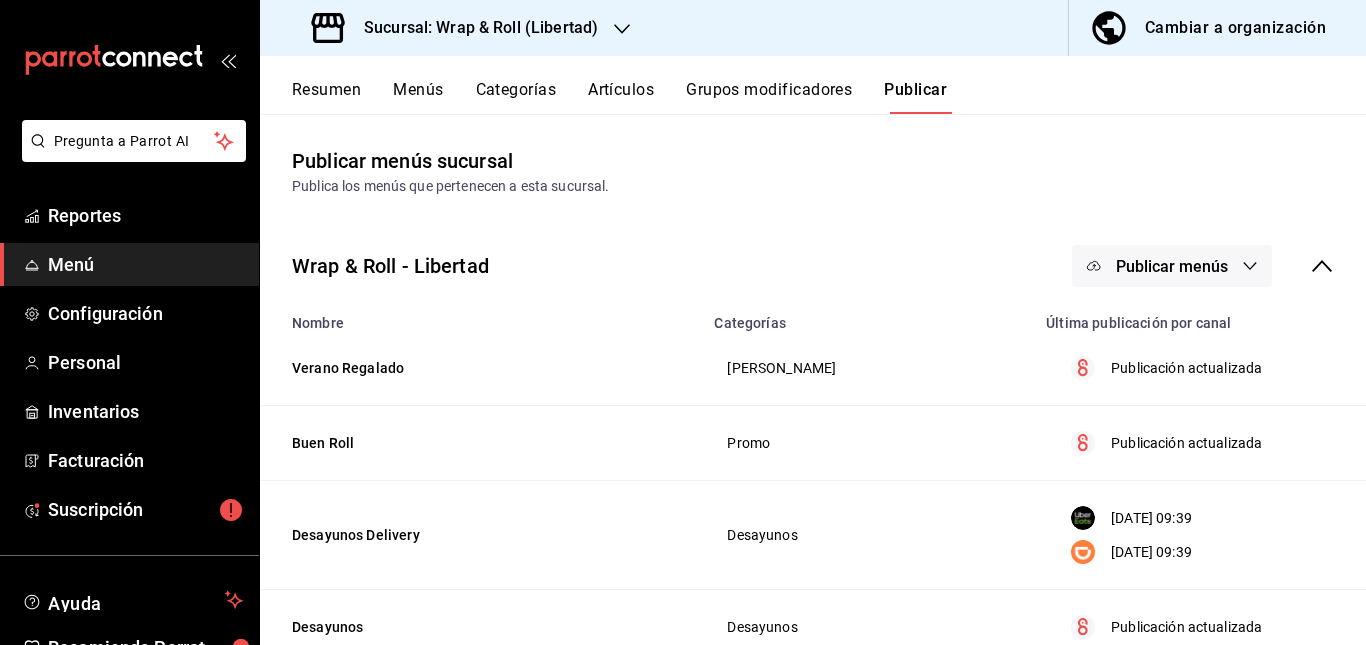 click on "Sucursal: Wrap & Roll (Libertad)" at bounding box center (457, 28) 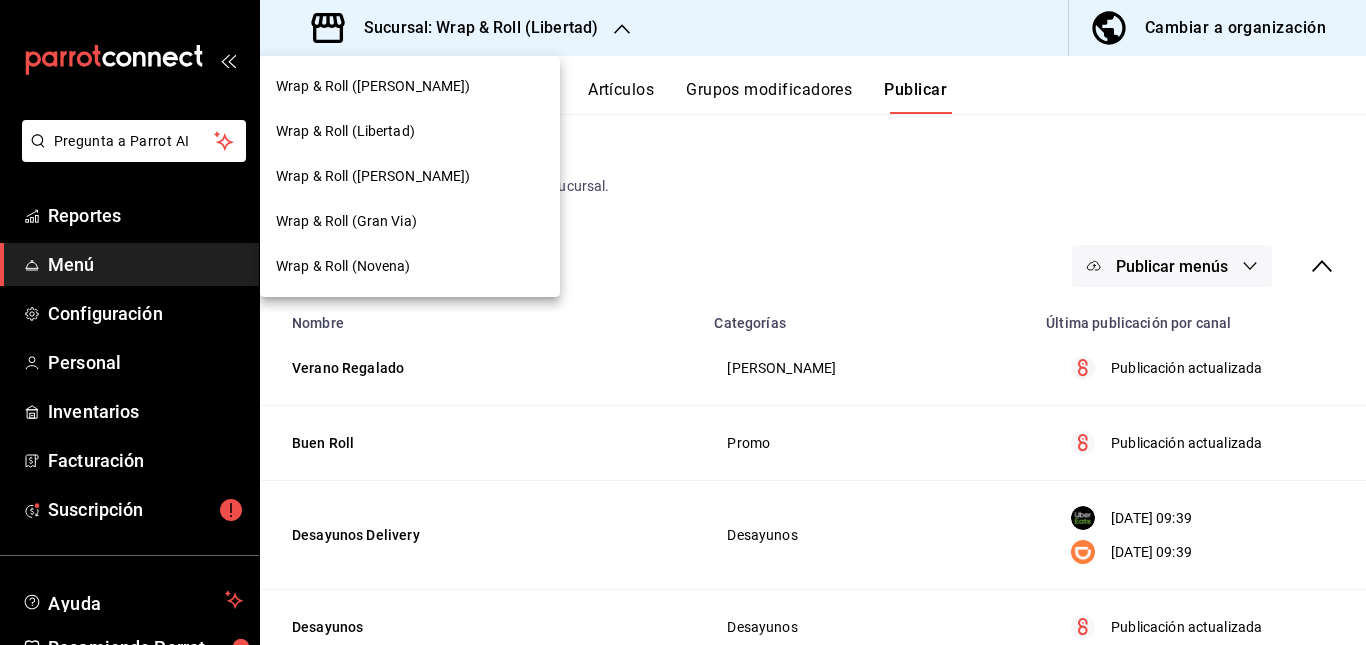 click on "Wrap & Roll ([PERSON_NAME])" at bounding box center (373, 176) 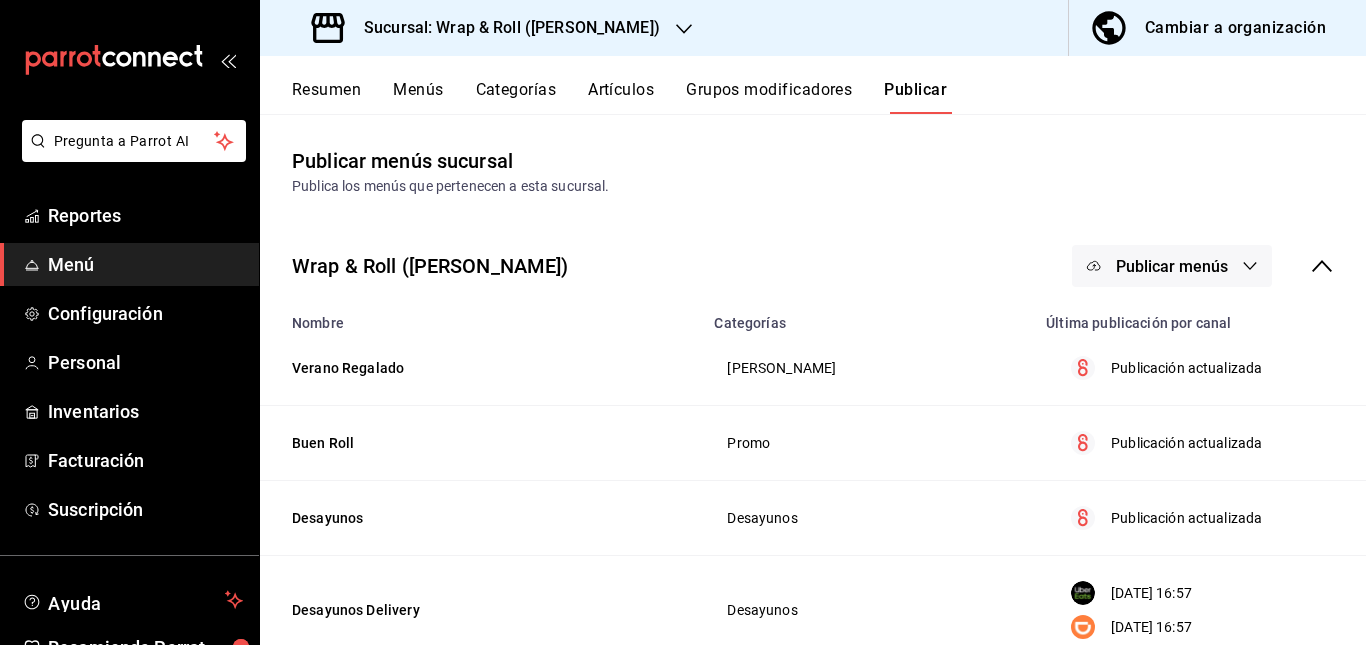 drag, startPoint x: 324, startPoint y: 76, endPoint x: 330, endPoint y: 91, distance: 16.155495 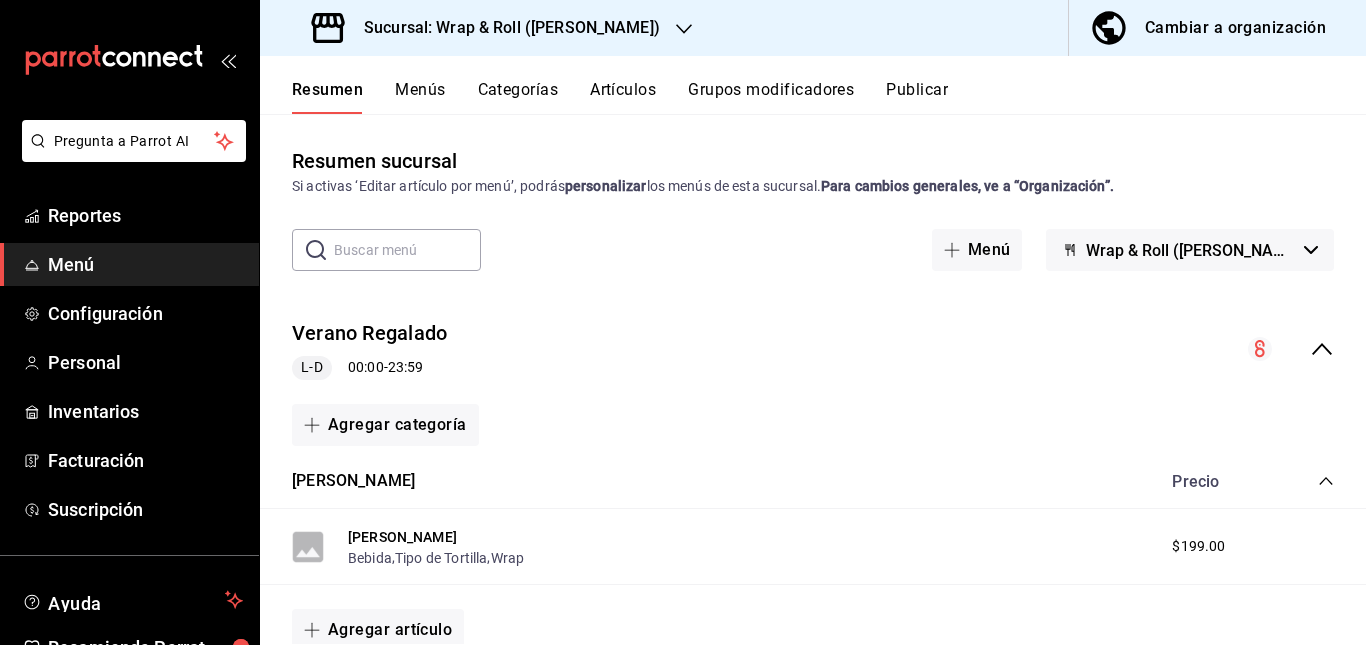 drag, startPoint x: 665, startPoint y: 332, endPoint x: 613, endPoint y: 332, distance: 52 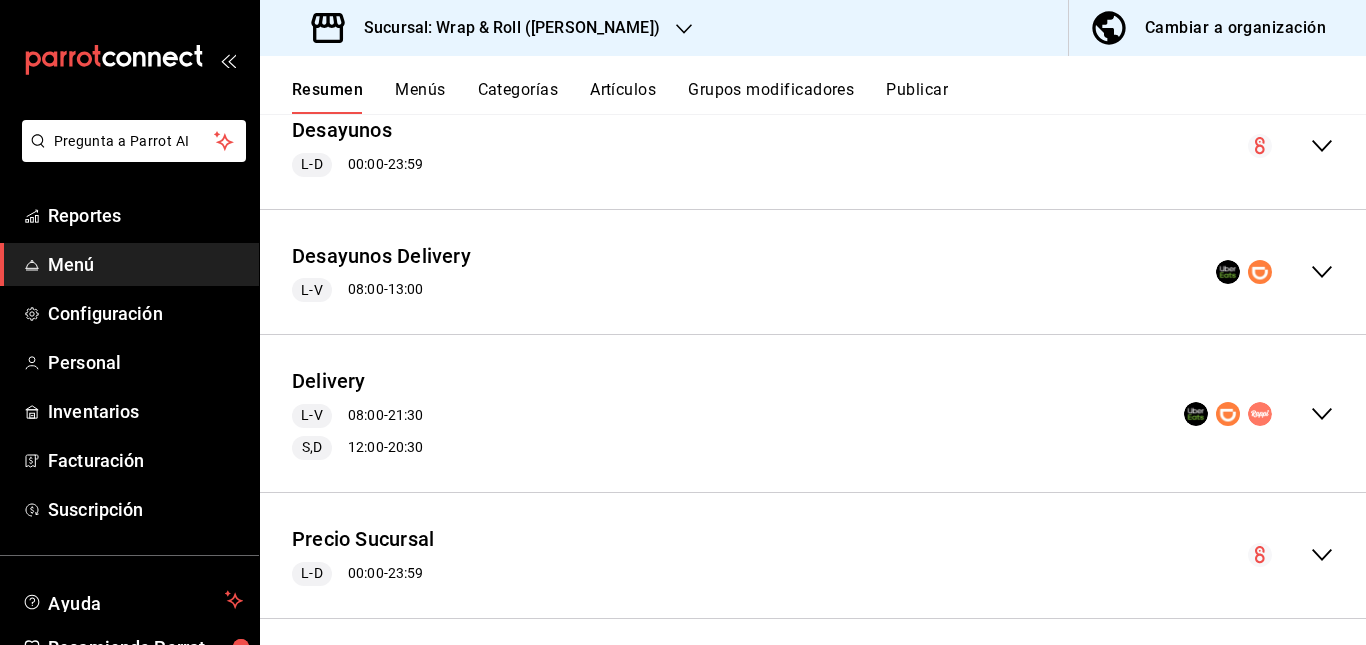 scroll, scrollTop: 469, scrollLeft: 0, axis: vertical 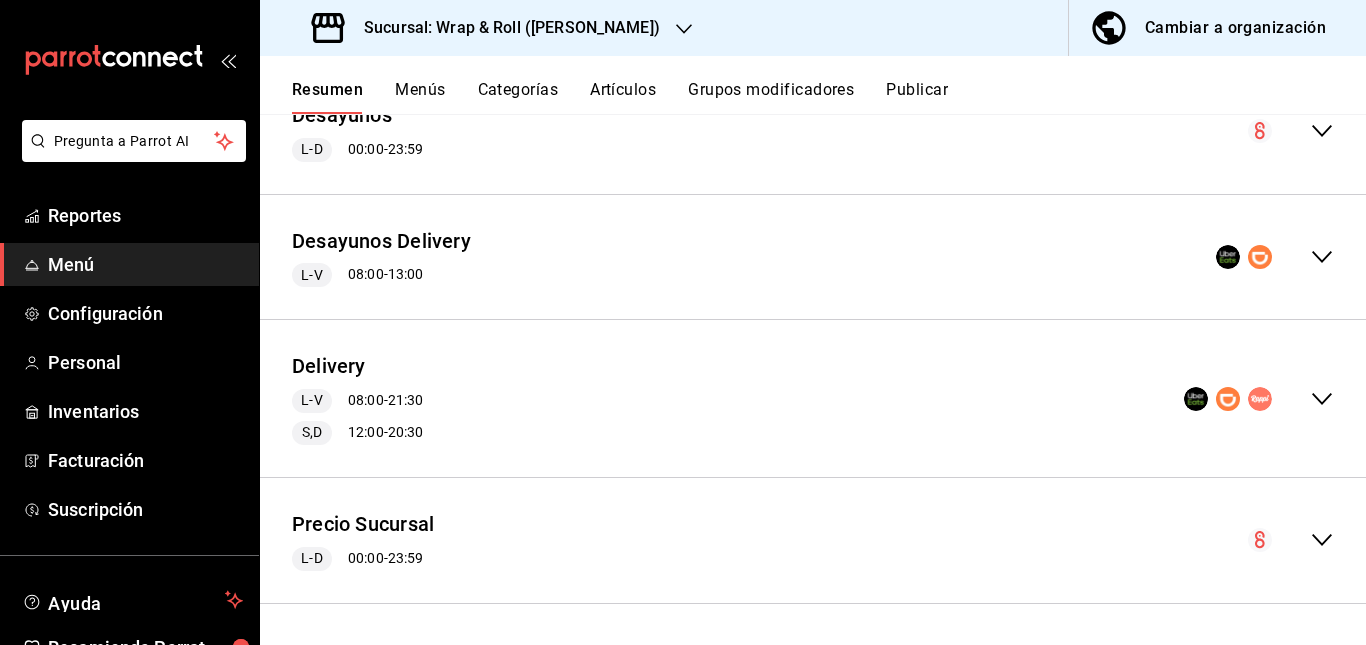 click on "Delivery L-V 08:00  -  21:30 S,D 12:00  -  20:30" at bounding box center (813, 398) 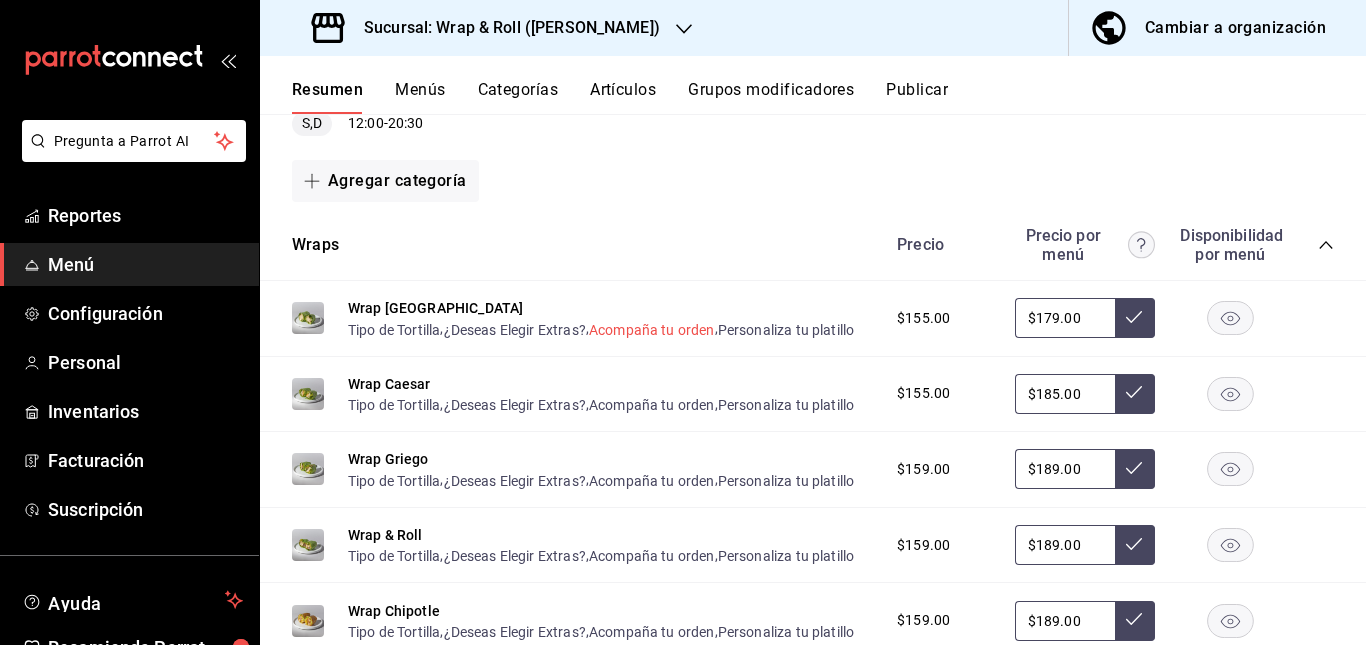 scroll, scrollTop: 780, scrollLeft: 0, axis: vertical 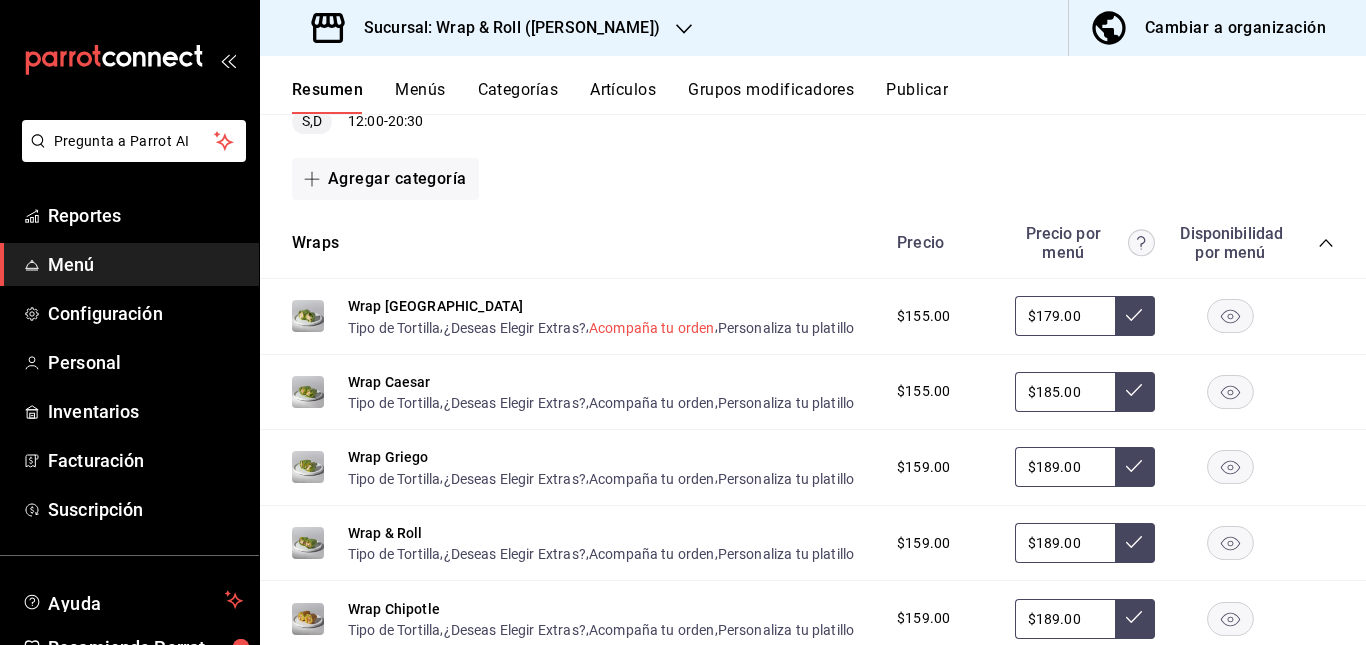 click on "Acompaña tu orden" at bounding box center (652, 328) 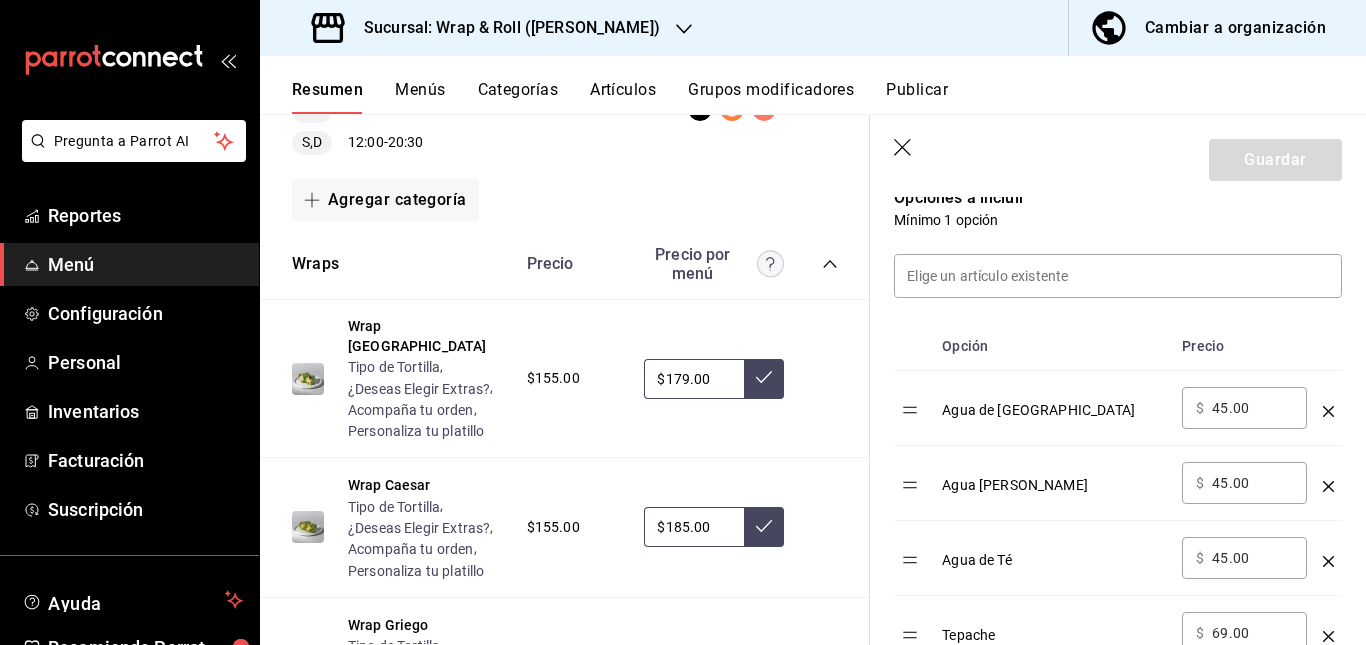 scroll, scrollTop: 534, scrollLeft: 0, axis: vertical 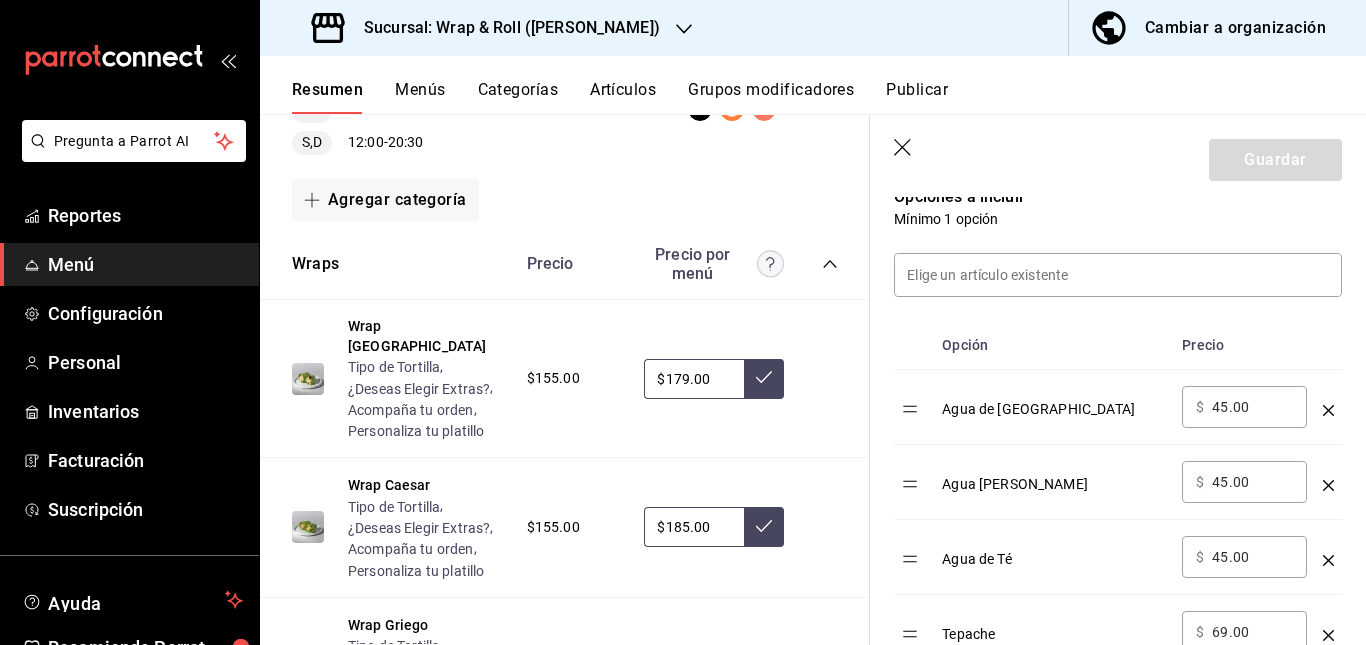 click on "45.00" at bounding box center (1252, 407) 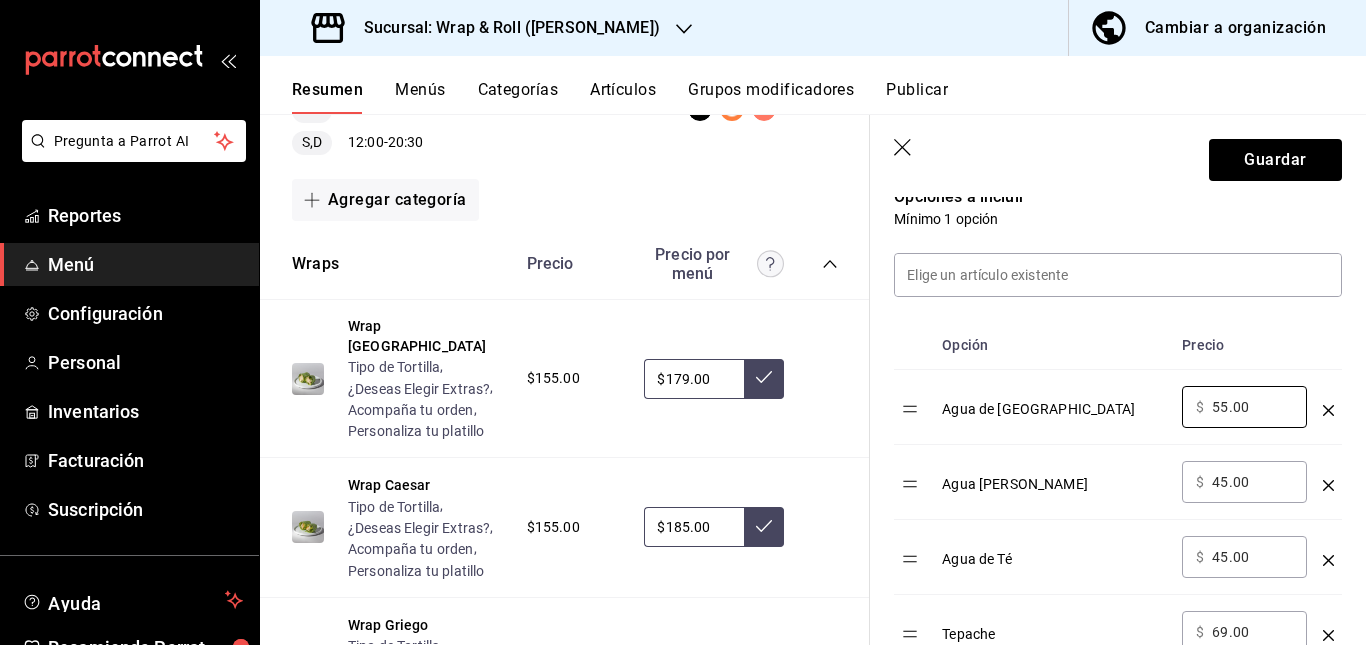 type on "55.00" 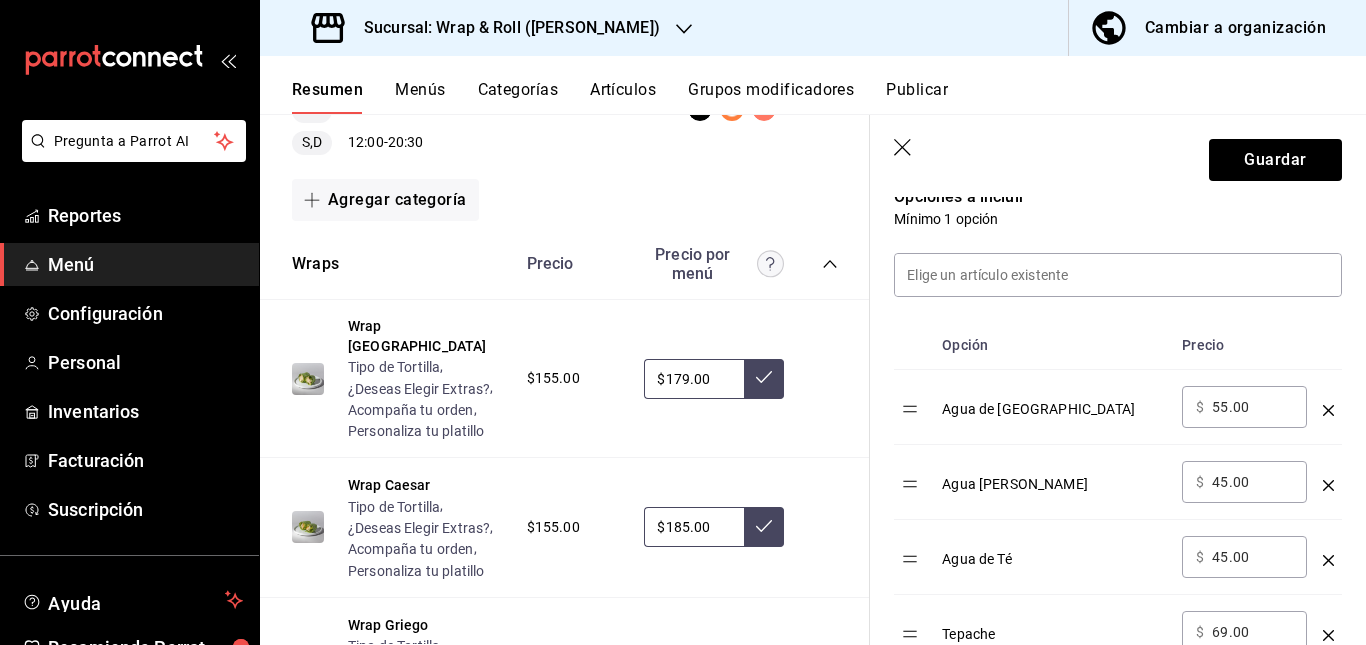 click on "45.00" at bounding box center (1252, 482) 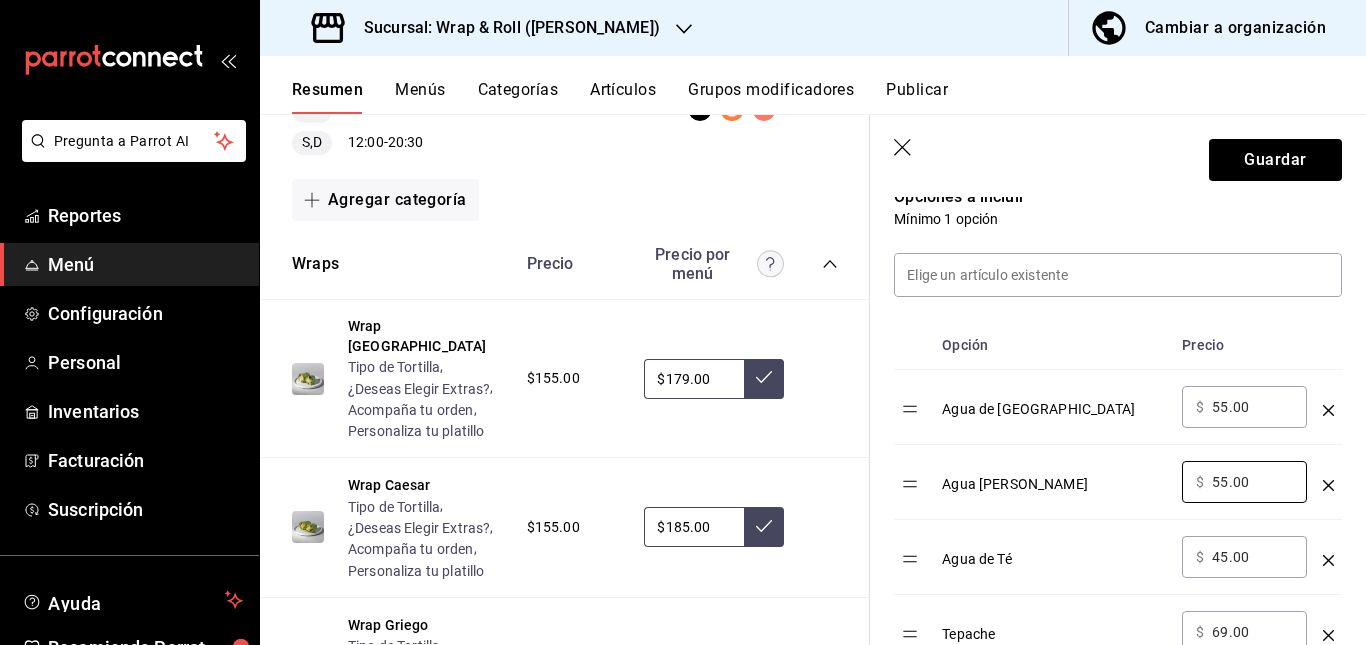 type on "55.00" 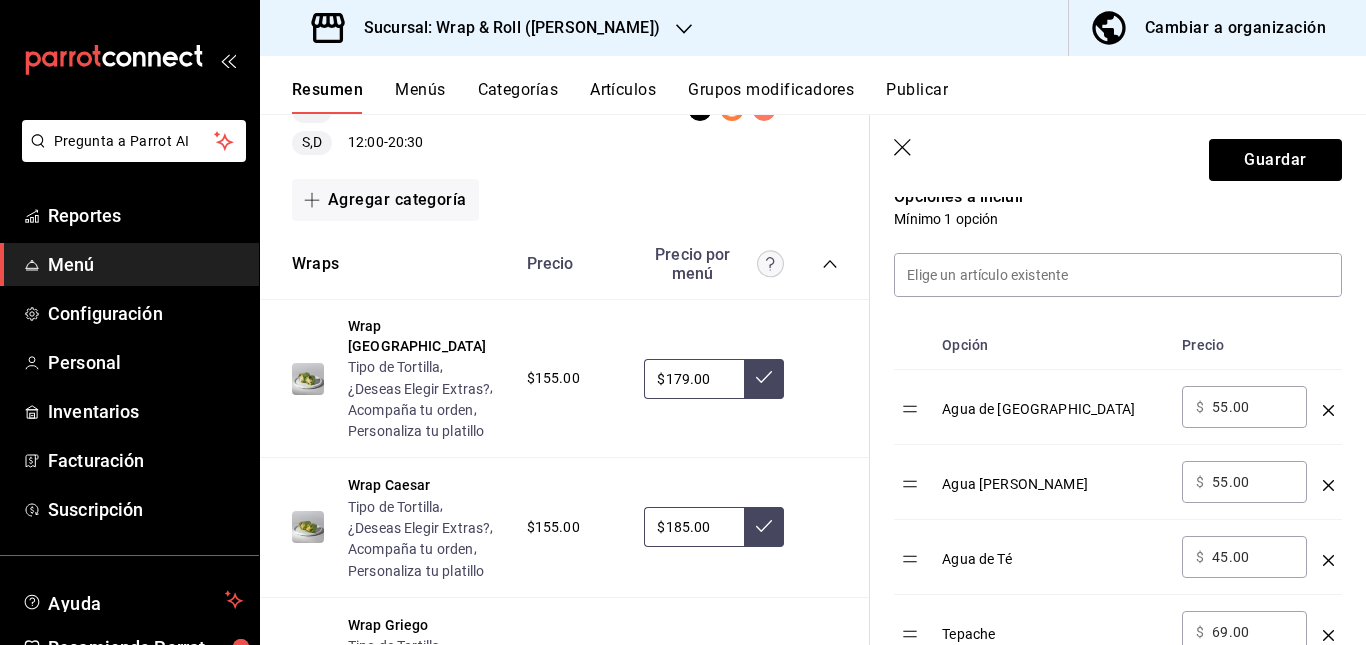 click on "45.00" at bounding box center [1252, 557] 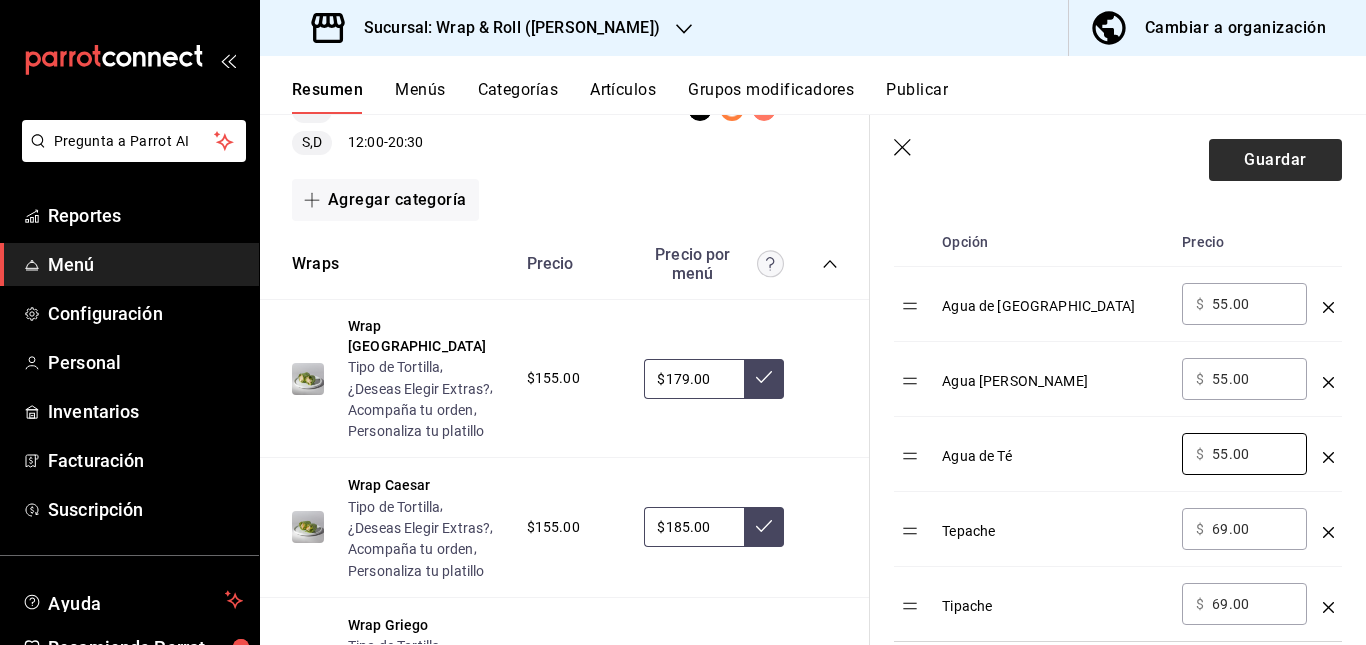 scroll, scrollTop: 636, scrollLeft: 0, axis: vertical 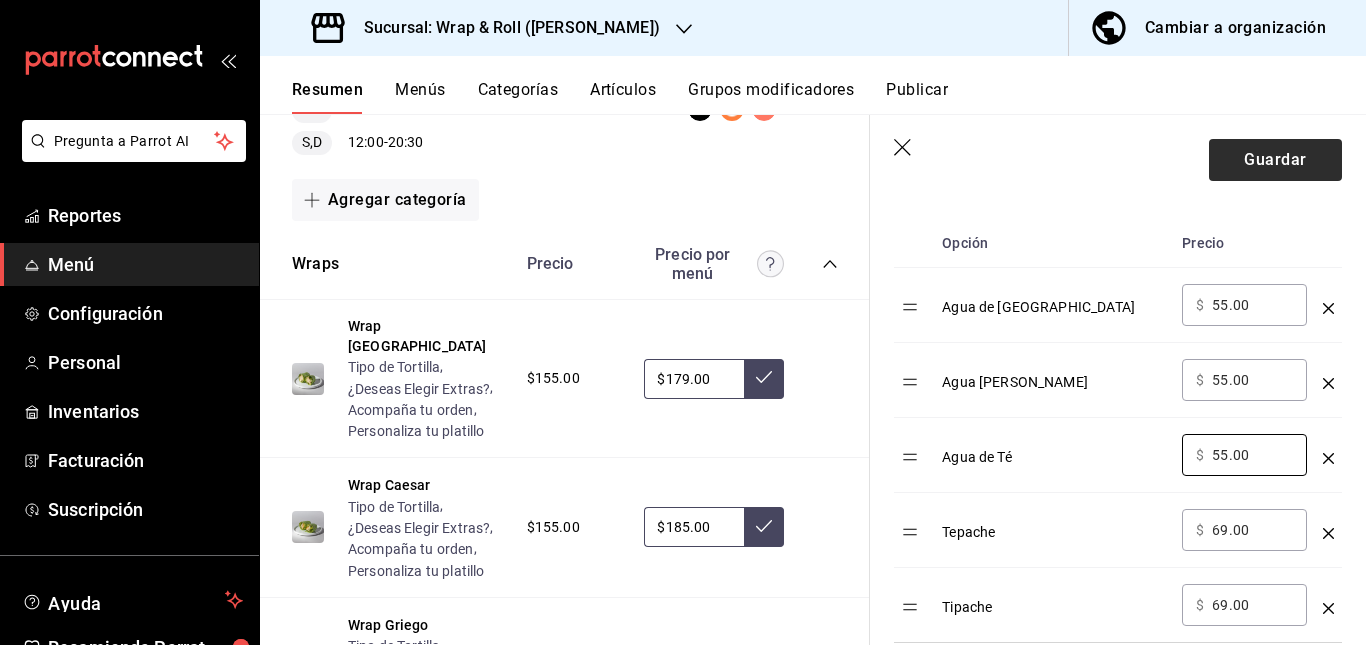 type on "55.00" 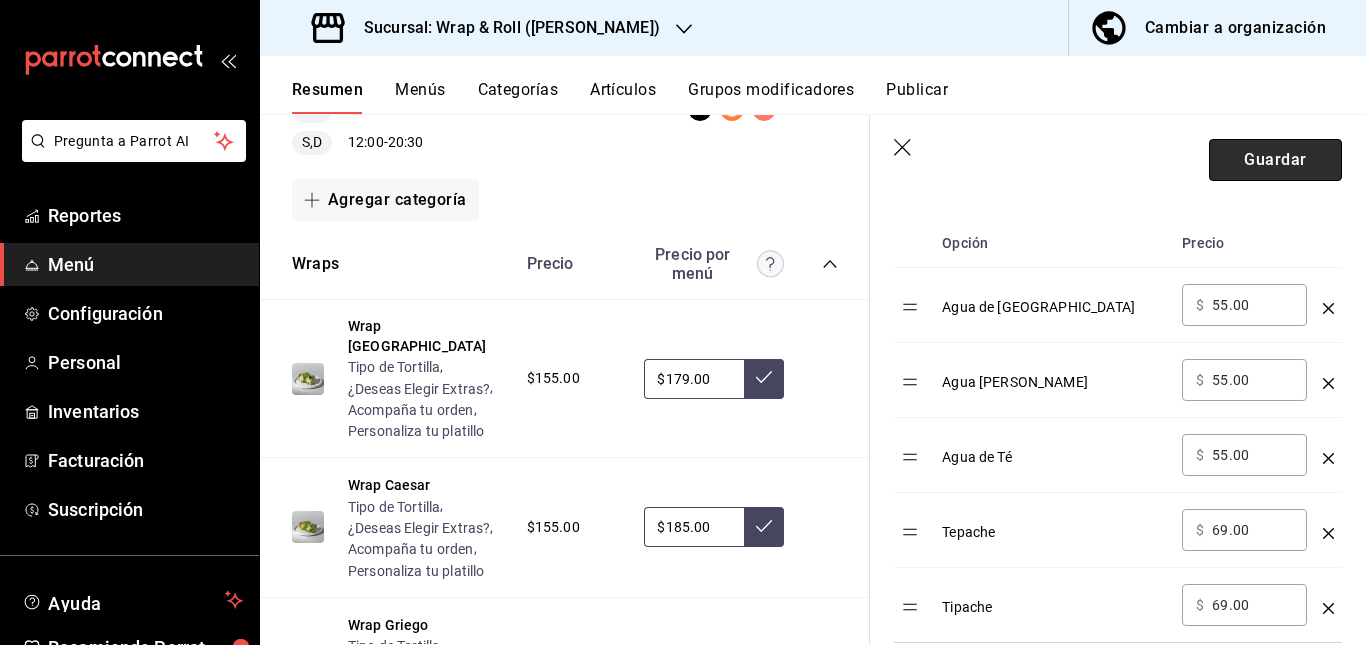 click on "Guardar" at bounding box center (1275, 160) 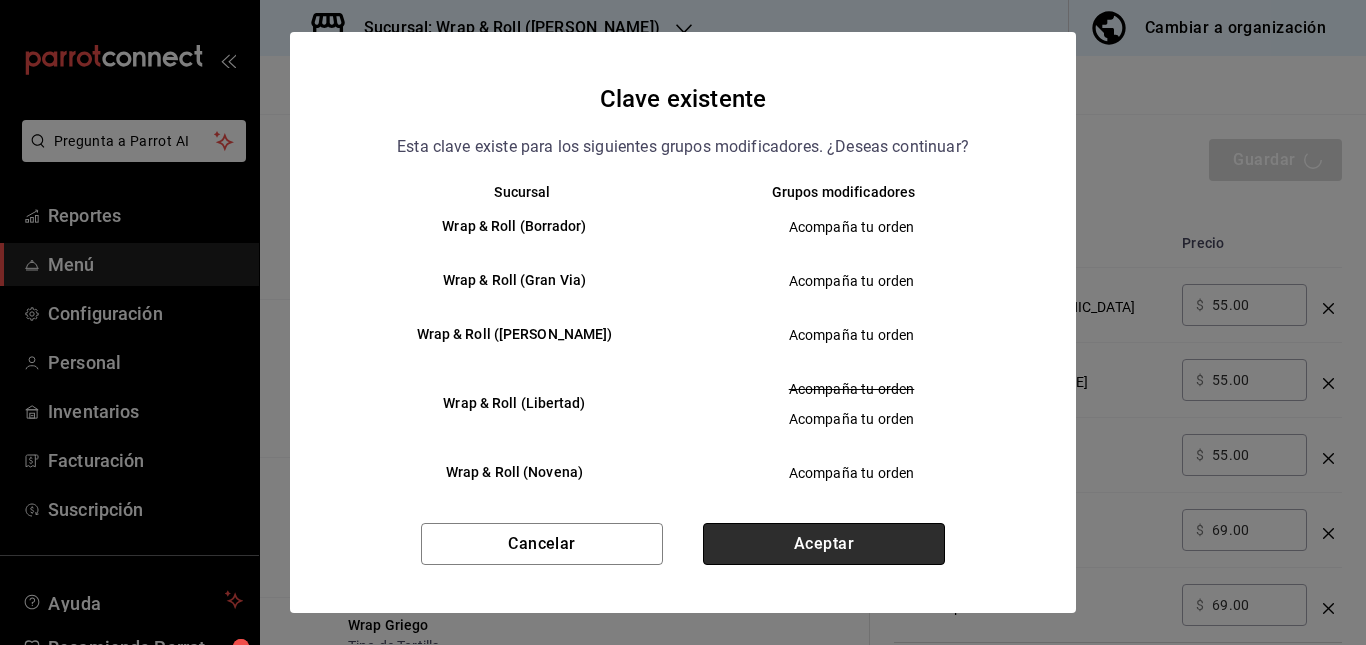 click on "Aceptar" at bounding box center [824, 544] 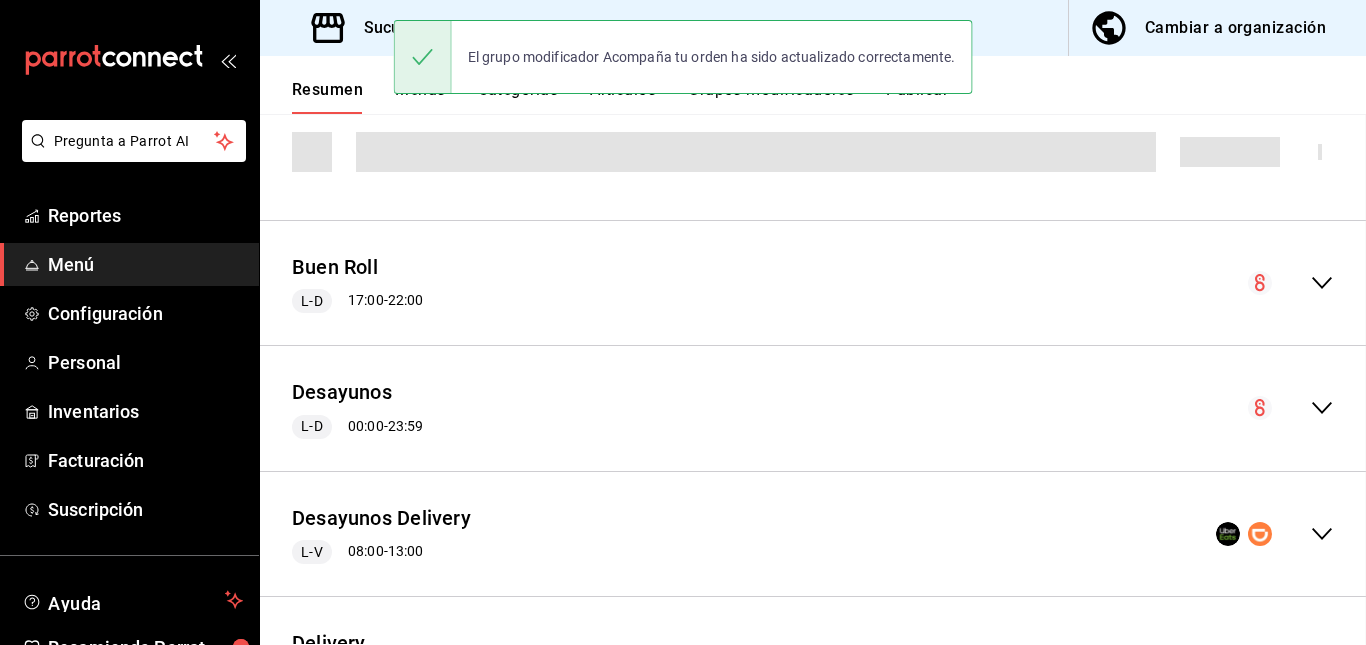 scroll, scrollTop: 0, scrollLeft: 0, axis: both 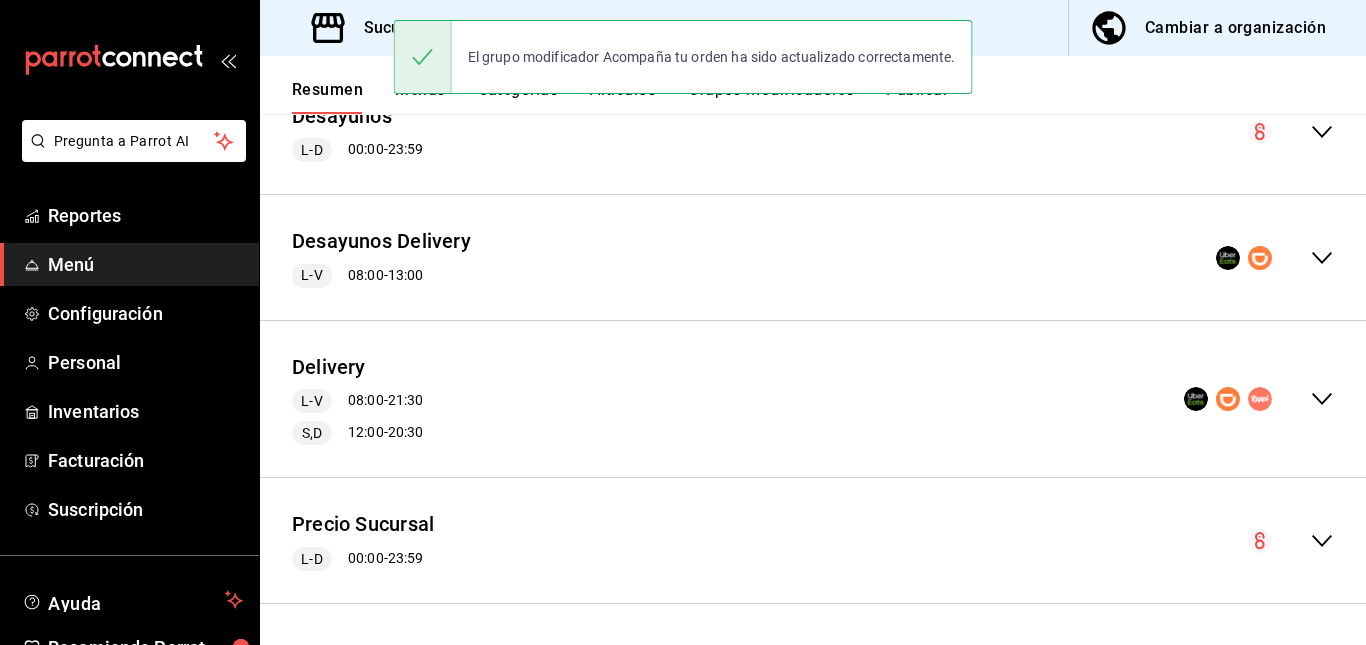 click on "Delivery L-V 08:00  -  21:30 S,D 12:00  -  20:30" at bounding box center [813, 399] 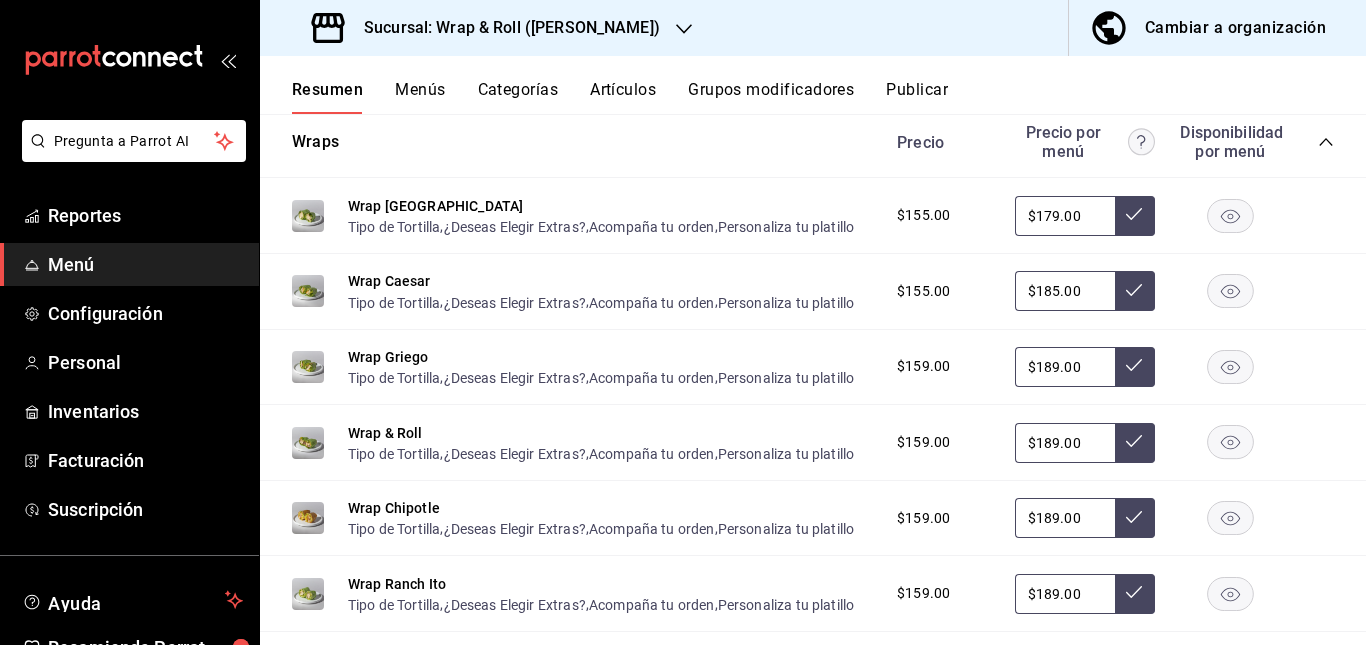 scroll, scrollTop: 1166, scrollLeft: 0, axis: vertical 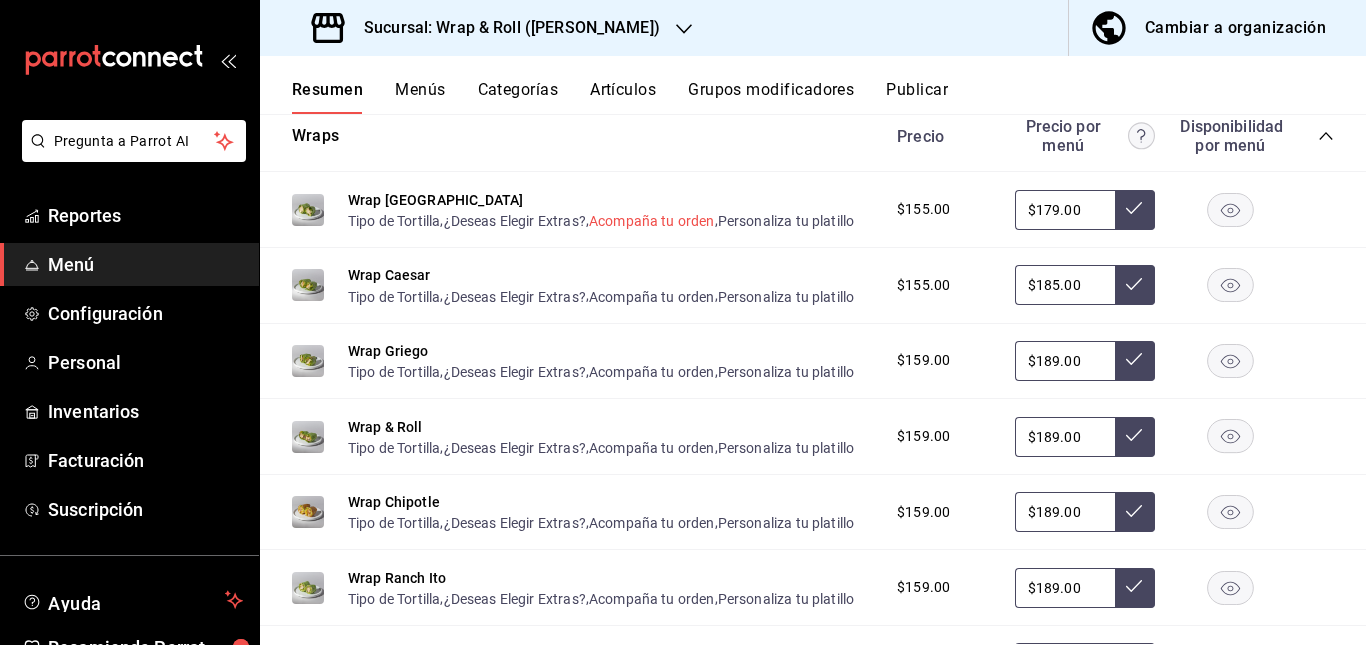 click on "Acompaña tu orden" at bounding box center [652, 221] 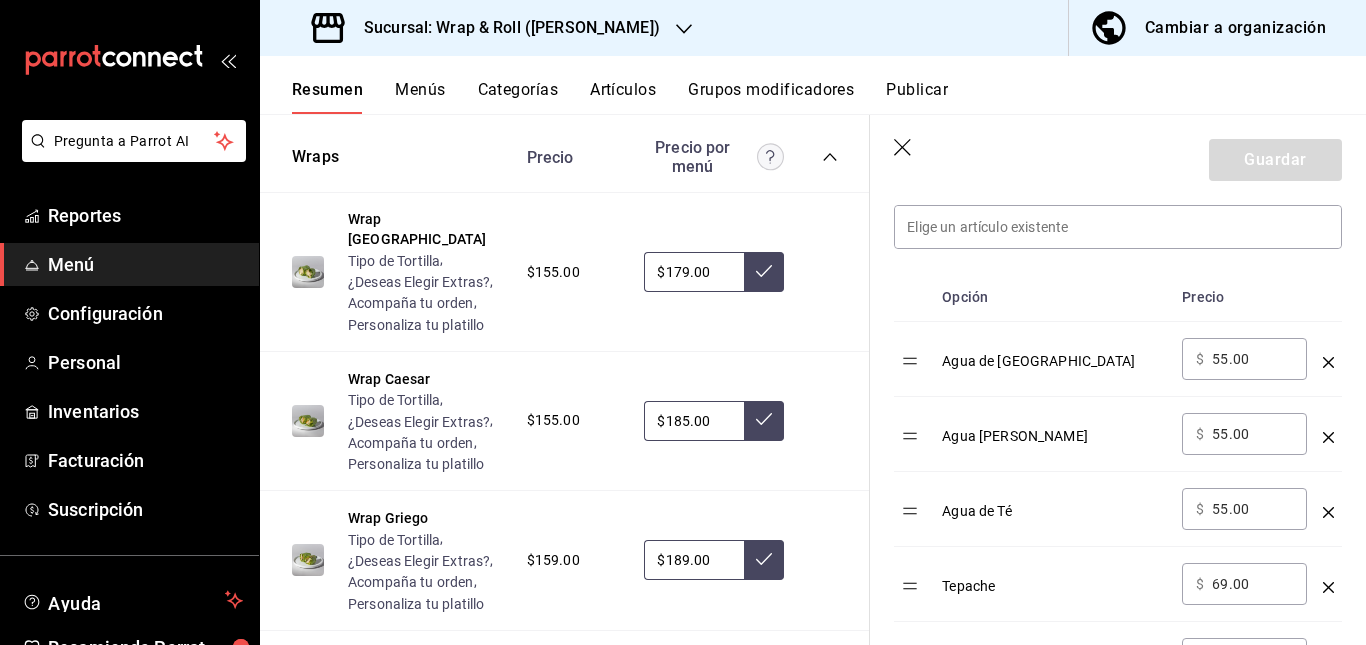 scroll, scrollTop: 584, scrollLeft: 0, axis: vertical 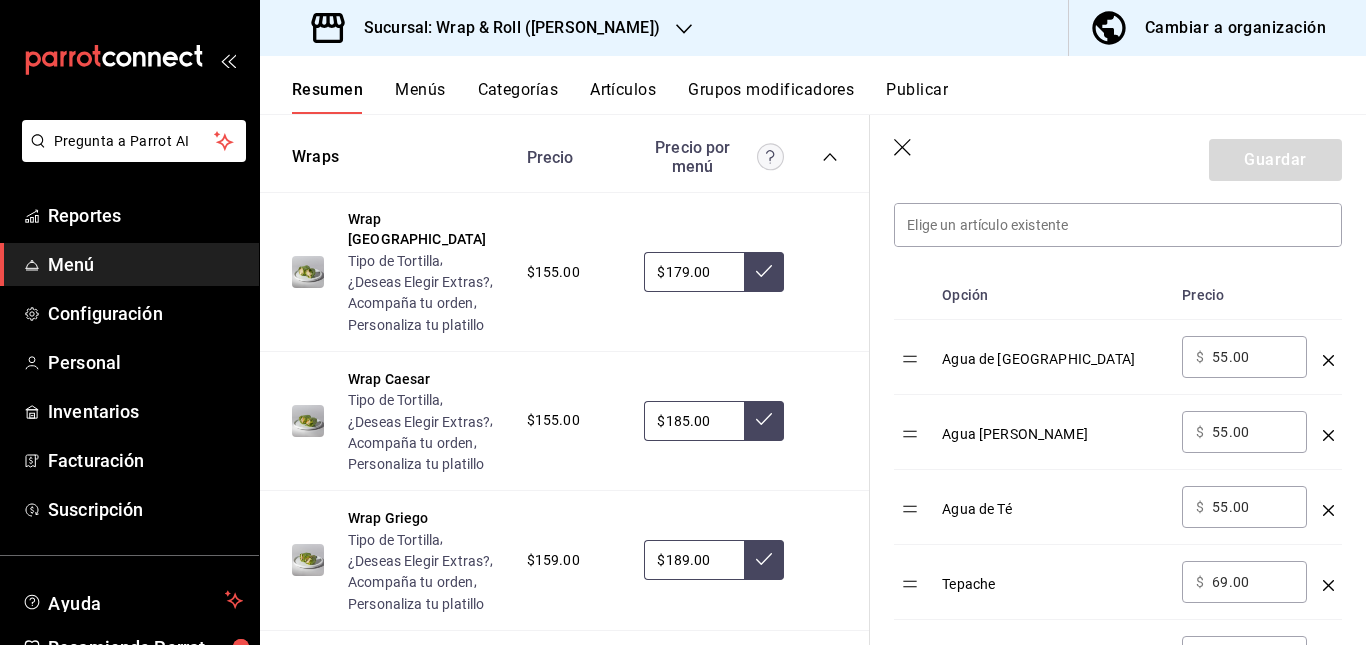 click 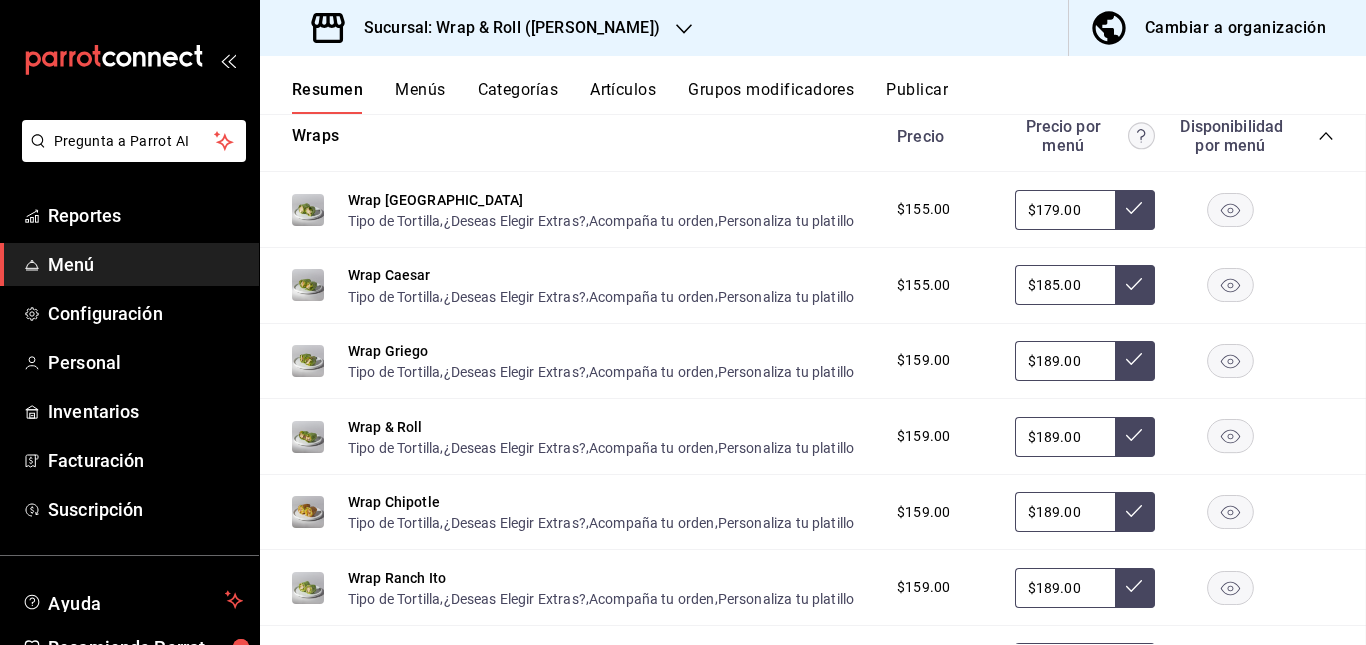 scroll, scrollTop: 0, scrollLeft: 0, axis: both 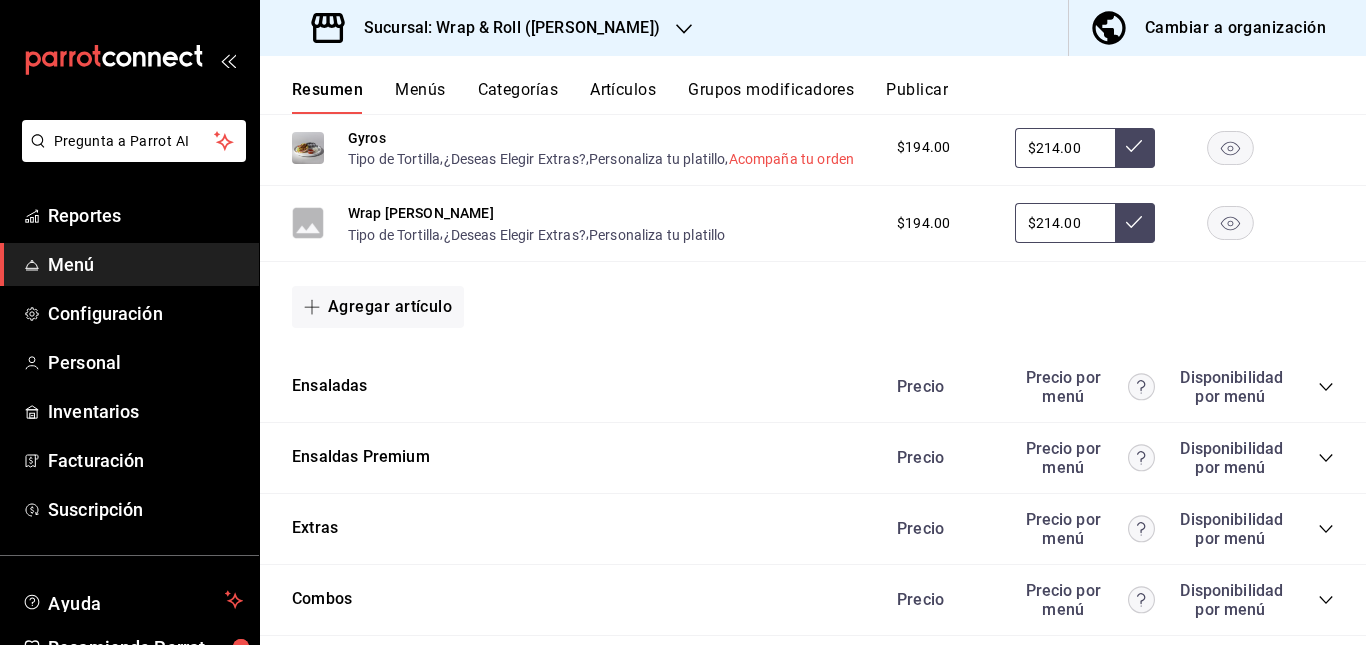 click on "Acompaña tu orden" at bounding box center (792, 159) 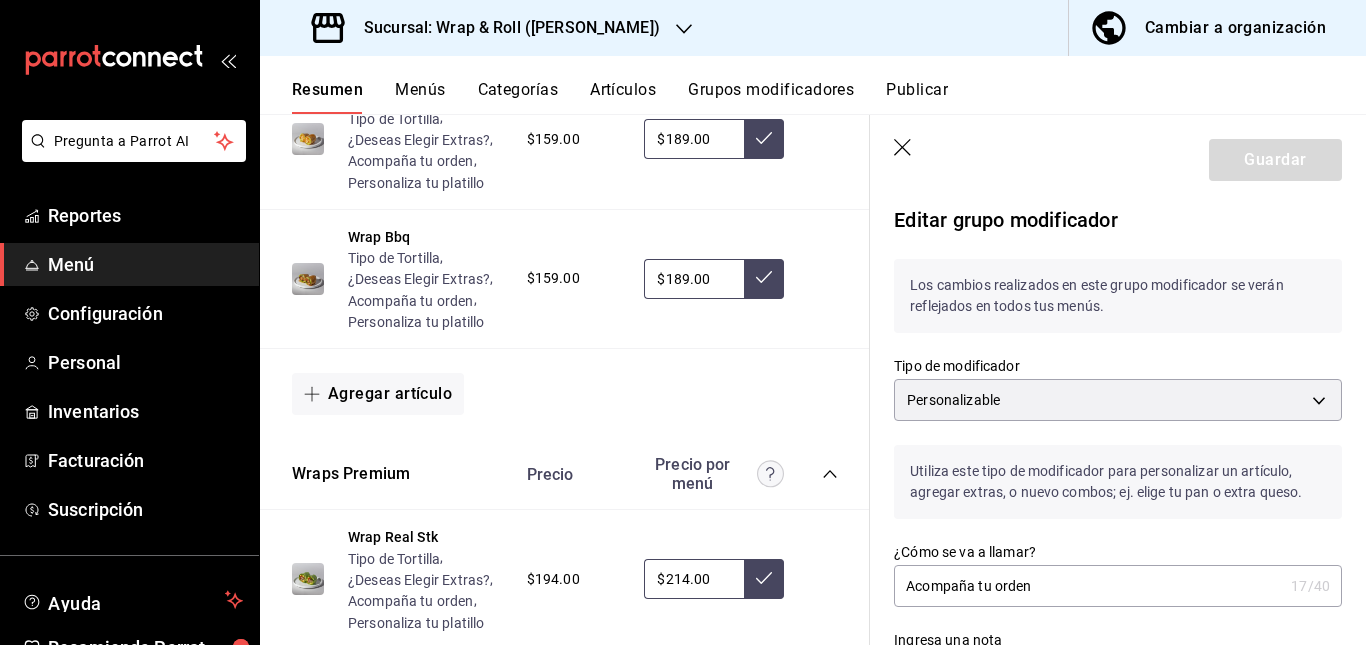 scroll, scrollTop: 1974, scrollLeft: 0, axis: vertical 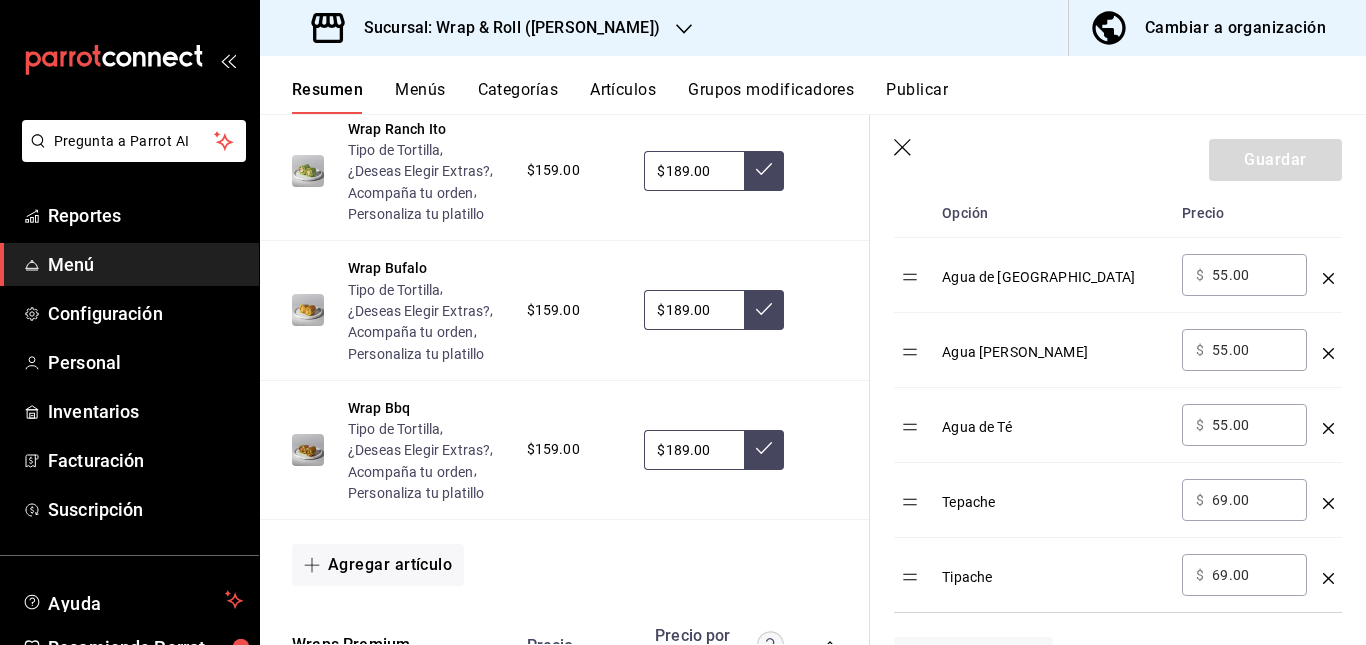click 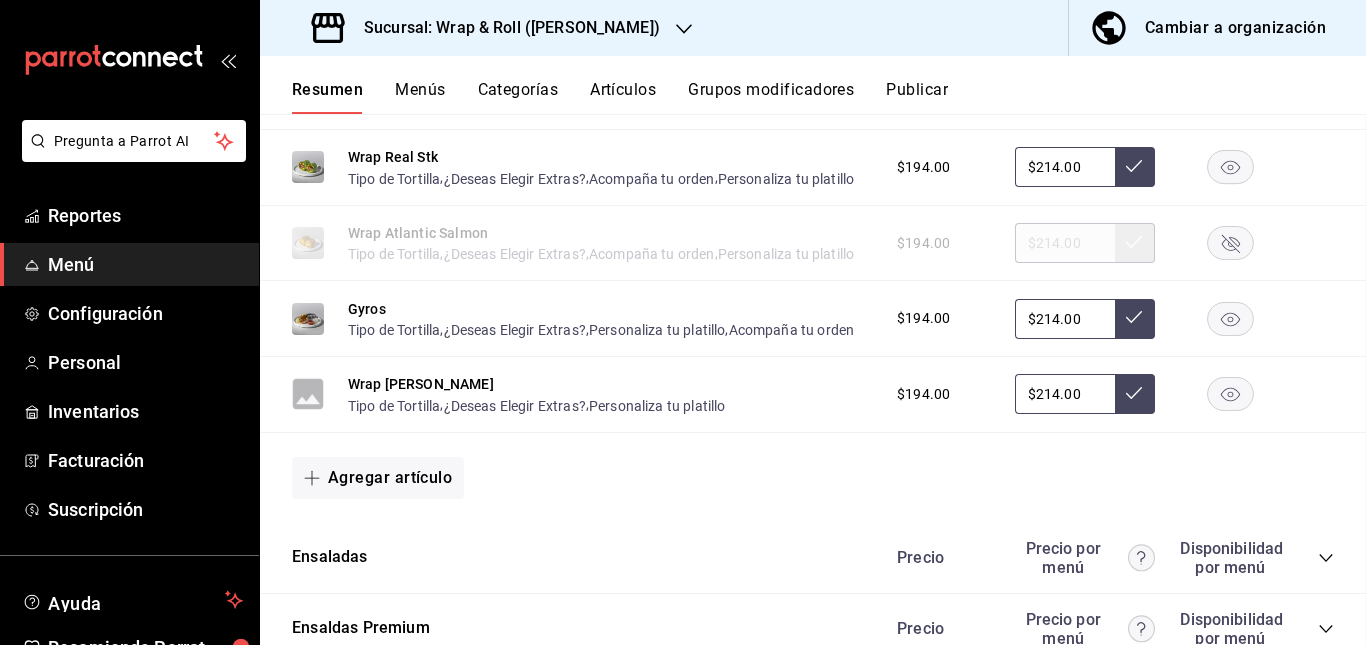 scroll, scrollTop: 0, scrollLeft: 0, axis: both 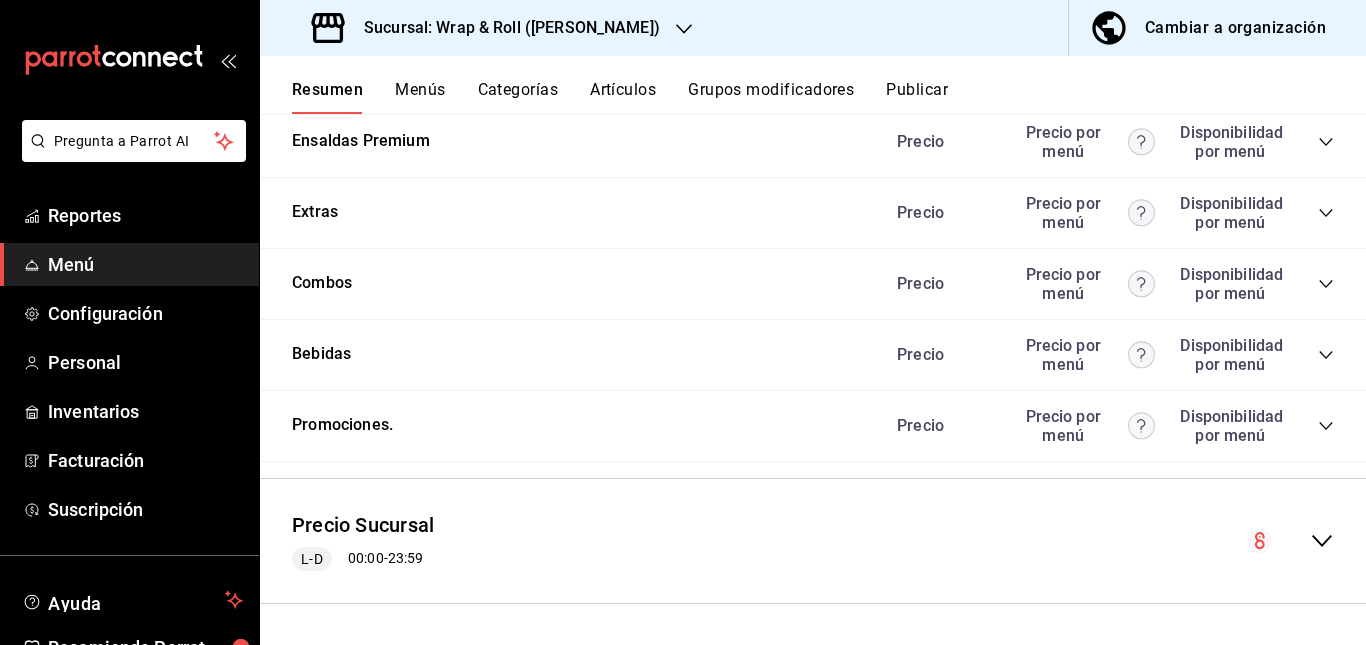 click 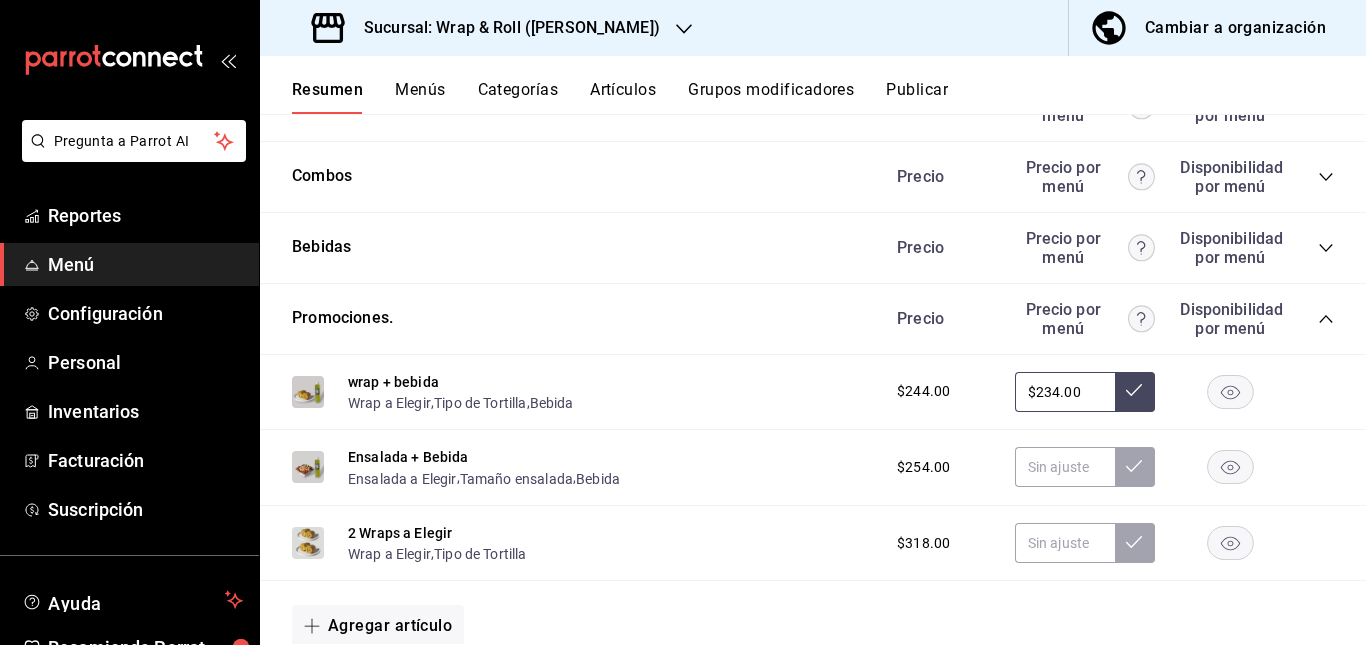 click 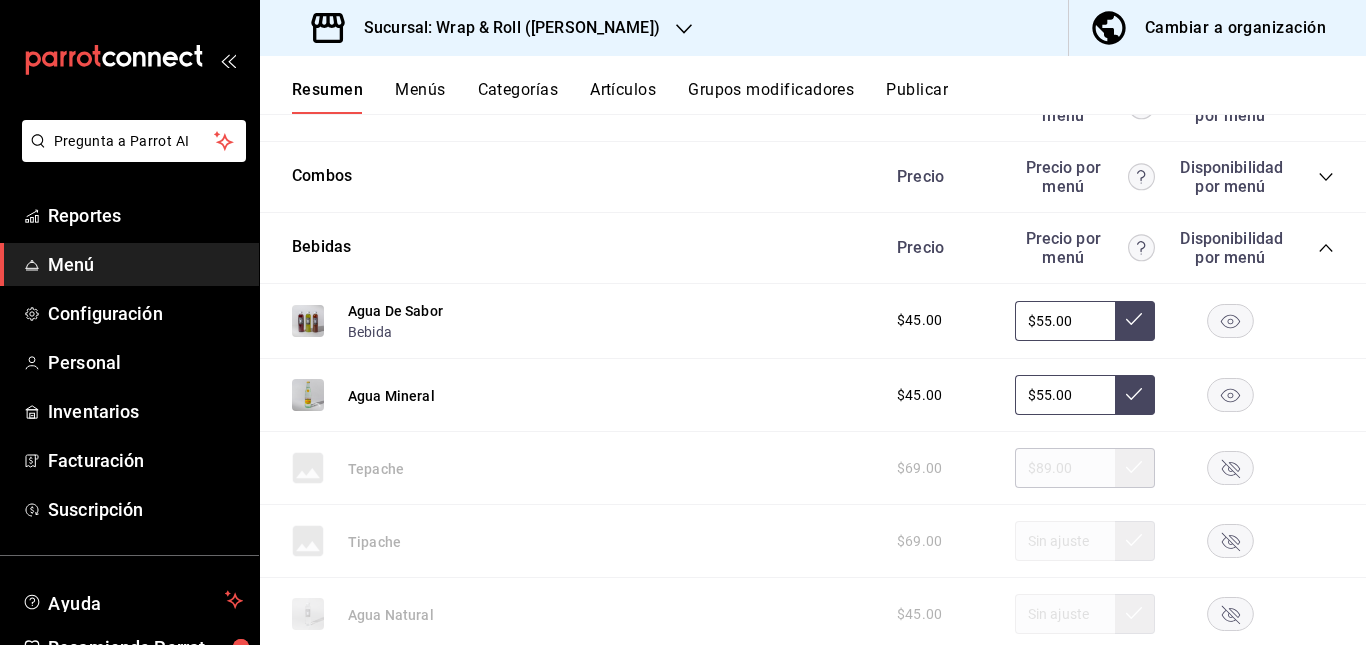 click 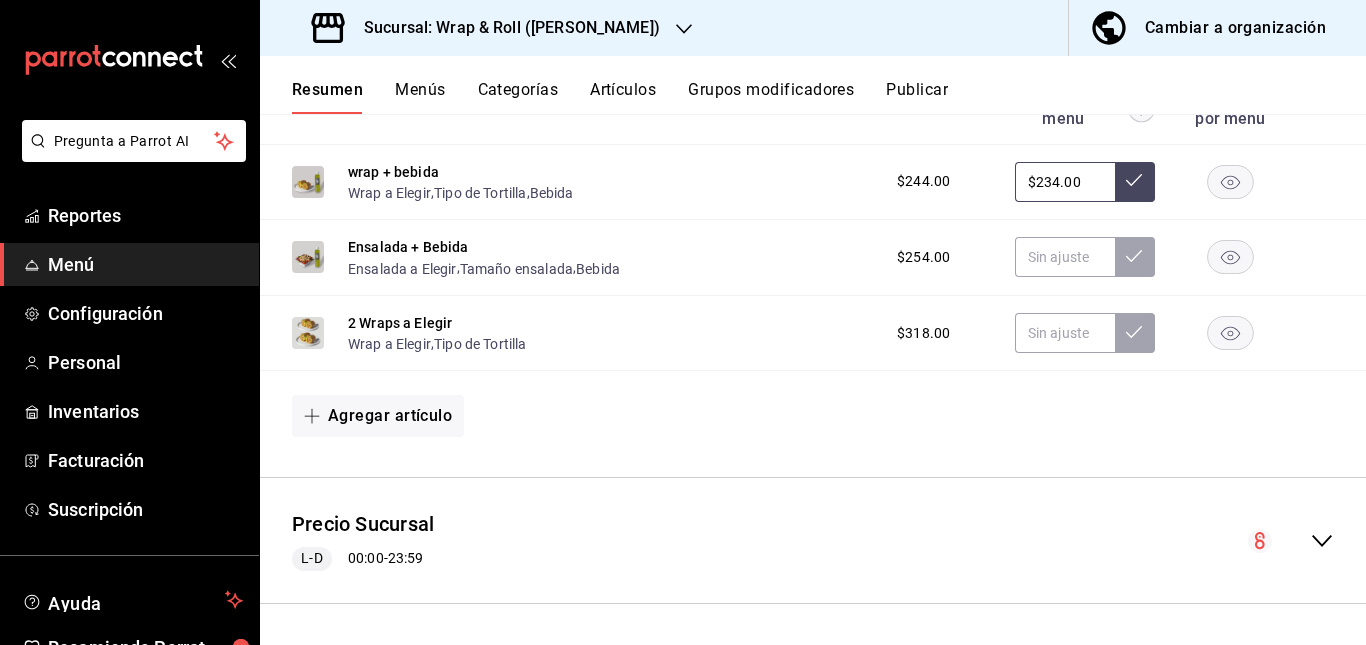scroll, scrollTop: 2939, scrollLeft: 0, axis: vertical 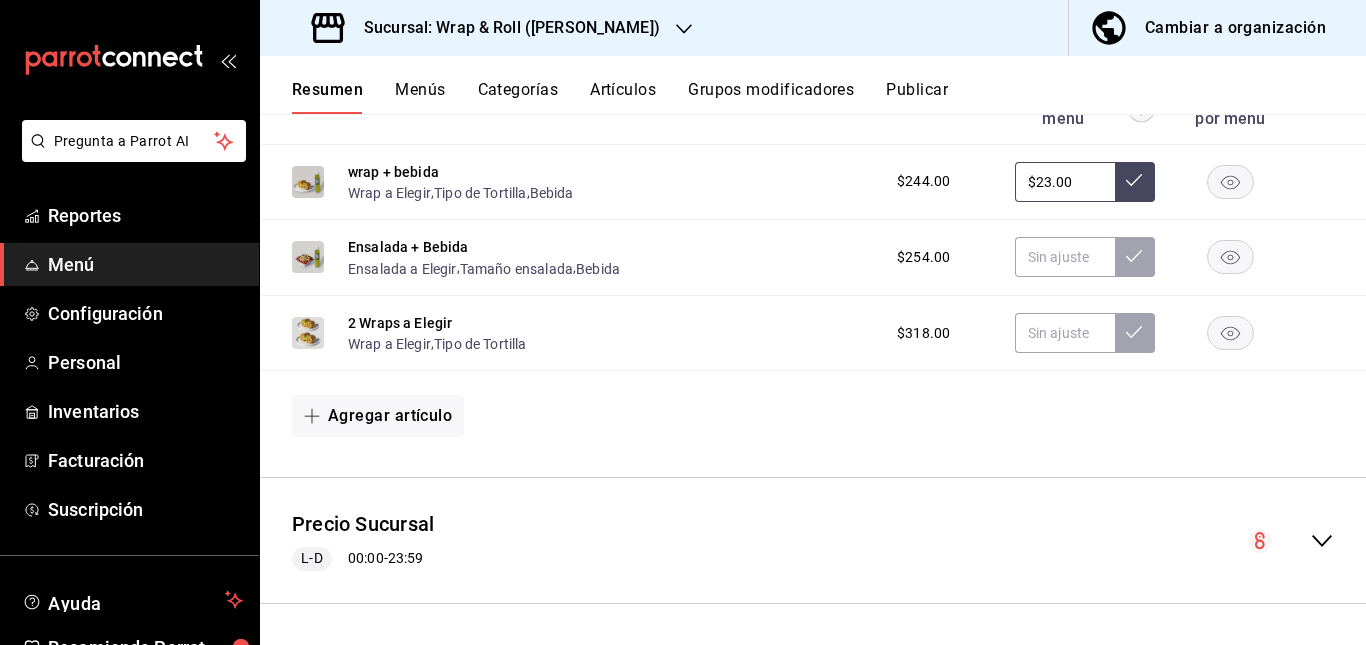 type on "$2.00" 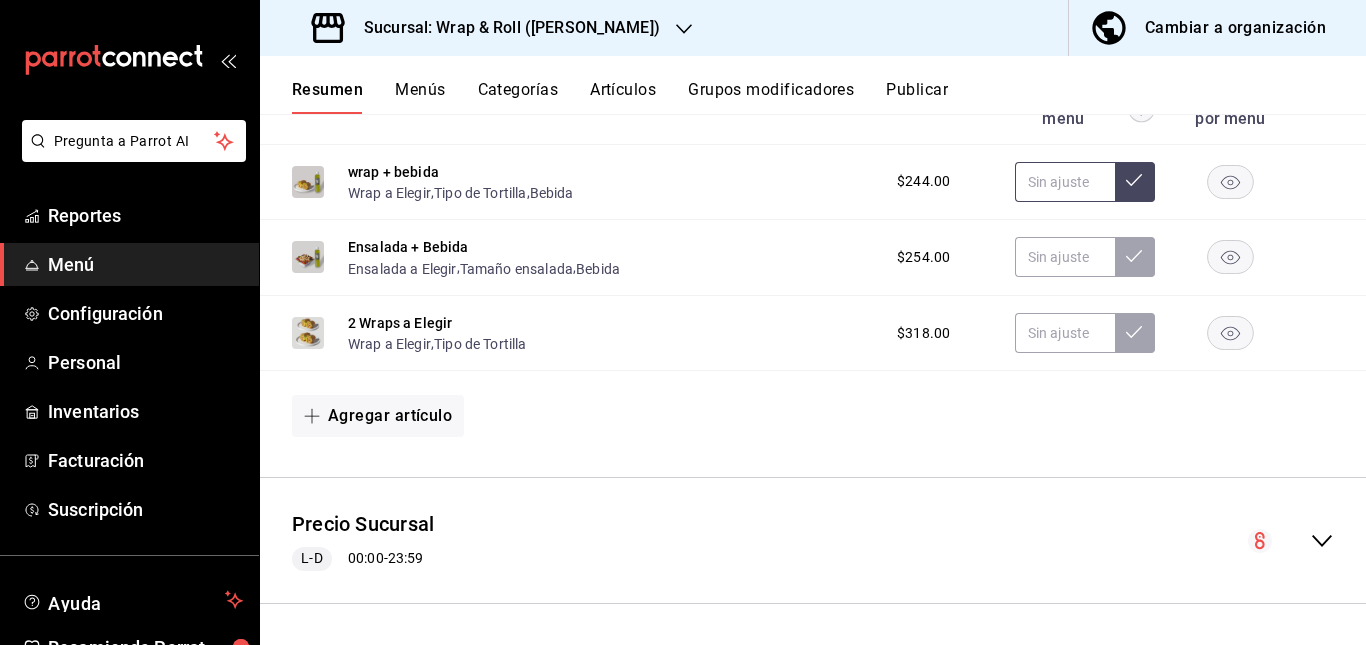 type 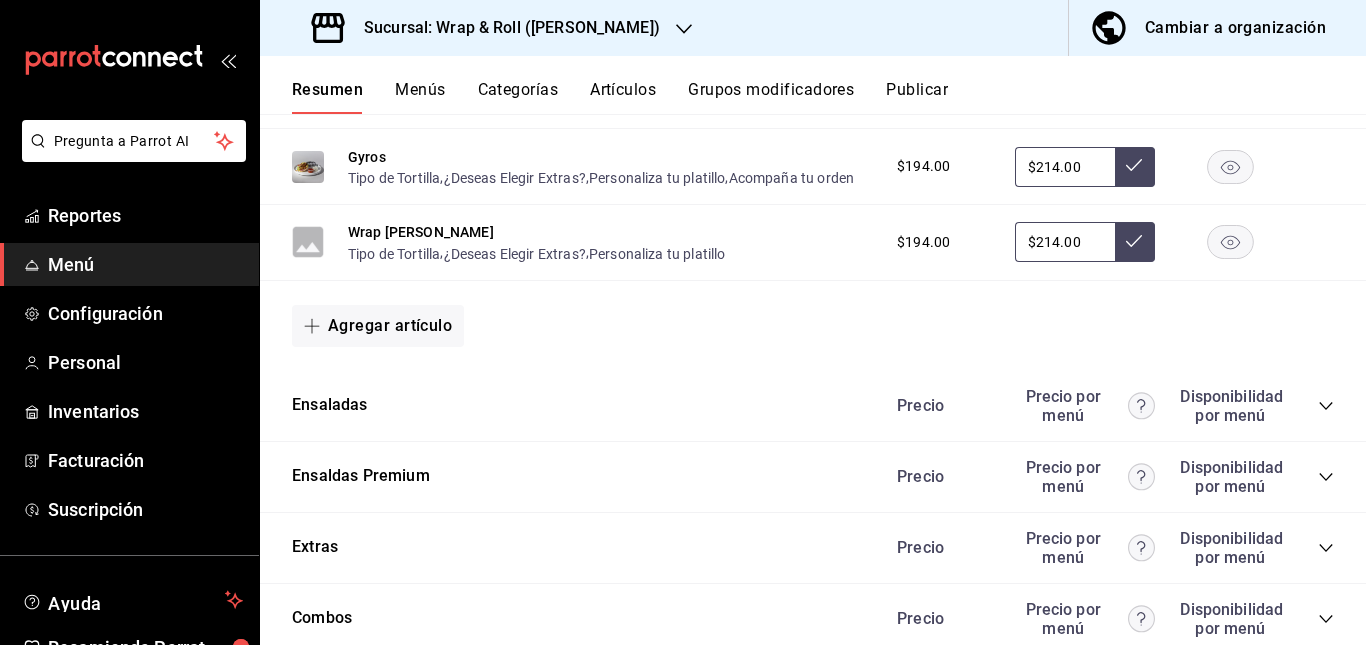 scroll, scrollTop: 2125, scrollLeft: 0, axis: vertical 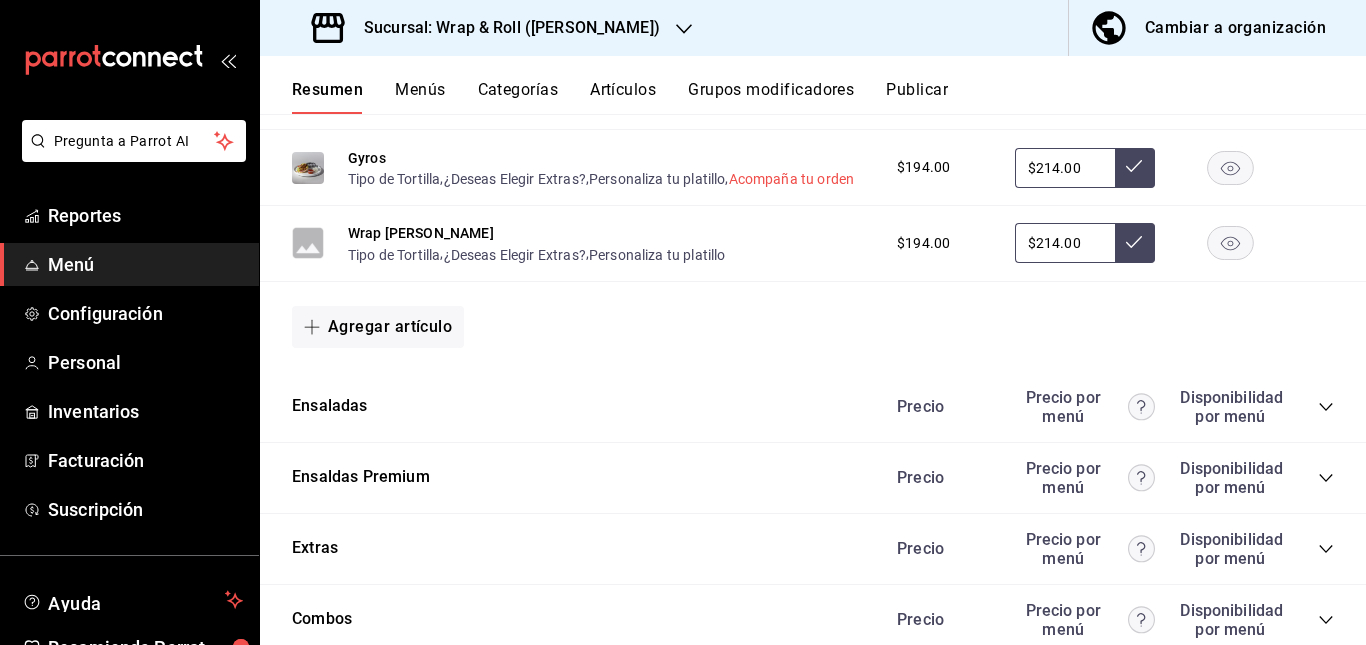 click on "Acompaña tu orden" at bounding box center (792, 179) 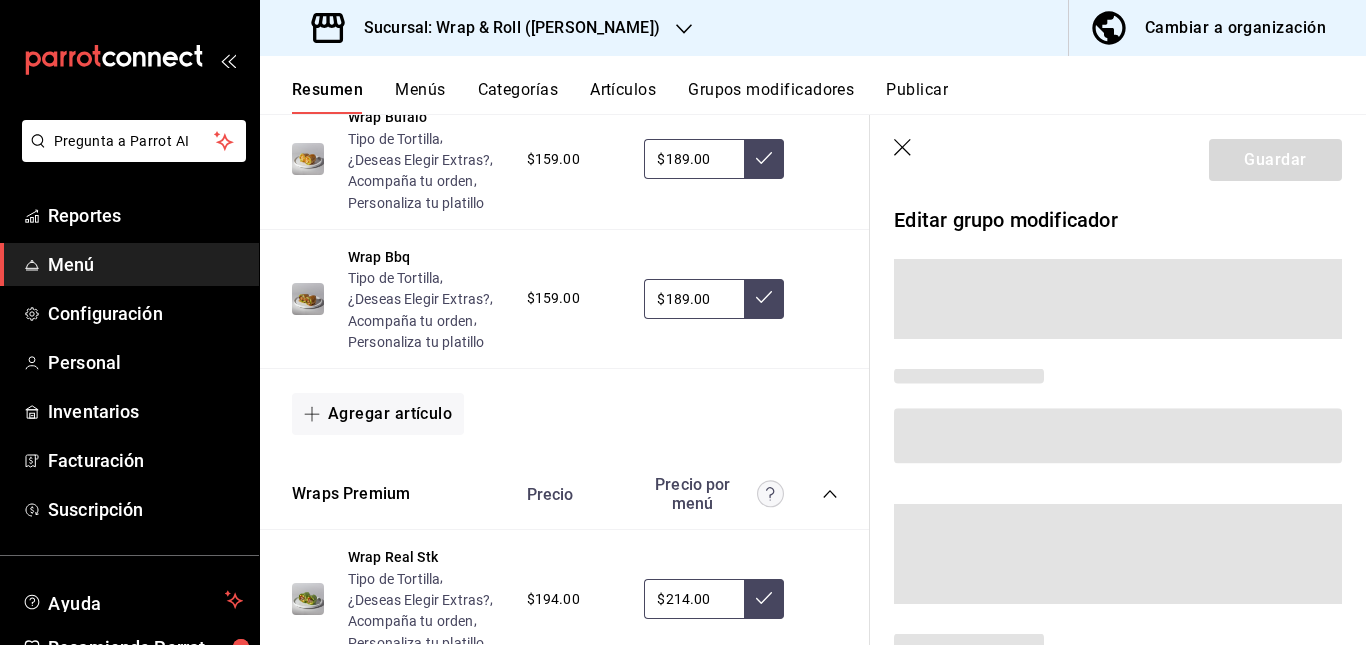scroll, scrollTop: 1955, scrollLeft: 0, axis: vertical 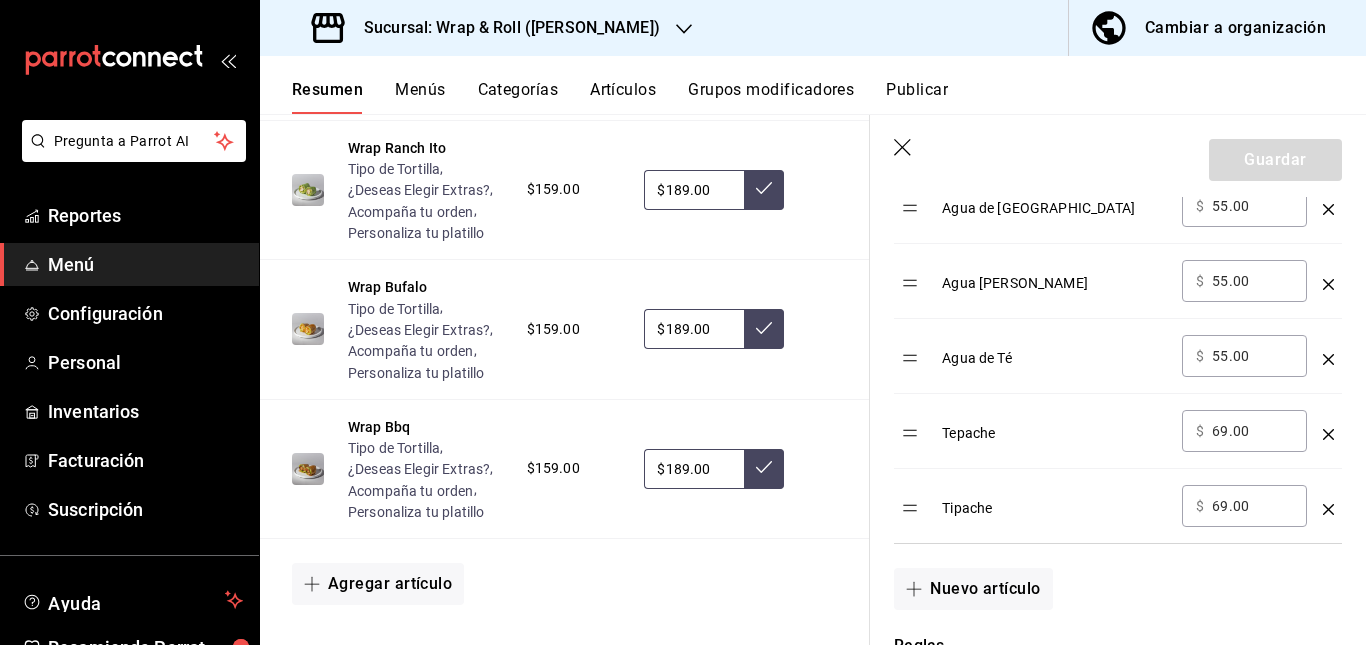 click 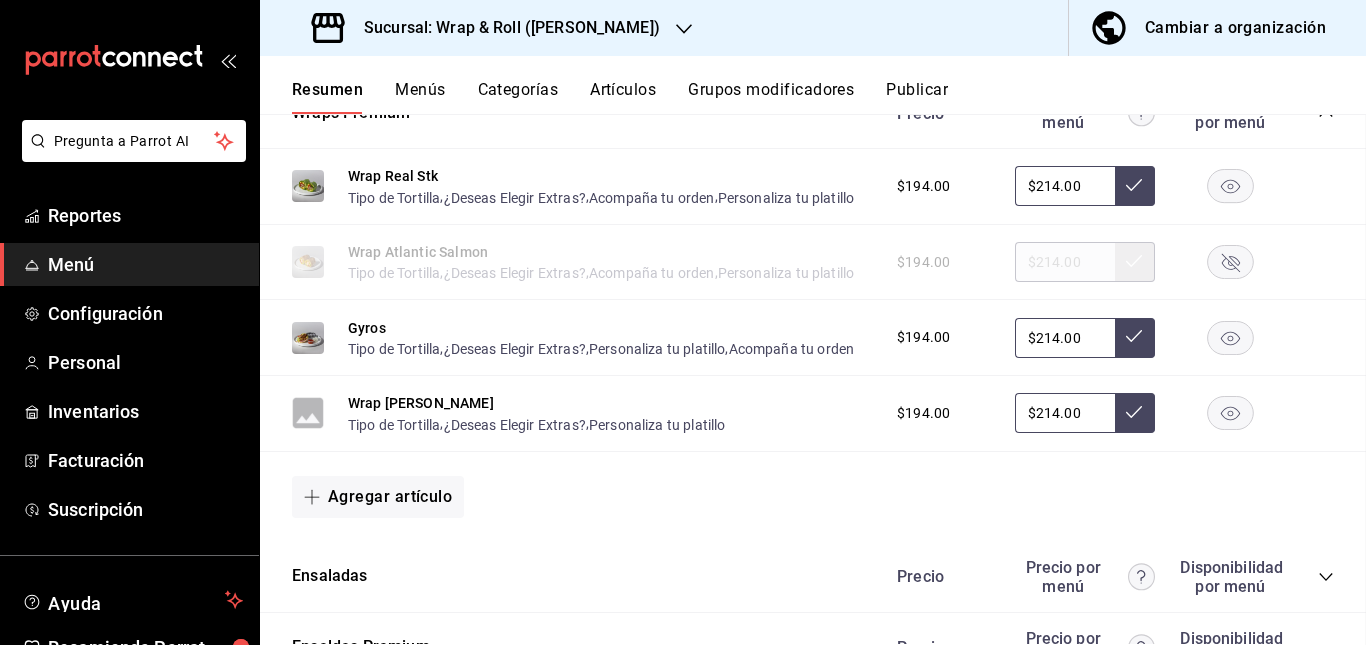 scroll, scrollTop: 0, scrollLeft: 0, axis: both 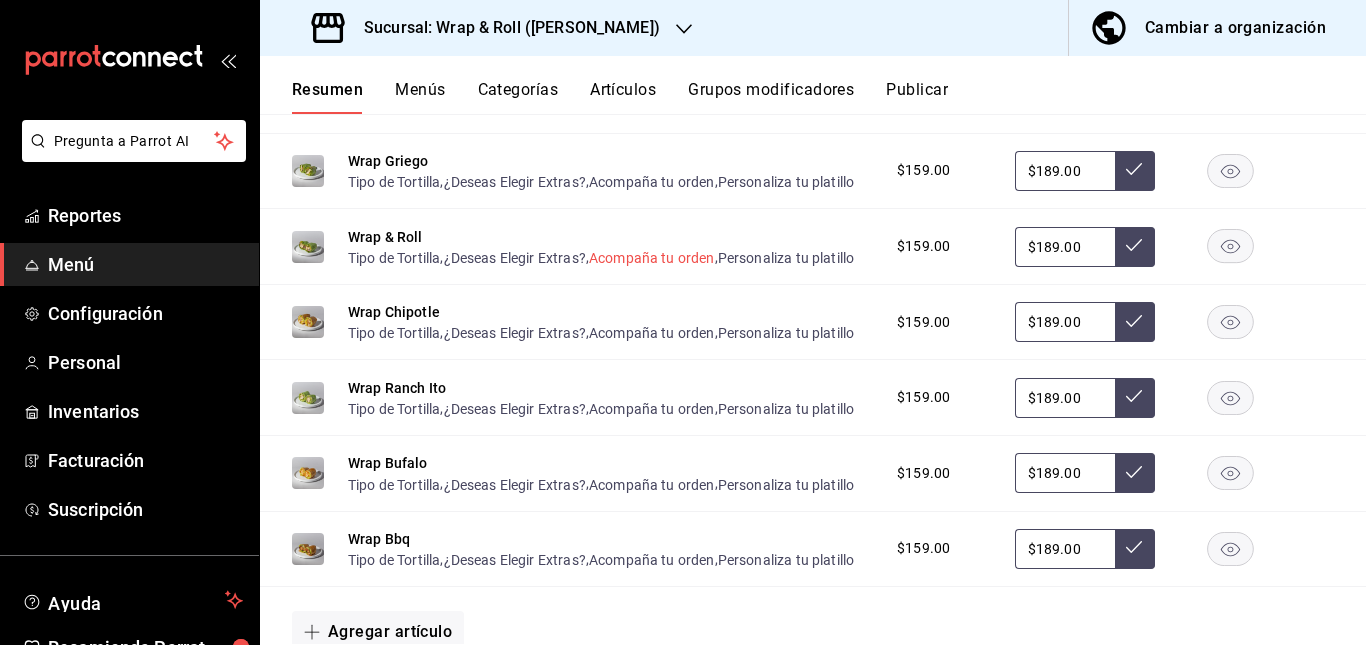 click on "Acompaña tu orden" at bounding box center (652, 409) 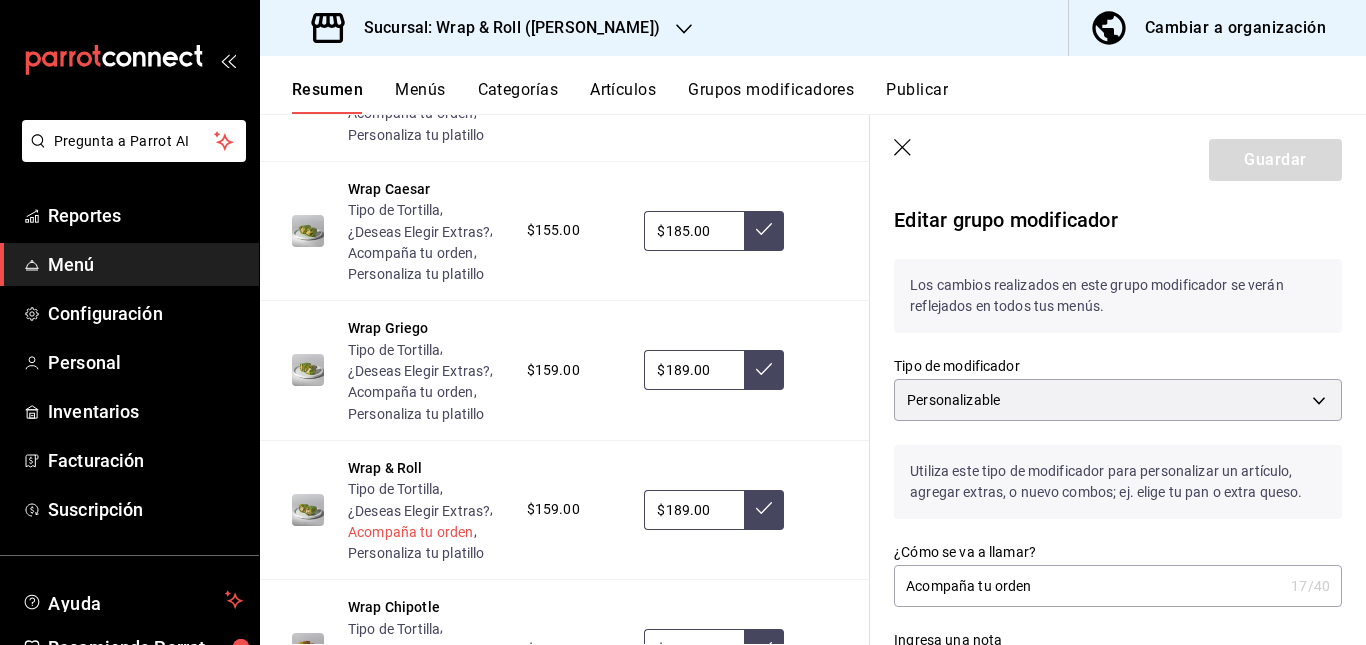 scroll, scrollTop: 1324, scrollLeft: 0, axis: vertical 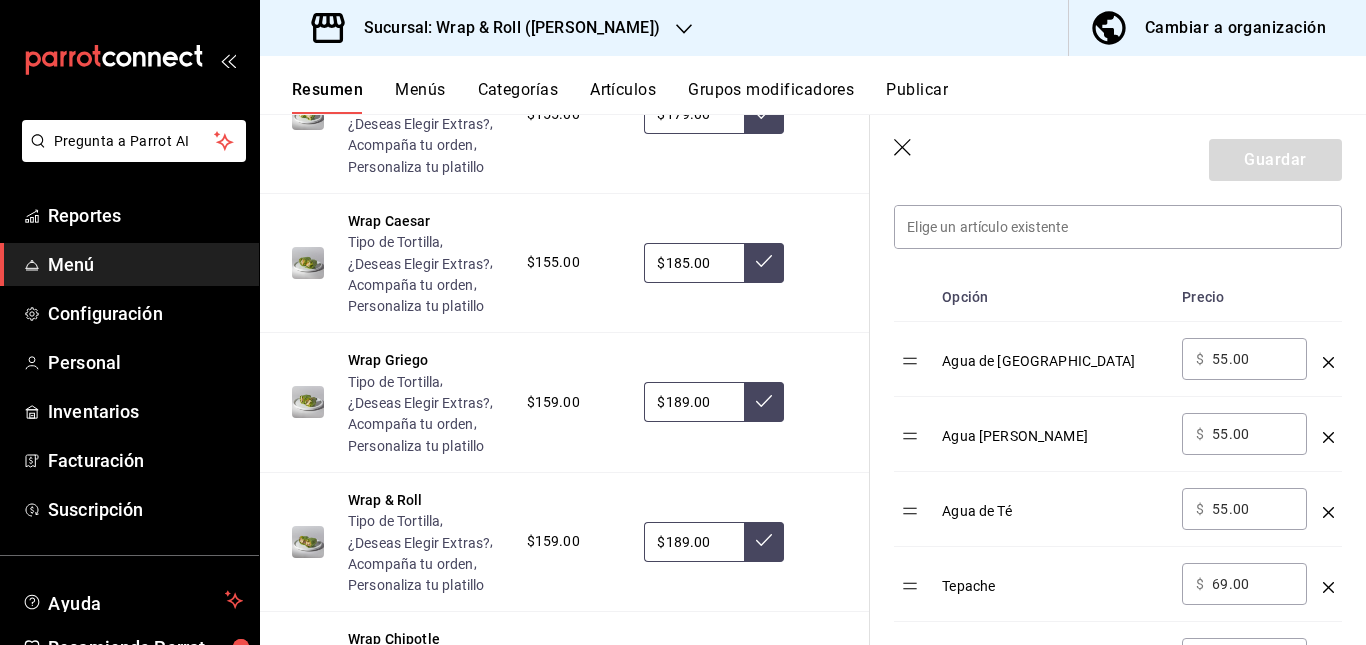 click 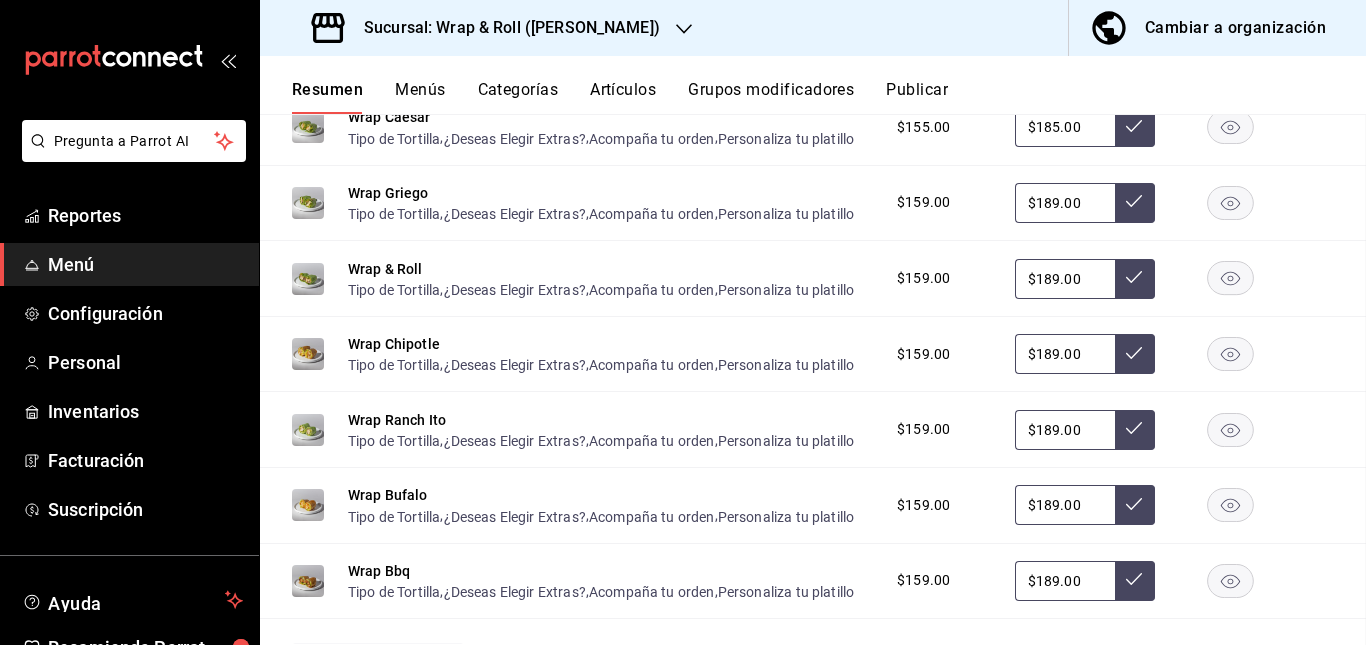 scroll, scrollTop: 0, scrollLeft: 0, axis: both 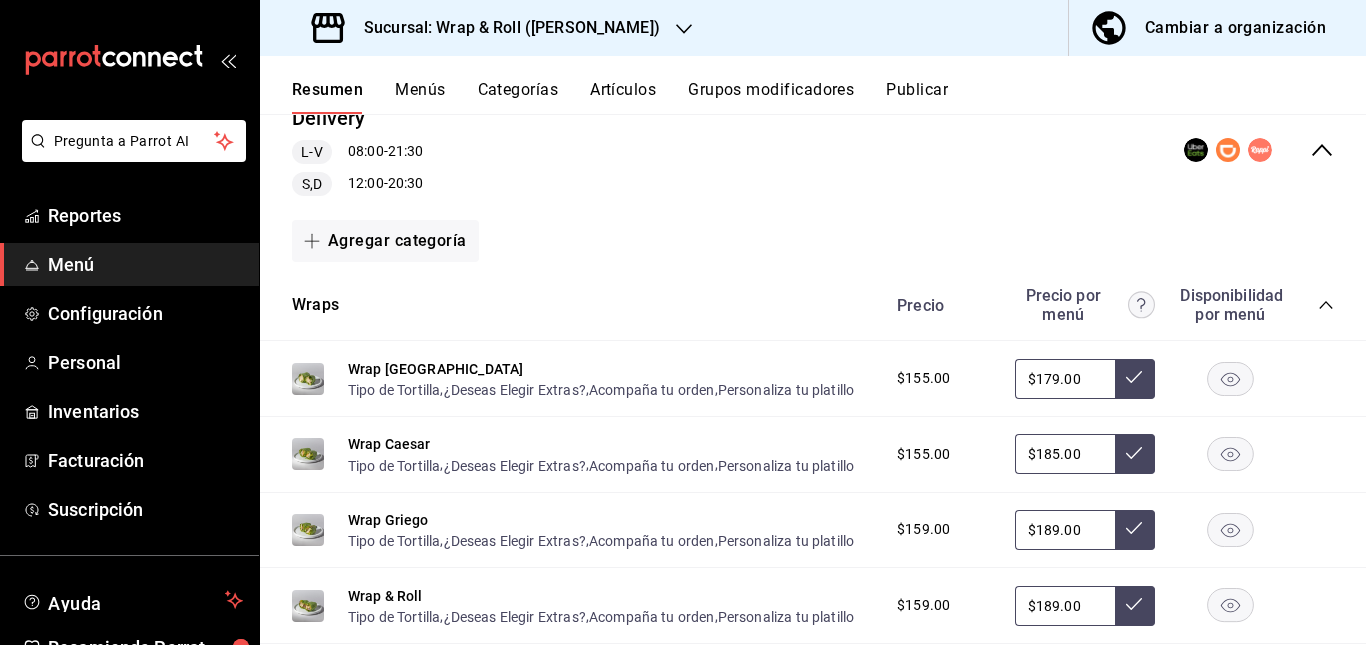 click on "Publicar" at bounding box center (917, 97) 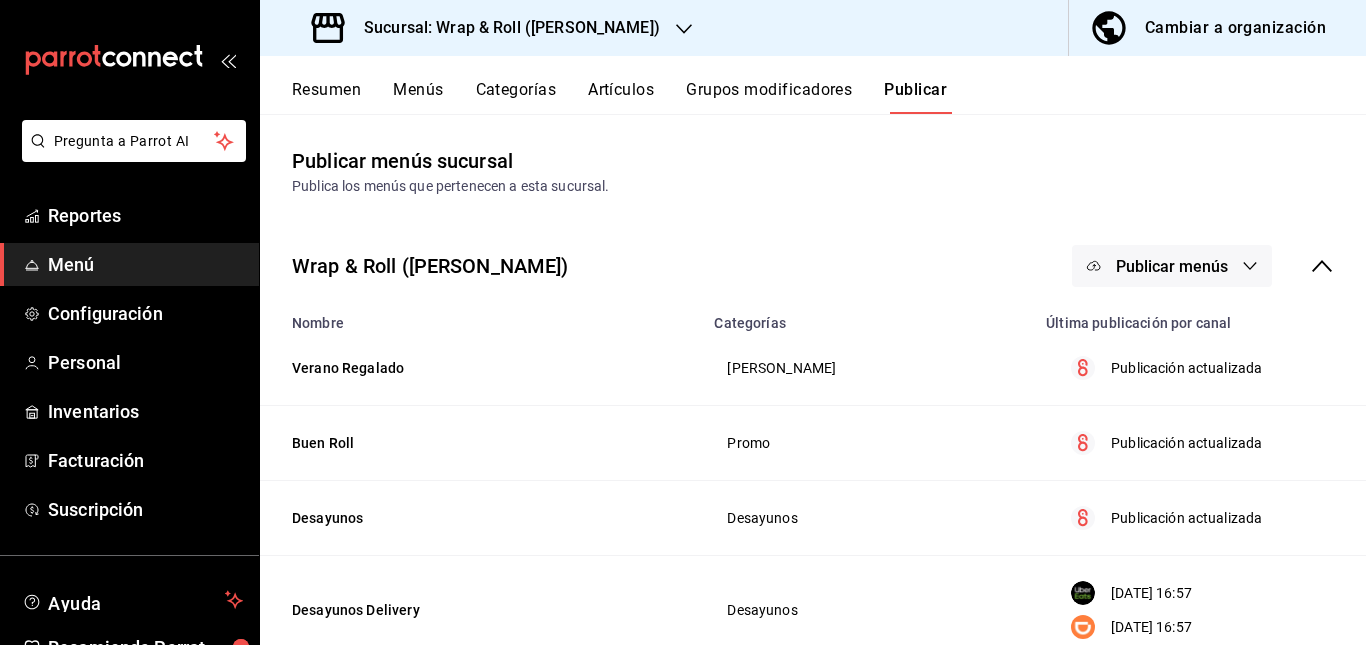 click on "Publicar menús" at bounding box center (1172, 266) 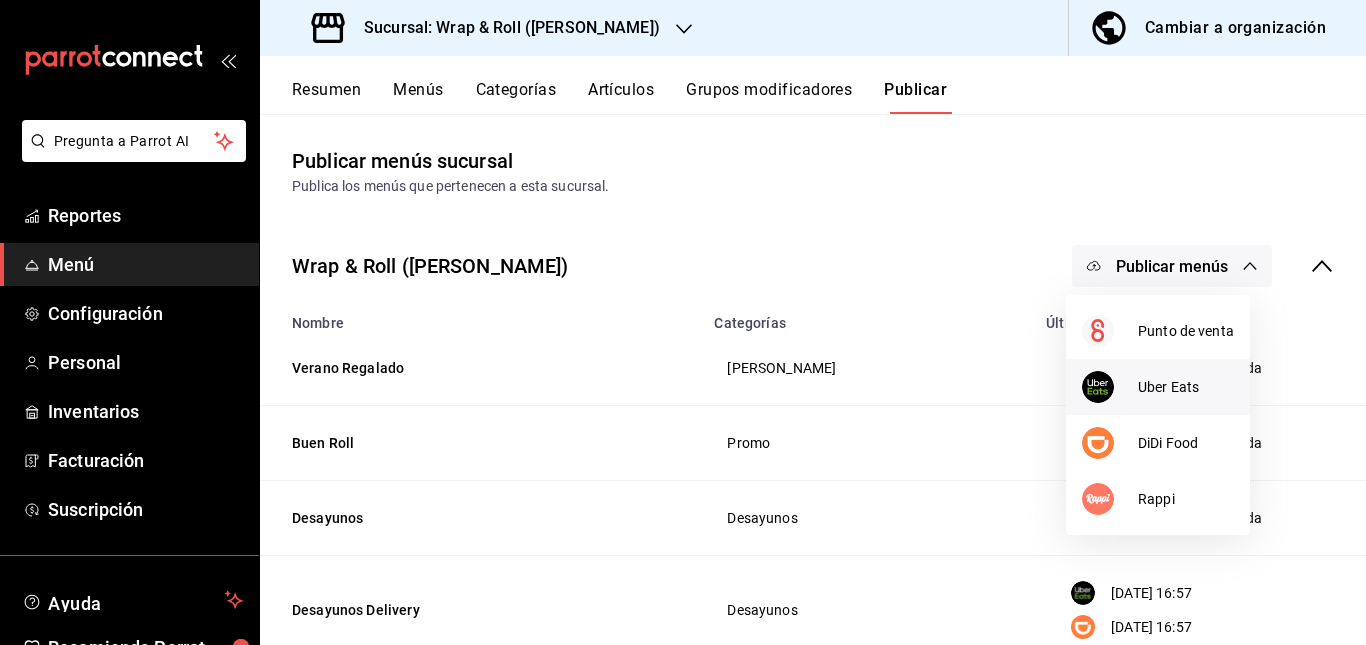 click on "Uber Eats" at bounding box center [1158, 387] 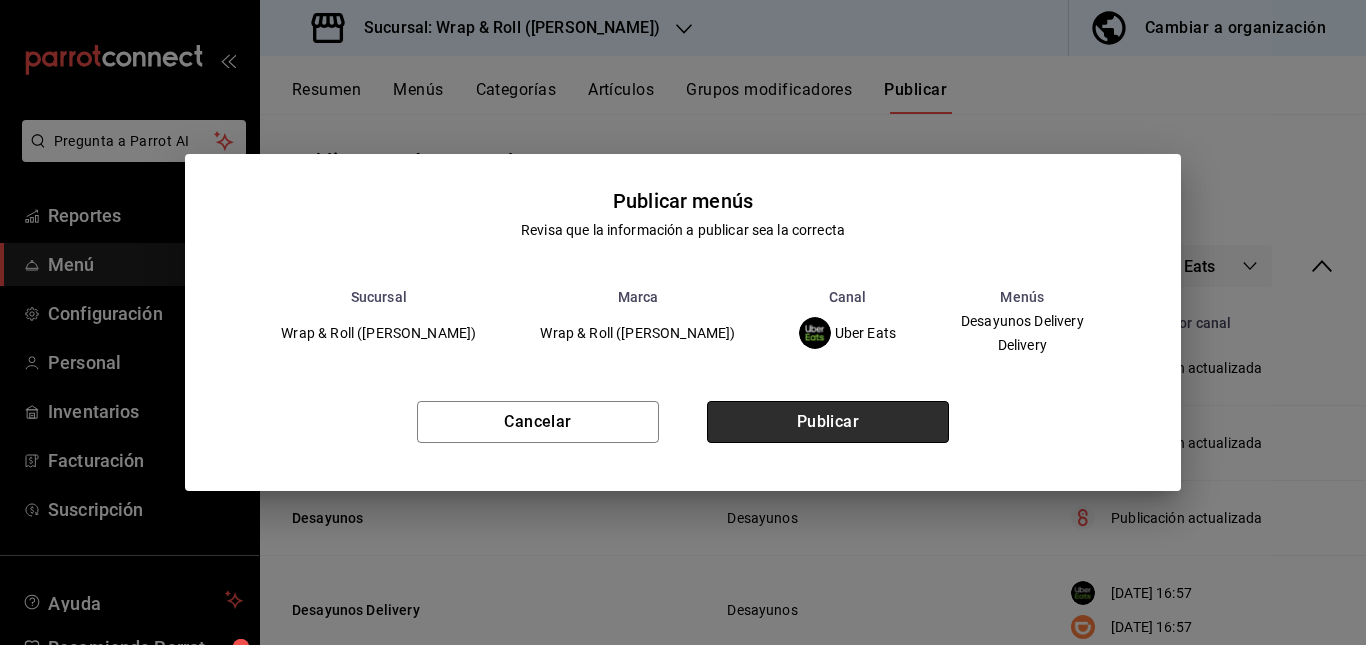 click on "Publicar" at bounding box center [828, 422] 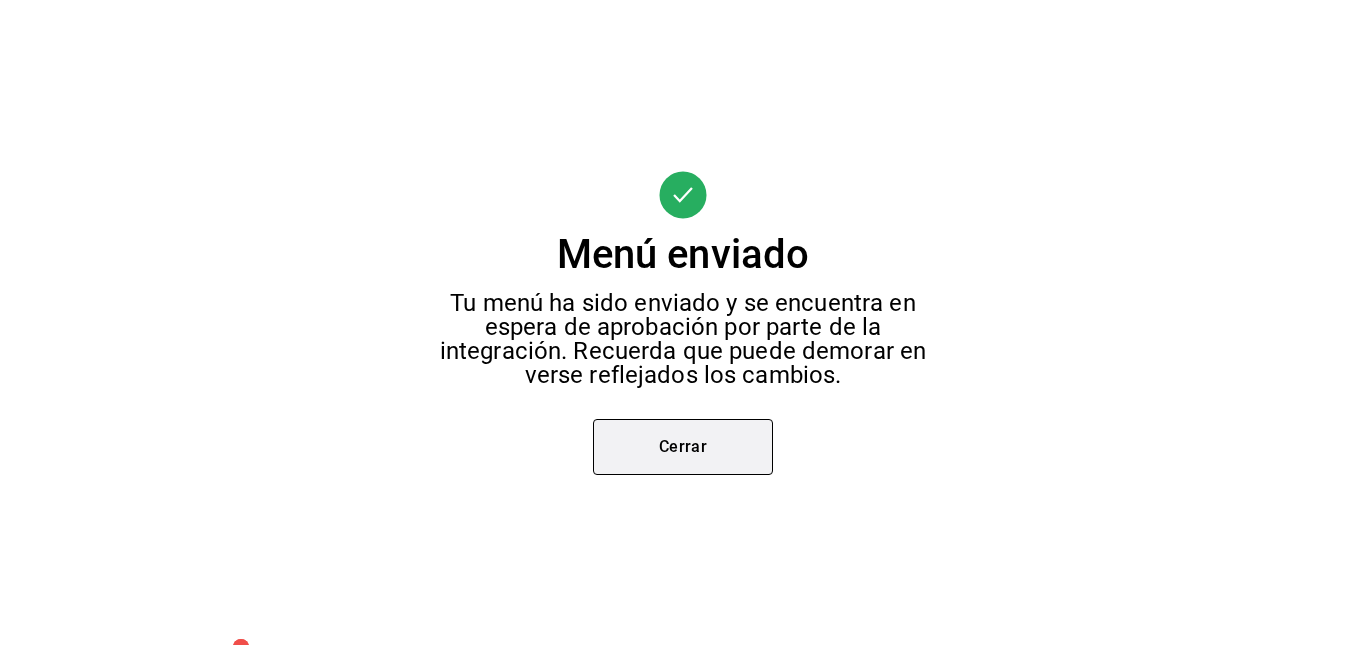 click on "Cerrar" at bounding box center (683, 447) 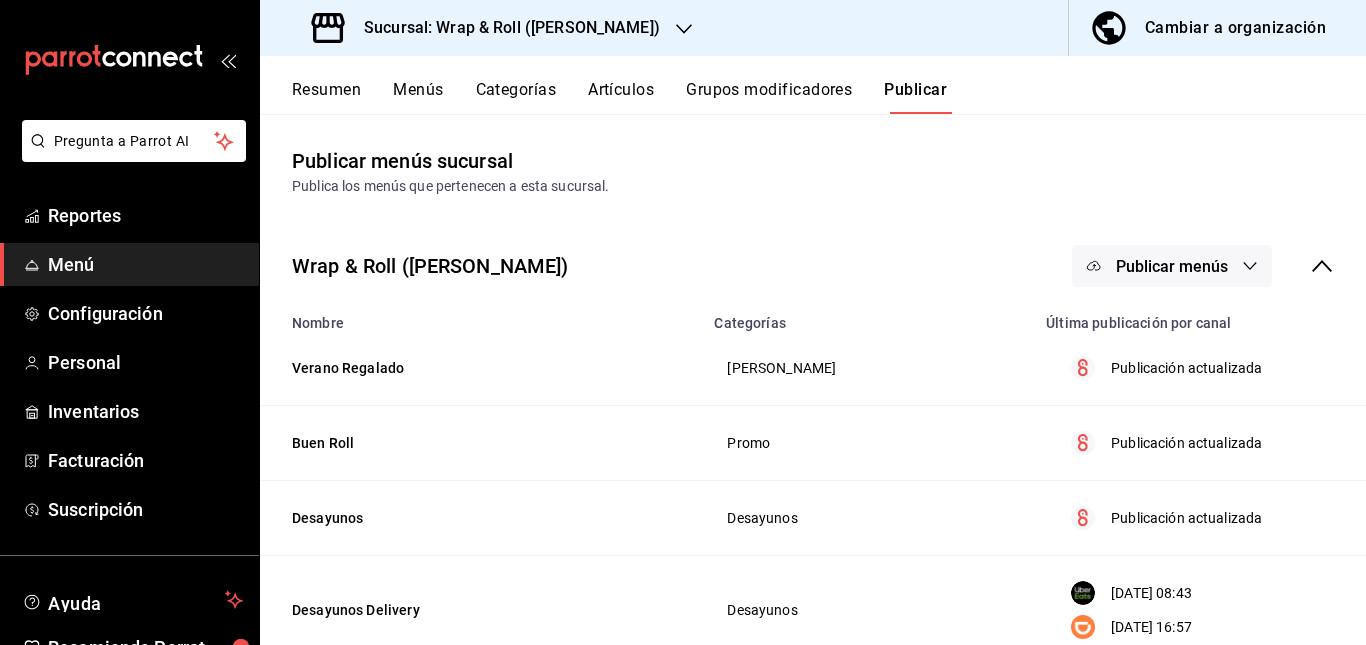 click on "Publicar menús" at bounding box center [1172, 266] 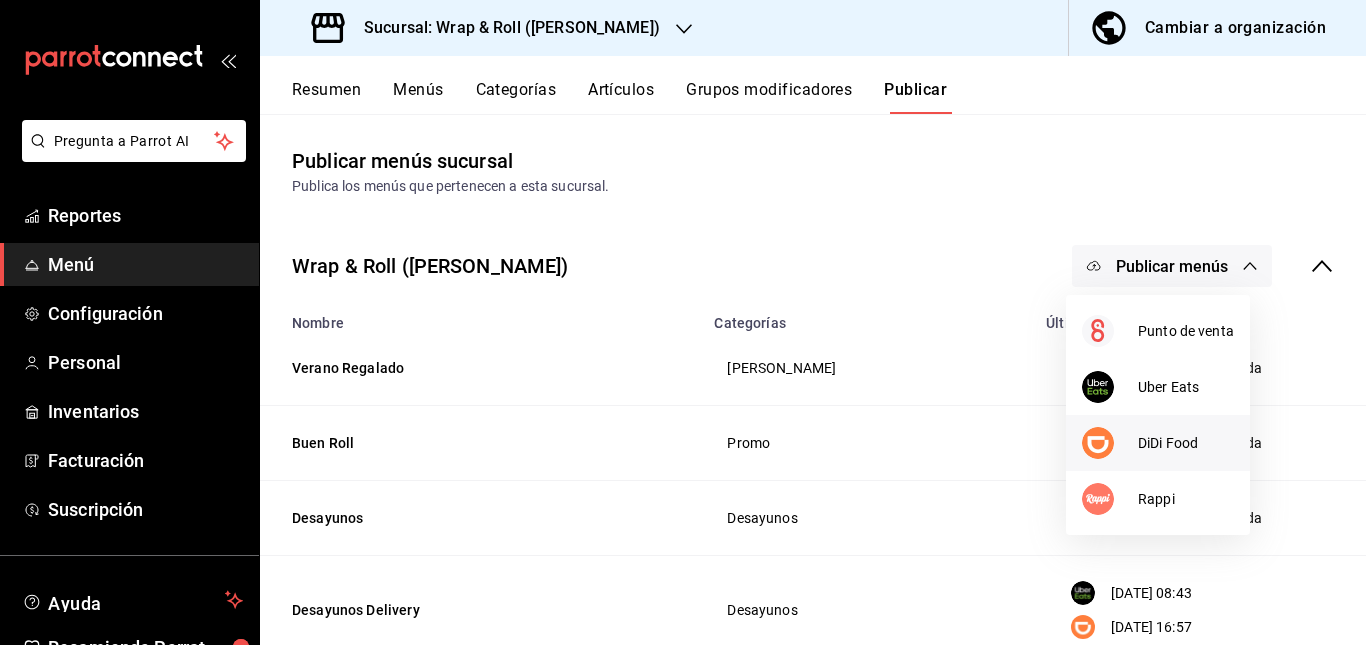 click at bounding box center (1110, 443) 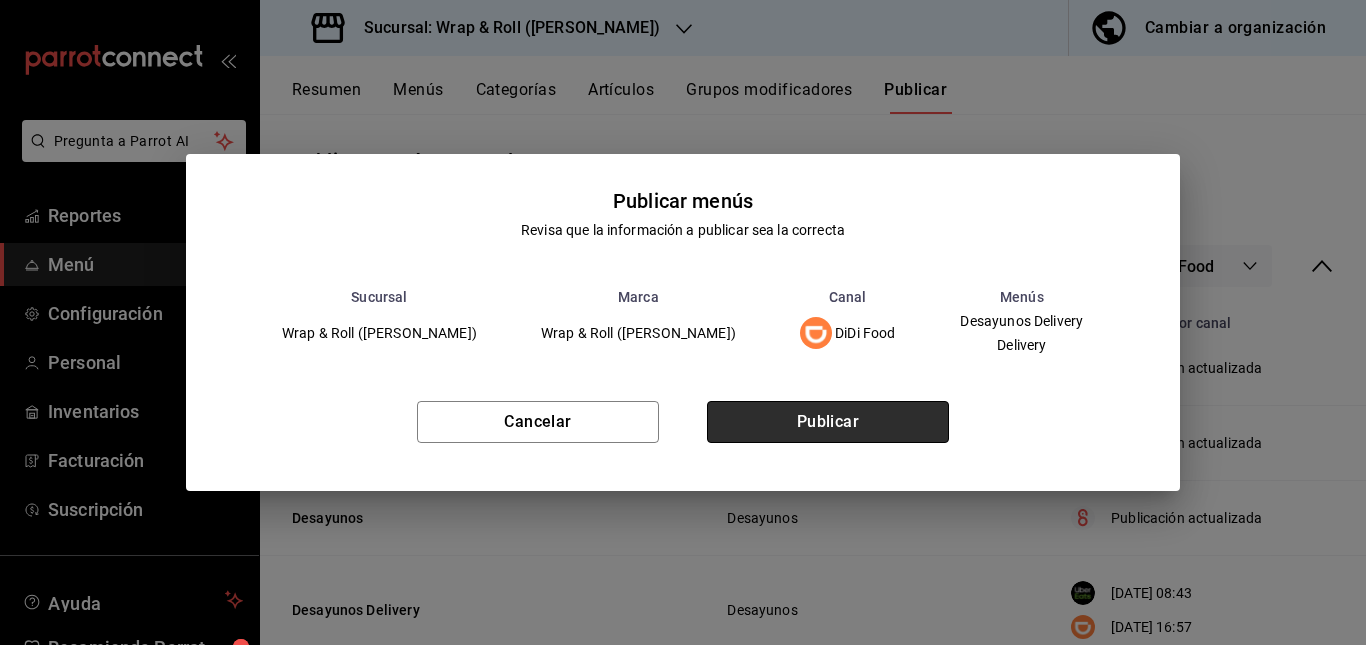 click on "Publicar" at bounding box center (828, 422) 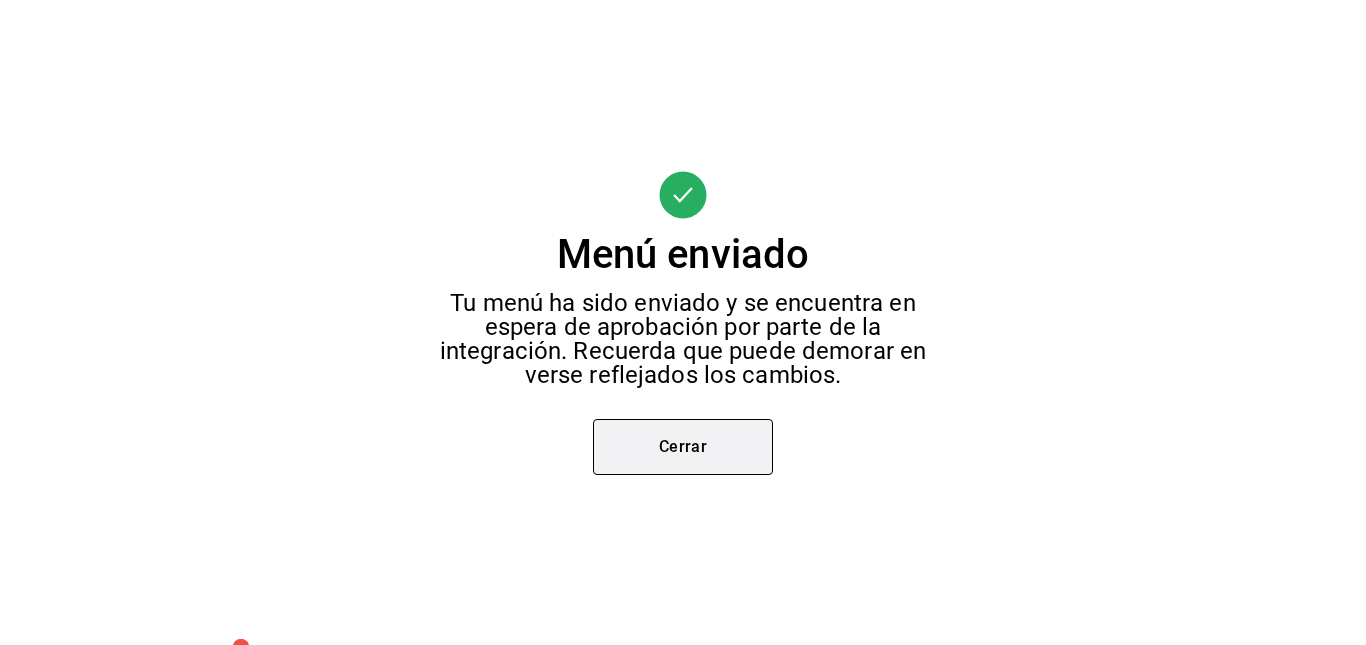 click on "Cerrar" at bounding box center [683, 447] 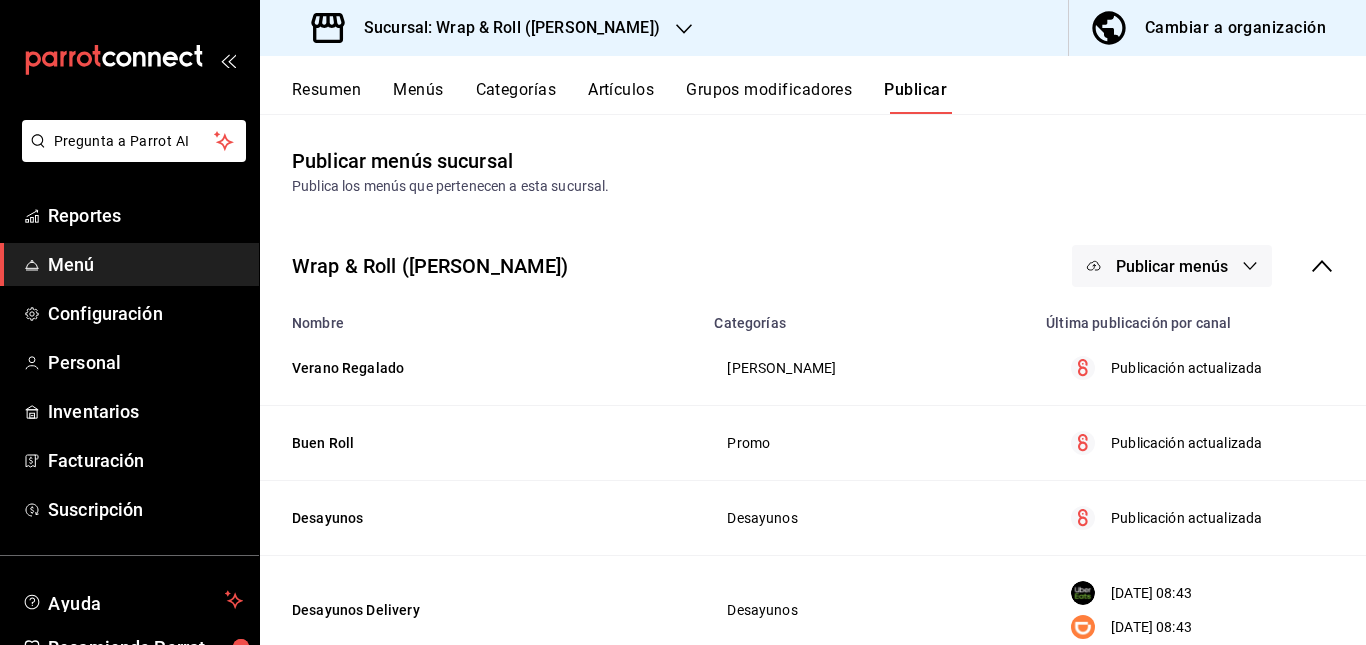 click on "Publicar menús" at bounding box center (1172, 266) 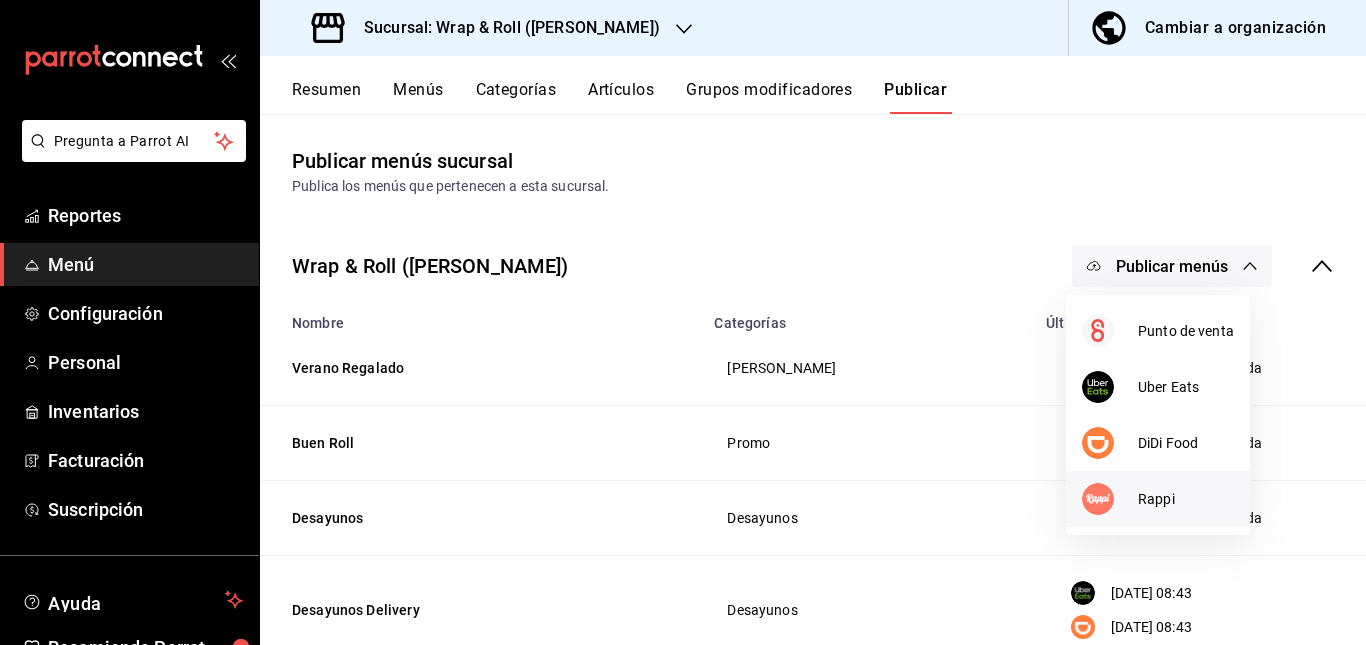 click on "Rappi" at bounding box center (1186, 499) 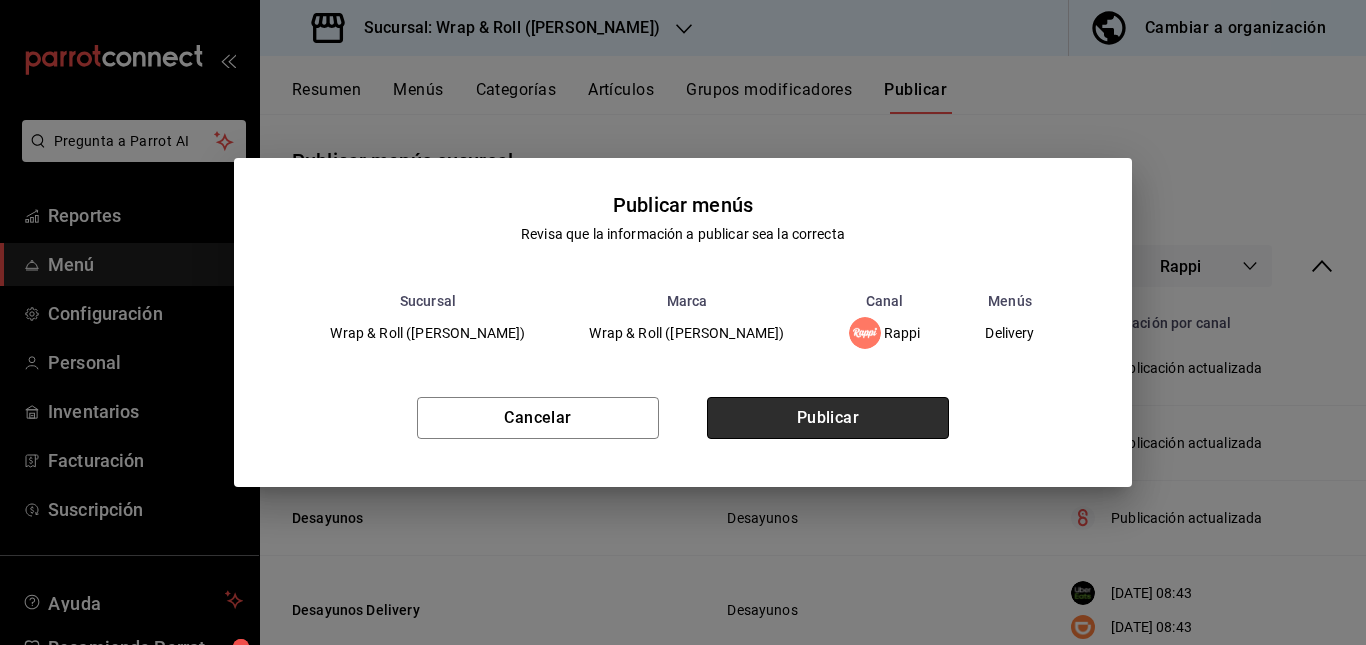 click on "Publicar" at bounding box center (828, 418) 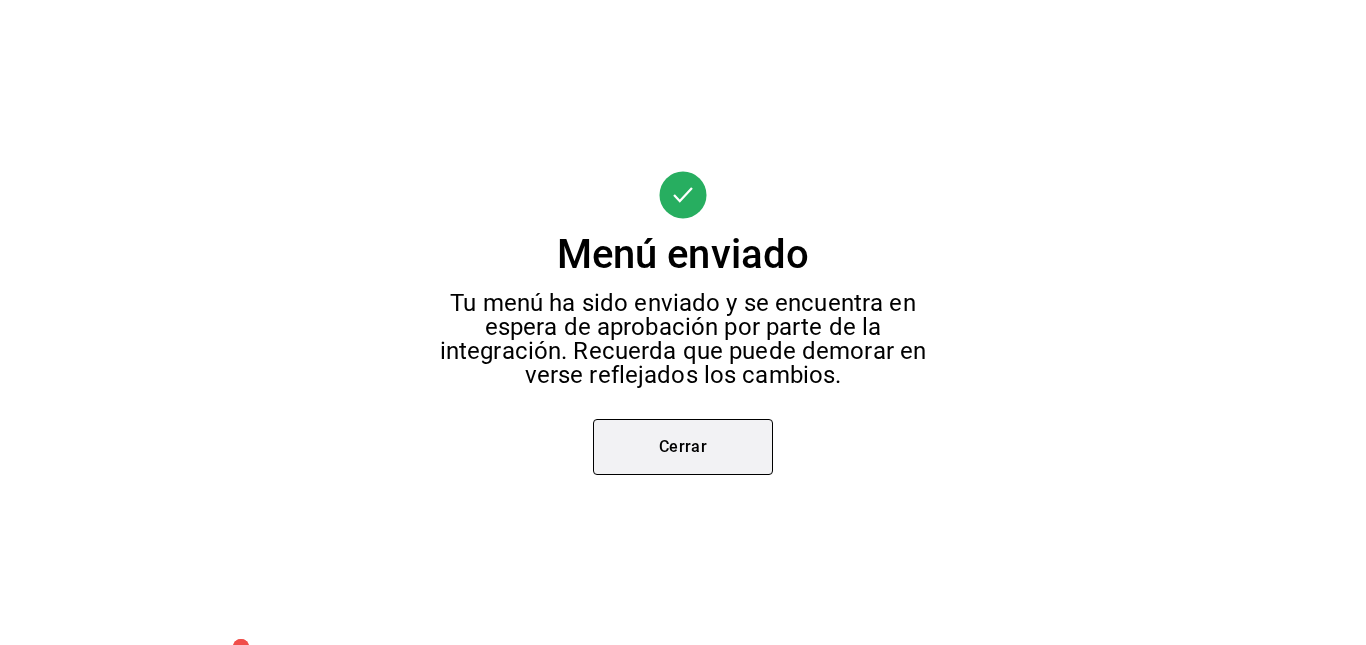 click on "Cerrar" at bounding box center (683, 447) 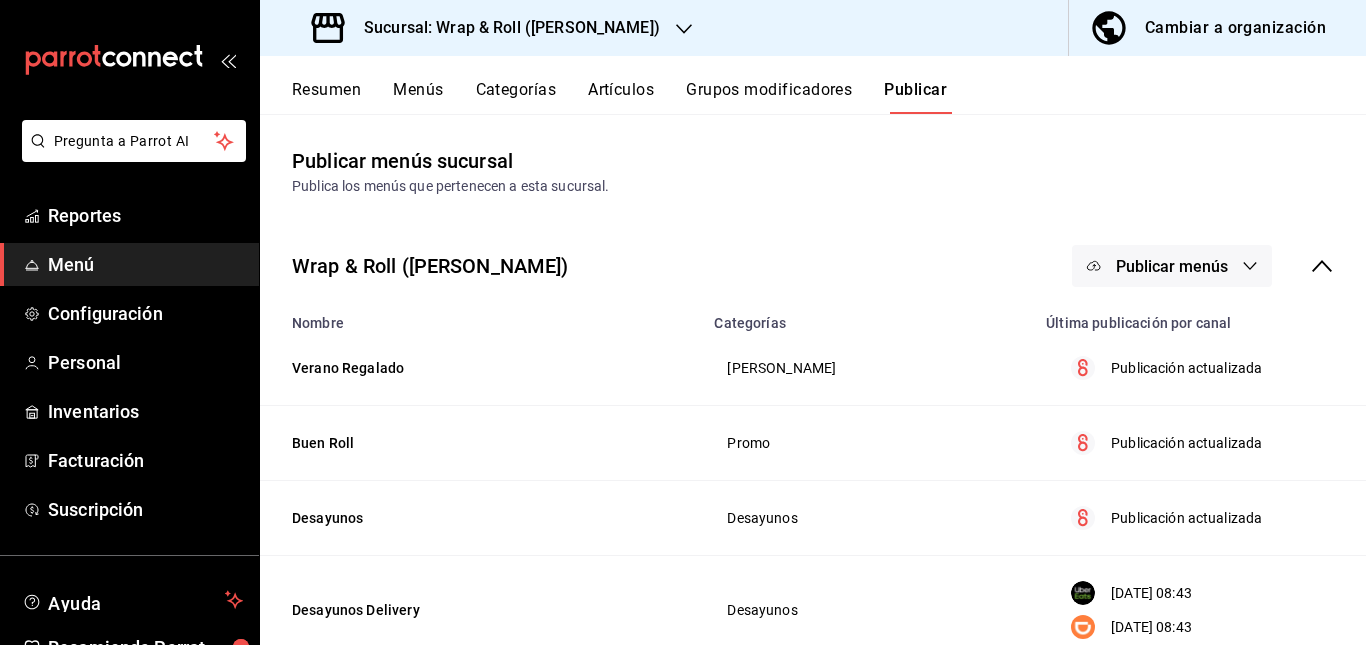 click on "Sucursal: Wrap & Roll ([PERSON_NAME])" at bounding box center [504, 28] 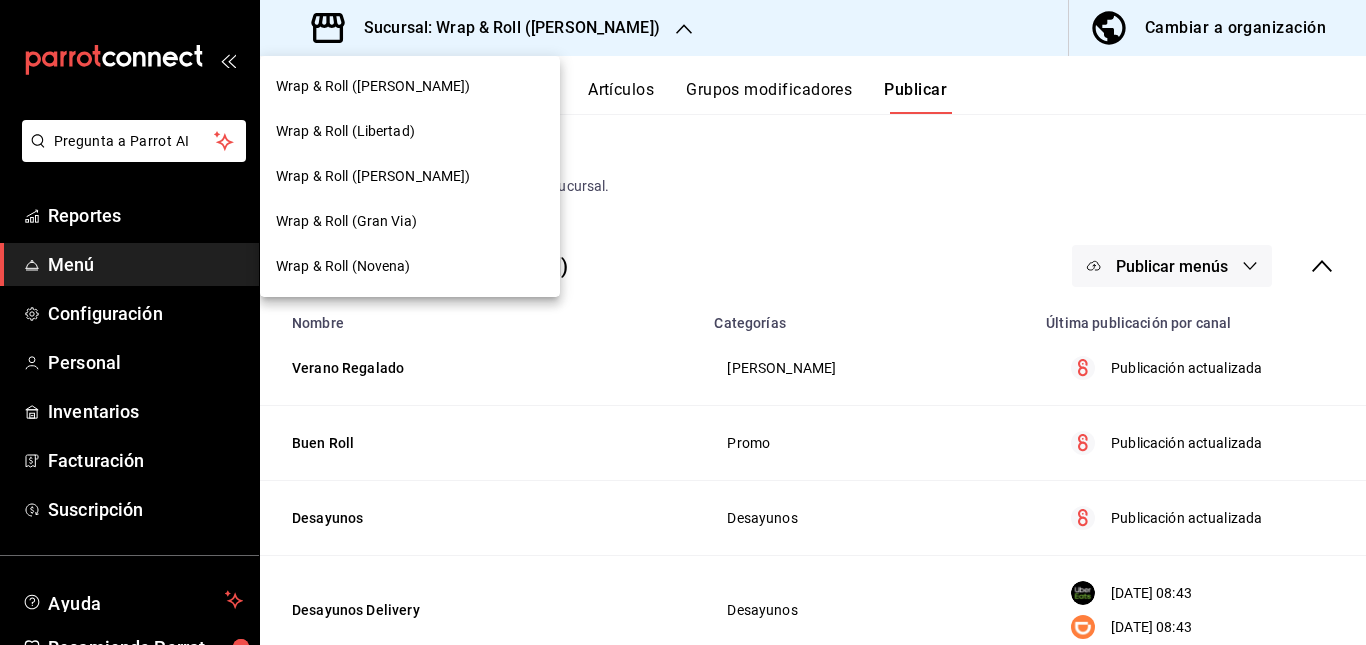 click on "Wrap & Roll (Gran Via)" at bounding box center (410, 221) 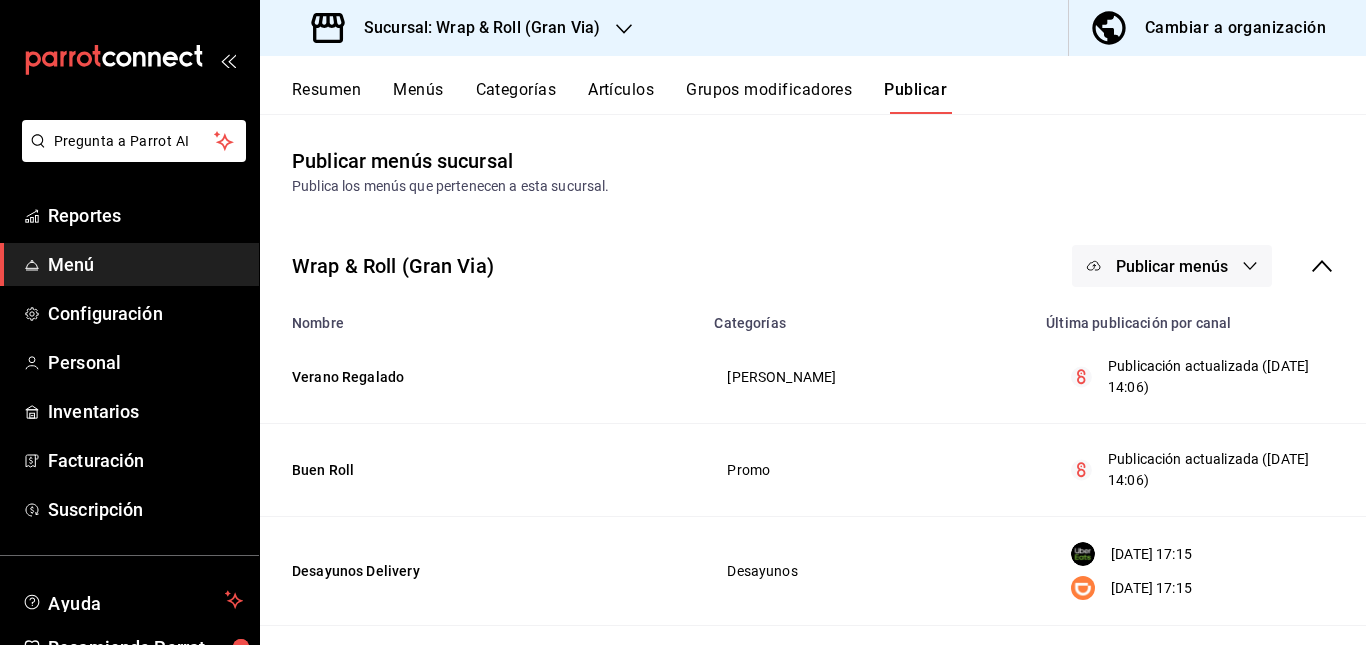 click on "Resumen" at bounding box center (326, 97) 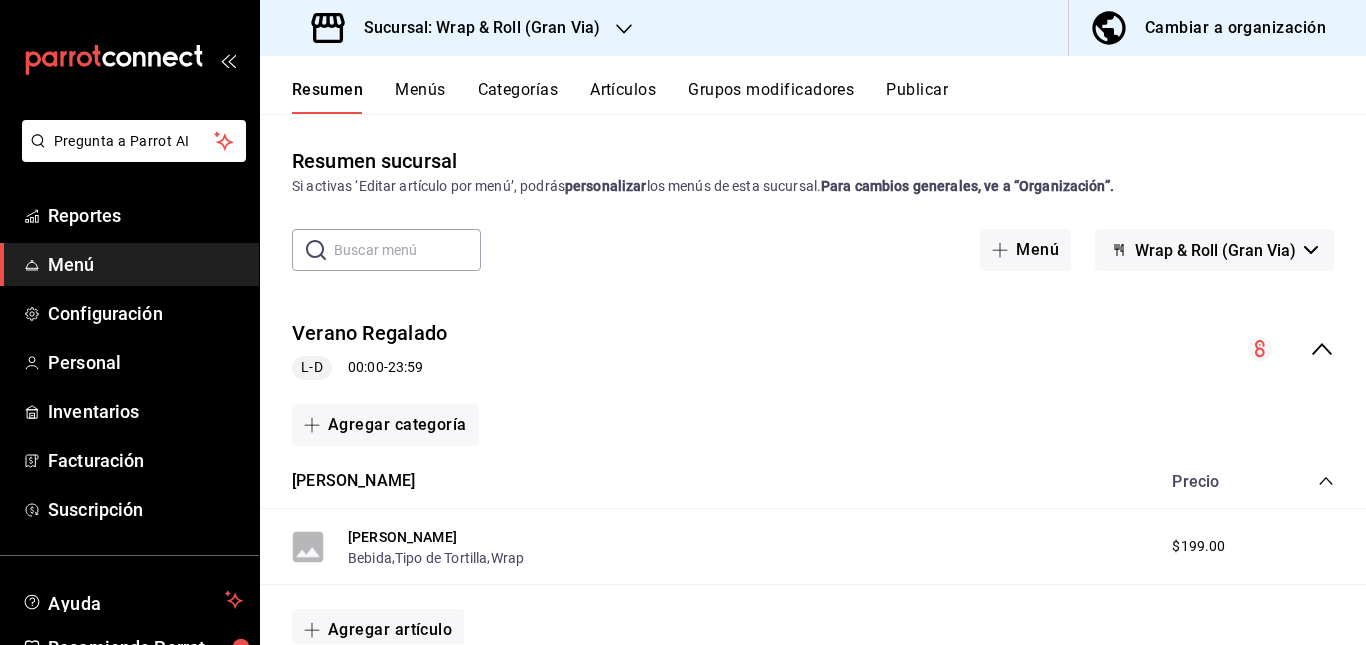 click on "Verano Regalado L-D 00:00  -  23:59" at bounding box center [813, 349] 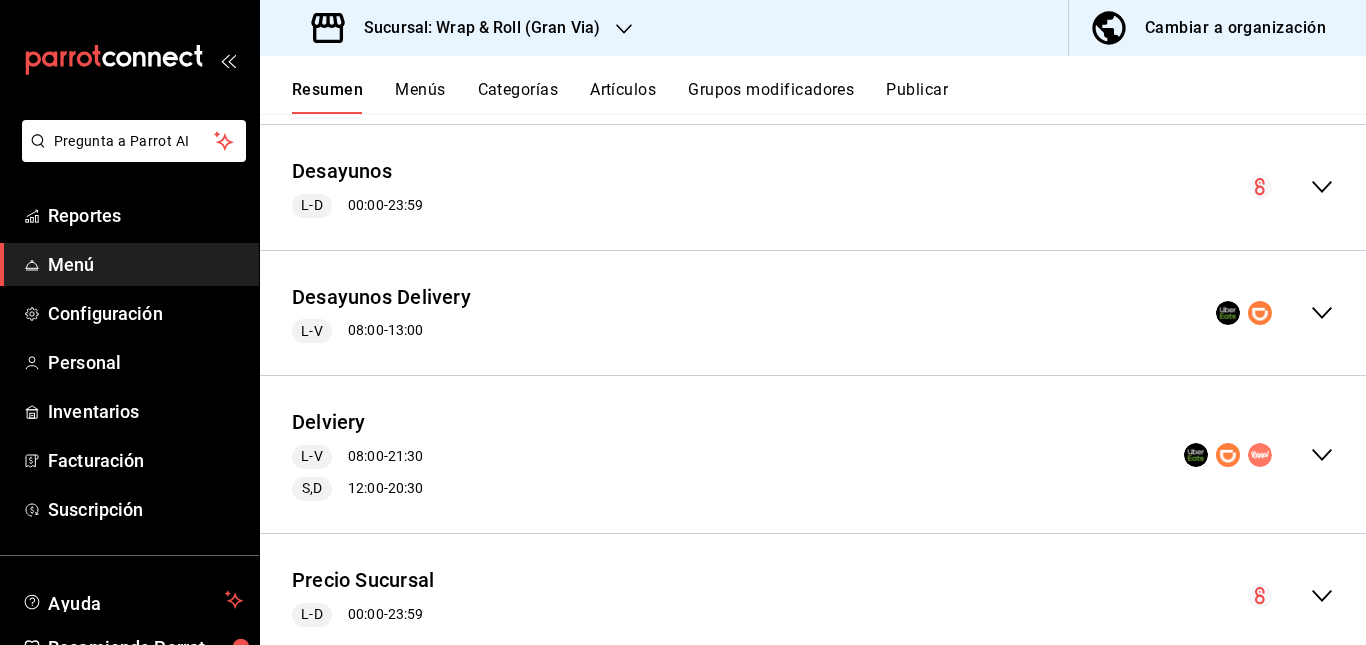 scroll, scrollTop: 469, scrollLeft: 0, axis: vertical 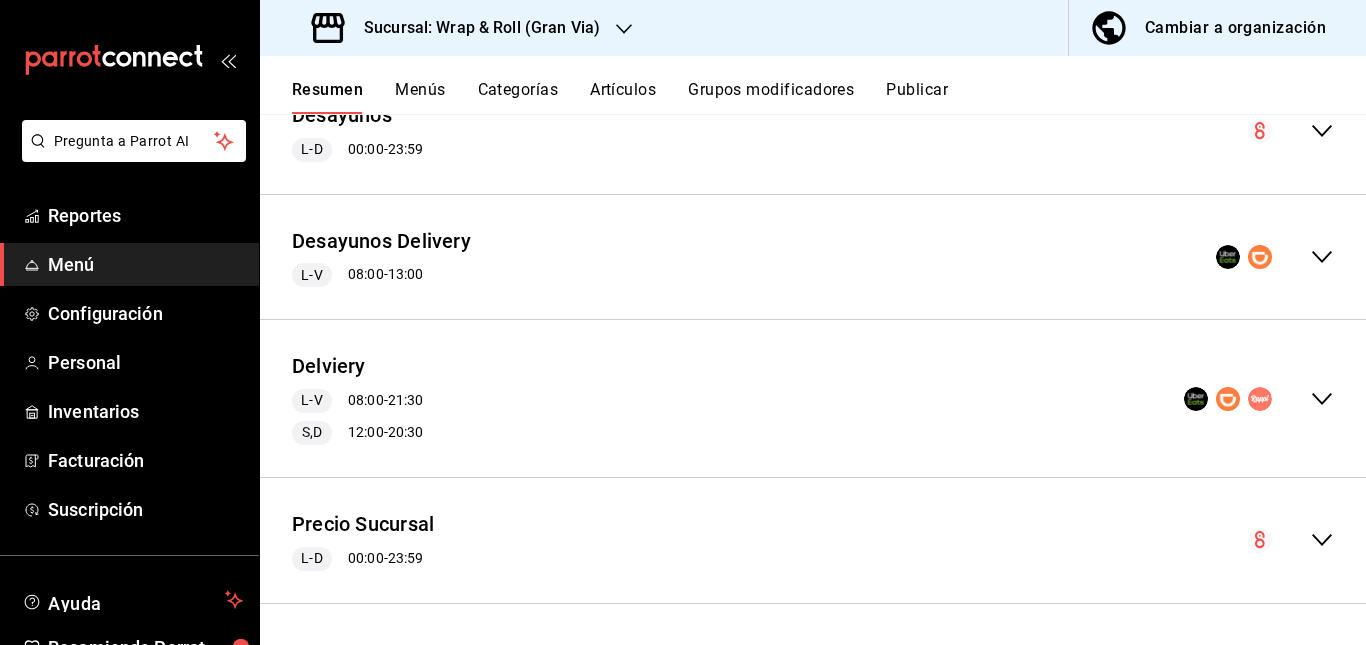click on "Delviery L-V 08:00  -  21:30 S,D 12:00  -  20:30" at bounding box center [813, 398] 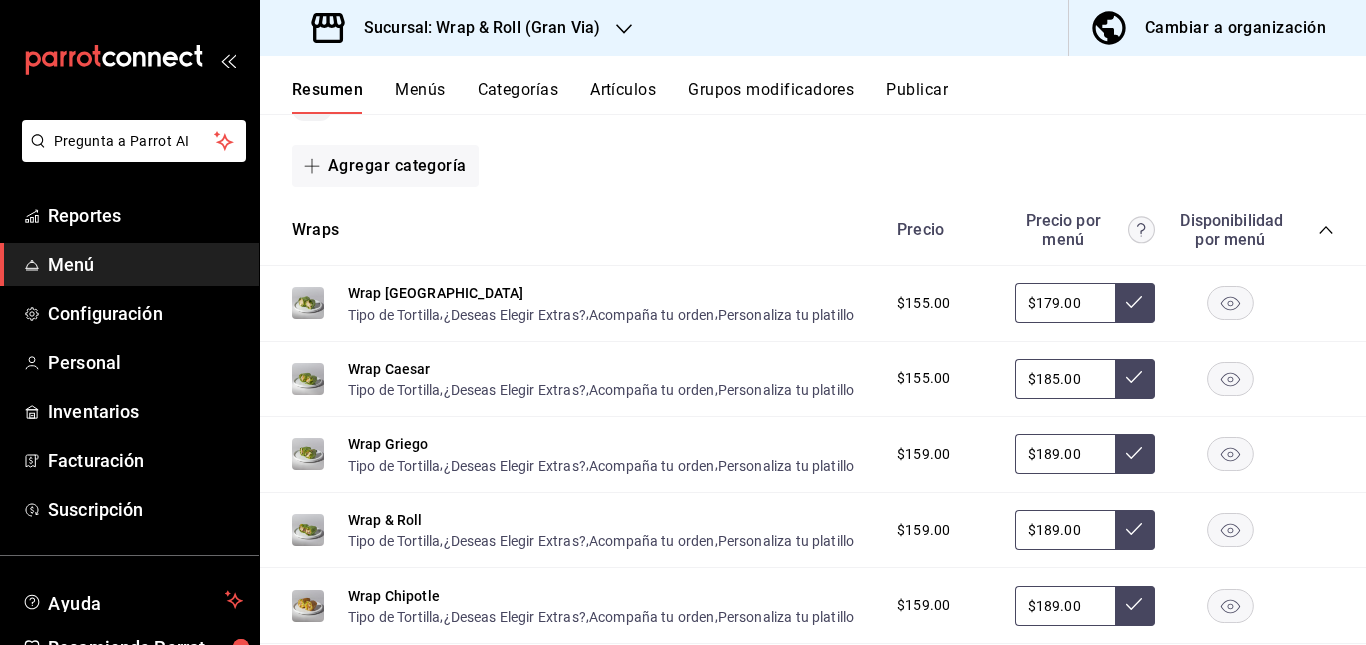 scroll, scrollTop: 798, scrollLeft: 0, axis: vertical 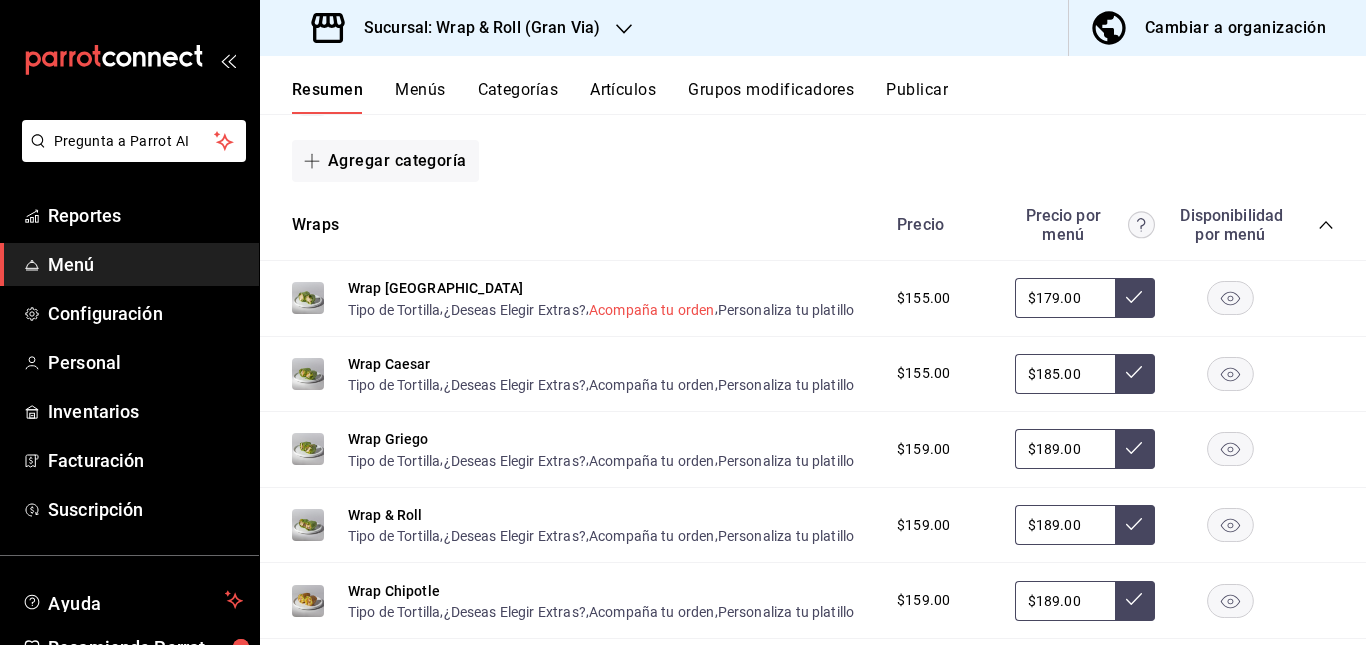 click on "Acompaña tu orden" at bounding box center (652, 310) 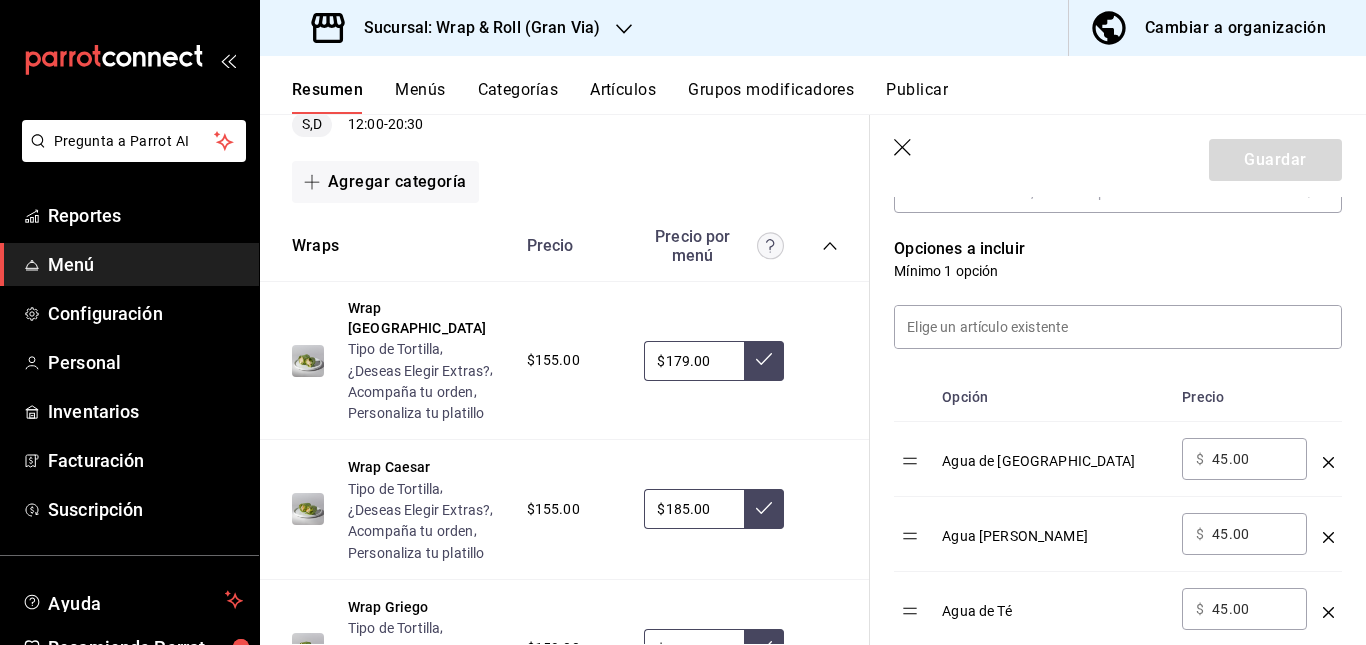 scroll, scrollTop: 541, scrollLeft: 0, axis: vertical 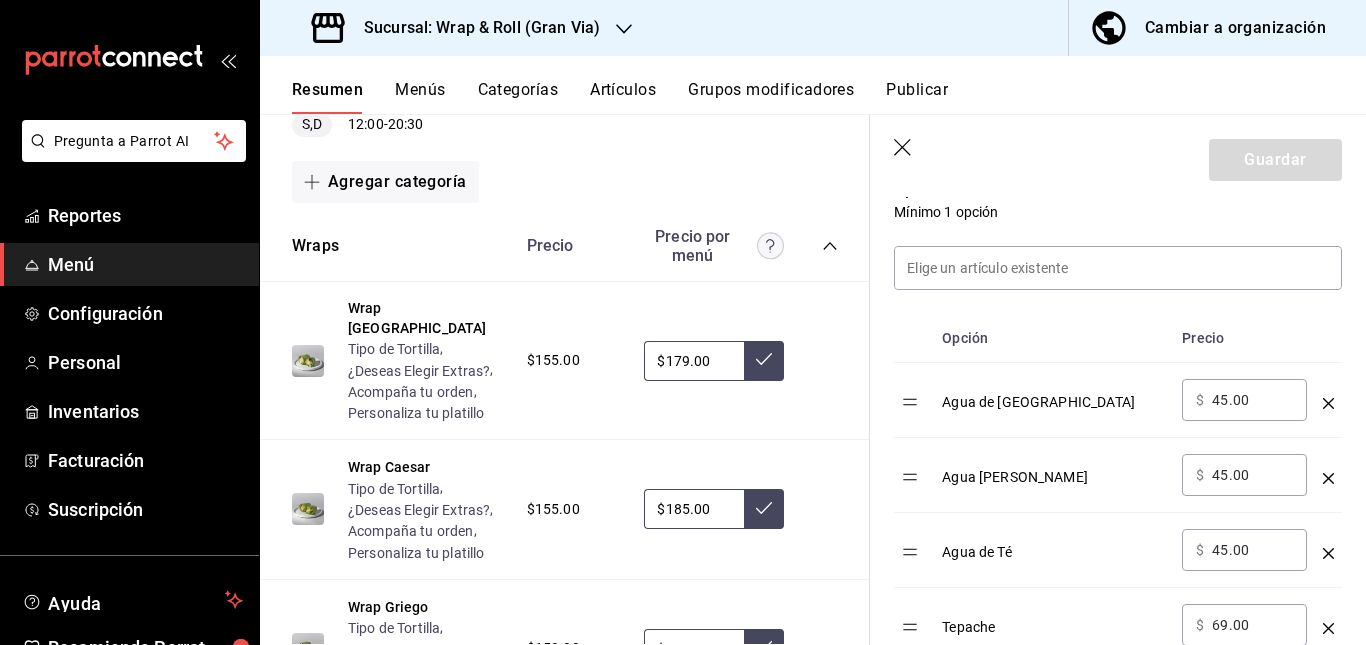 click on "45.00" at bounding box center [1252, 400] 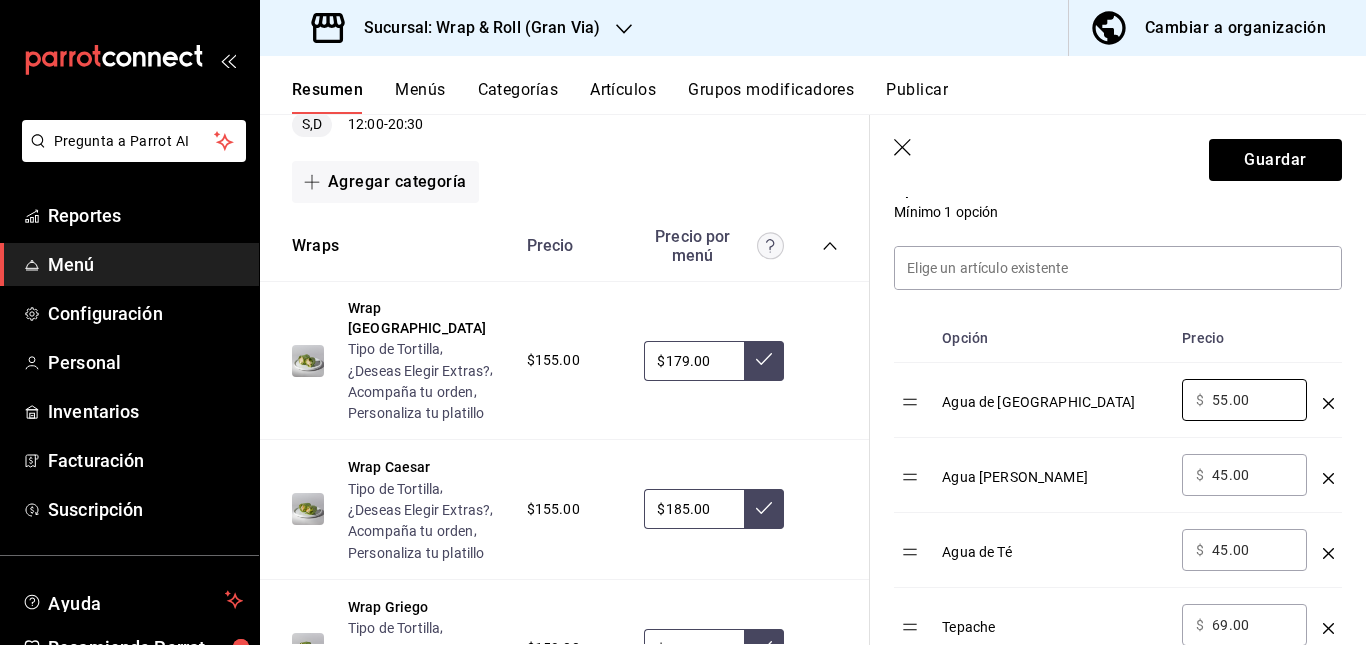 type on "55.00" 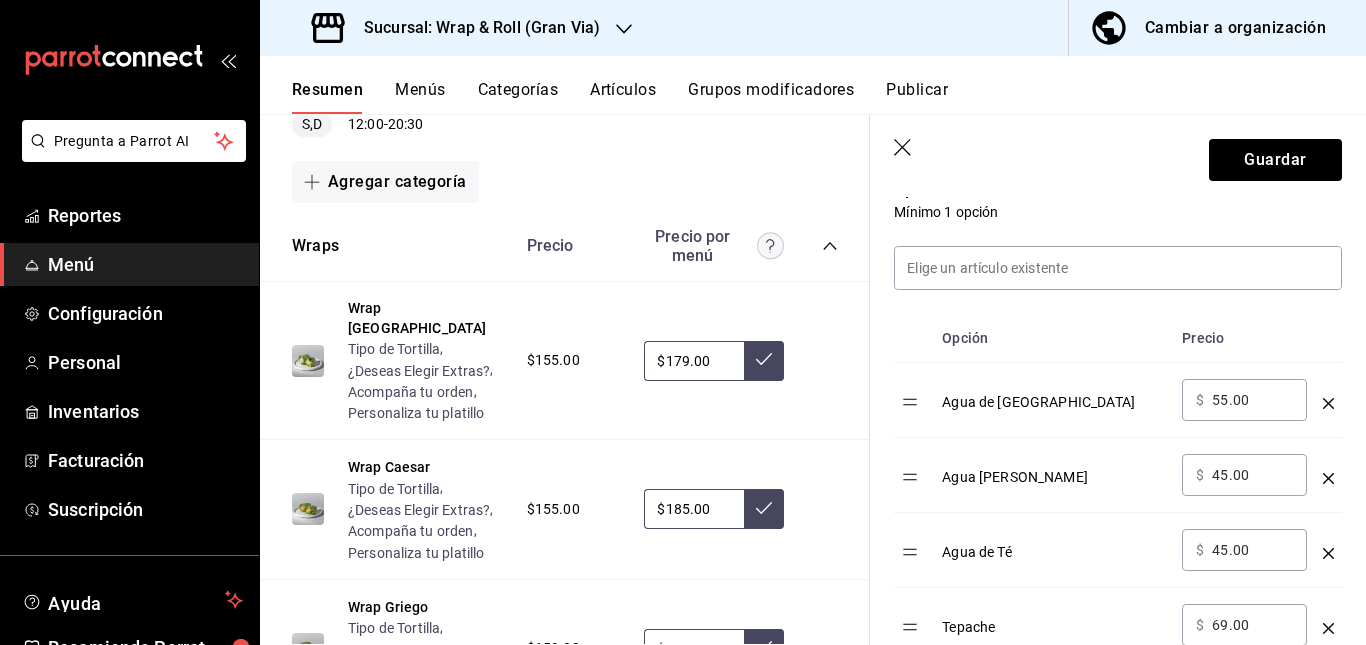 click on "45.00" at bounding box center (1252, 475) 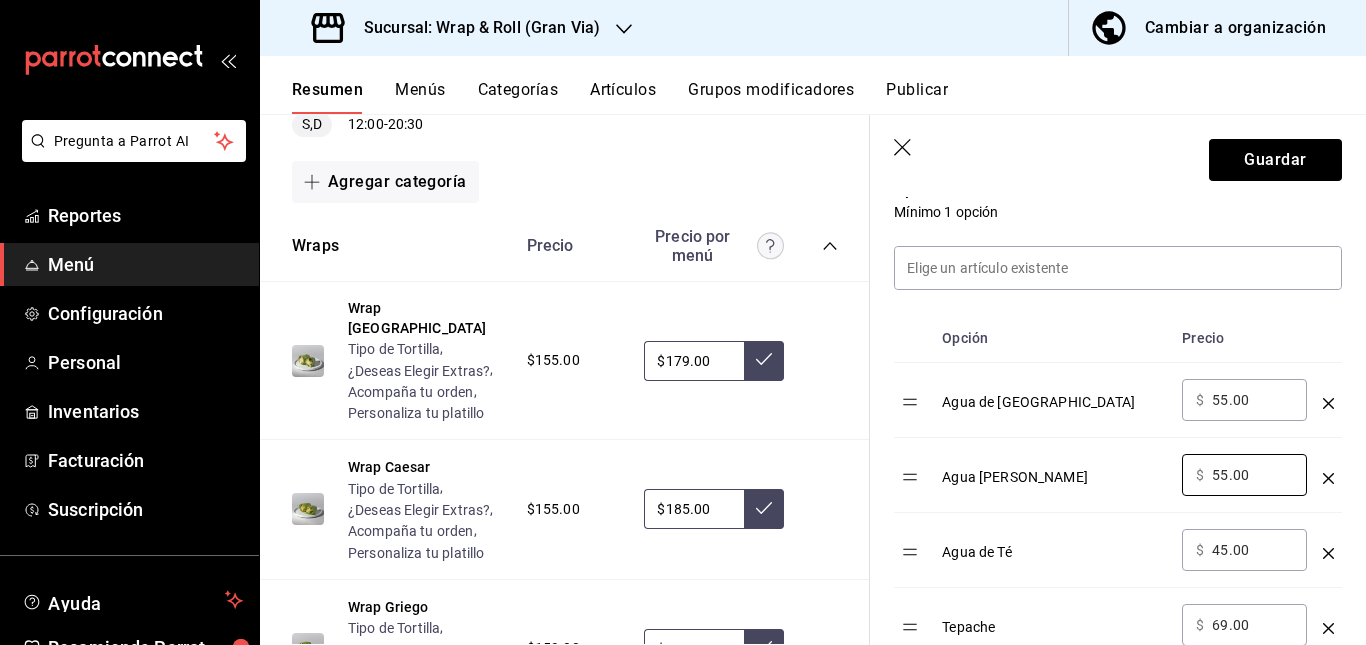 type on "55.00" 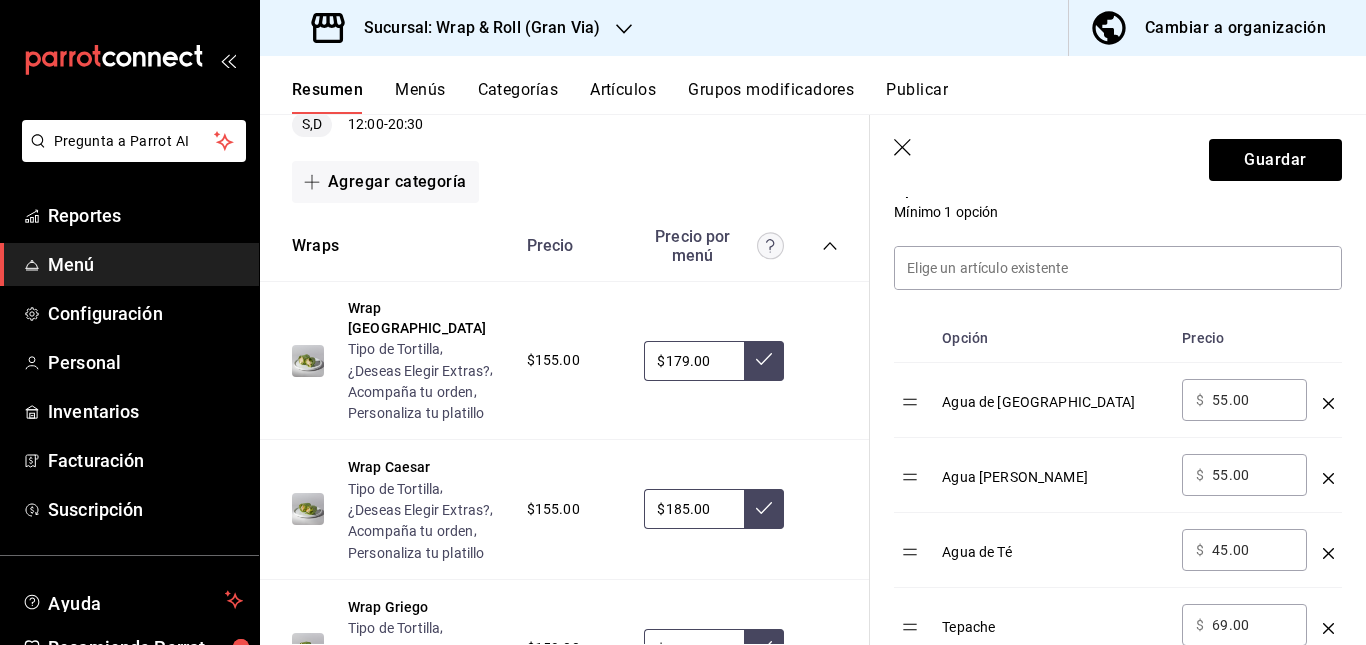 click on "45.00" at bounding box center (1252, 550) 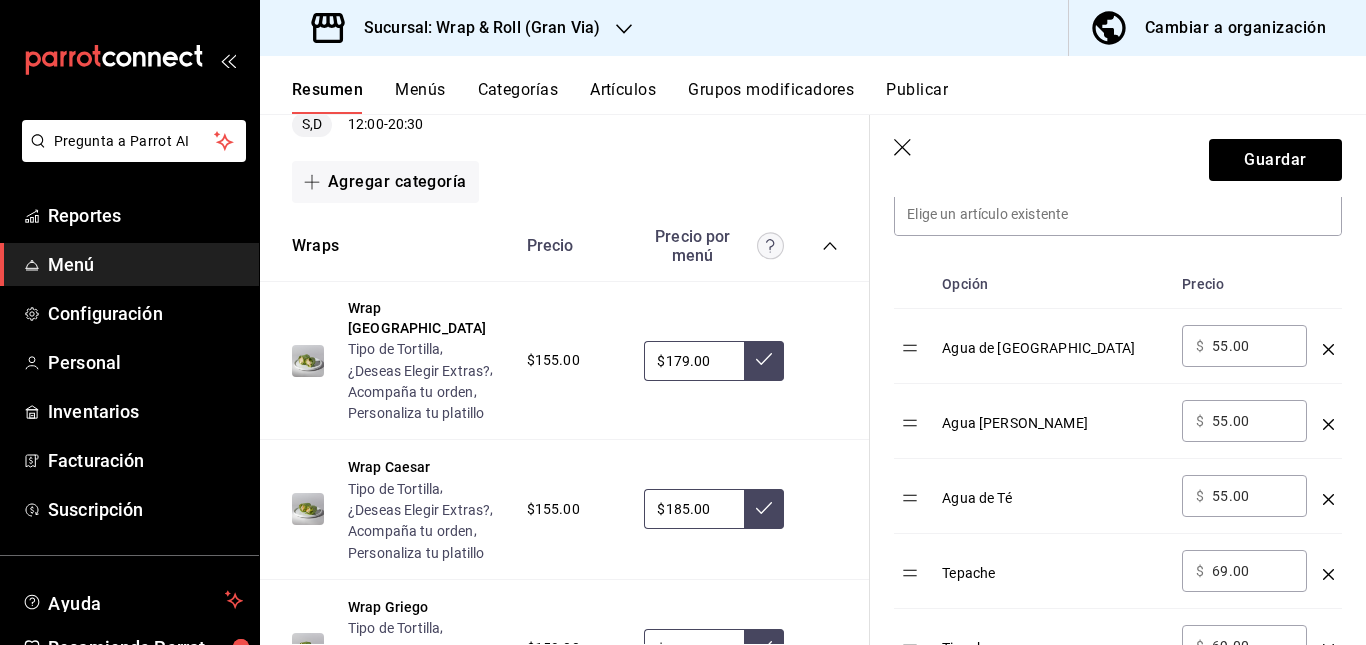 scroll, scrollTop: 594, scrollLeft: 0, axis: vertical 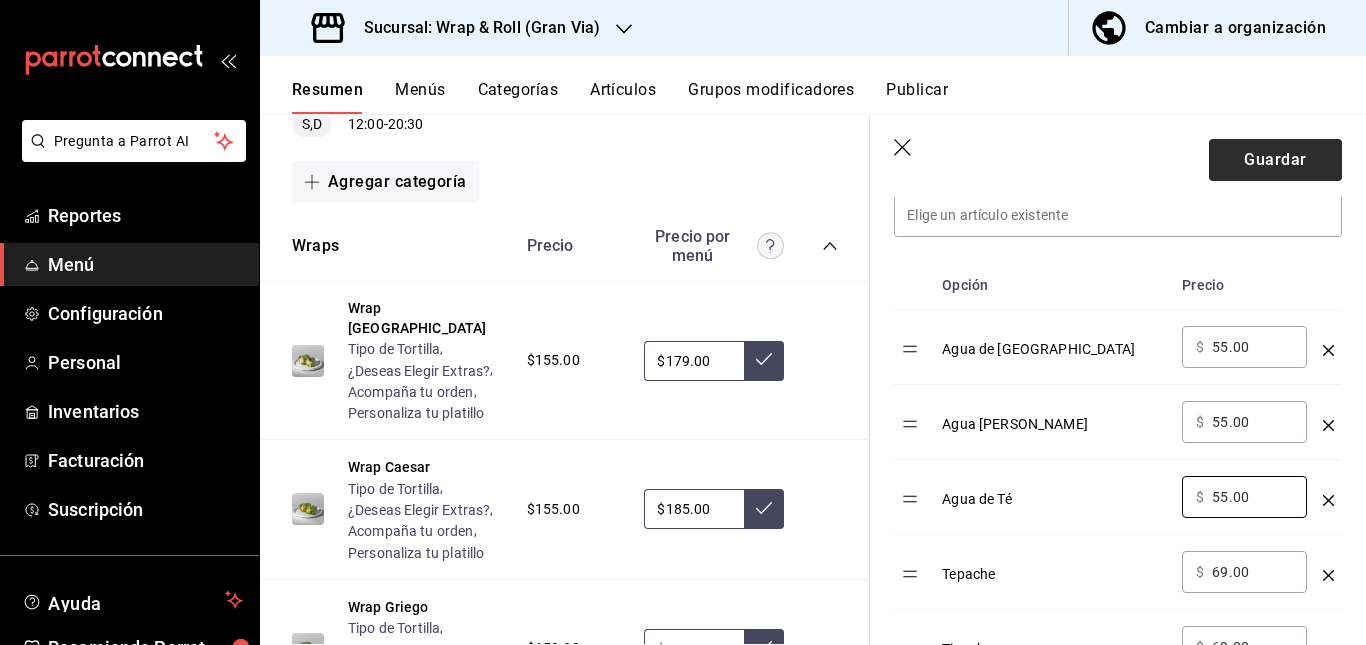 type on "55.00" 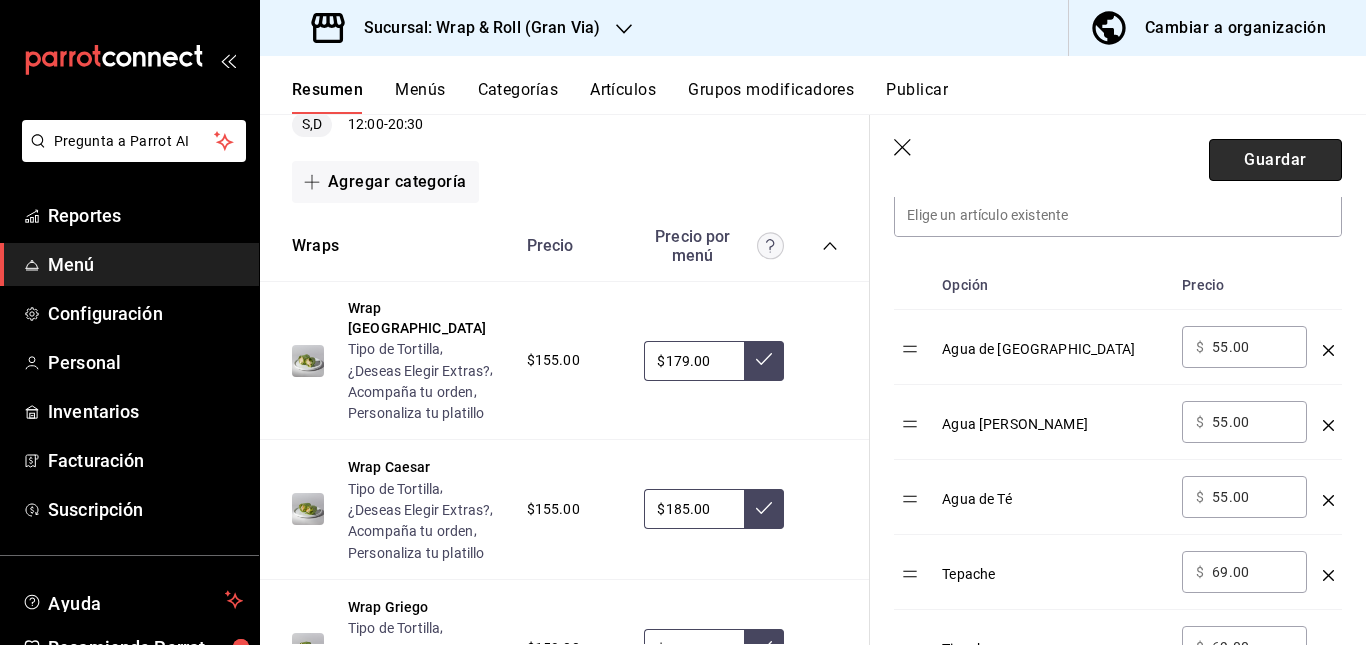 click on "Guardar" at bounding box center (1275, 160) 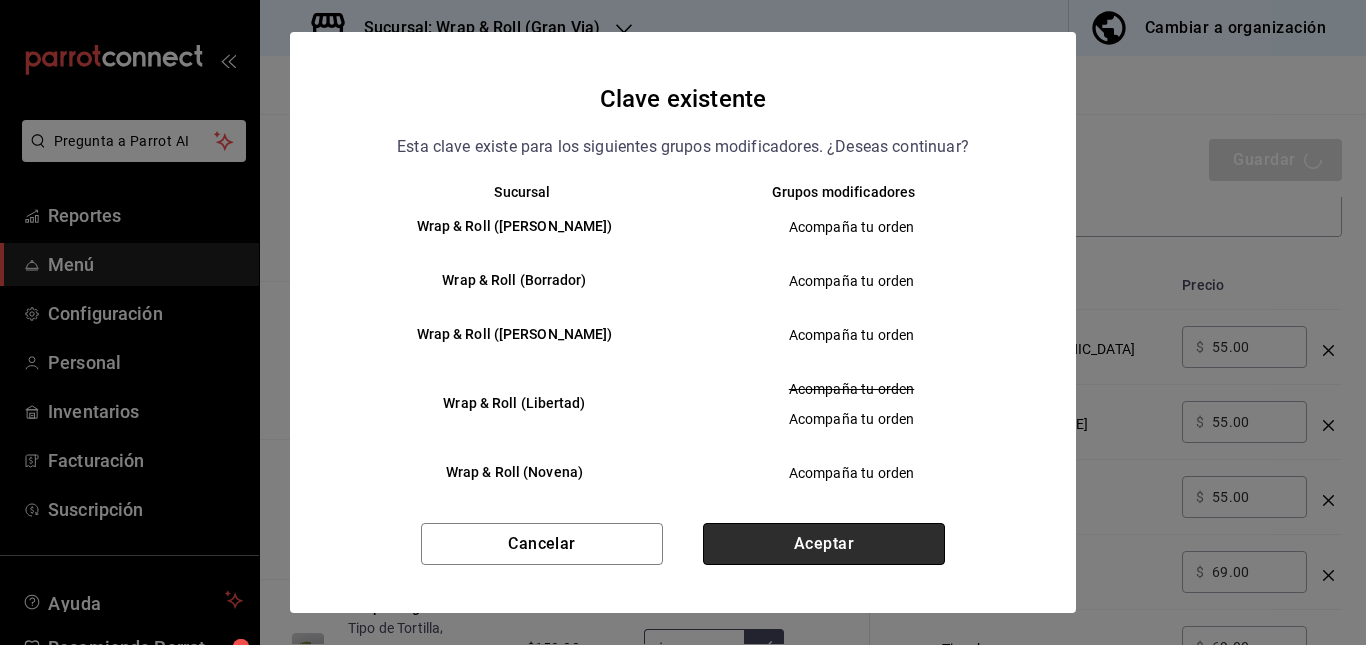 click on "Aceptar" at bounding box center (824, 544) 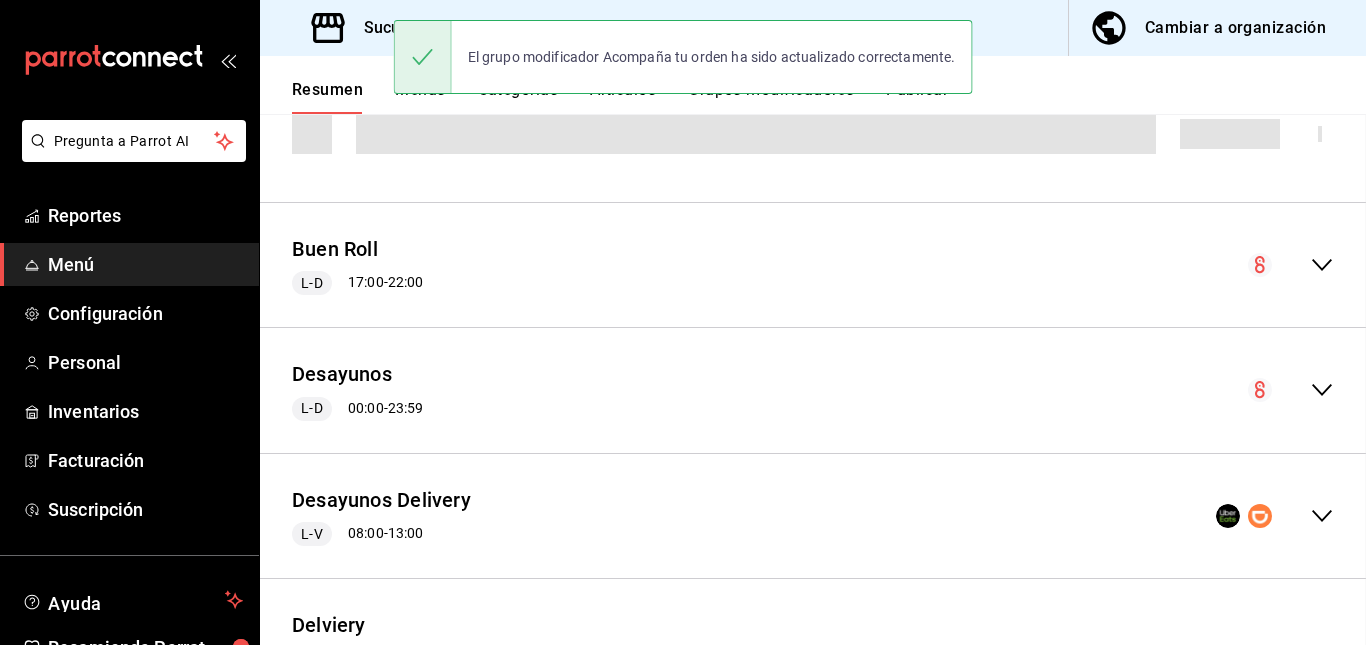 scroll, scrollTop: 0, scrollLeft: 0, axis: both 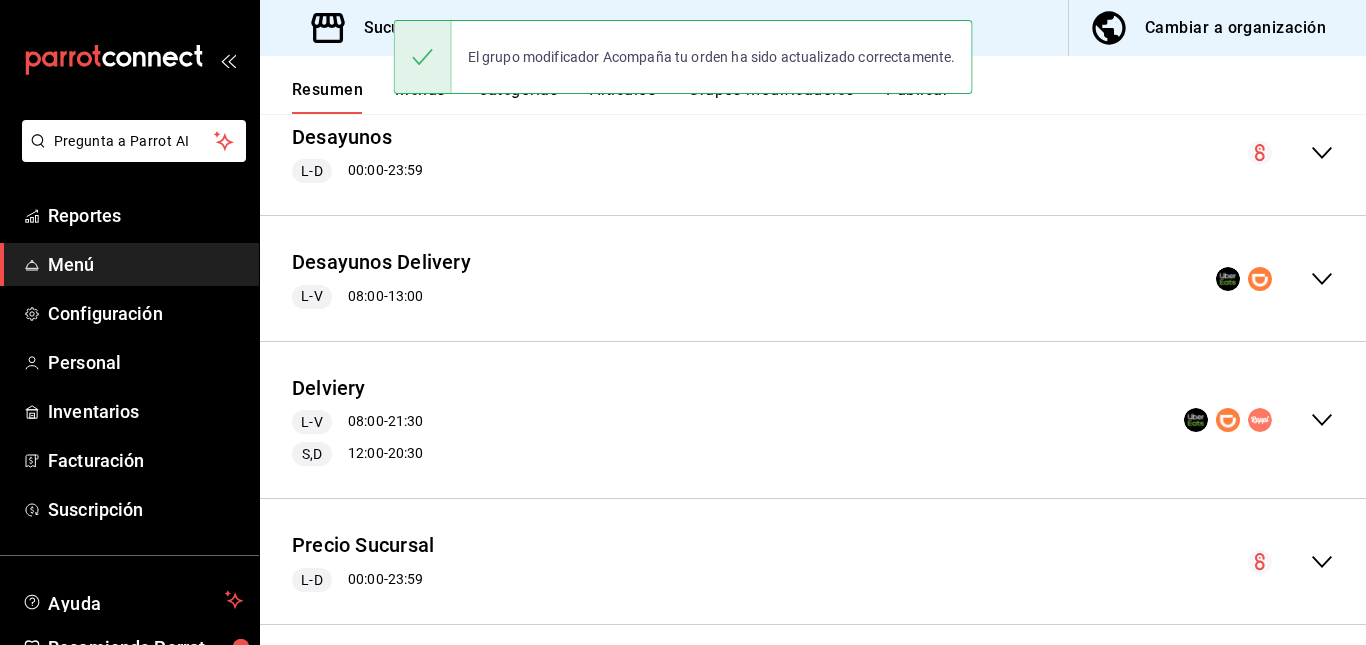 click on "Delviery L-V 08:00  -  21:30 S,D 12:00  -  20:30" at bounding box center [813, 420] 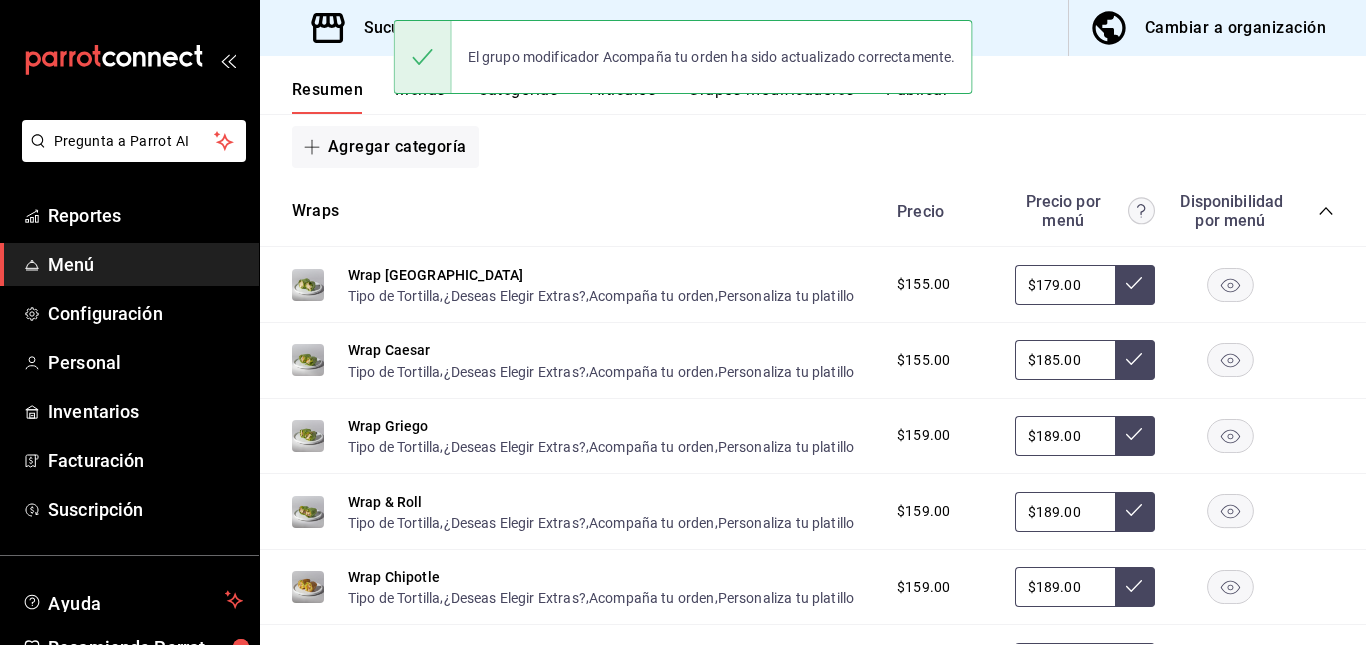 scroll, scrollTop: 1138, scrollLeft: 0, axis: vertical 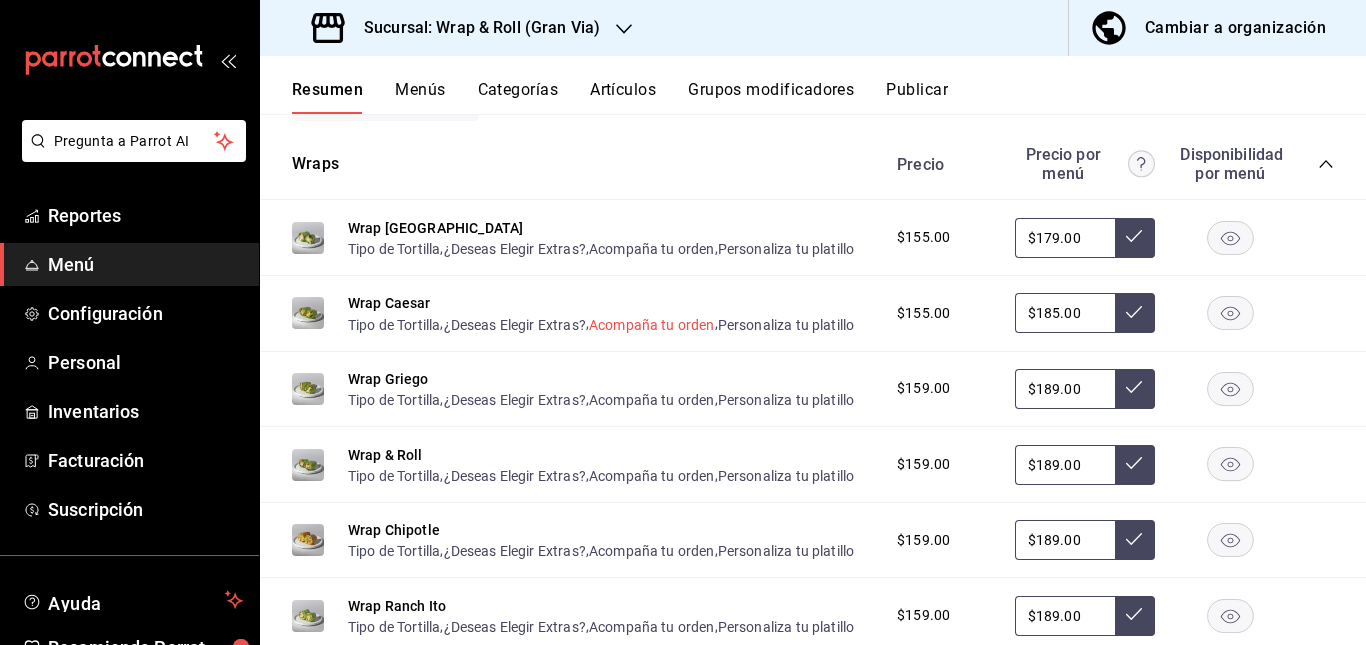 click on "Acompaña tu orden" at bounding box center [652, 325] 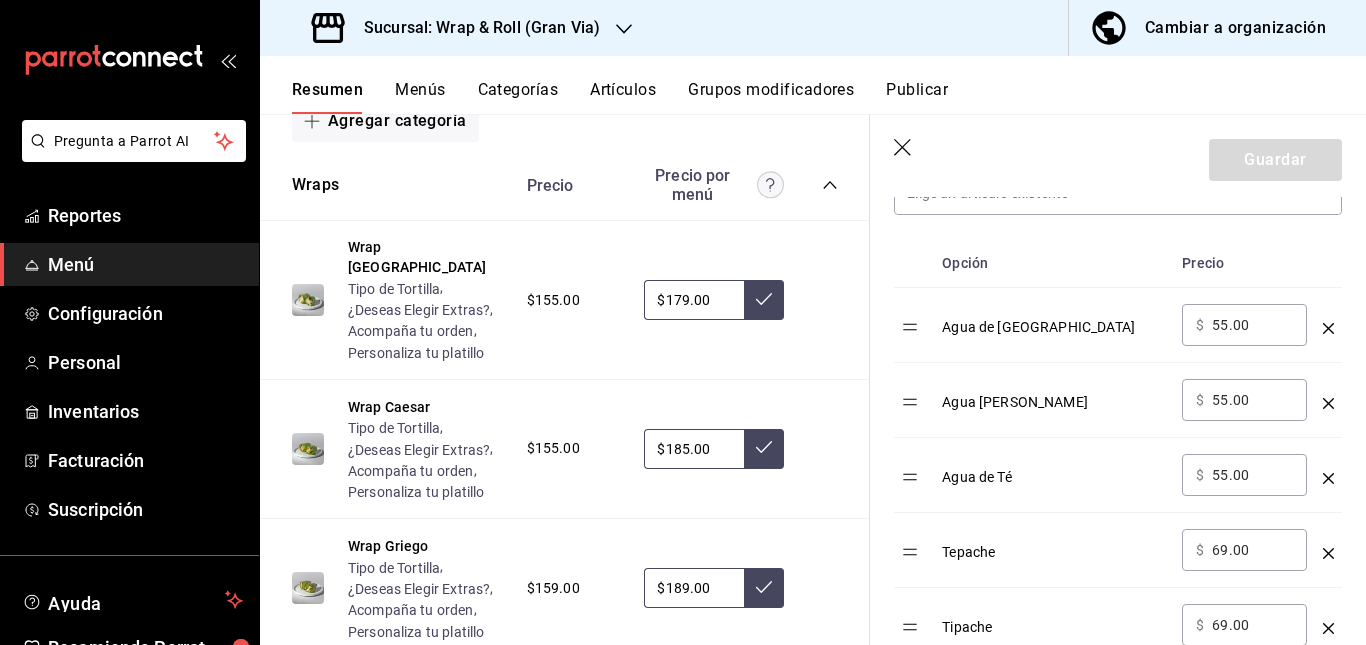 scroll, scrollTop: 618, scrollLeft: 0, axis: vertical 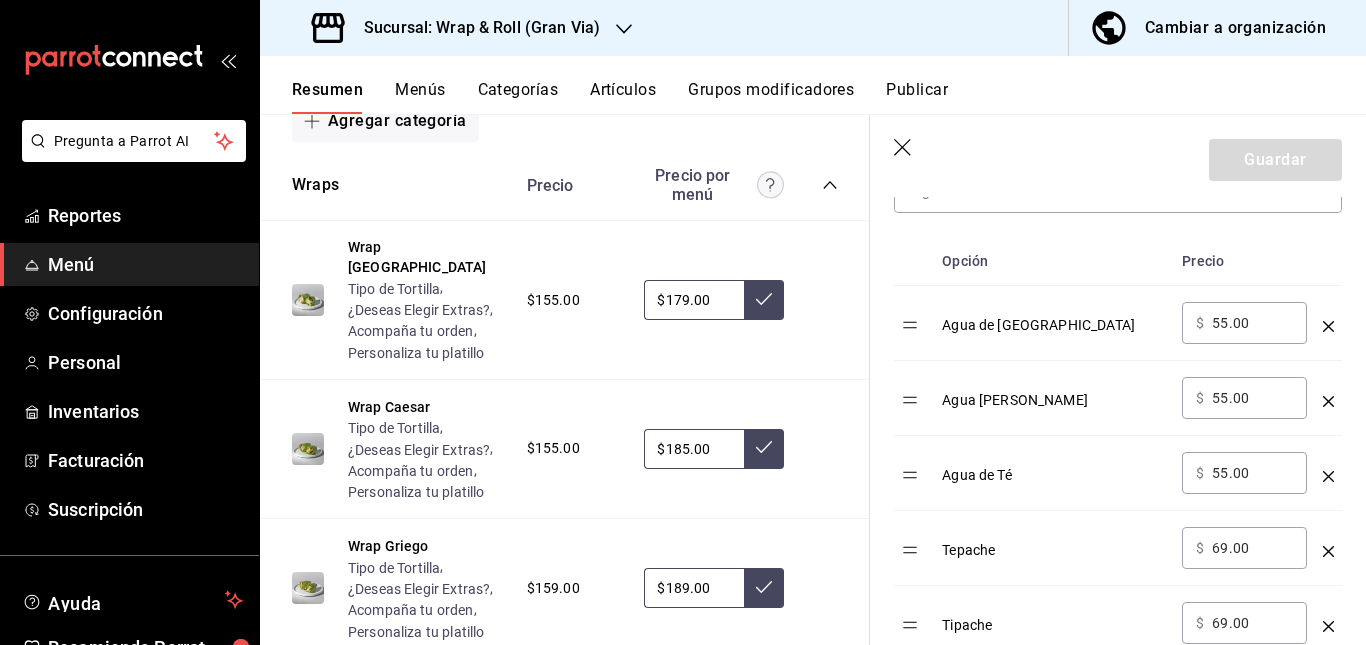 click 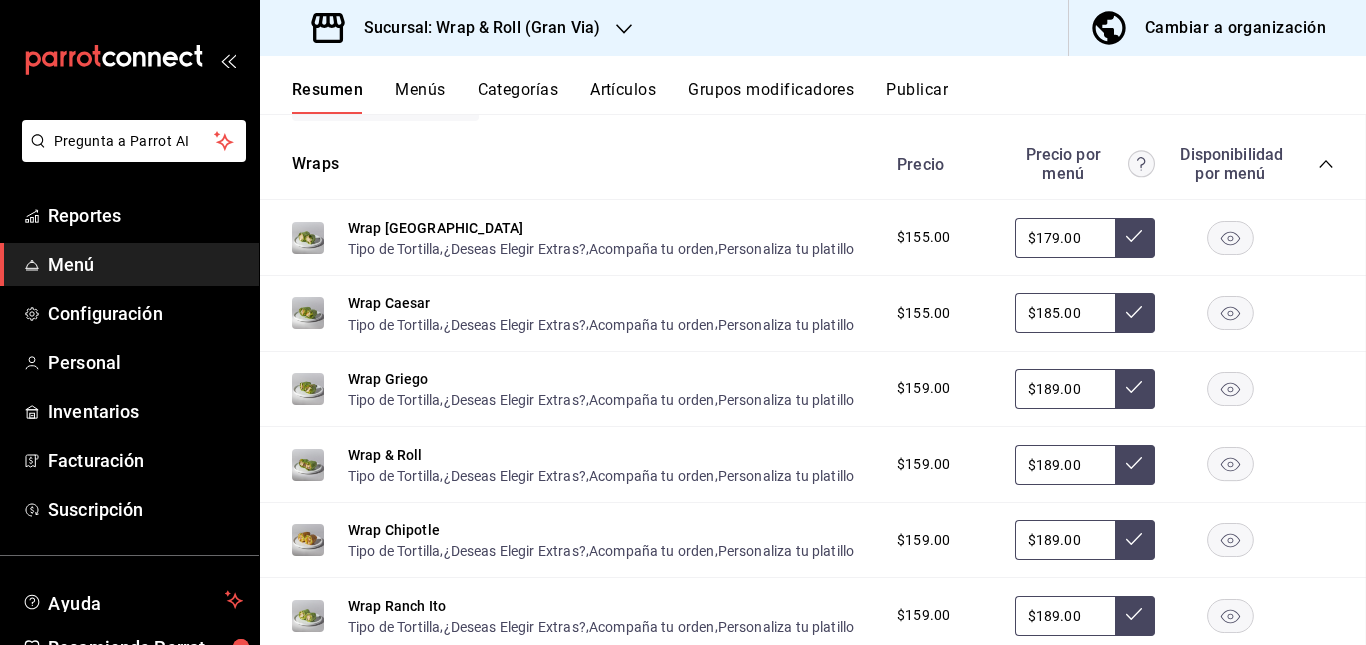 scroll, scrollTop: 0, scrollLeft: 0, axis: both 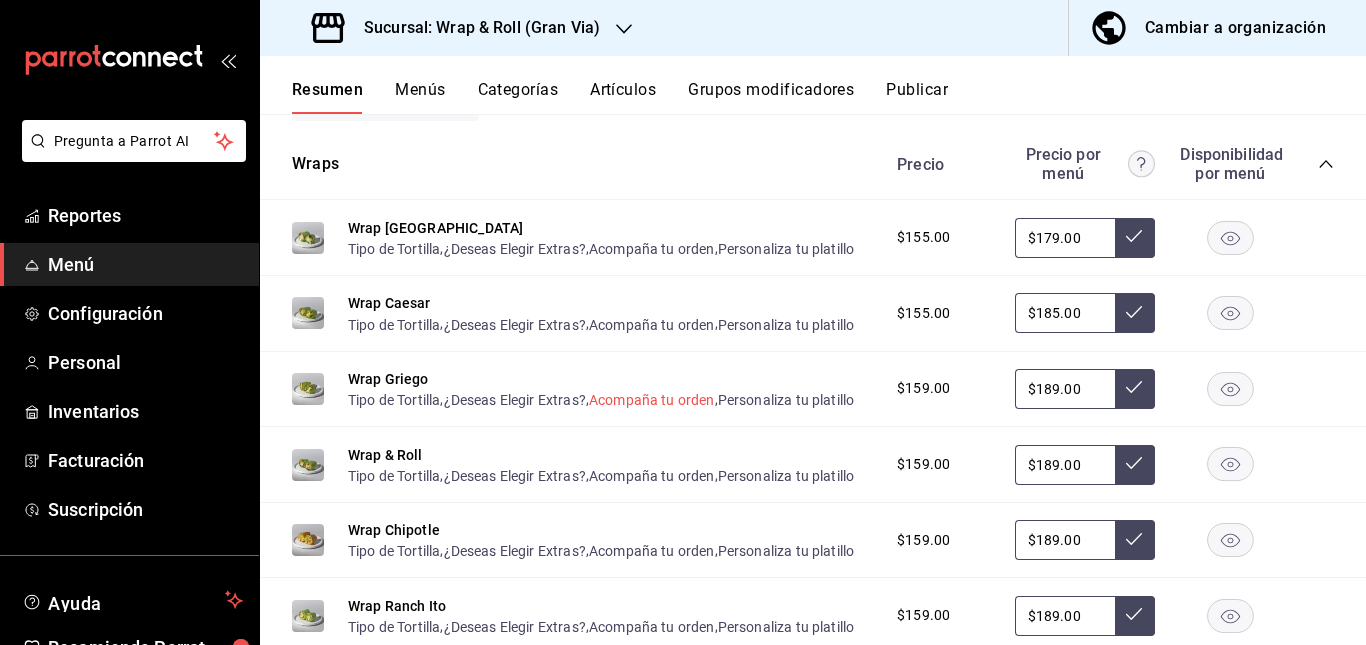 click on "Acompaña tu orden" at bounding box center [652, 400] 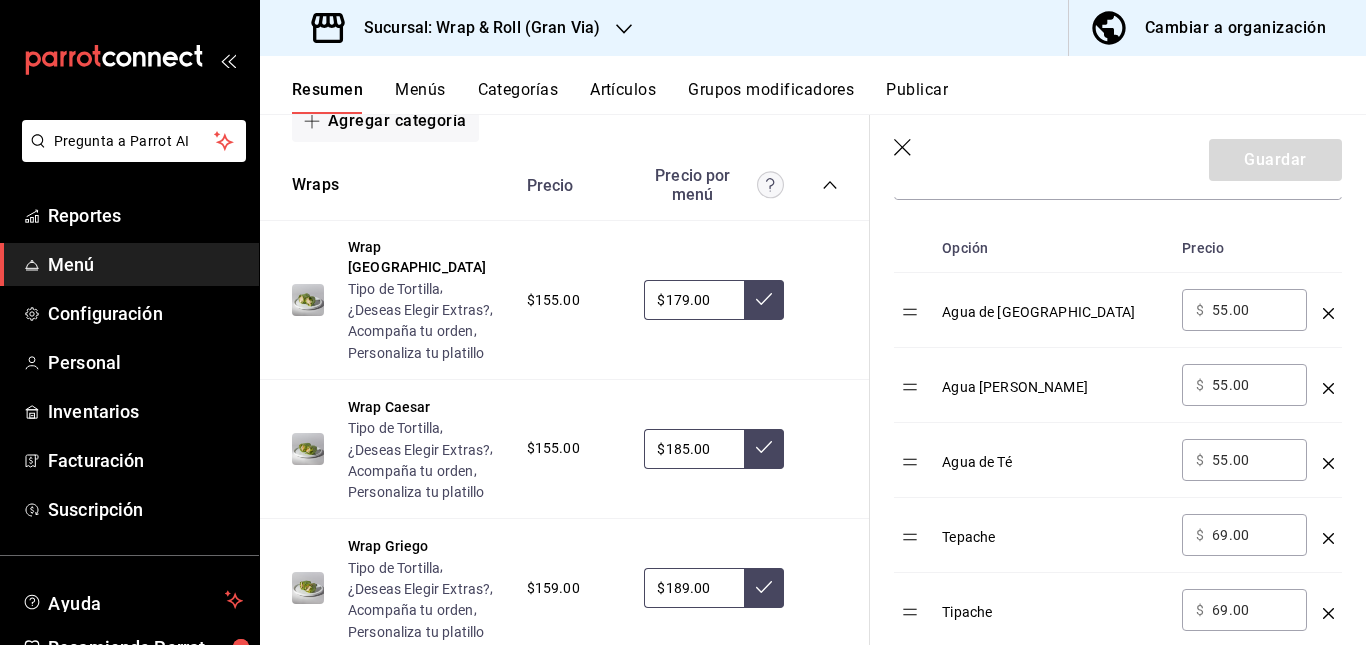 scroll, scrollTop: 632, scrollLeft: 0, axis: vertical 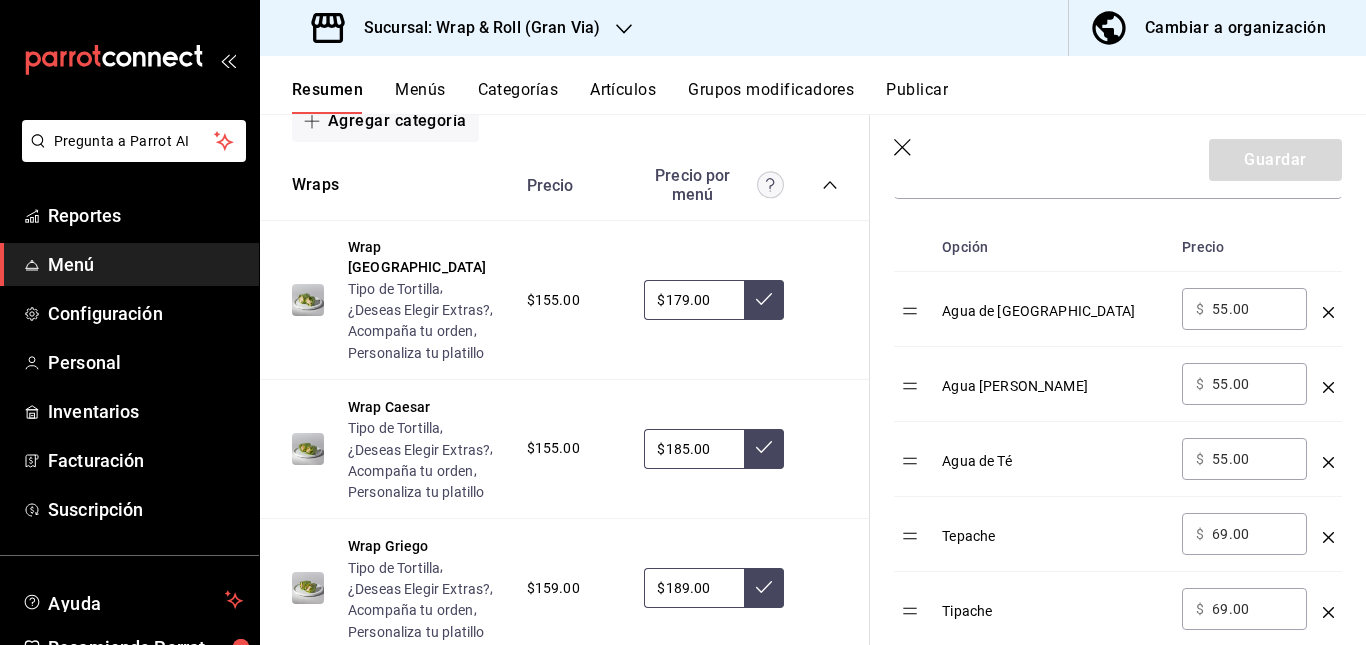 click 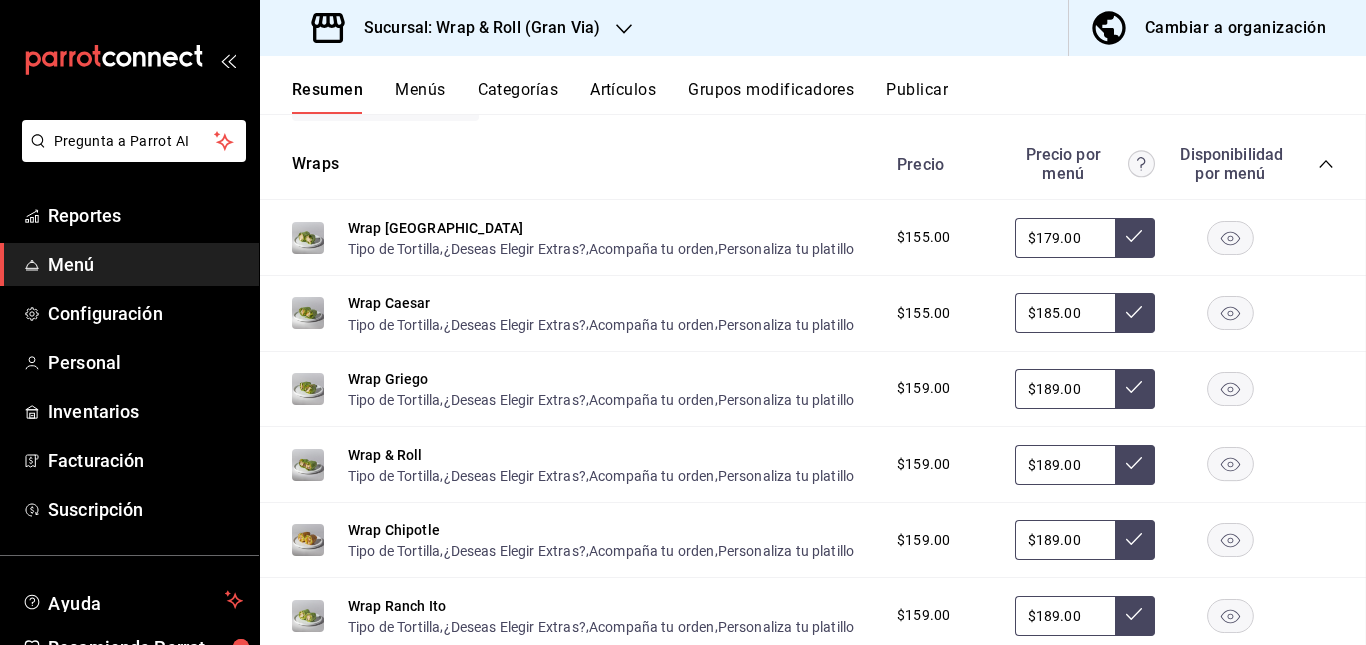 scroll, scrollTop: 0, scrollLeft: 0, axis: both 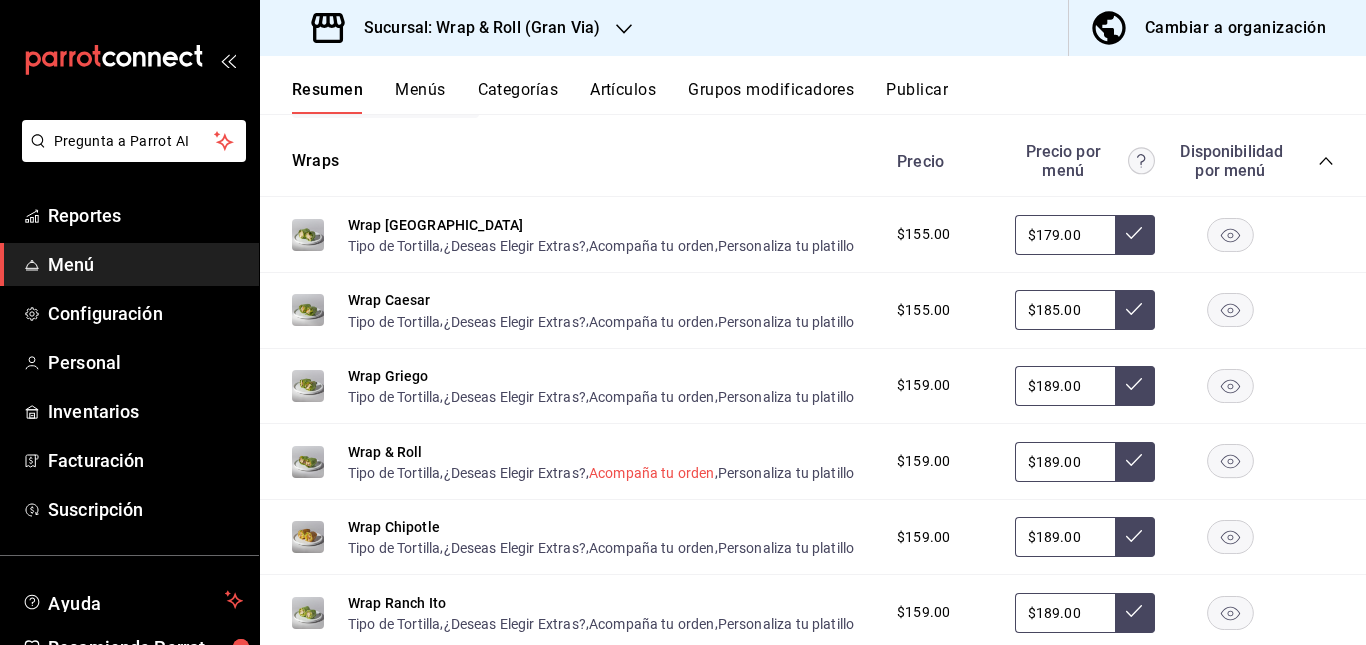 click on "Acompaña tu orden" at bounding box center (652, 473) 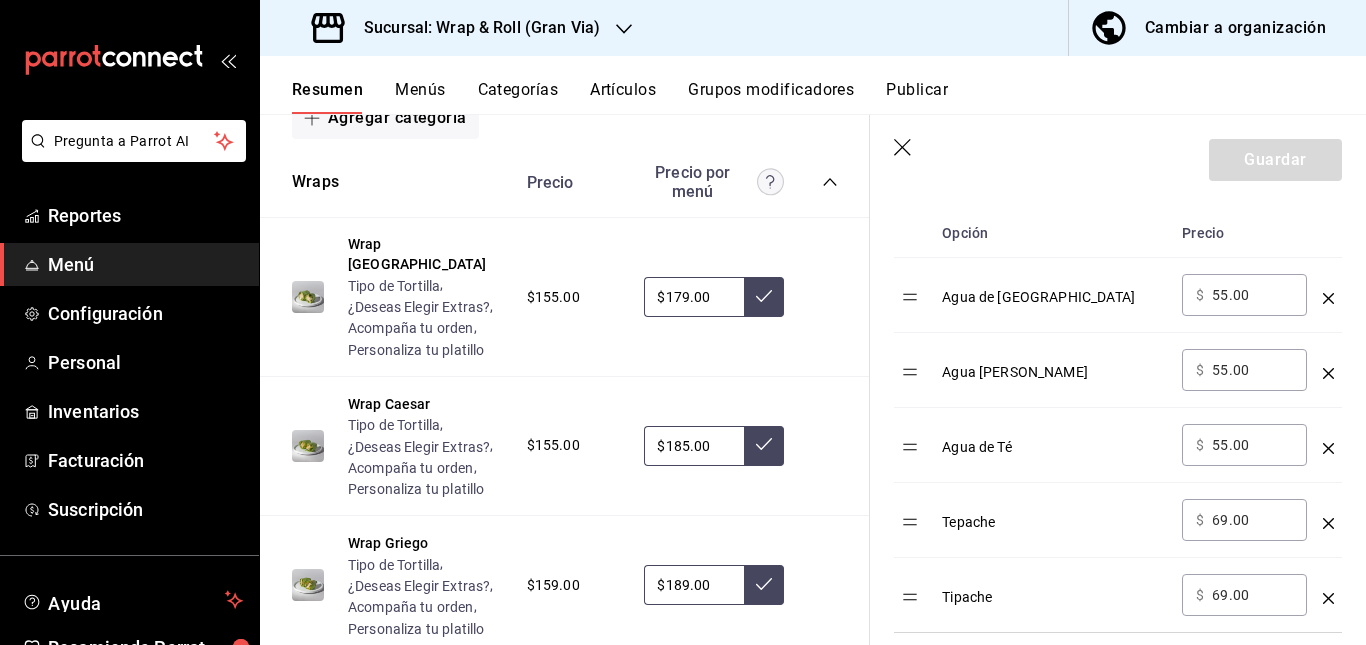 scroll, scrollTop: 647, scrollLeft: 0, axis: vertical 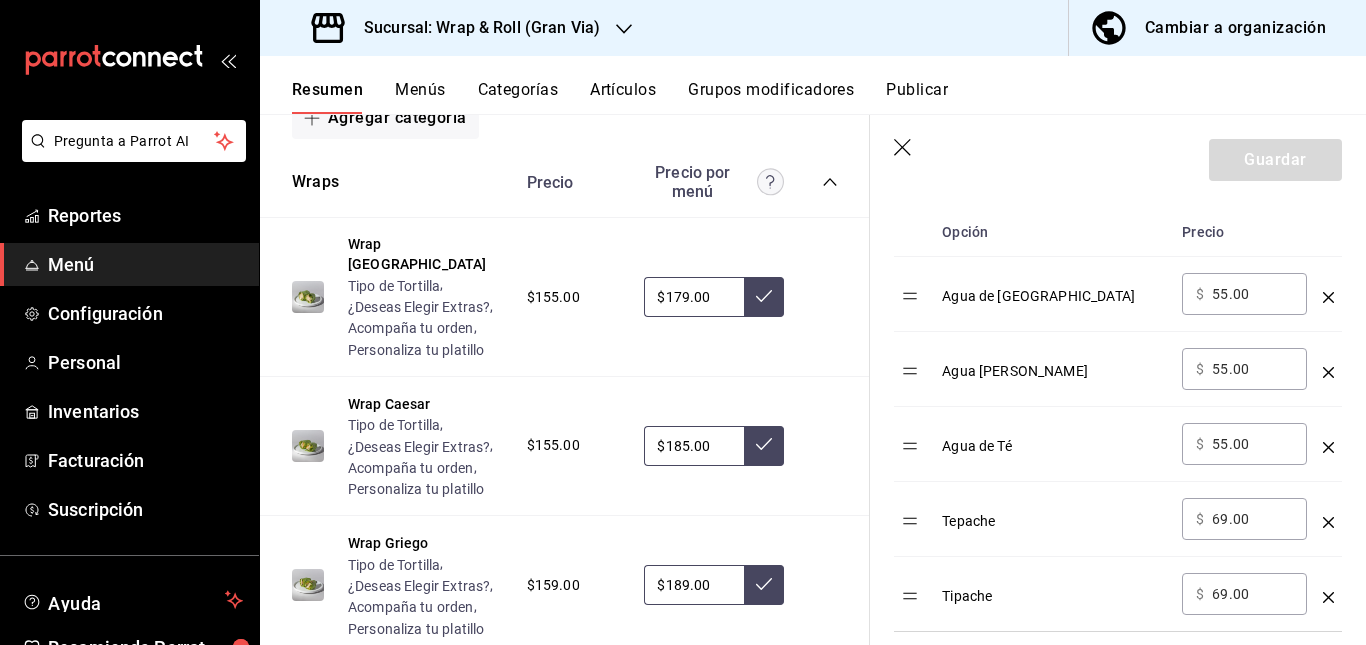 click 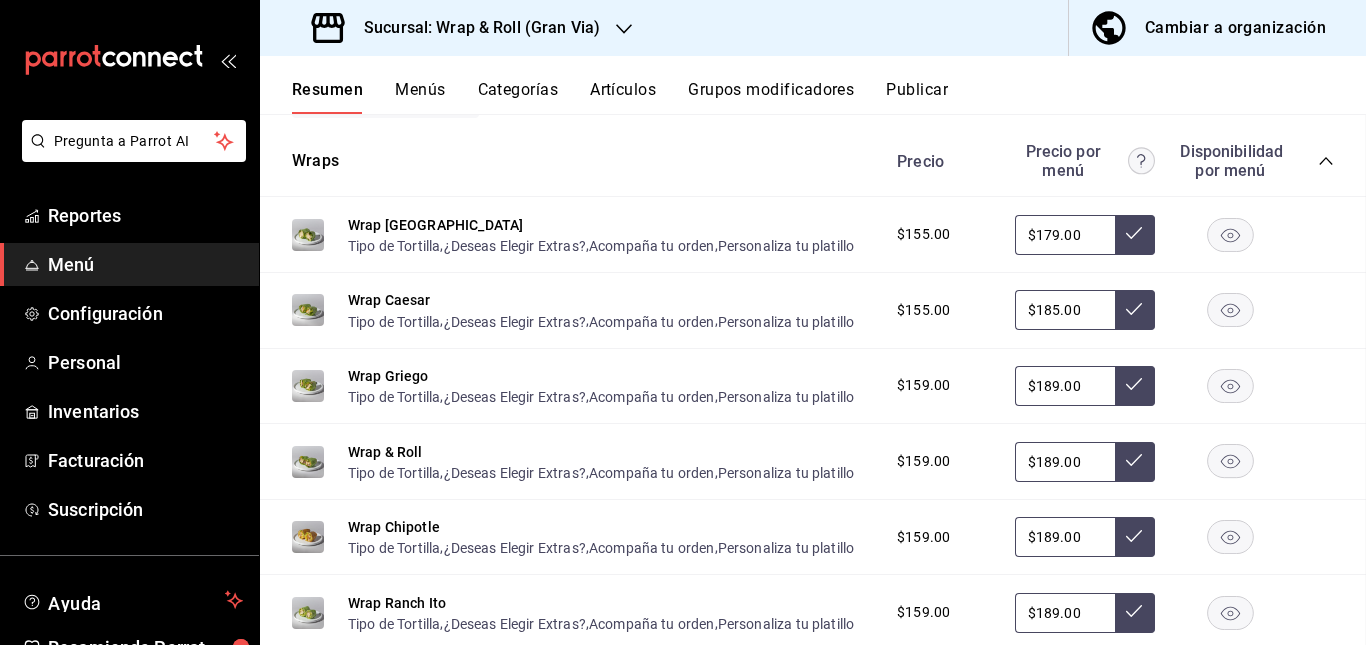 scroll, scrollTop: 0, scrollLeft: 0, axis: both 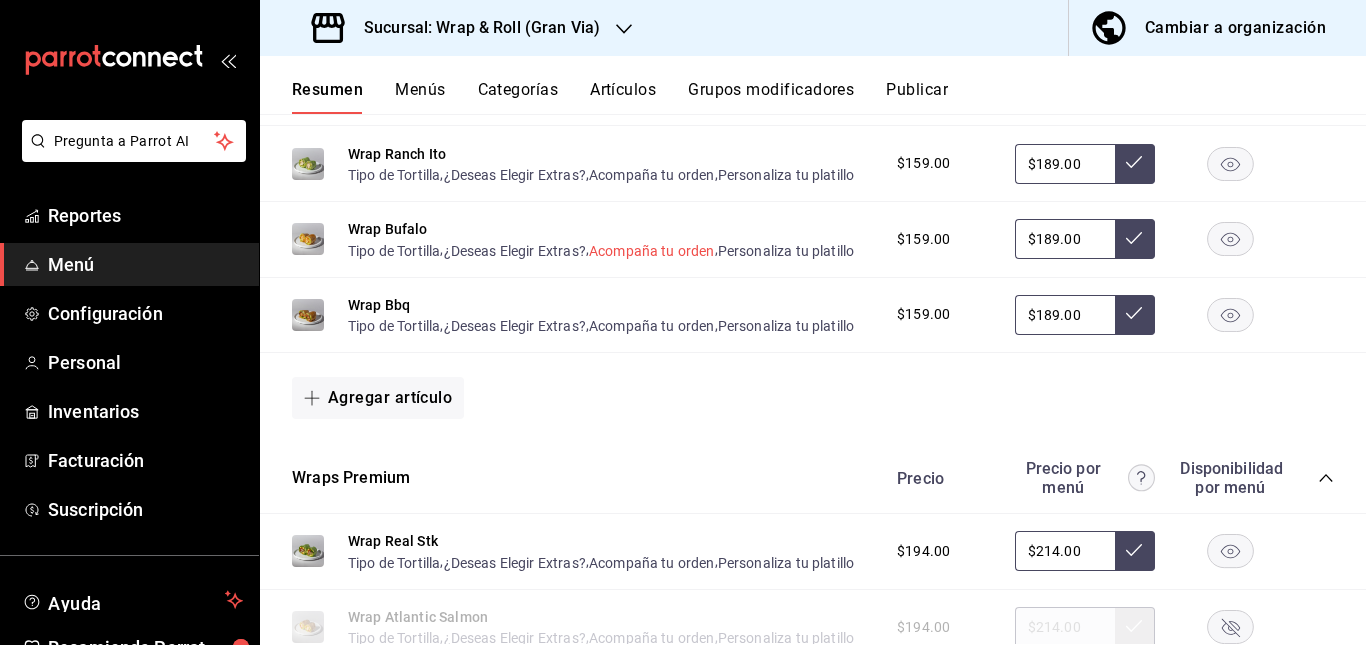 click on "Acompaña tu orden" at bounding box center [652, 251] 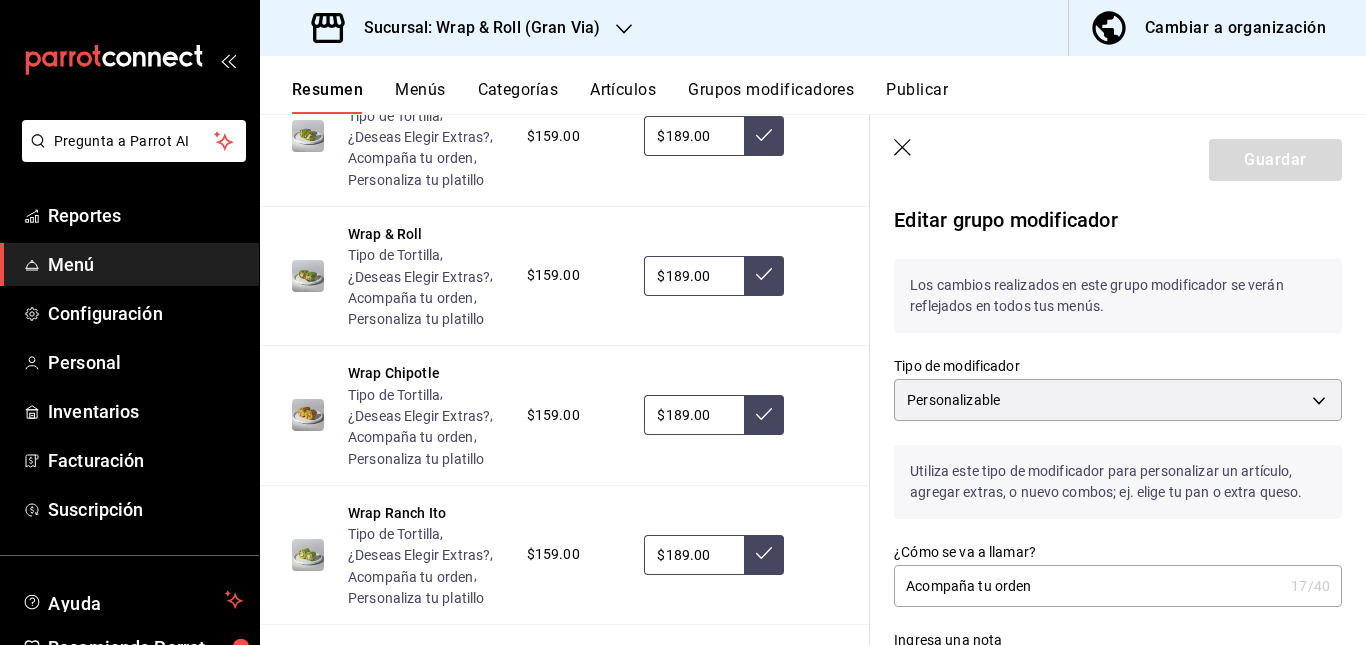 scroll, scrollTop: 1505, scrollLeft: 0, axis: vertical 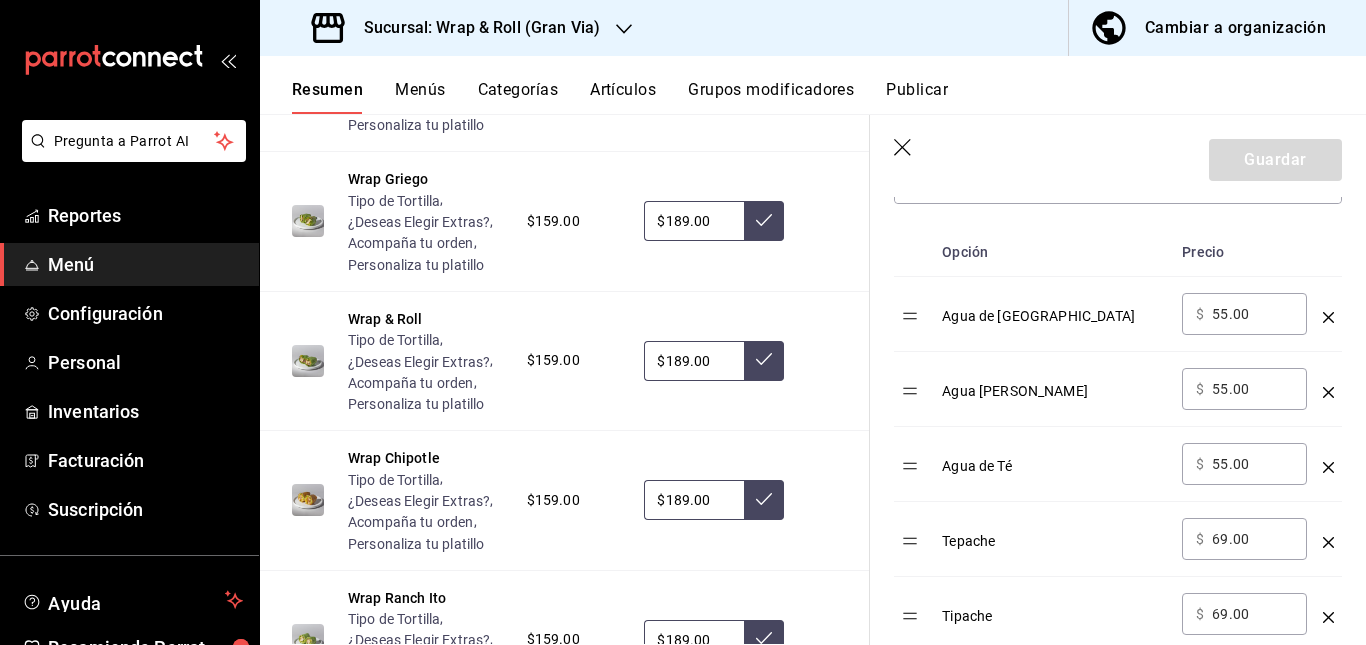 click on "Guardar" at bounding box center [1118, 156] 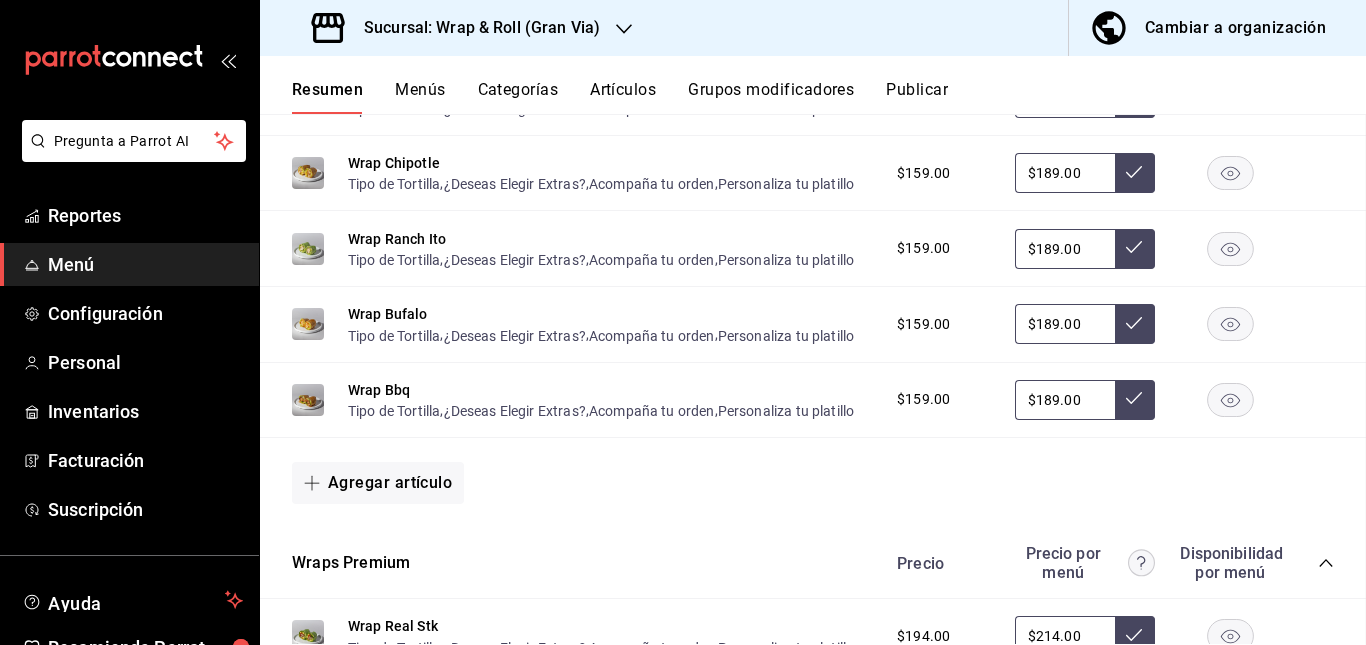 scroll, scrollTop: 0, scrollLeft: 0, axis: both 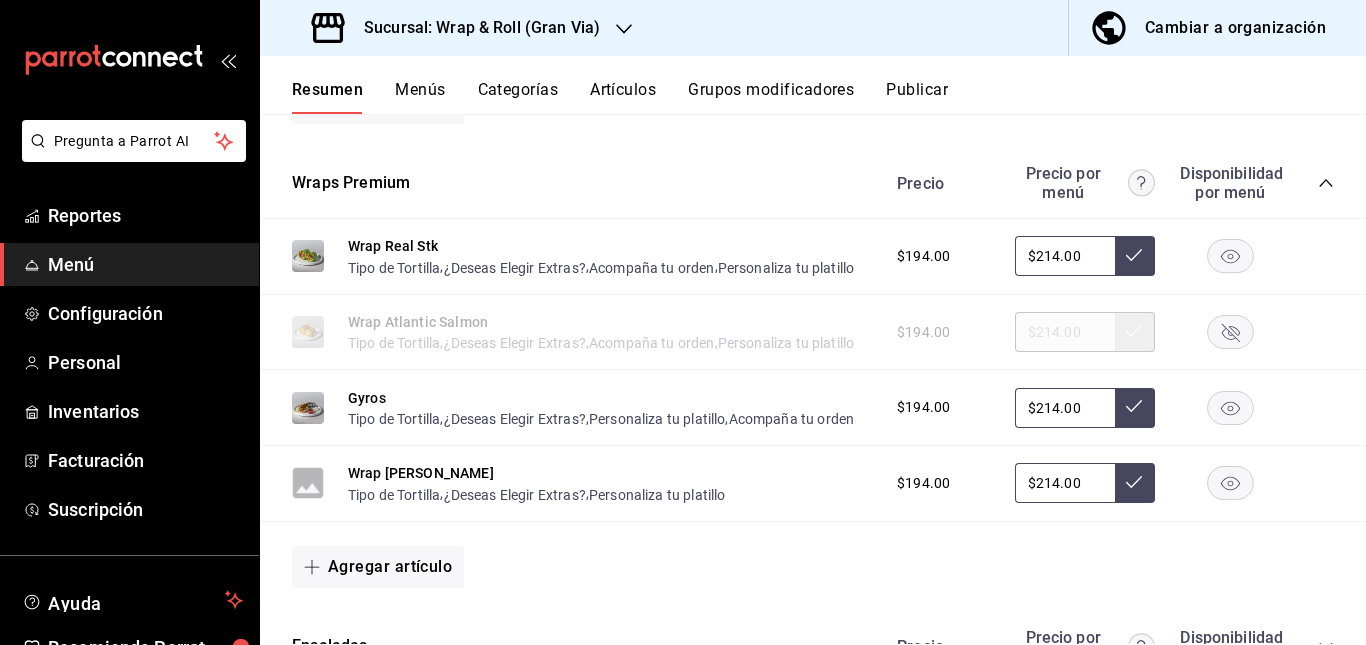 click on "Acompaña tu orden" at bounding box center (652, 31) 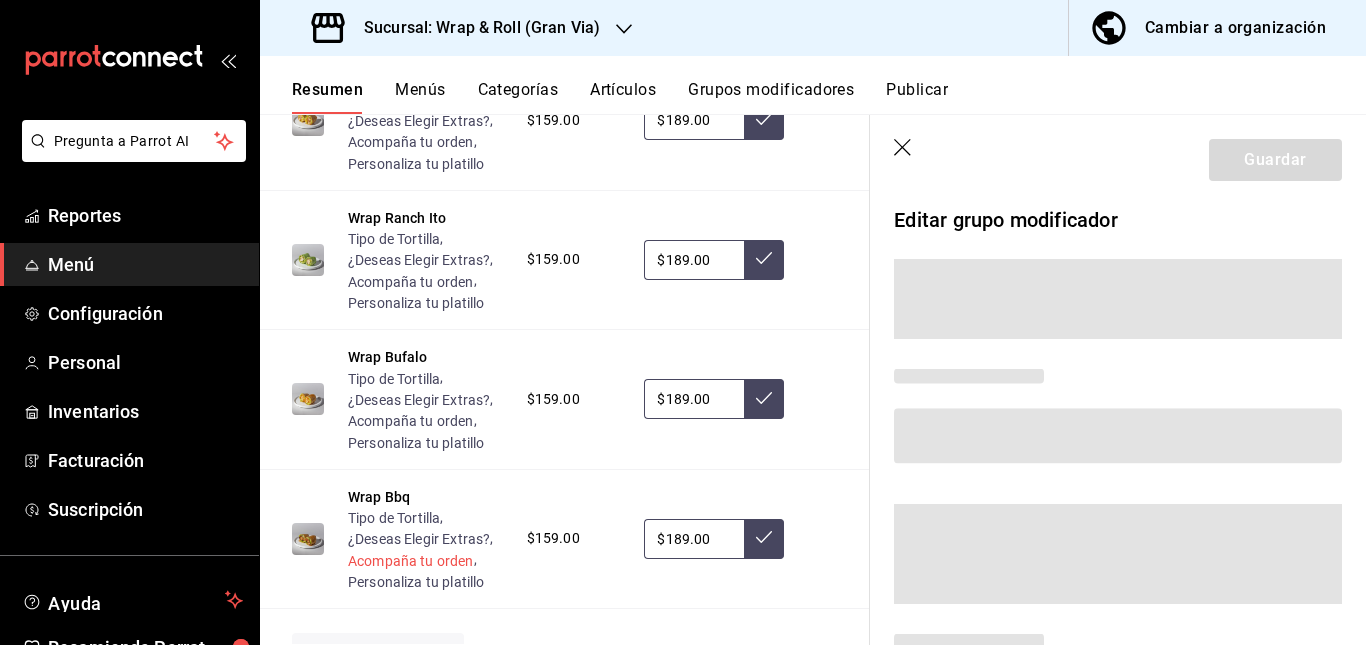 scroll, scrollTop: 1736, scrollLeft: 0, axis: vertical 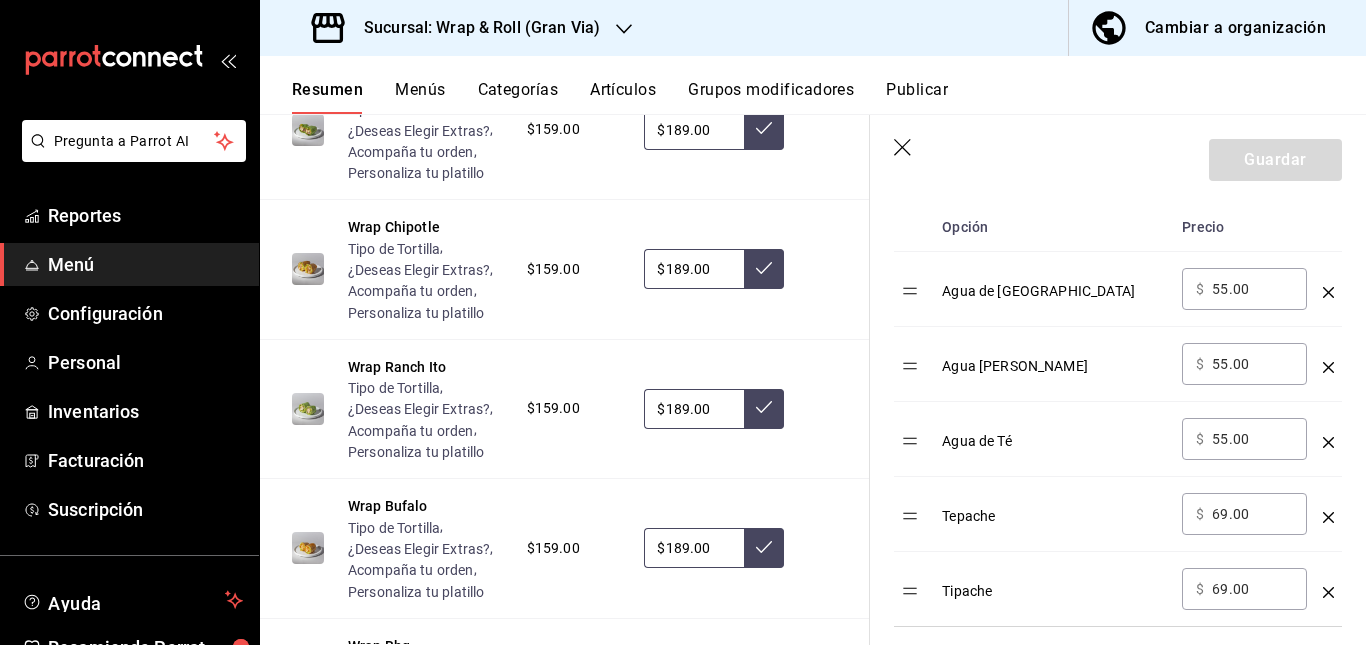 click 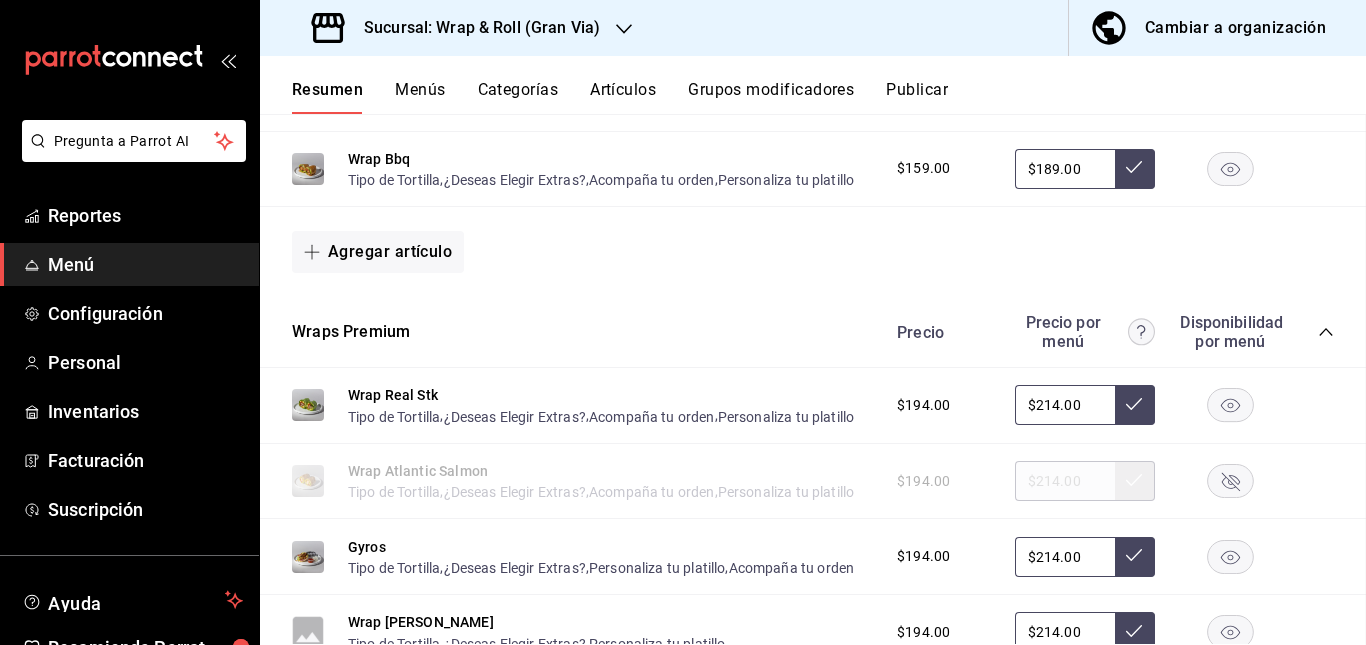 scroll, scrollTop: 0, scrollLeft: 0, axis: both 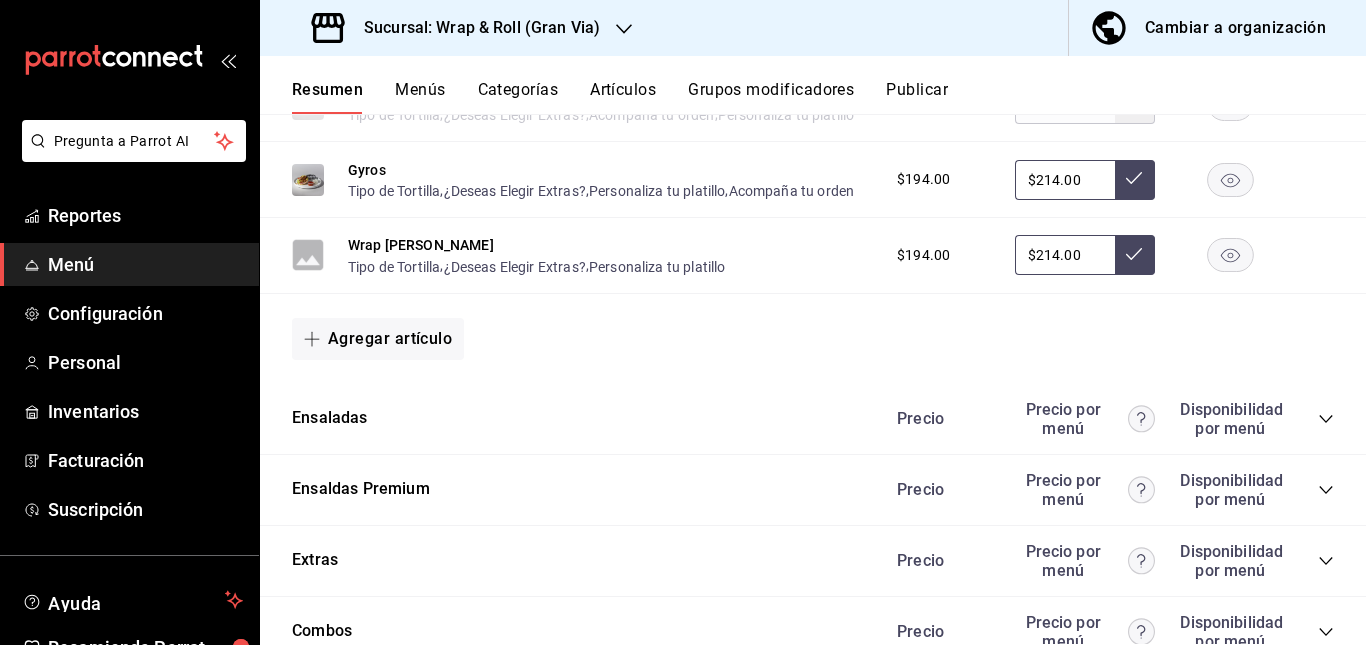 click on "Gyros Tipo de Tortilla ,  ¿Deseas Elegir Extras? ,  Personaliza tu platillo ,  Acompaña tu orden $194.00 $214.00" at bounding box center (813, 180) 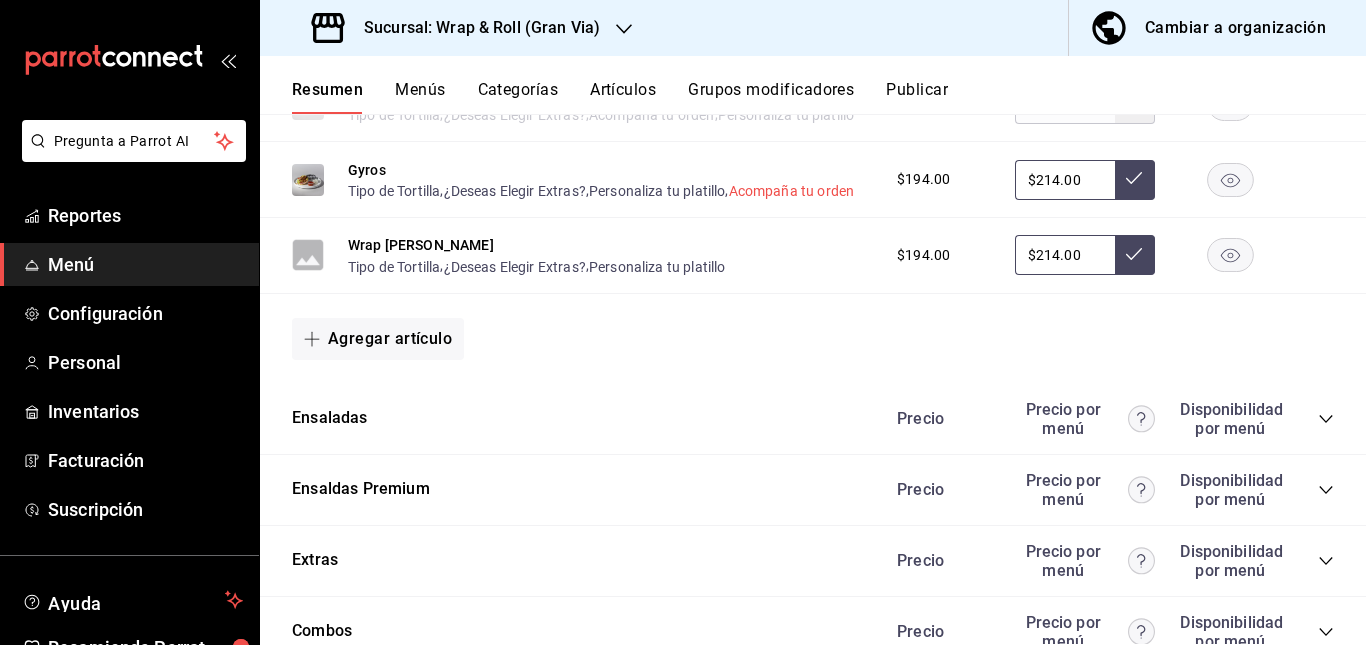 click on "Acompaña tu orden" at bounding box center (792, 191) 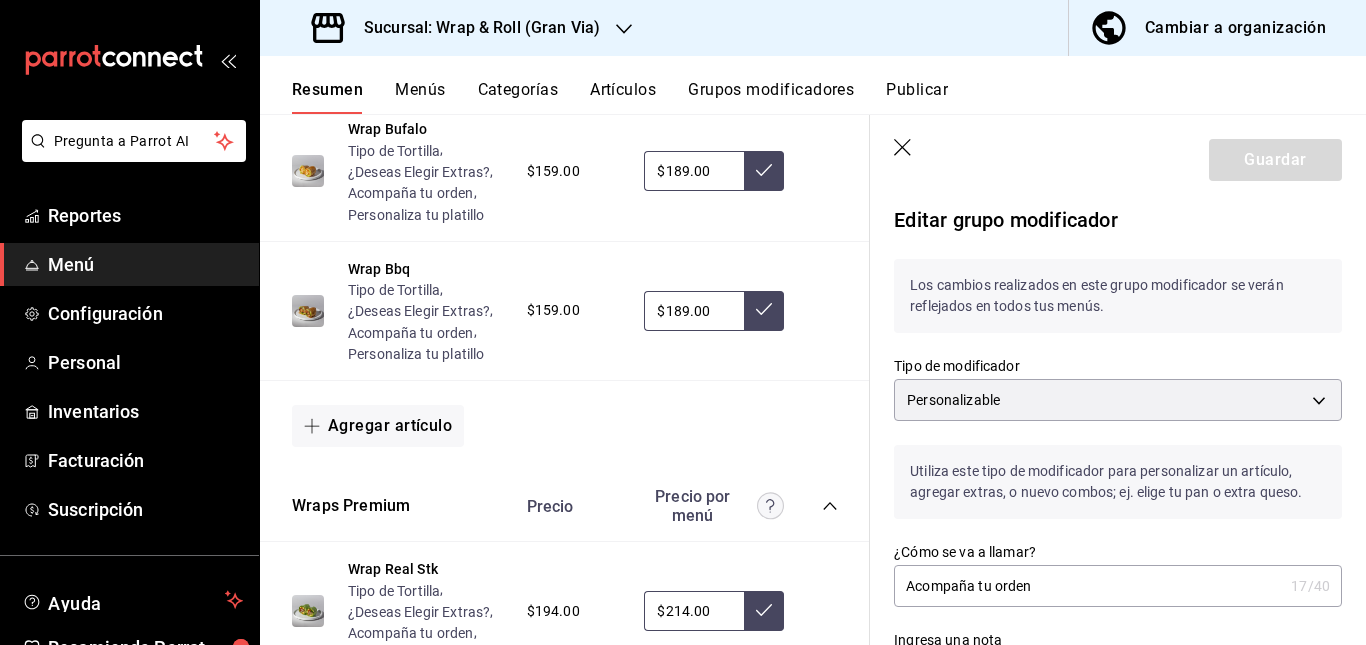 scroll, scrollTop: 1943, scrollLeft: 0, axis: vertical 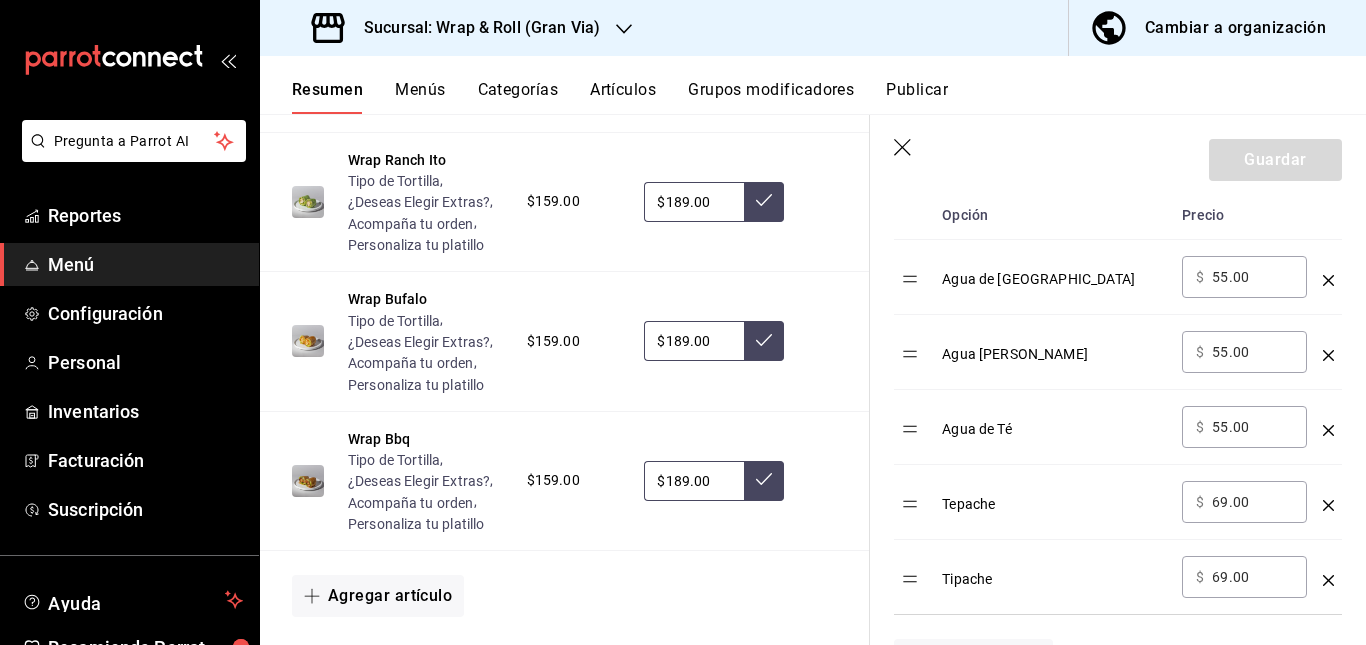 click 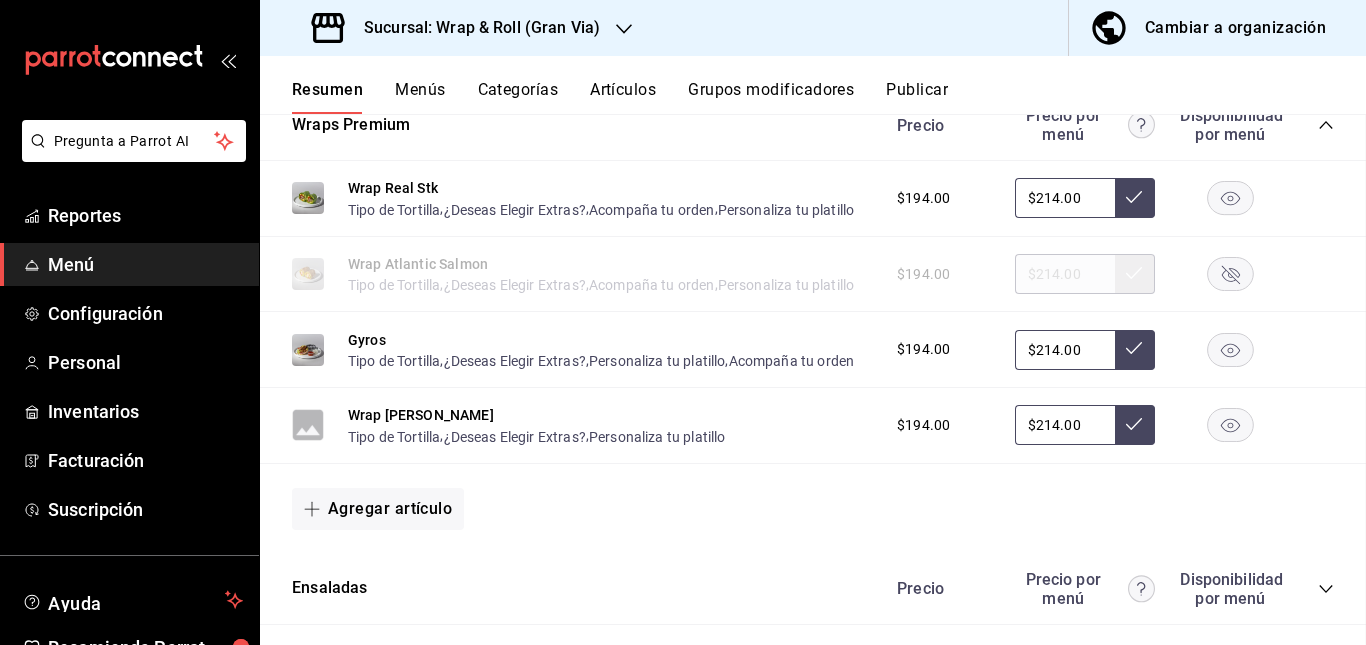 scroll, scrollTop: 0, scrollLeft: 0, axis: both 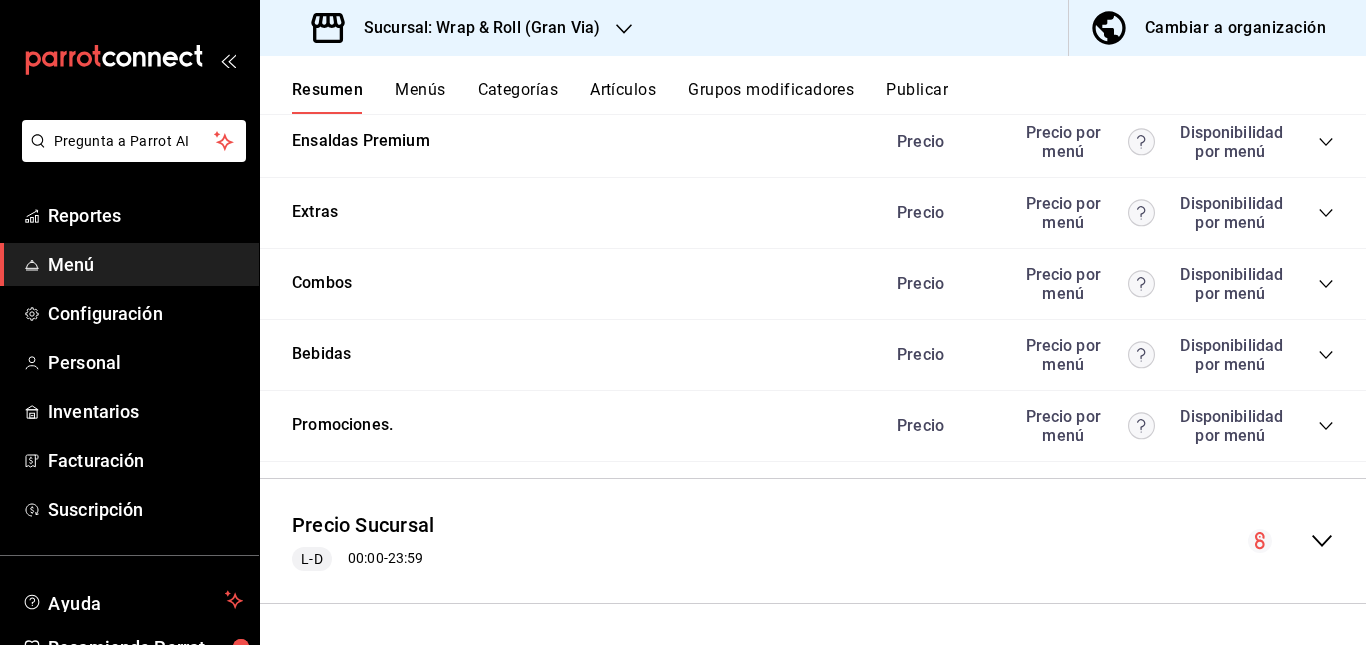 click 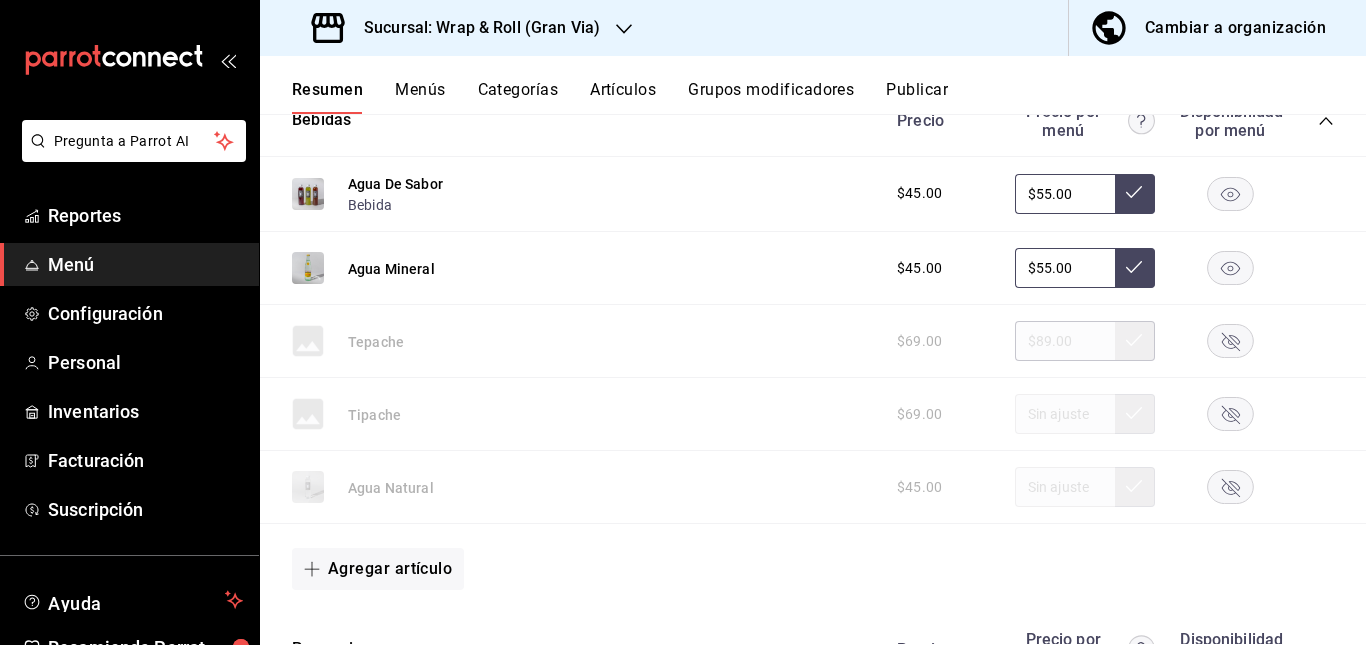 click 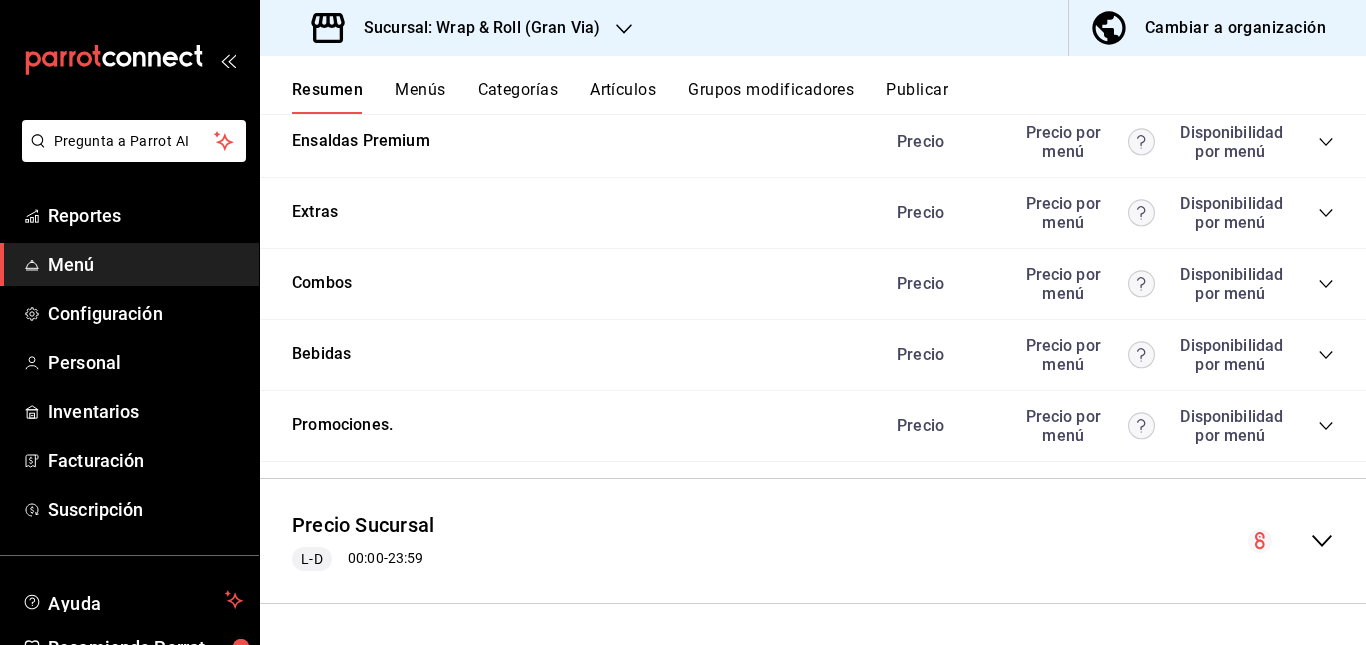 click 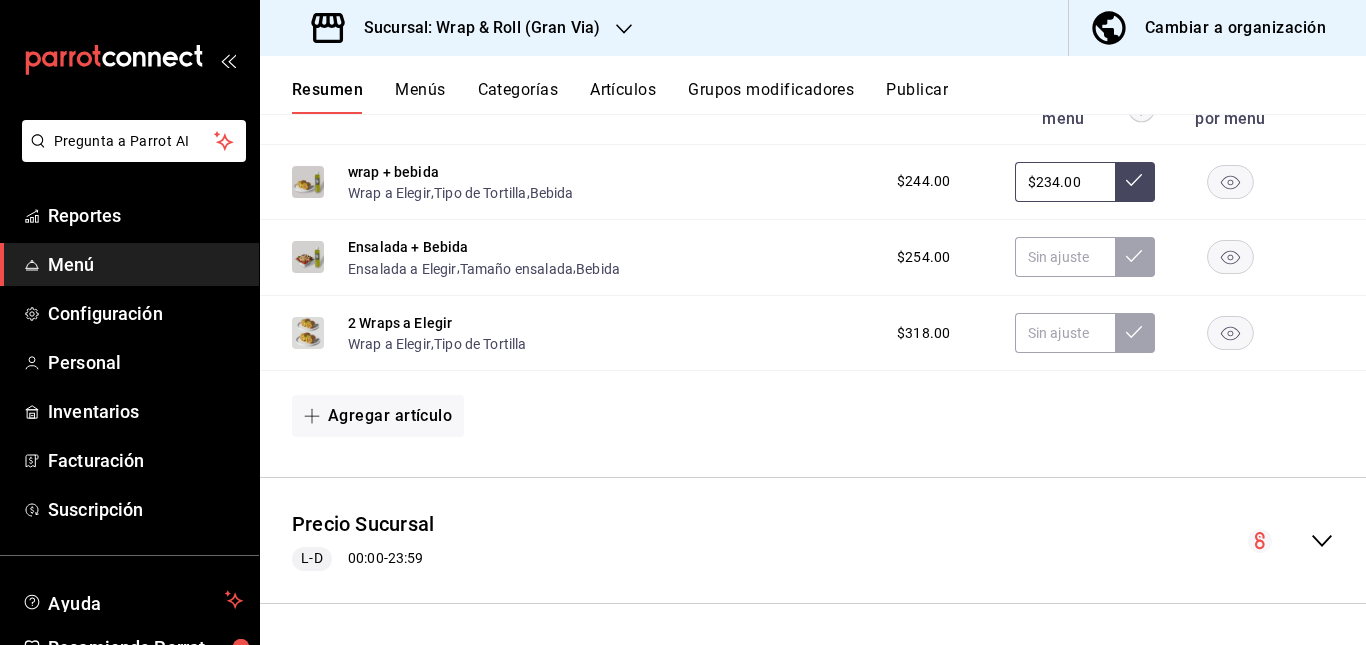 scroll, scrollTop: 2886, scrollLeft: 0, axis: vertical 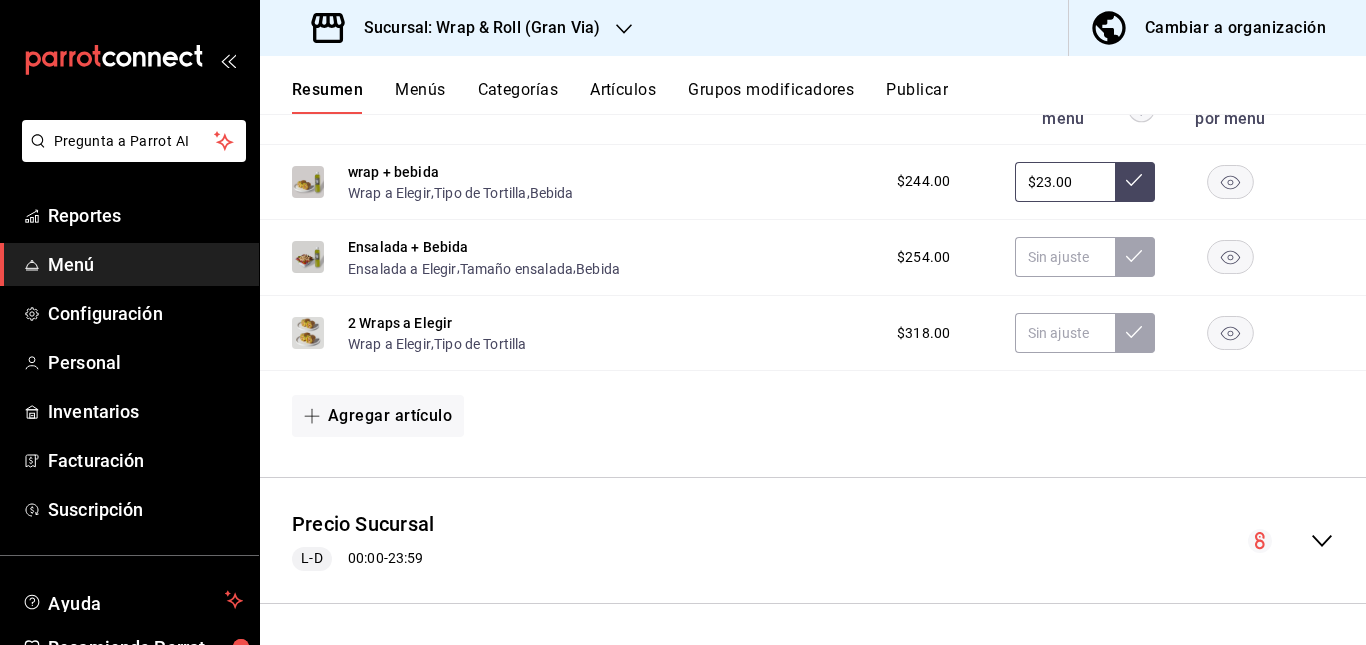 type on "$2.00" 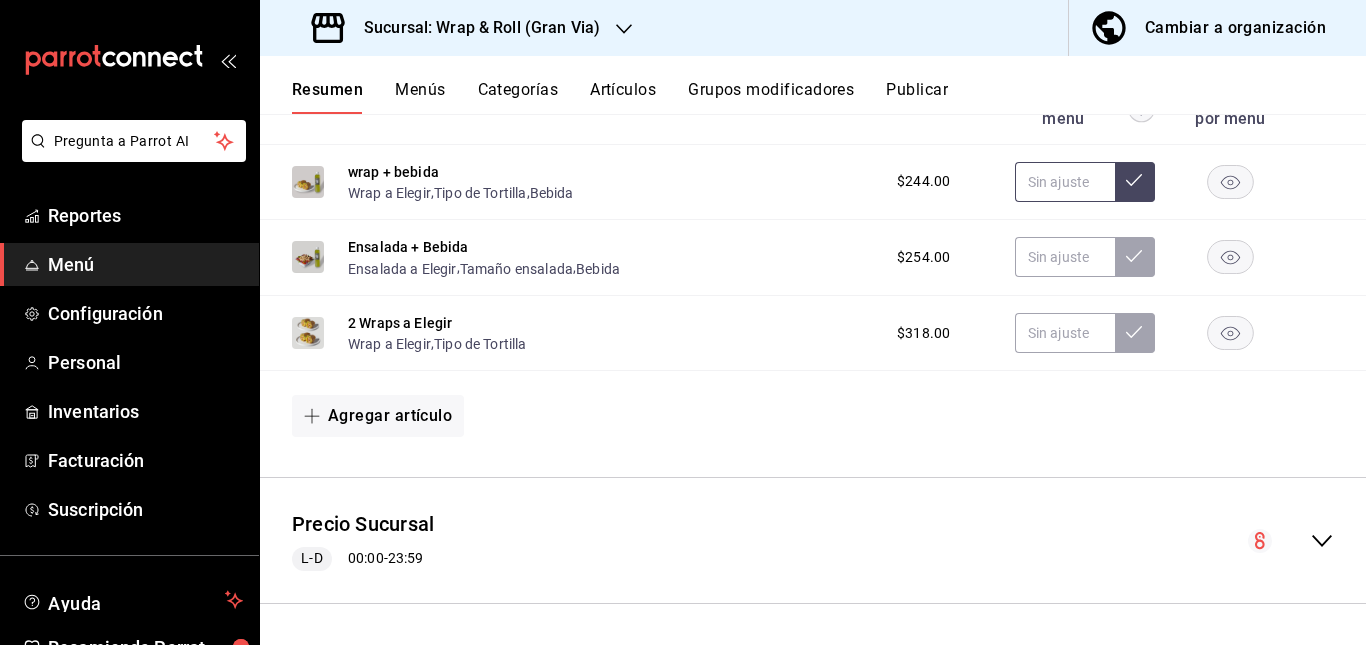 type 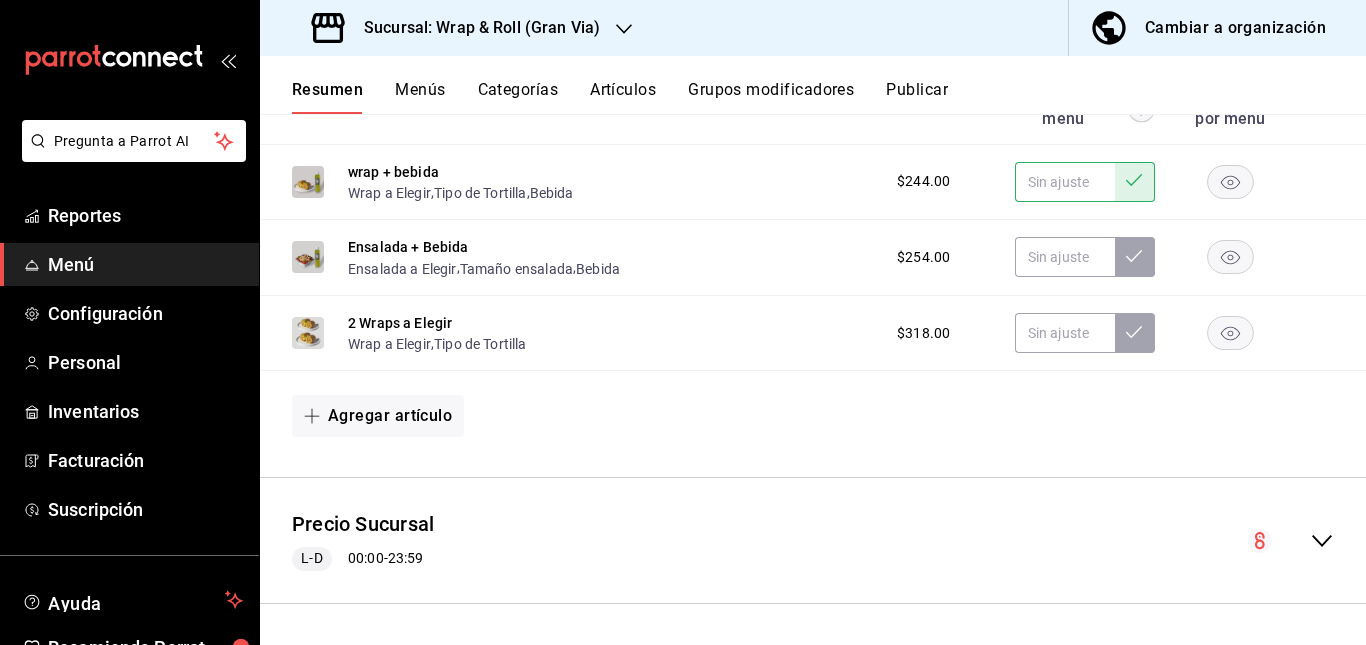 scroll, scrollTop: 3012, scrollLeft: 0, axis: vertical 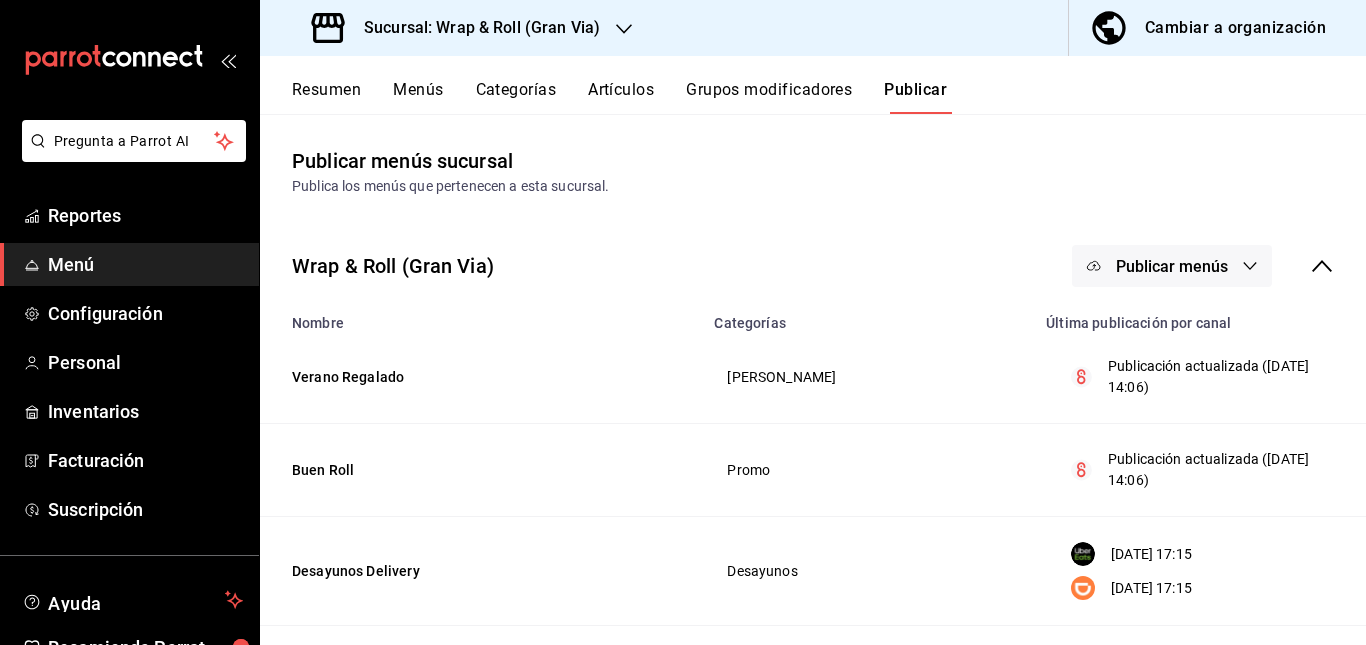 click on "Publicar menús" at bounding box center [1172, 266] 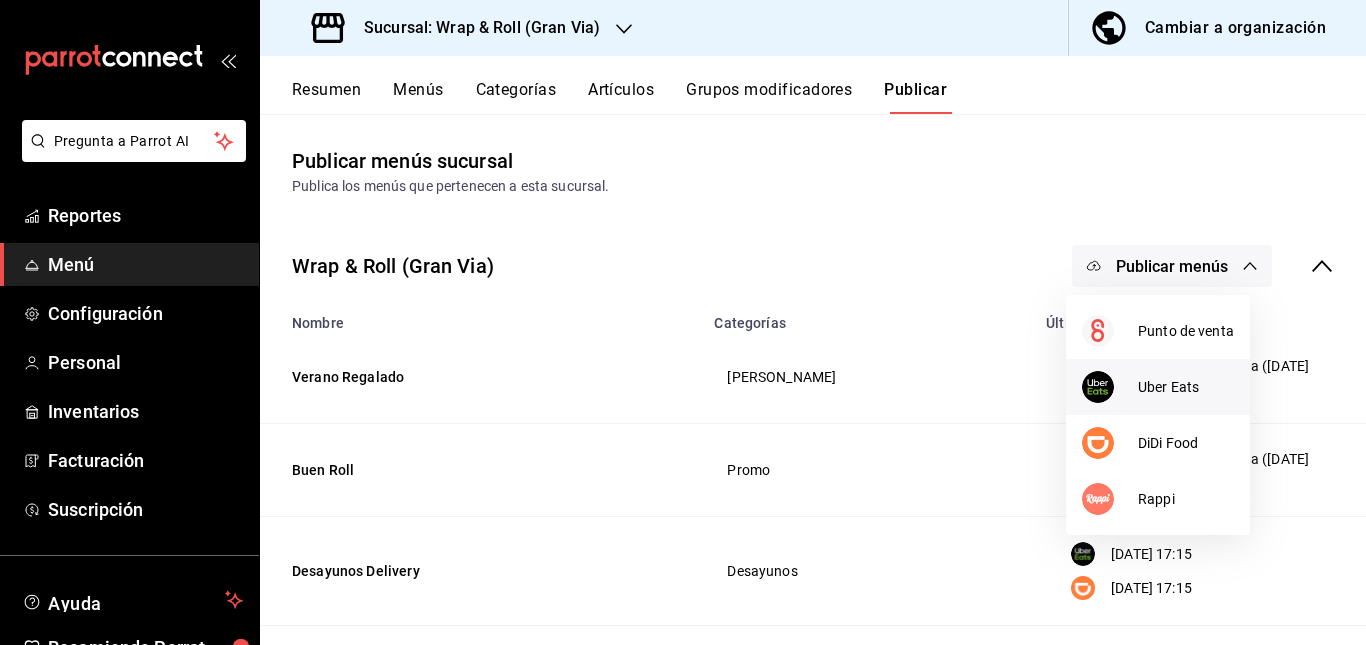 click on "Uber Eats" at bounding box center (1186, 387) 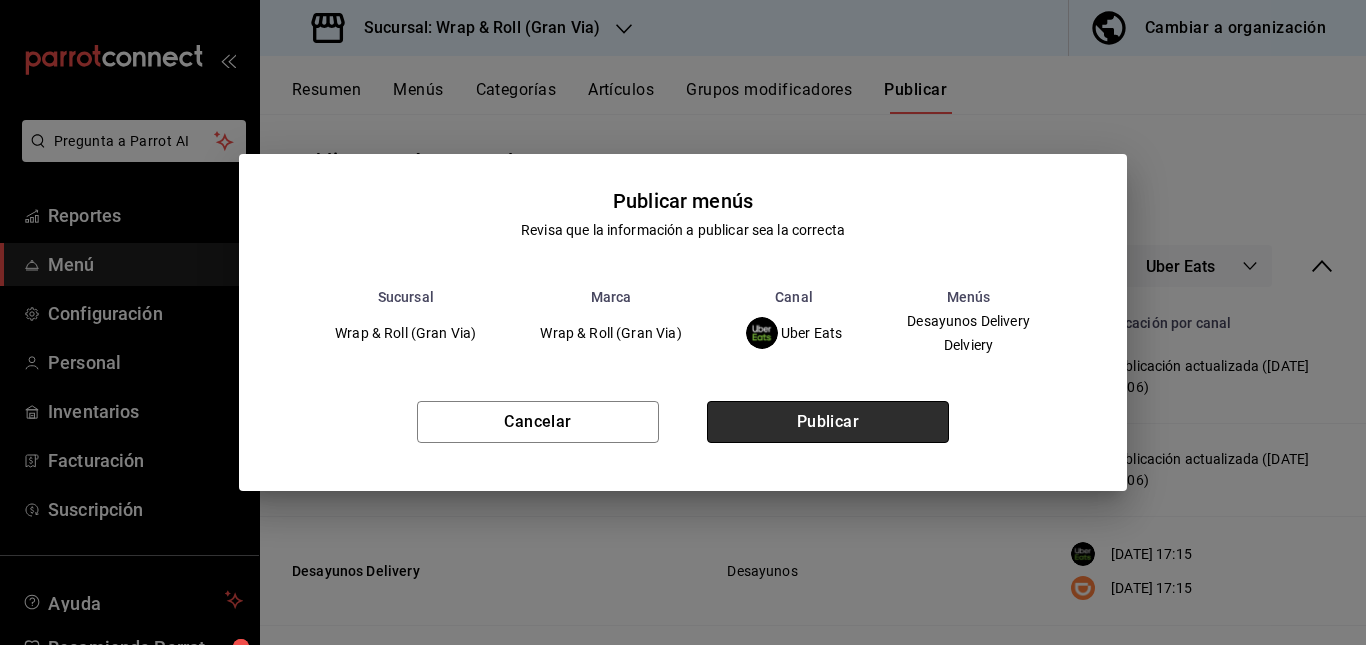 click on "Publicar" at bounding box center [828, 422] 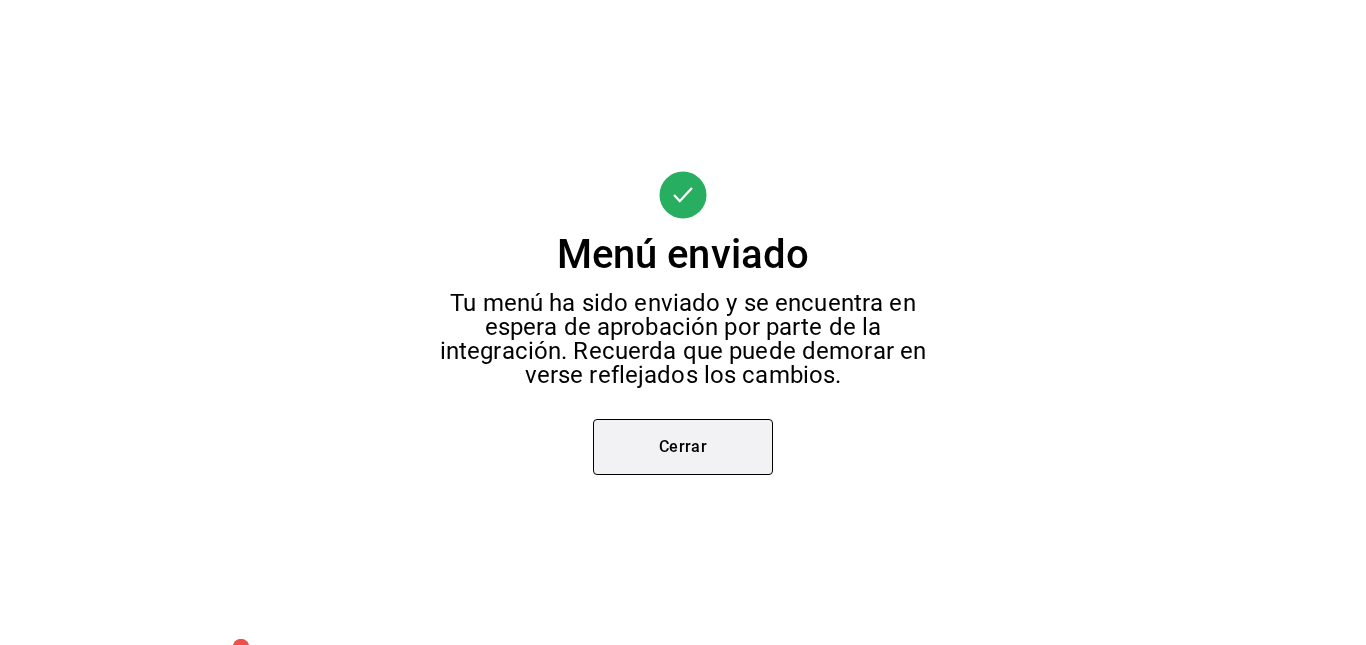 click on "Cerrar" at bounding box center [683, 447] 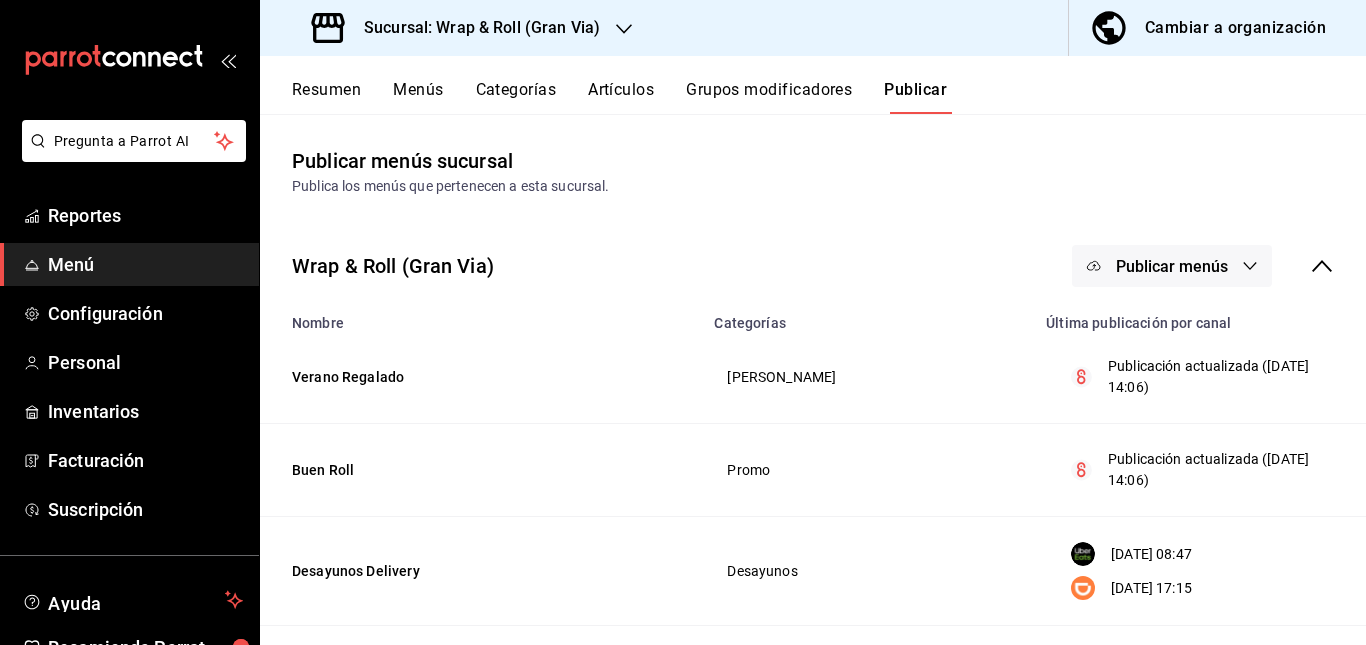 click on "Publicar menús" at bounding box center [1172, 266] 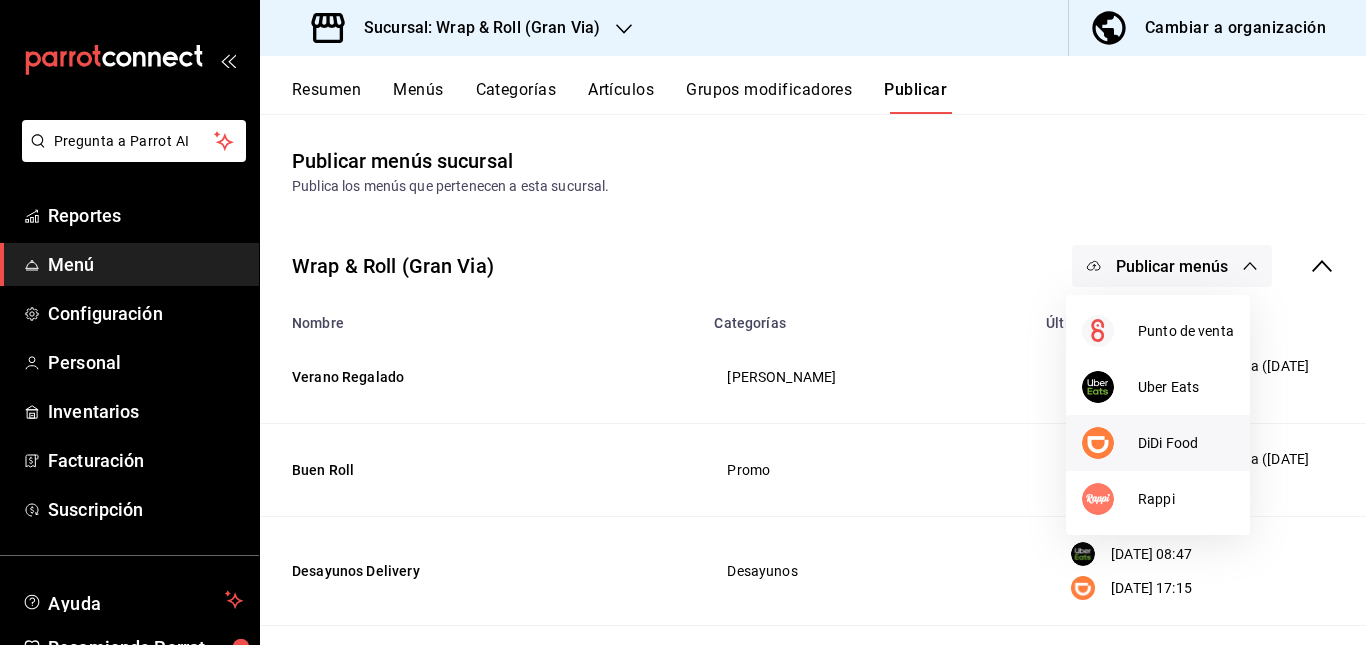 click on "DiDi Food" at bounding box center [1158, 443] 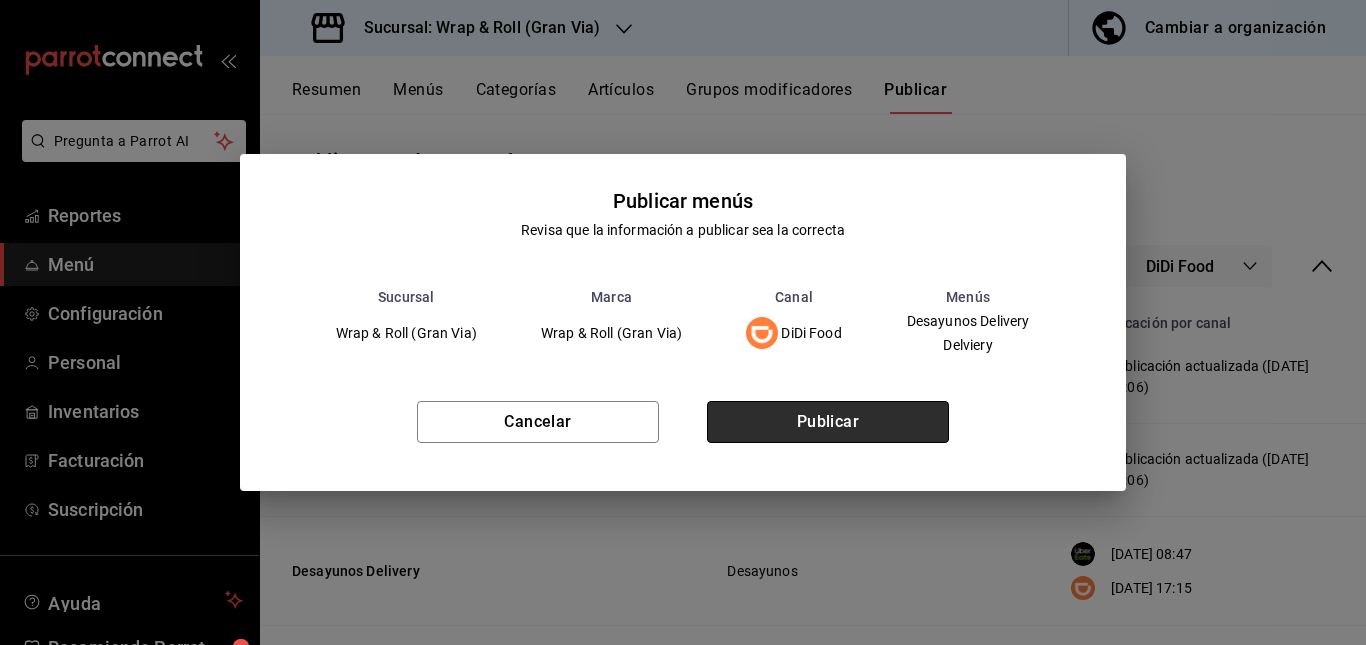 click on "Publicar" at bounding box center [828, 422] 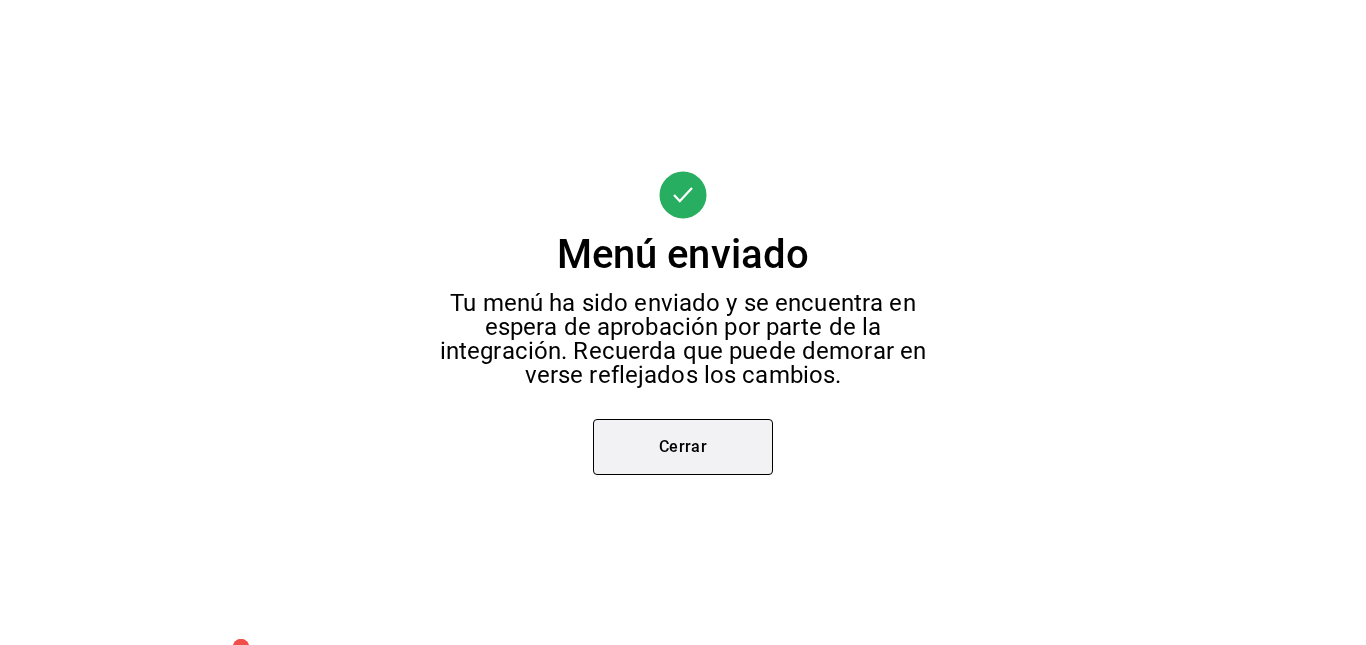 click on "Cerrar" at bounding box center [683, 447] 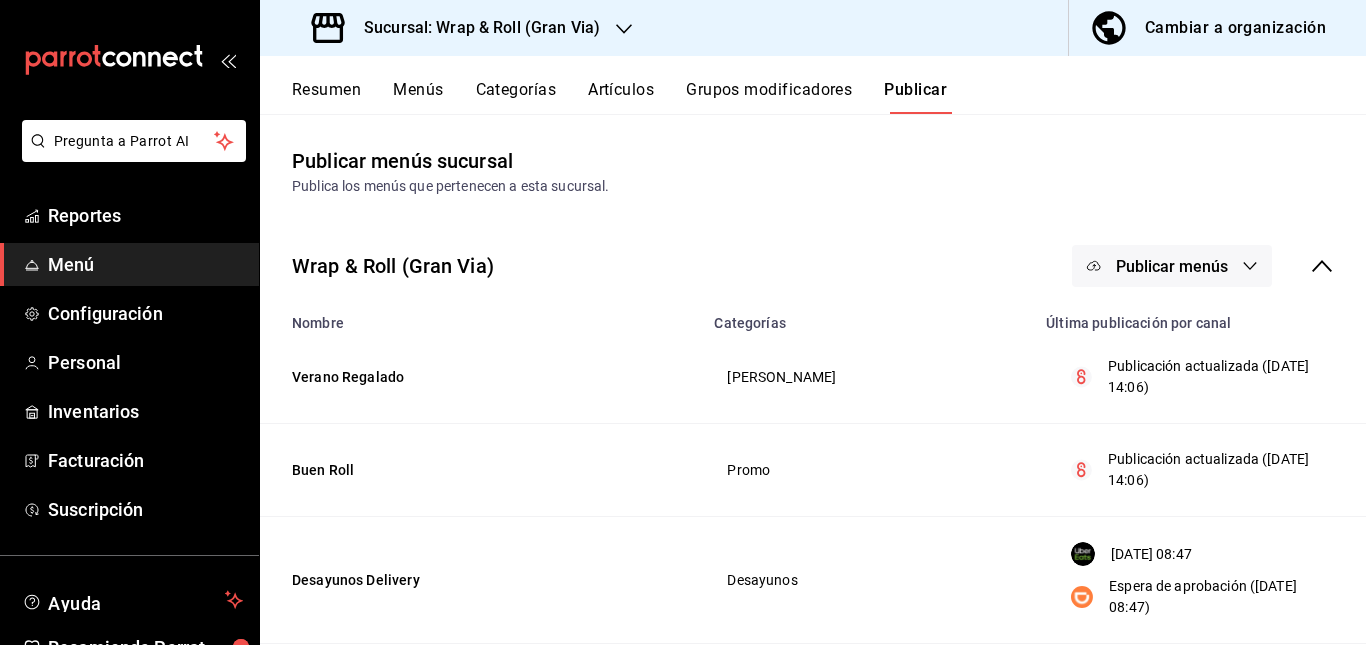 click on "Publicar menús" at bounding box center [1172, 266] 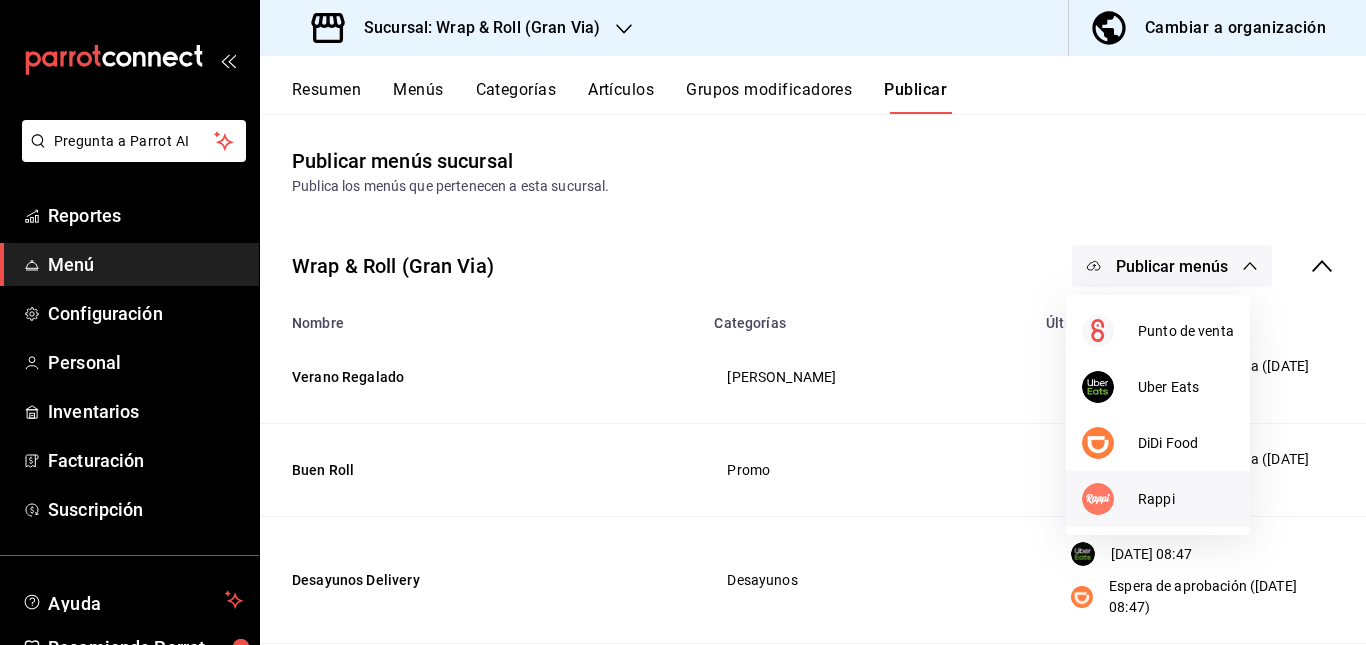 click on "Rappi" at bounding box center (1186, 499) 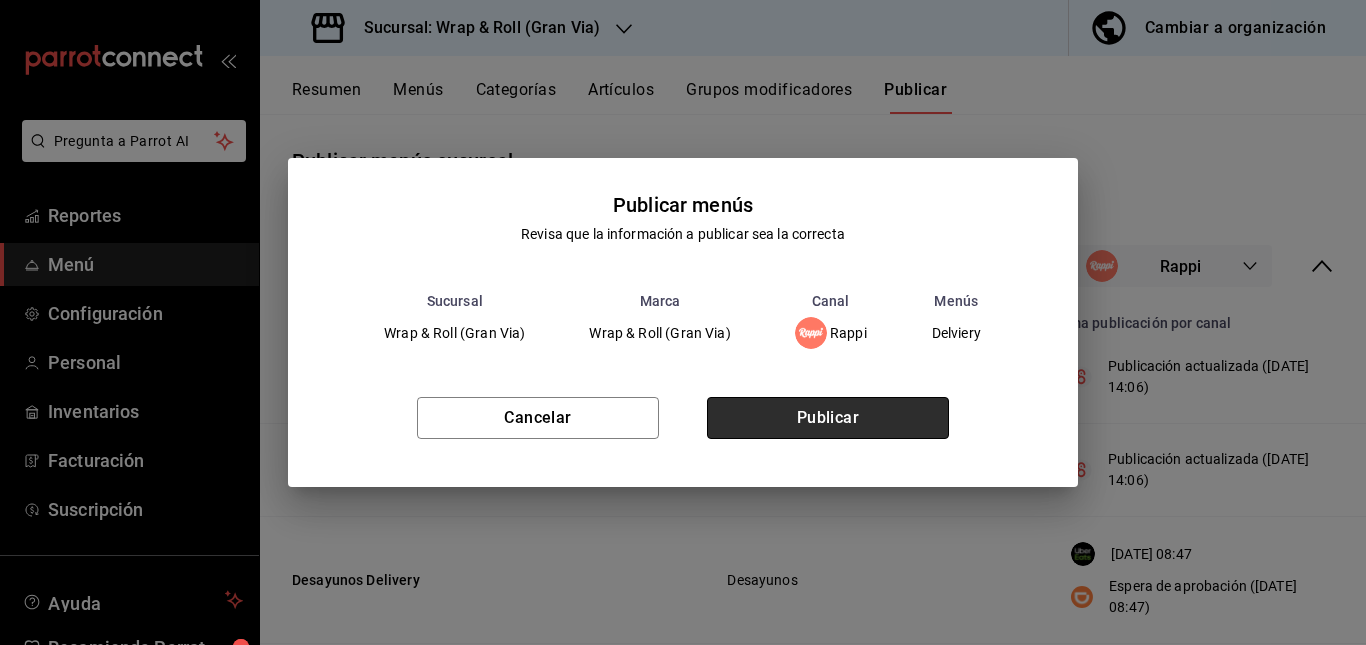 click on "Publicar" at bounding box center [828, 418] 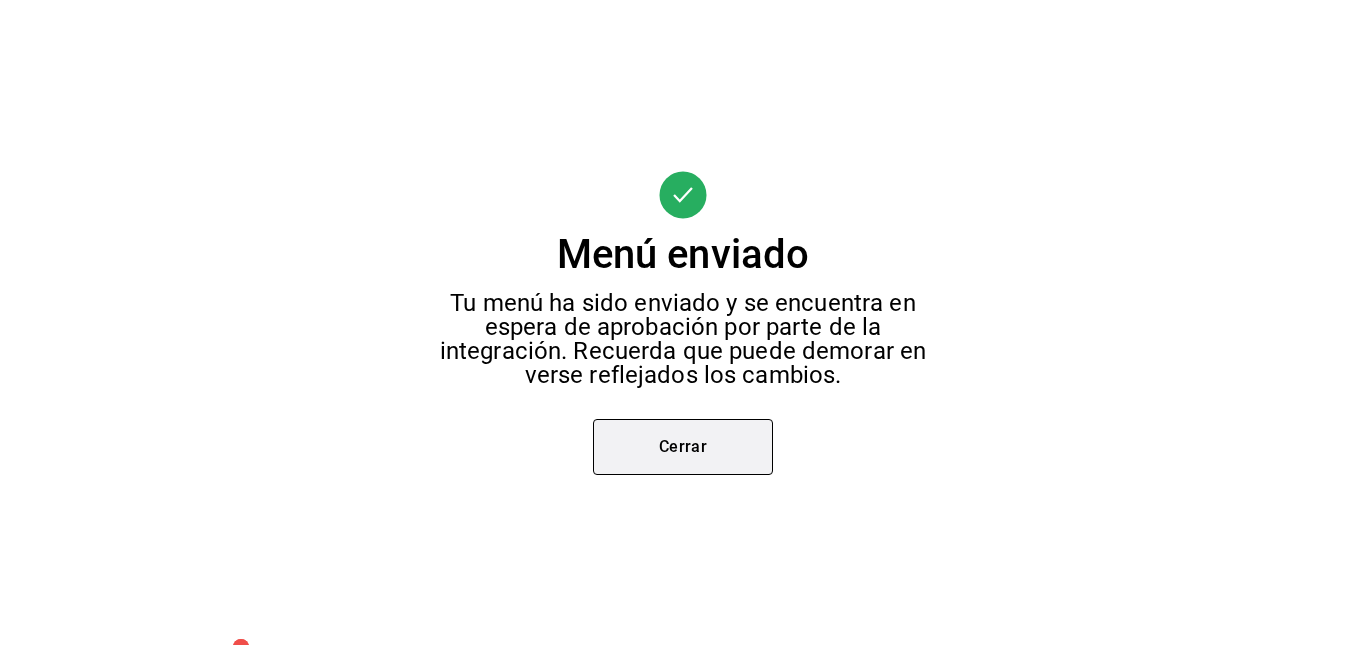 click on "Cerrar" at bounding box center (683, 447) 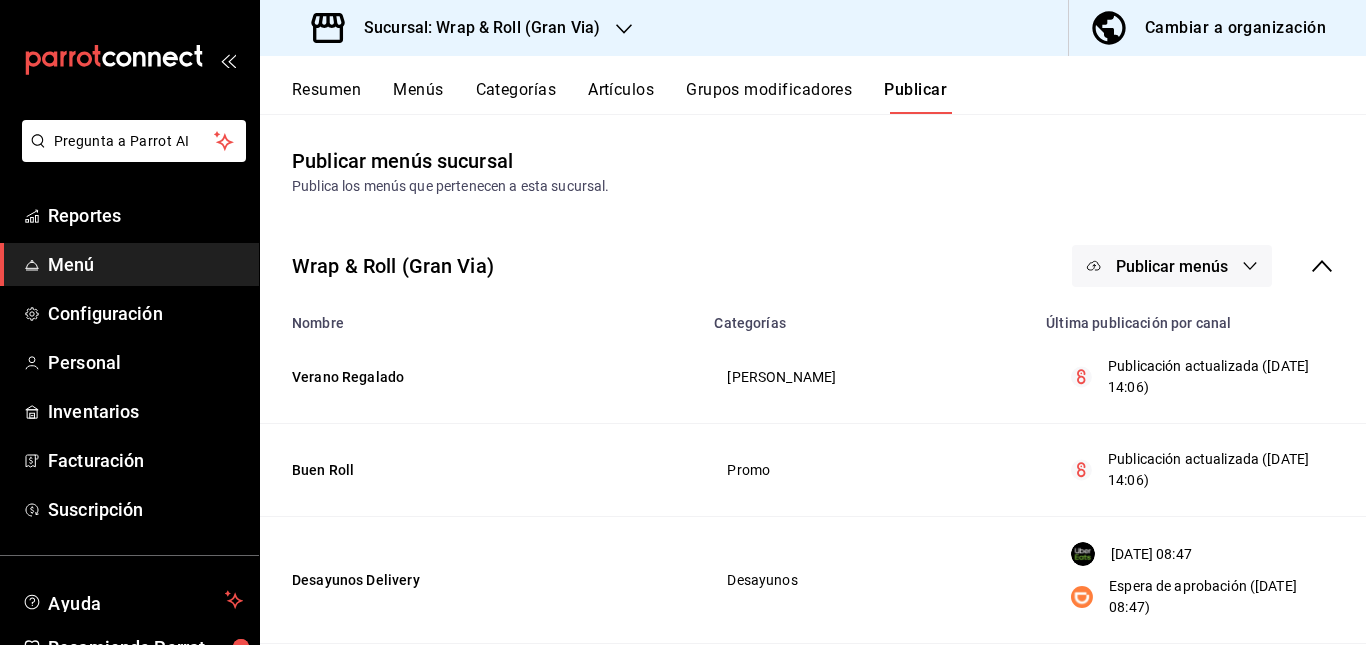click on "Sucursal: Wrap & Roll (Gran Via)" at bounding box center (458, 28) 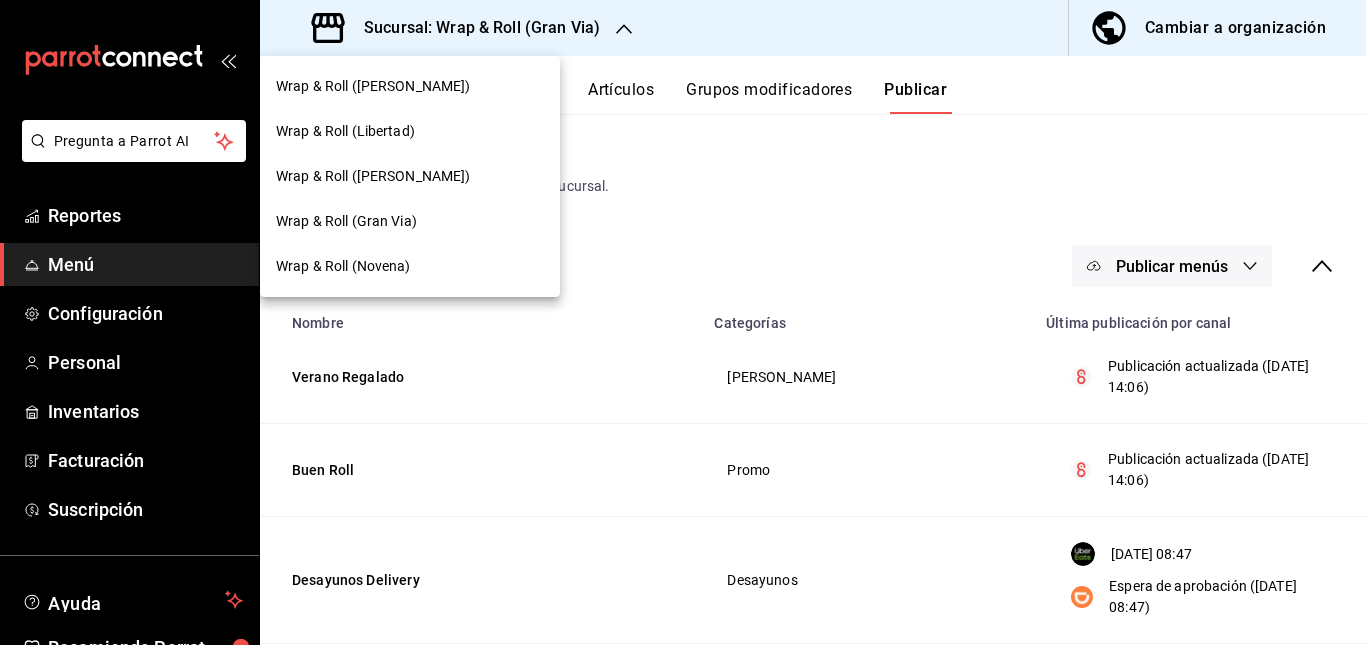 click on "Wrap & Roll (Novena)" at bounding box center [410, 266] 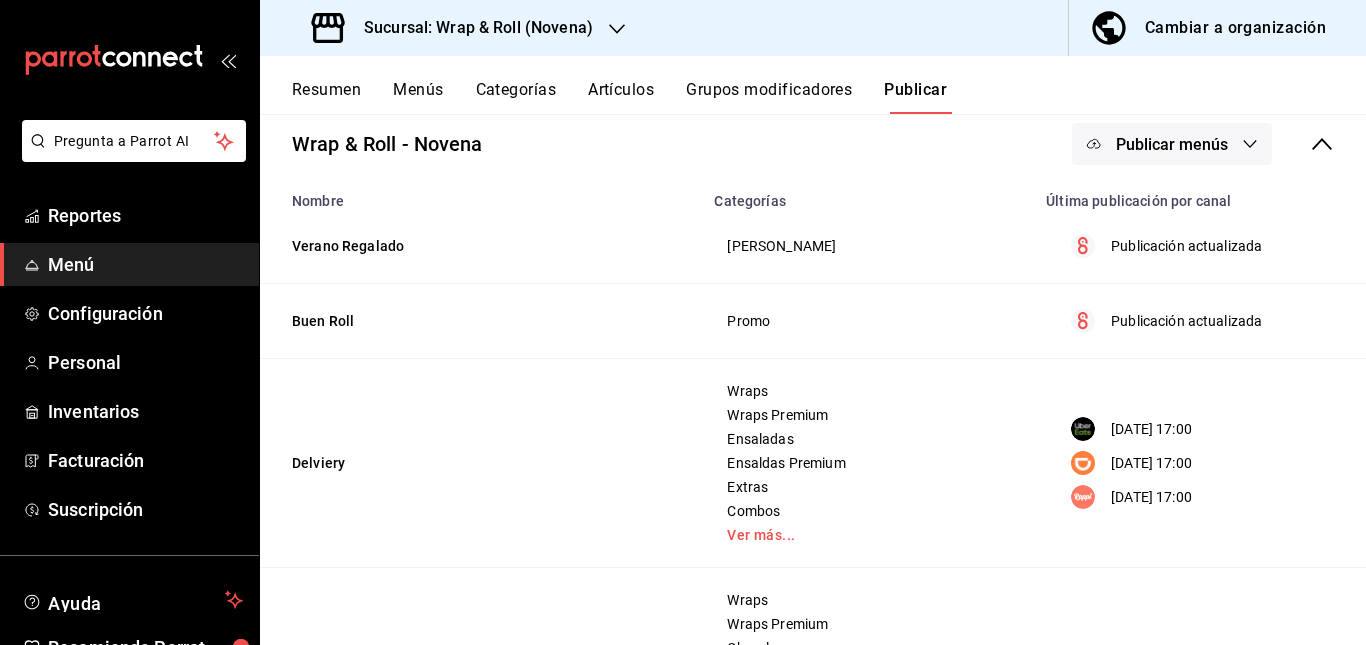 scroll, scrollTop: 0, scrollLeft: 0, axis: both 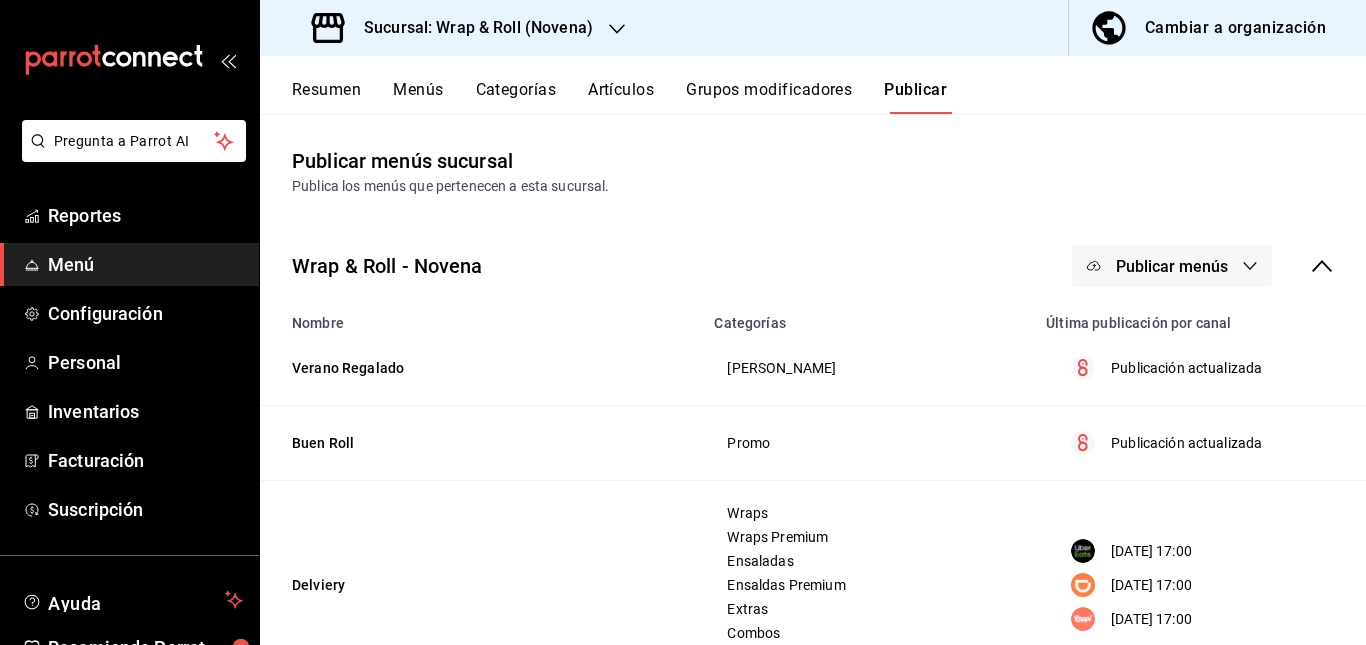 click on "Resumen" at bounding box center (326, 97) 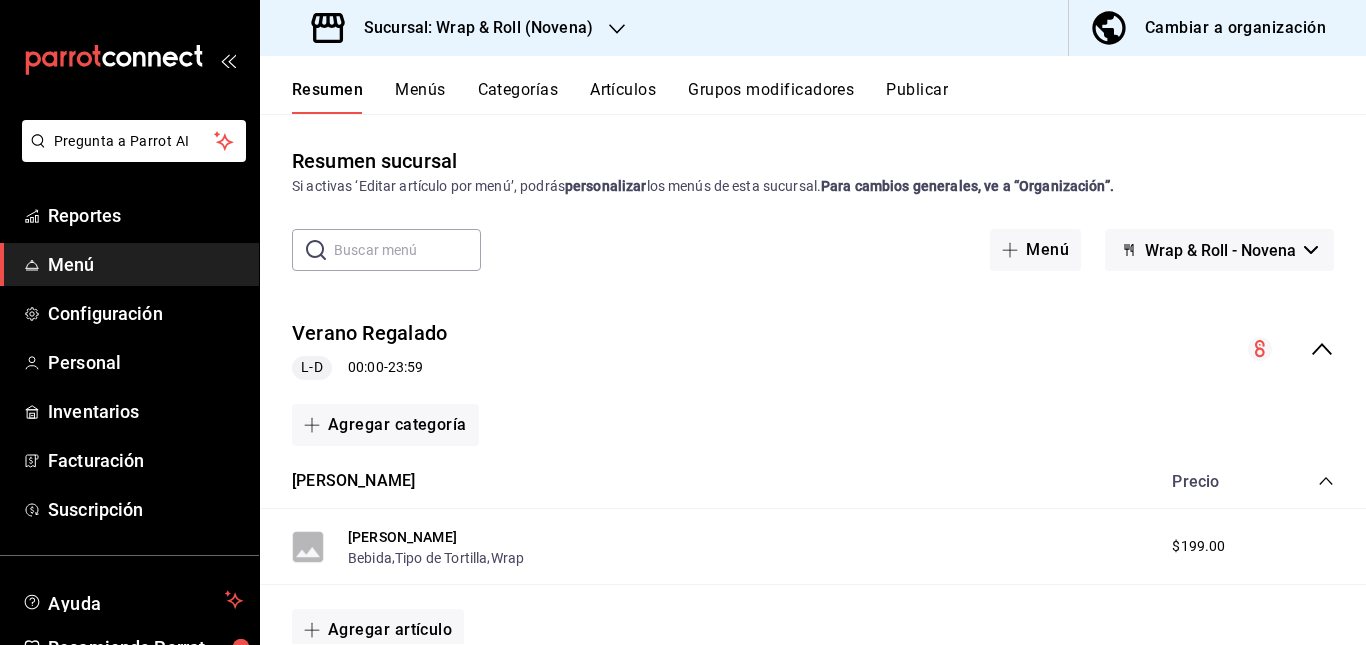 click on "Verano Regalado L-D 00:00  -  23:59" at bounding box center (813, 349) 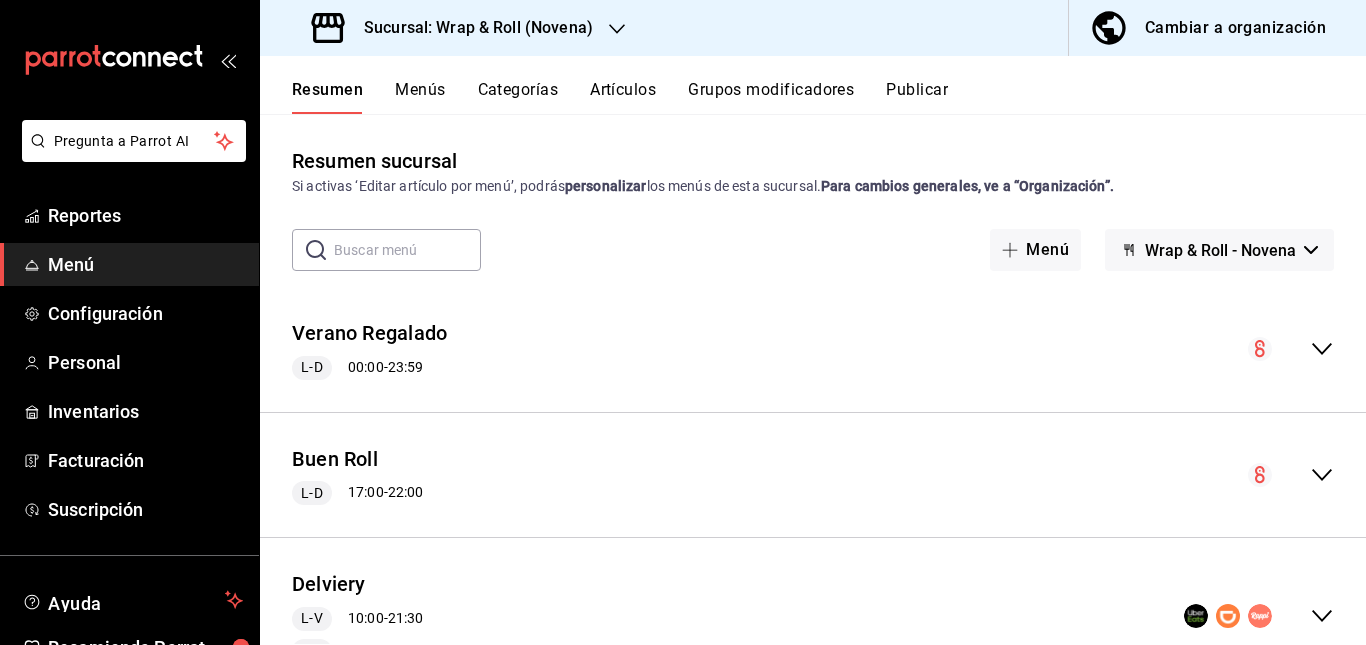 scroll, scrollTop: 217, scrollLeft: 0, axis: vertical 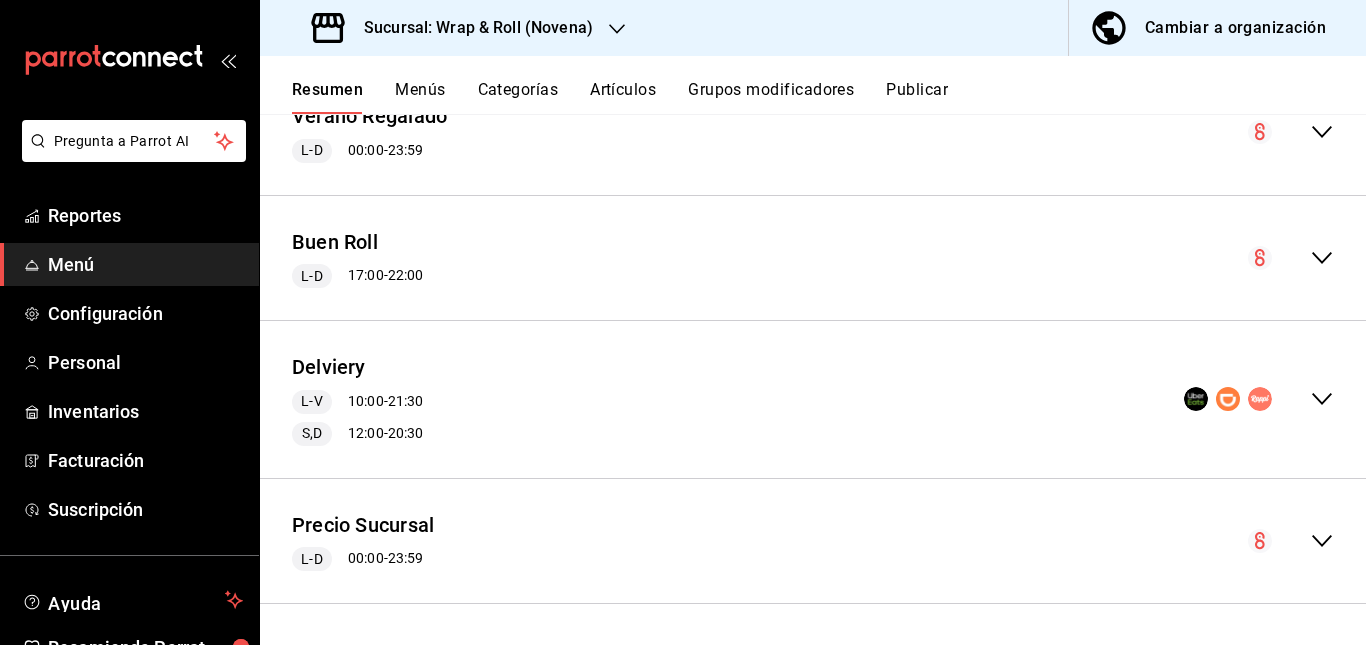 click on "Delviery L-V 10:00  -  21:30 S,D 12:00  -  20:30" at bounding box center [813, 399] 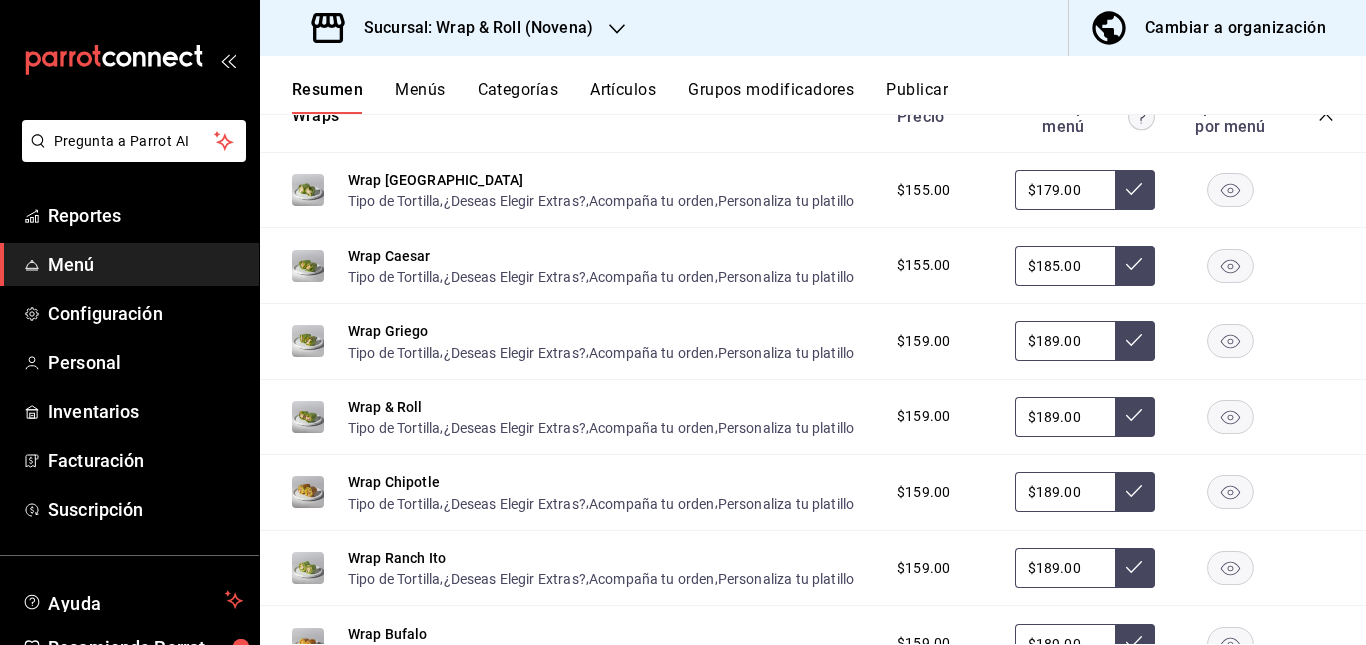 scroll, scrollTop: 656, scrollLeft: 0, axis: vertical 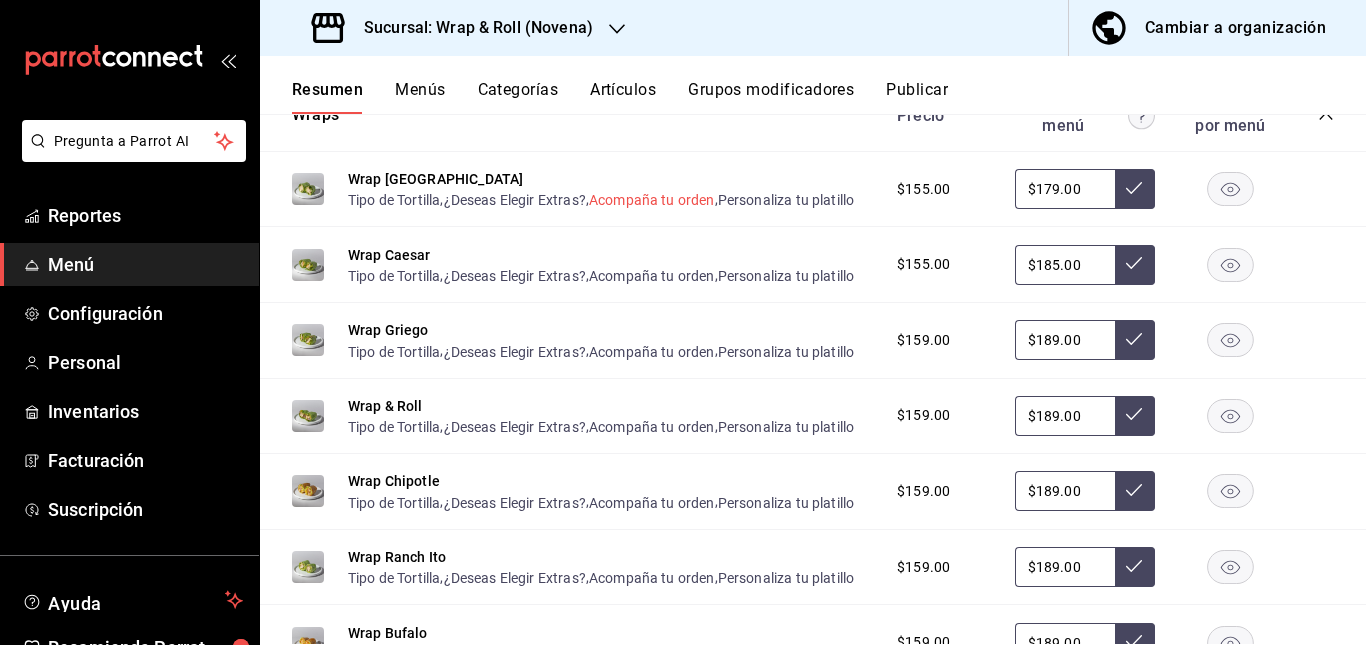 click on "Acompaña tu orden" at bounding box center [652, 200] 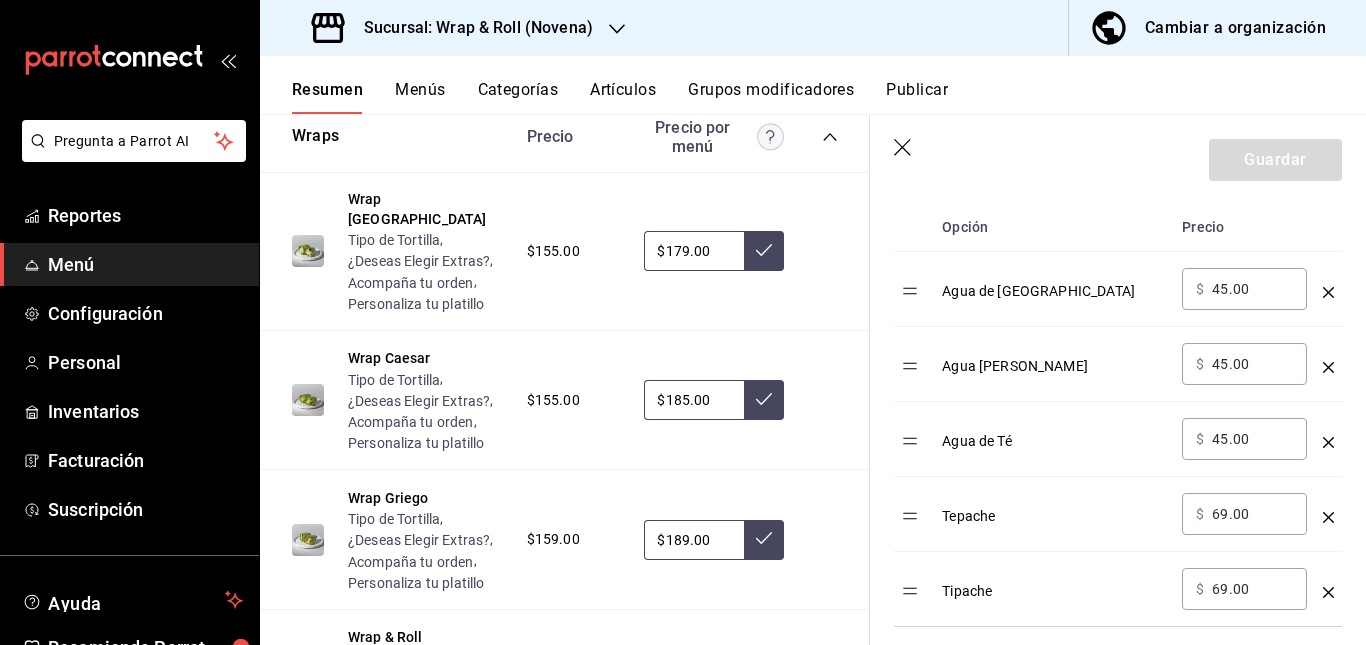 scroll, scrollTop: 654, scrollLeft: 0, axis: vertical 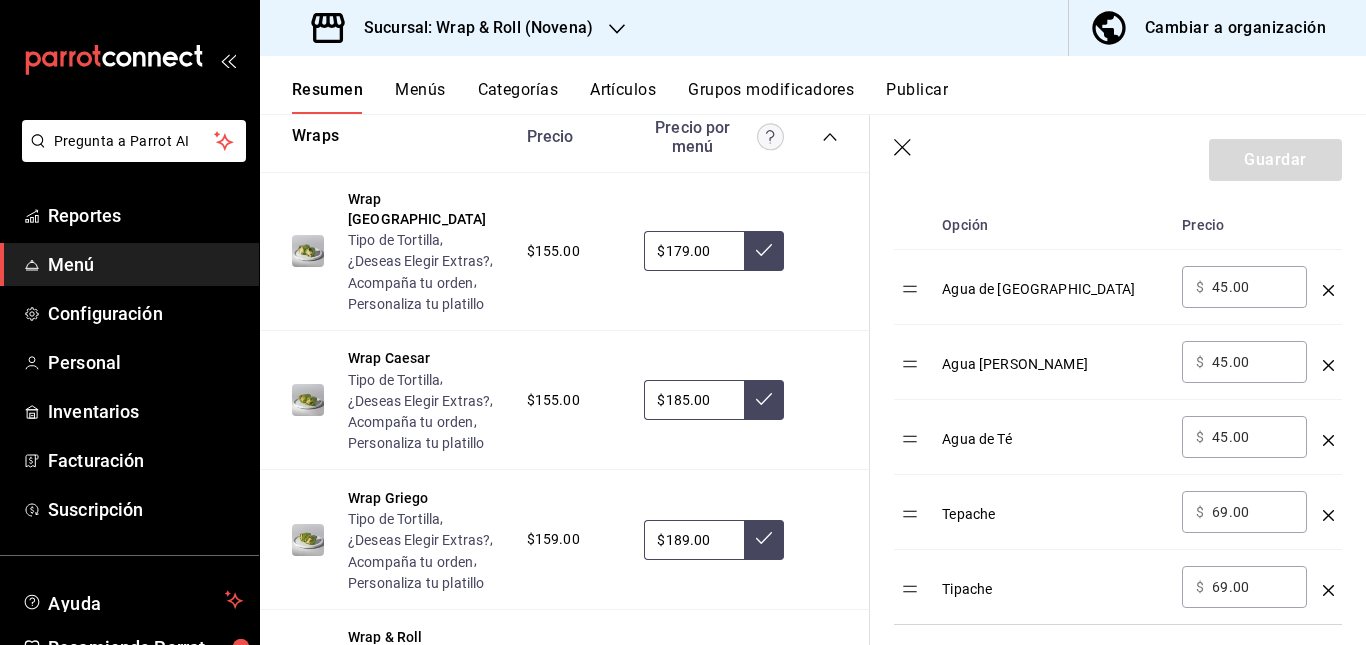 click on "45.00" at bounding box center [1252, 287] 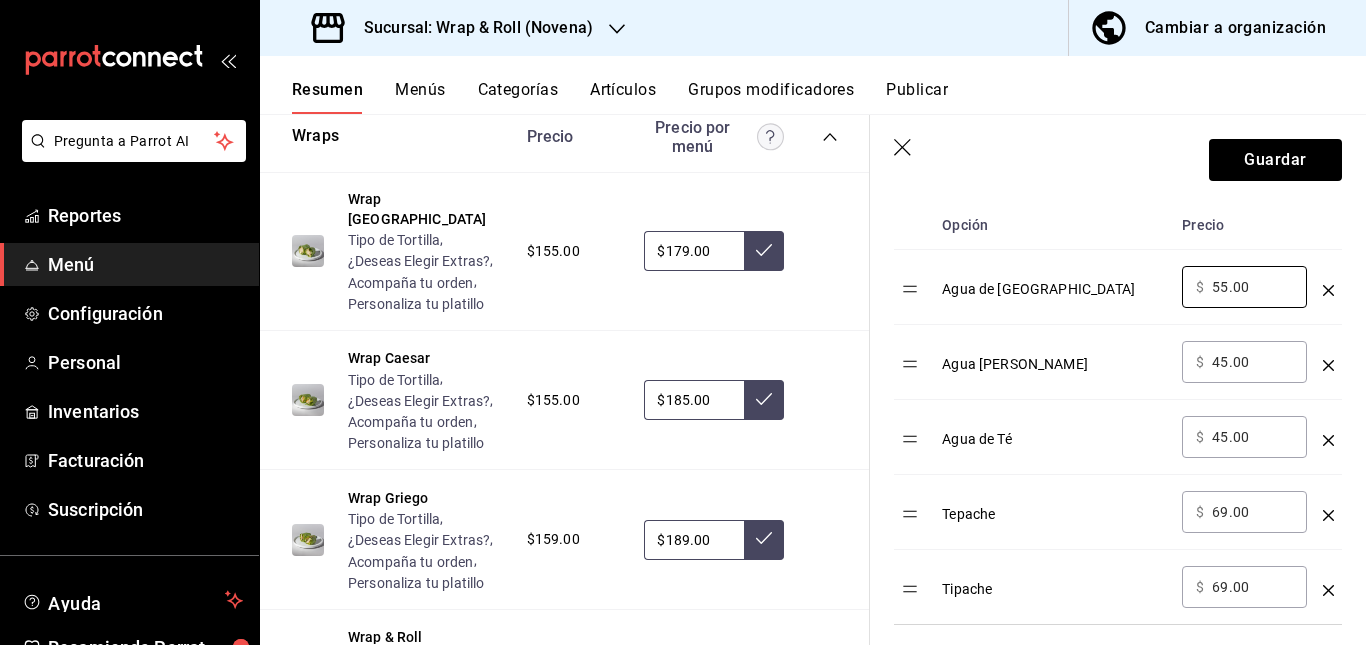 type on "55.00" 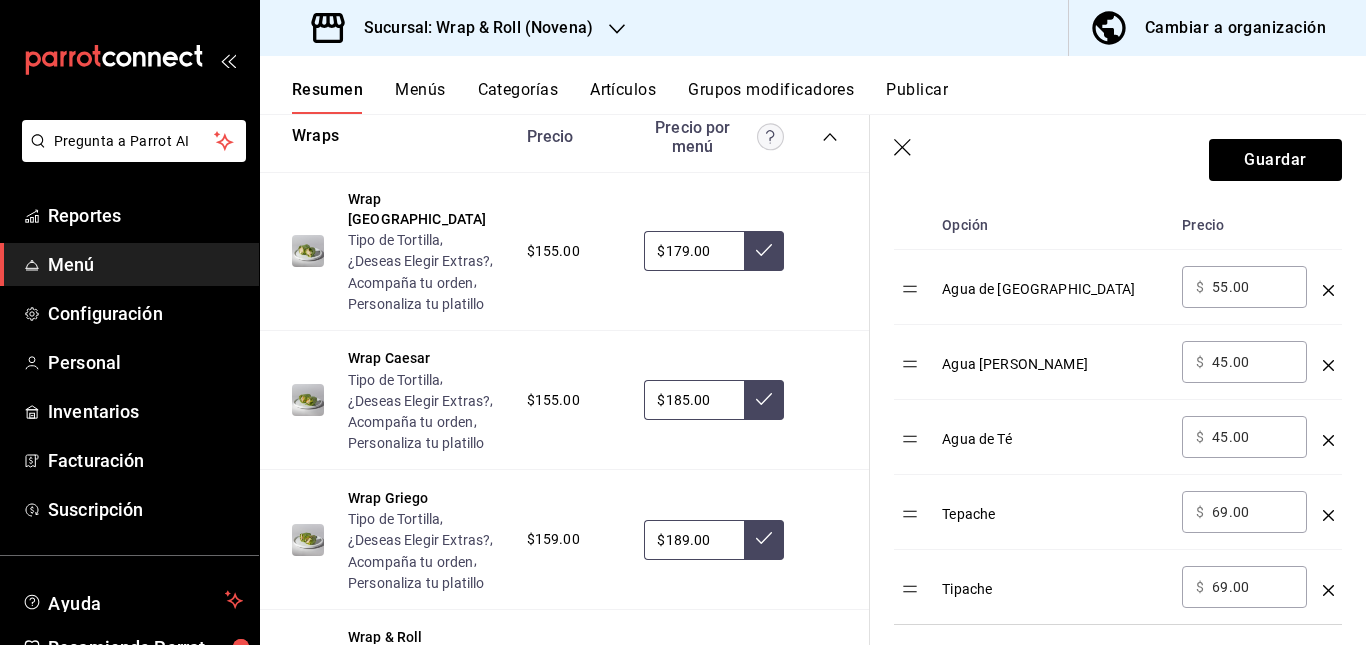 click on "45.00" at bounding box center [1252, 362] 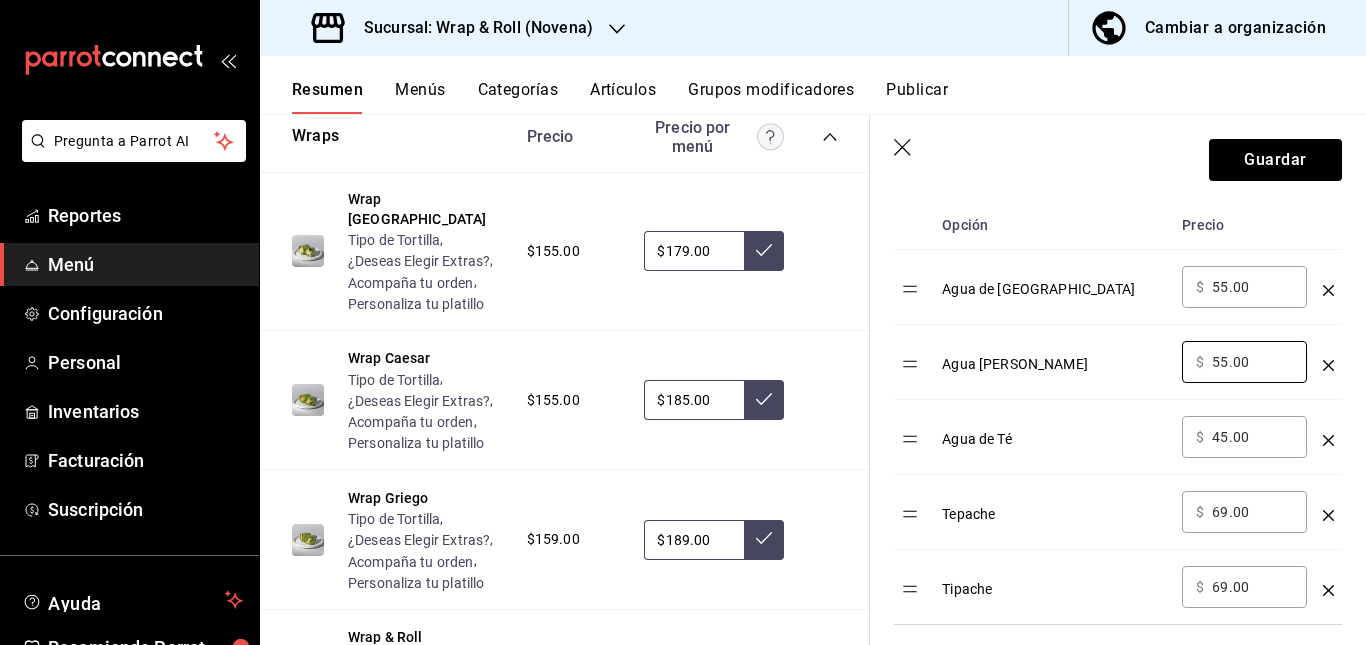 type on "55.00" 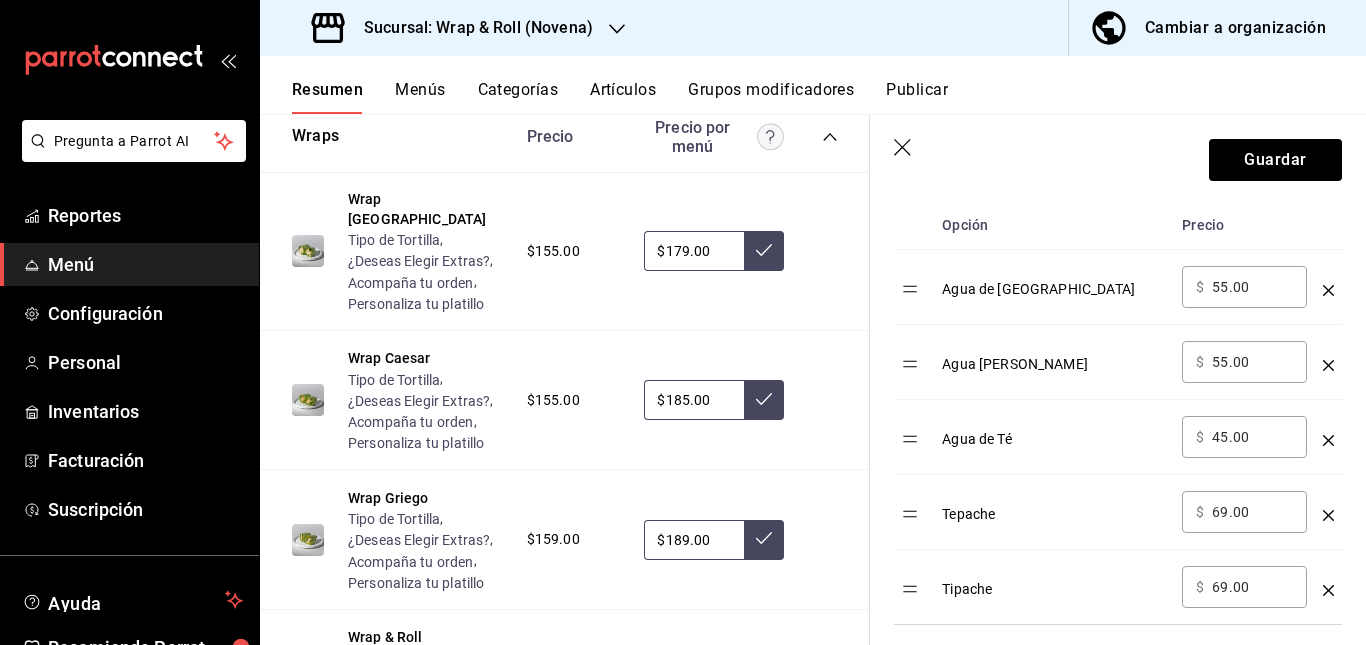 click on "45.00" at bounding box center [1252, 437] 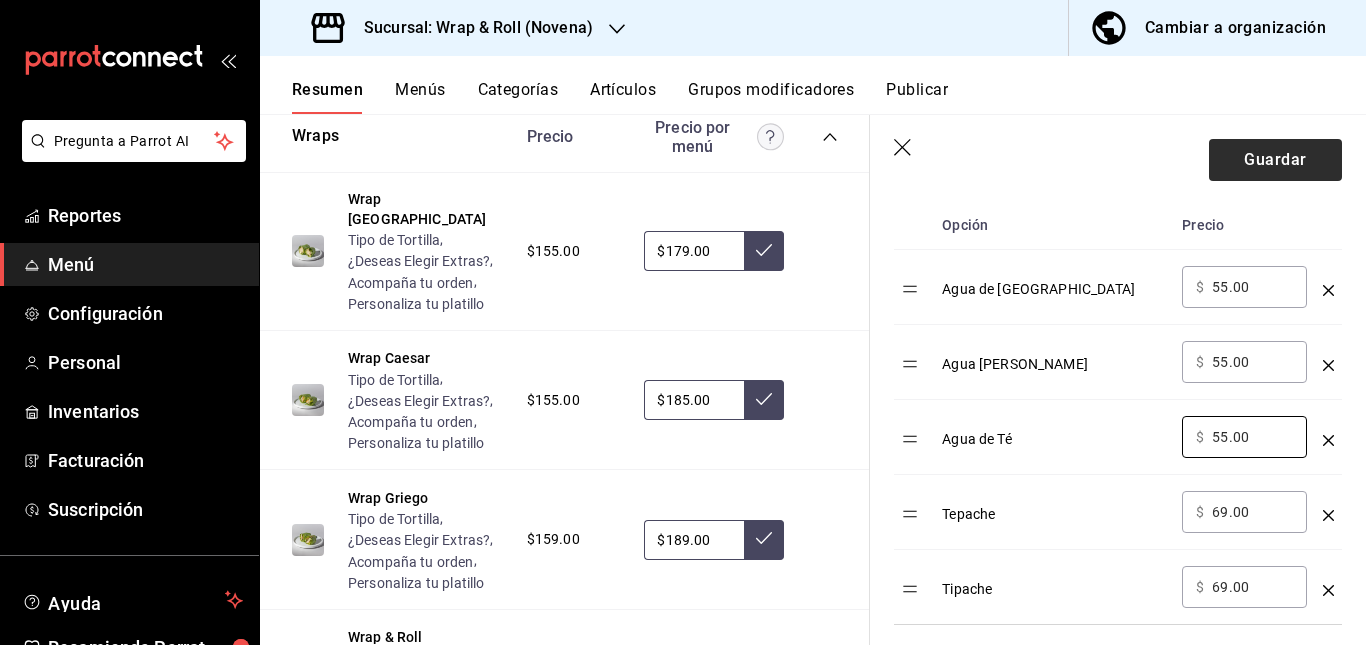 type on "55.00" 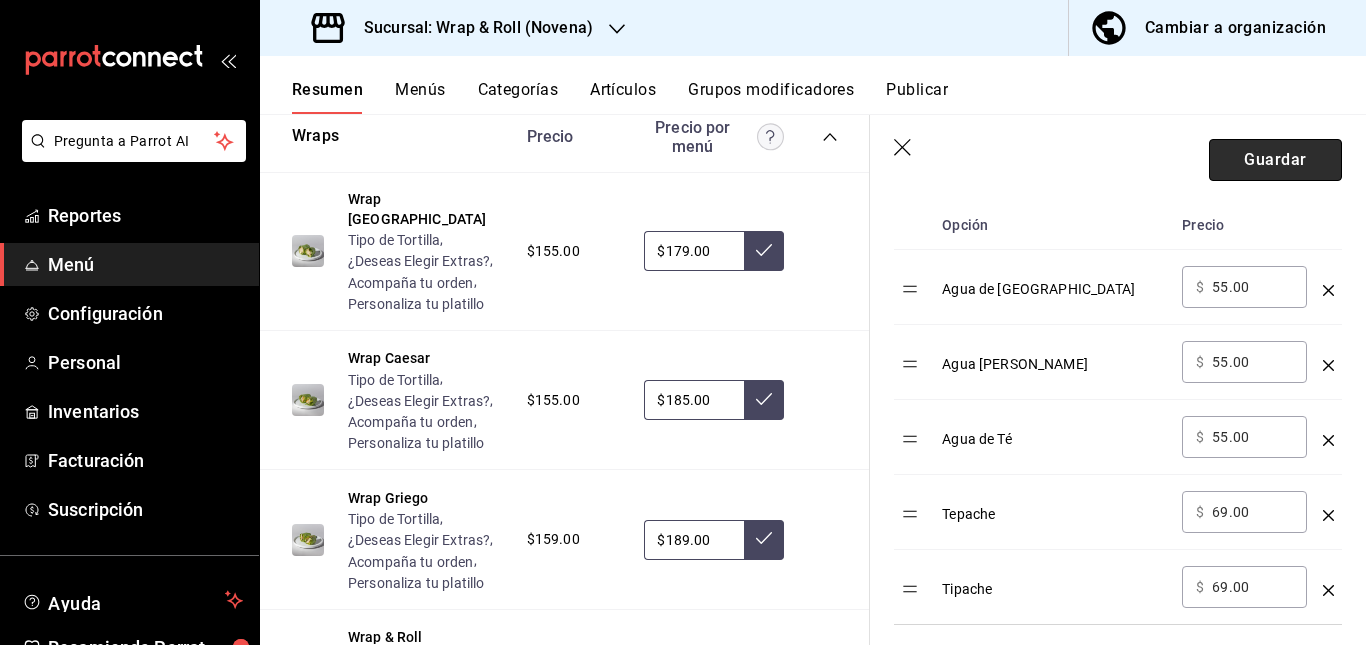click on "Guardar" at bounding box center (1275, 160) 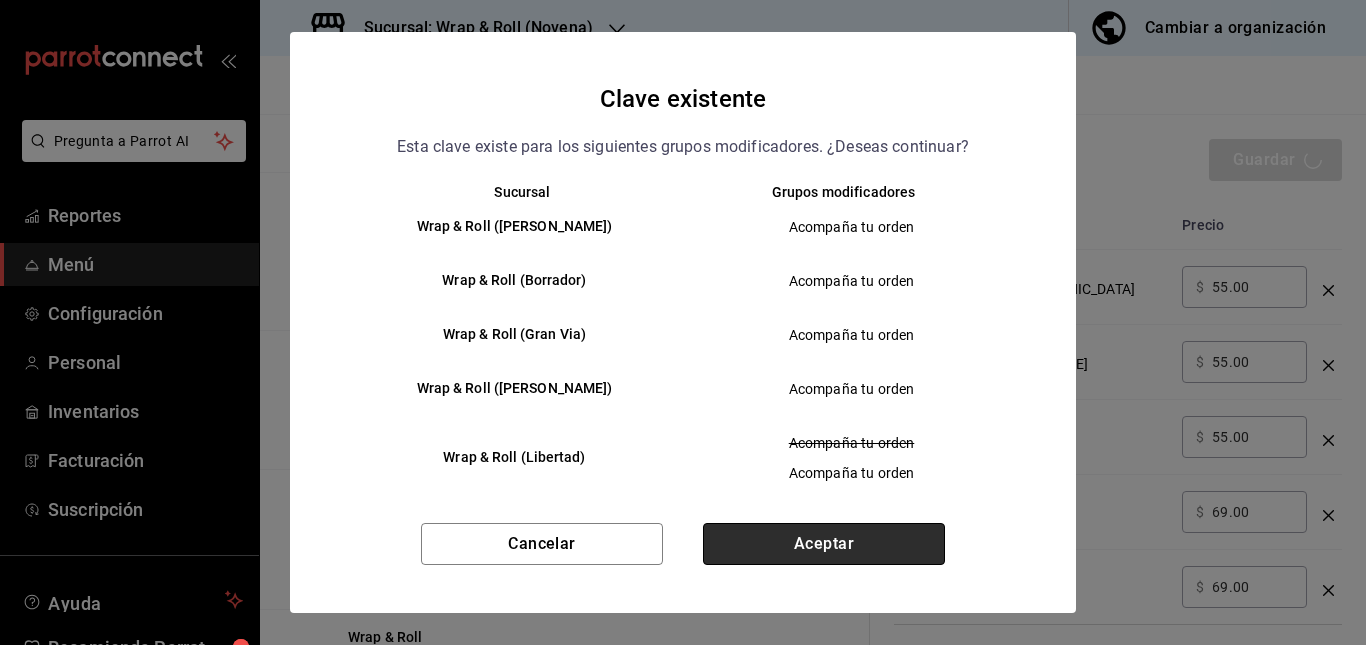 click on "Aceptar" at bounding box center (824, 544) 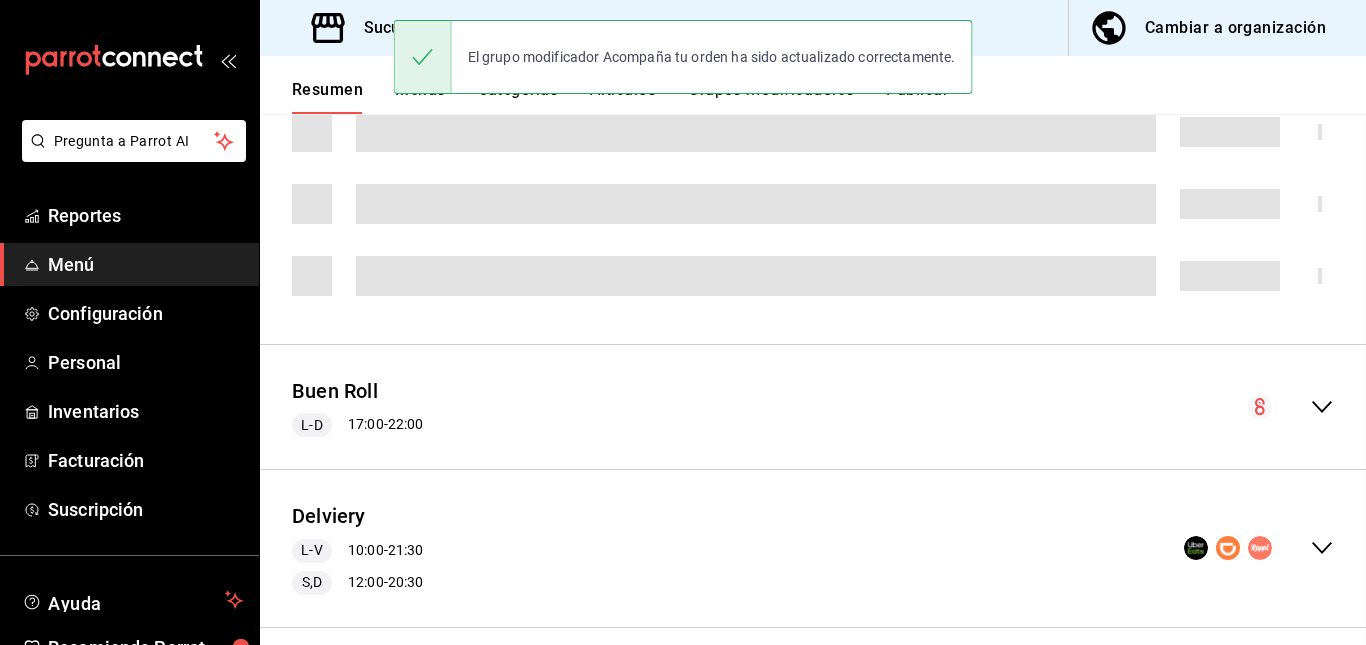 scroll, scrollTop: 0, scrollLeft: 0, axis: both 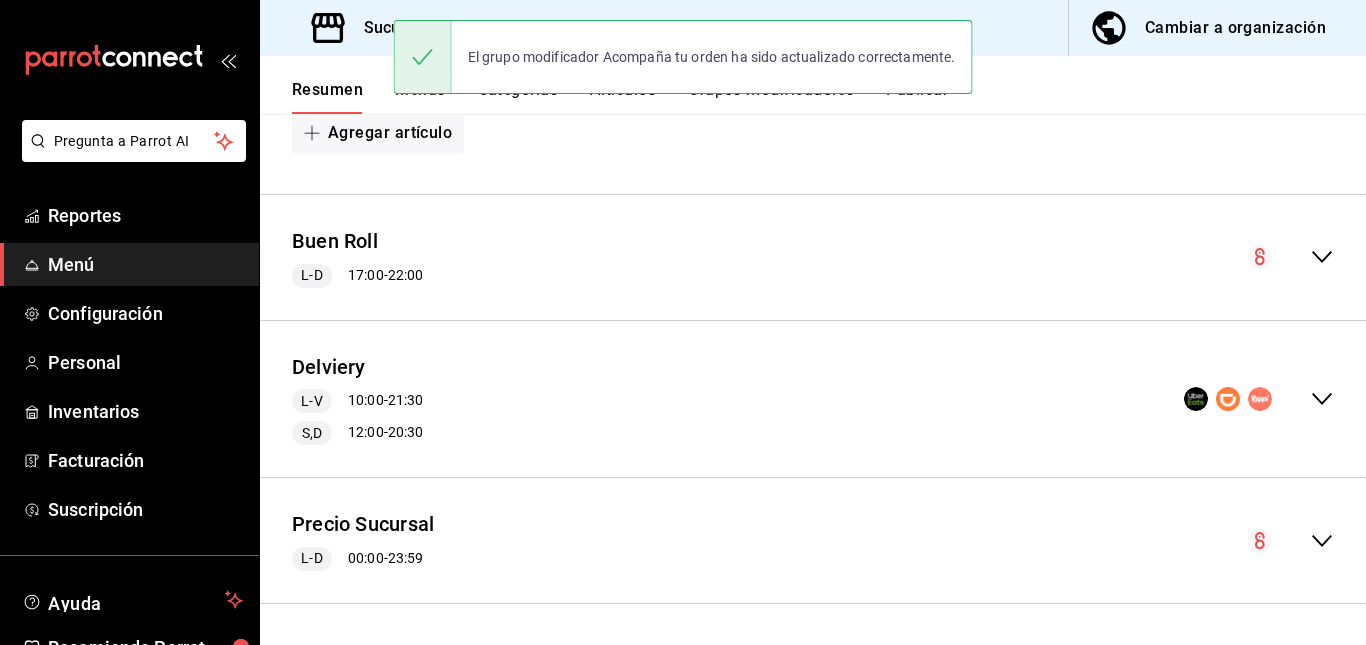 click on "Delviery L-V 10:00  -  21:30 S,D 12:00  -  20:30" at bounding box center (813, 399) 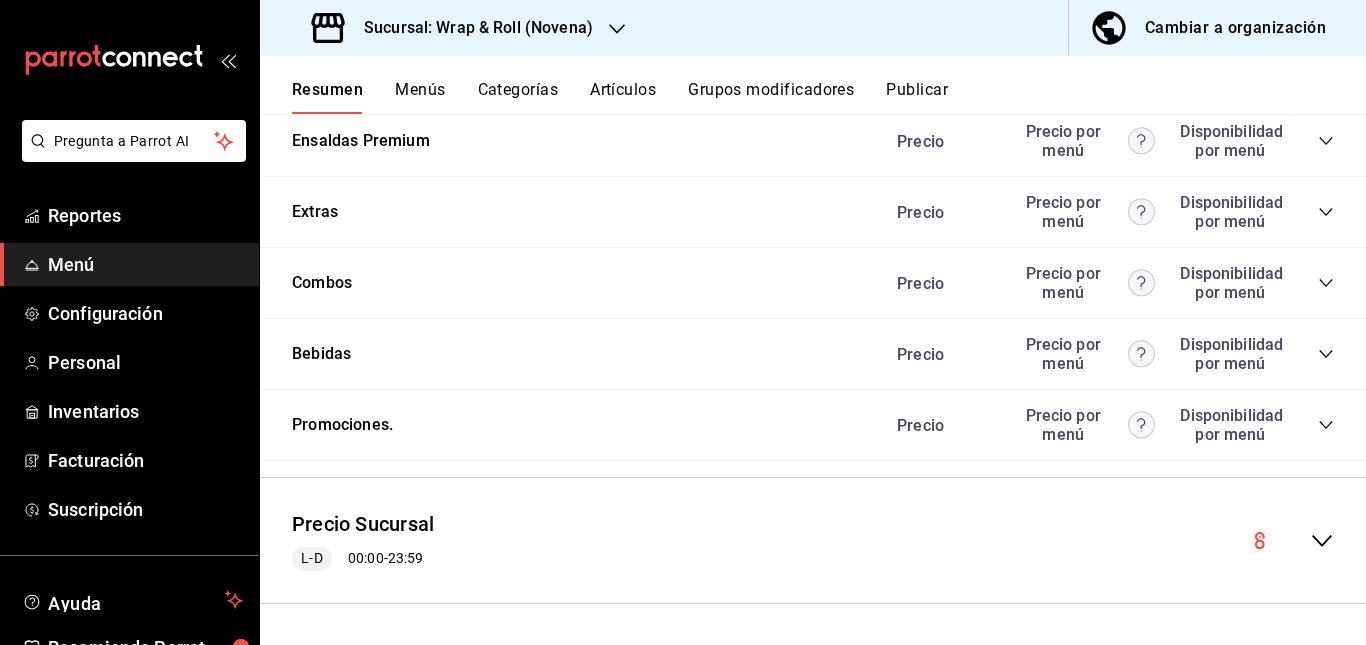 scroll, scrollTop: 2444, scrollLeft: 0, axis: vertical 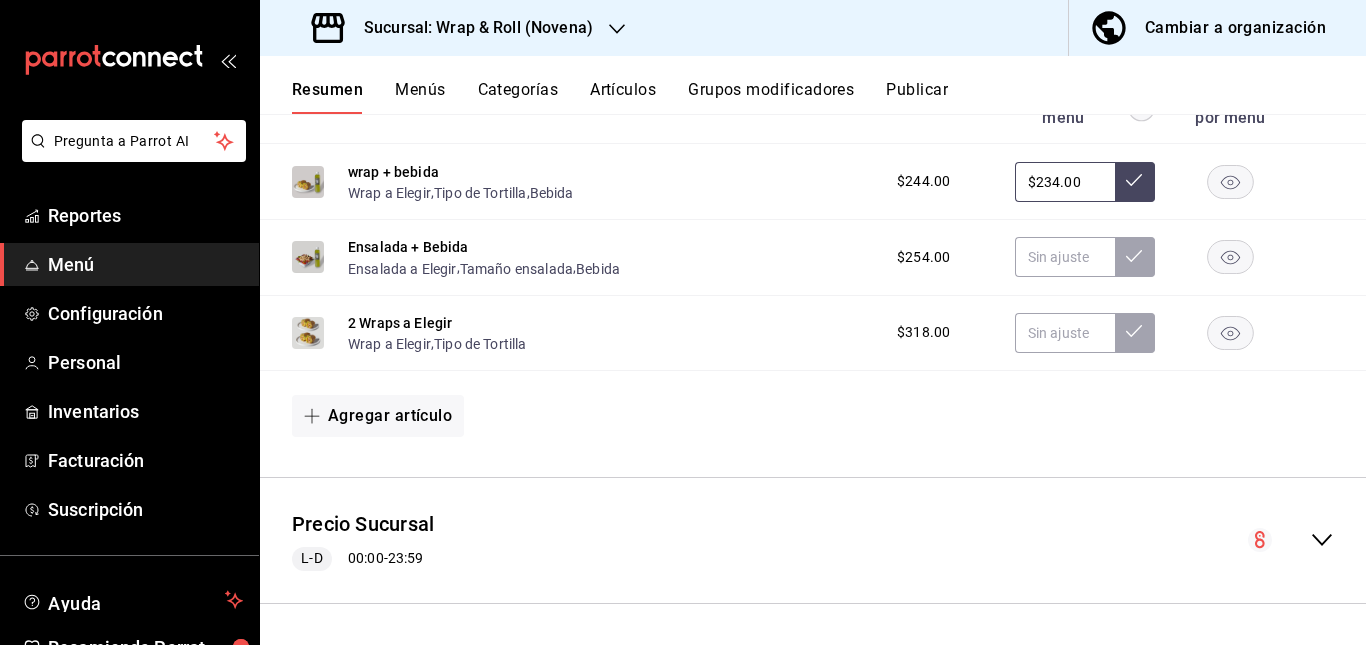 click on "$234.00" at bounding box center (1065, 182) 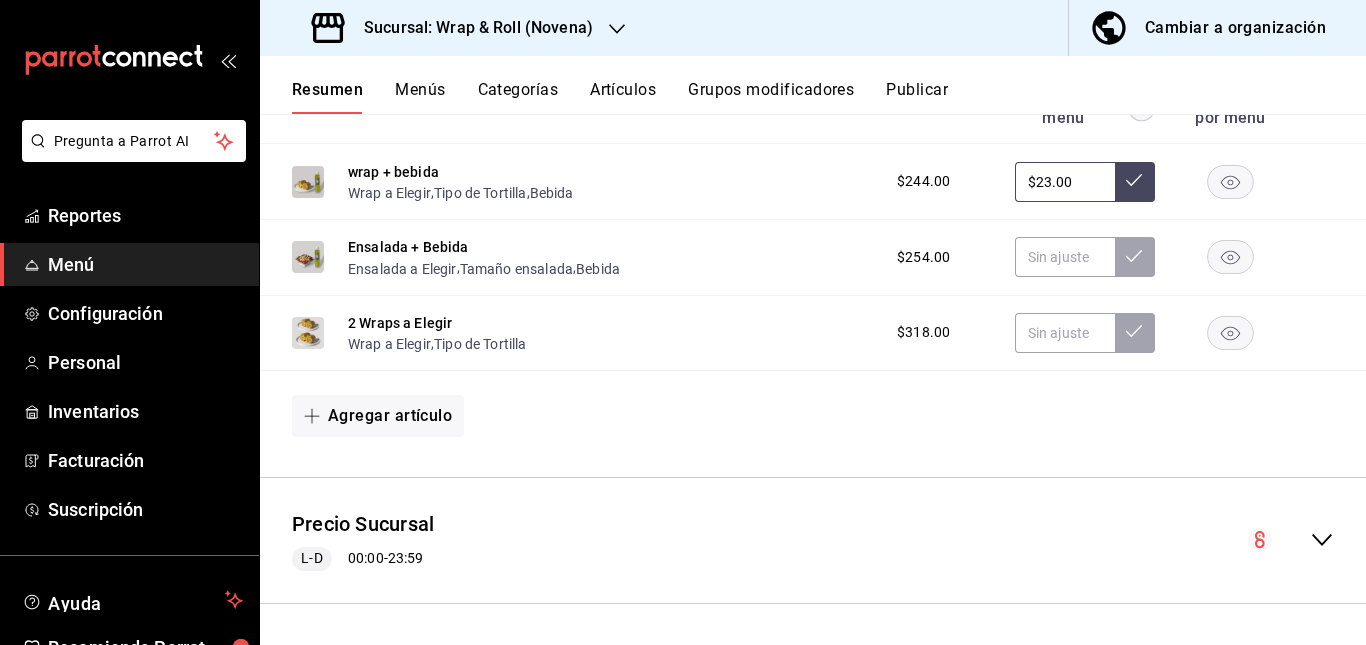 type on "$2.00" 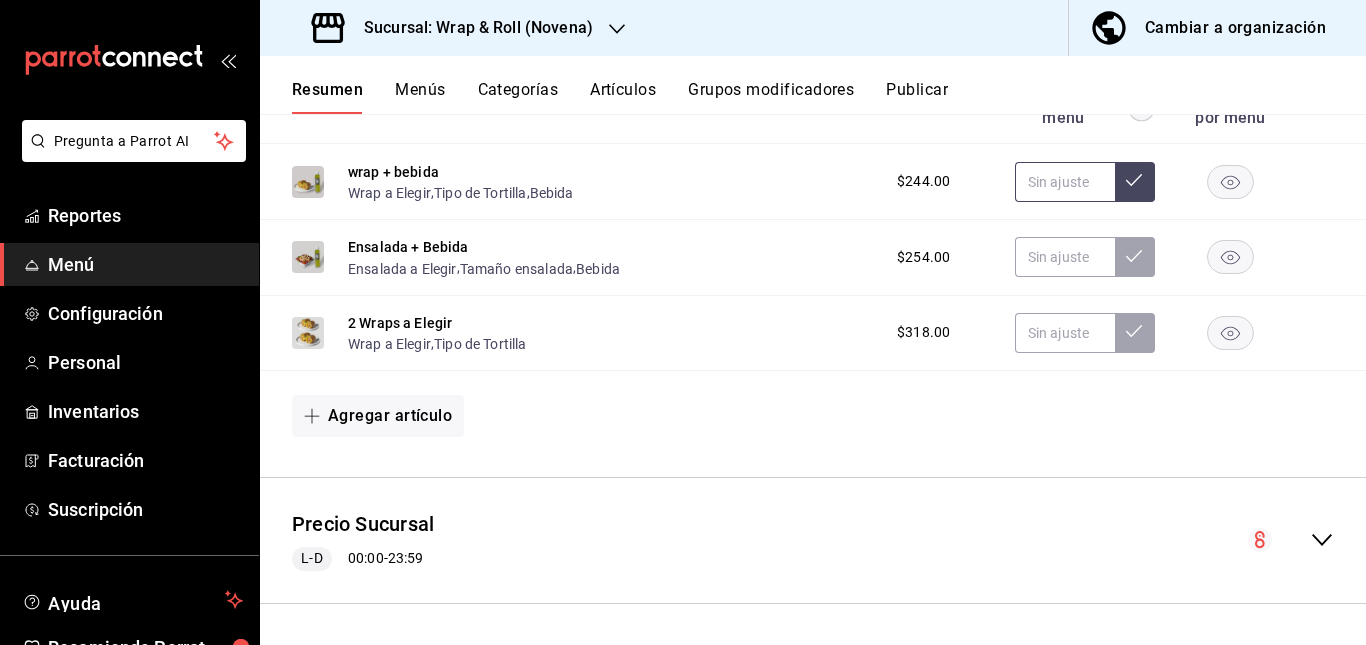 type 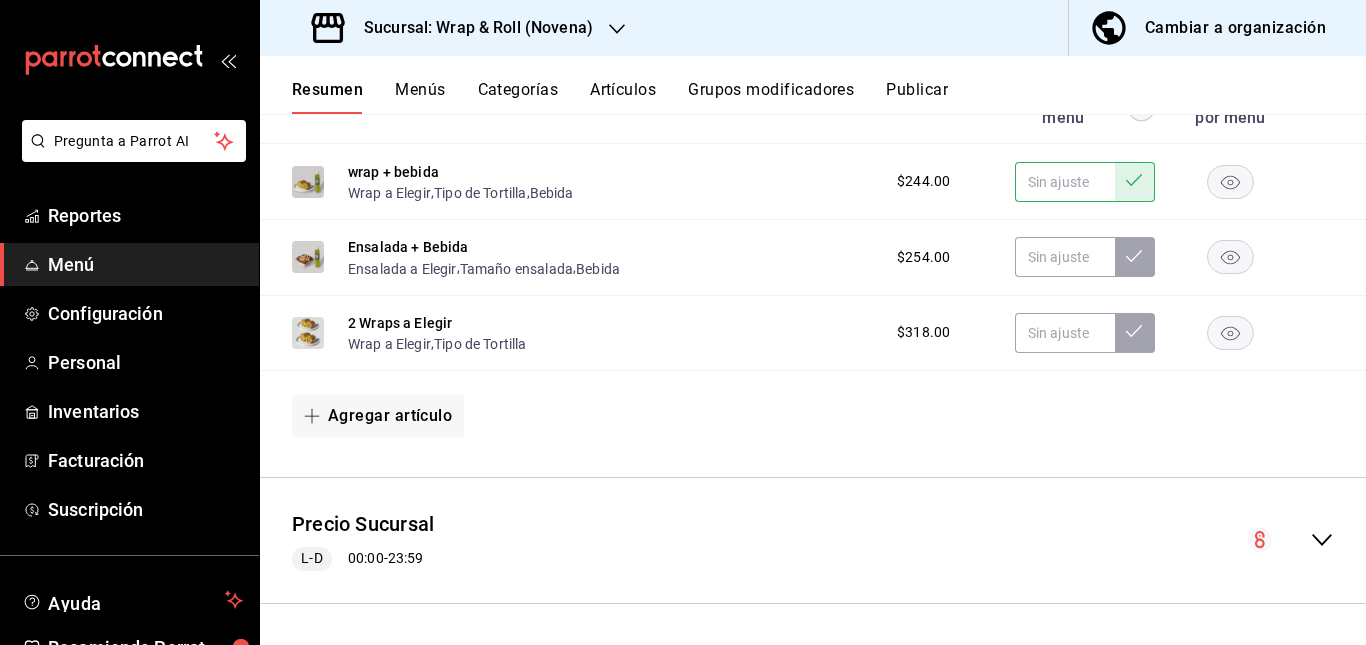 click on "Publicar" at bounding box center (917, 97) 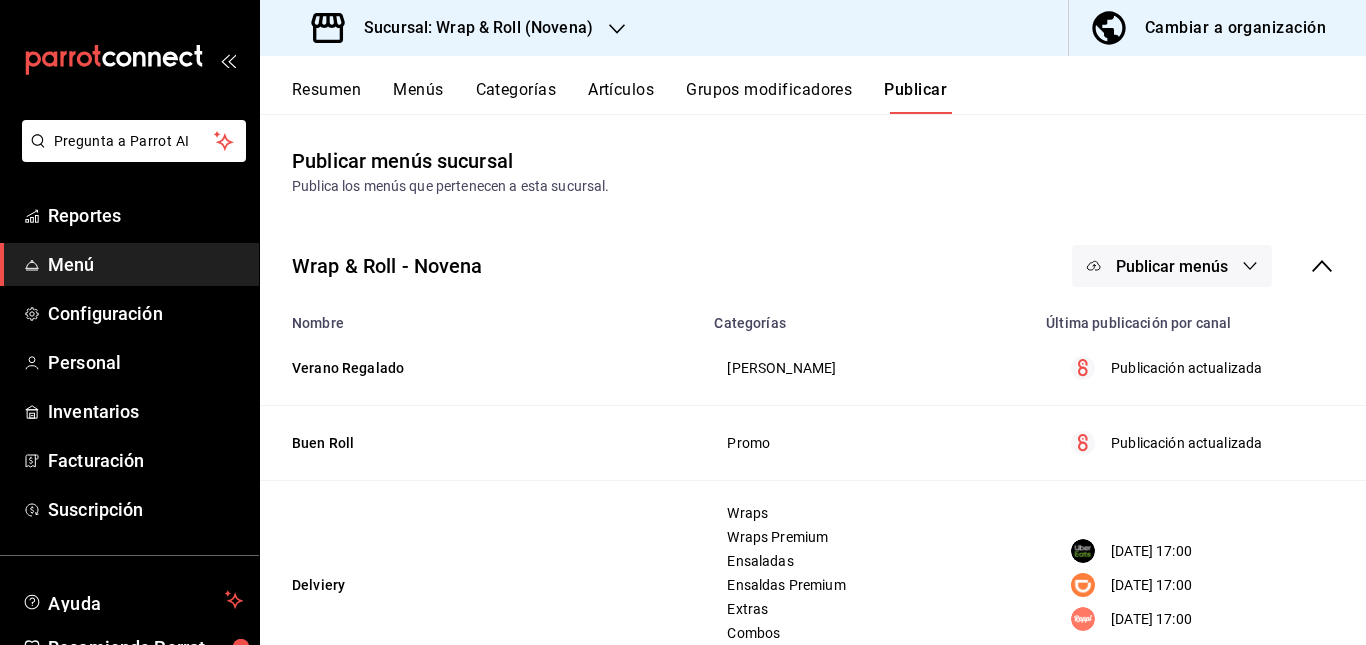 click on "Publicar menús" at bounding box center (1172, 266) 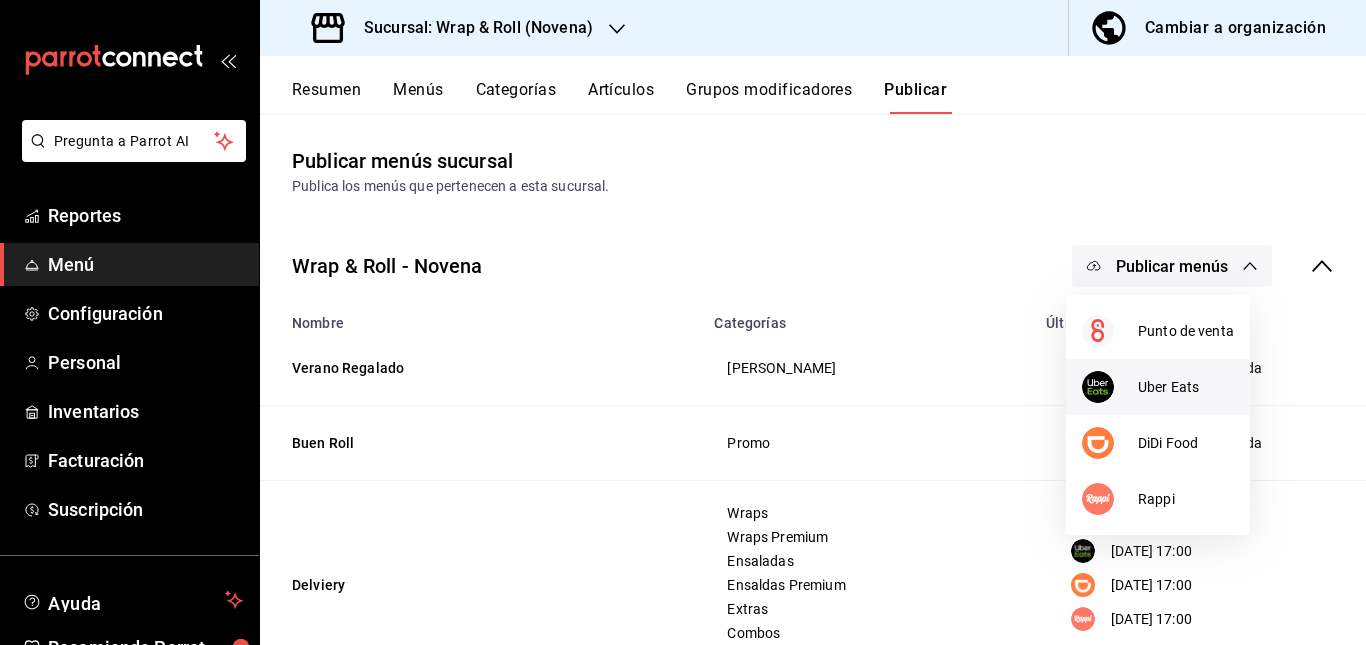 click on "Uber Eats" at bounding box center (1186, 387) 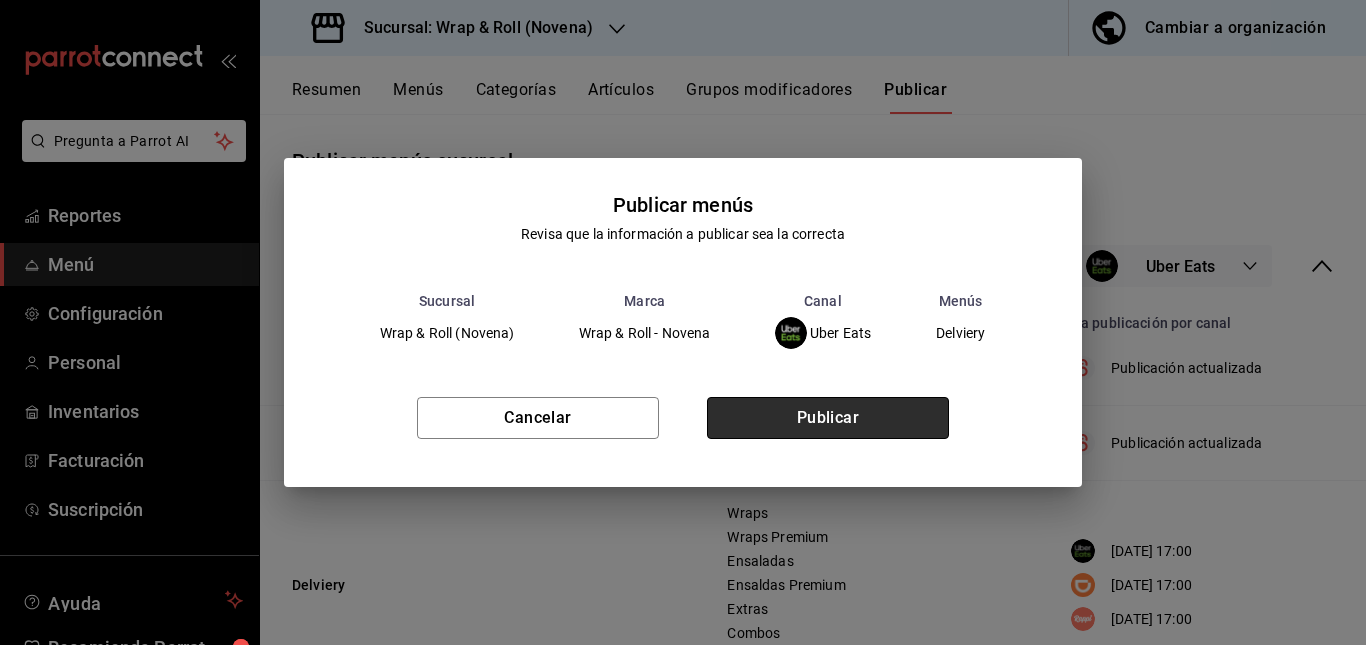 click on "Publicar" at bounding box center [828, 418] 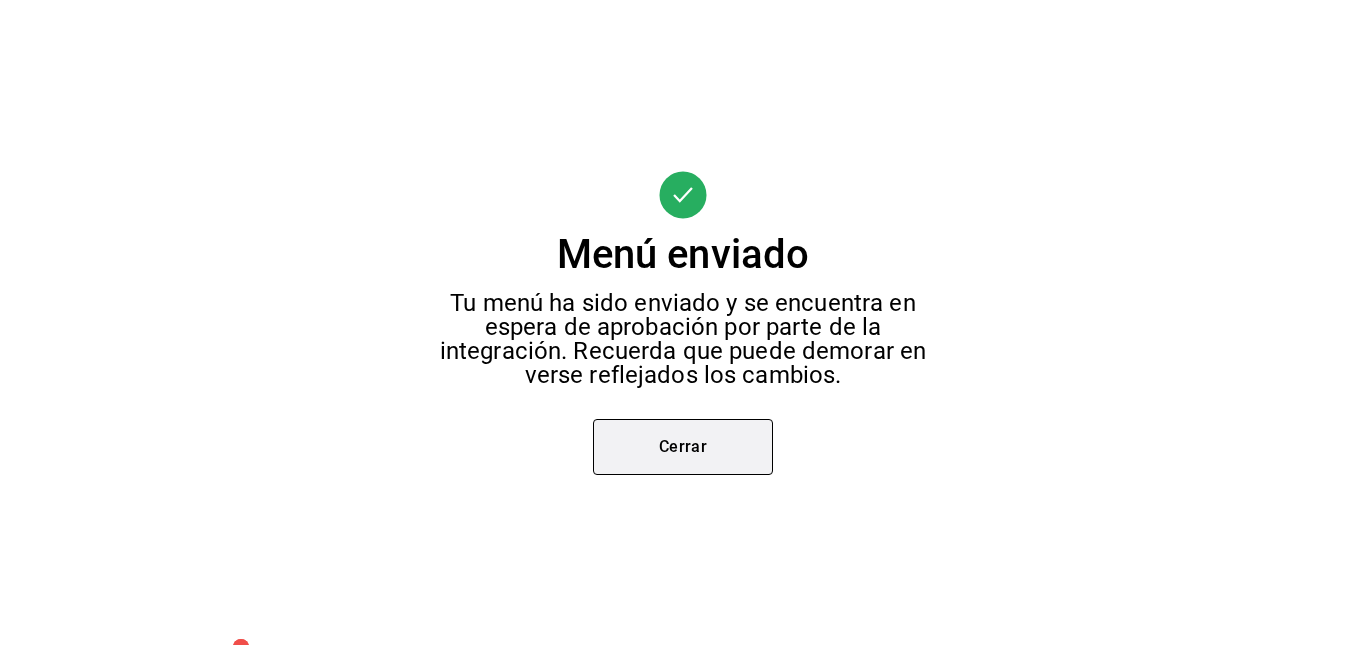 click on "Cerrar" at bounding box center (683, 447) 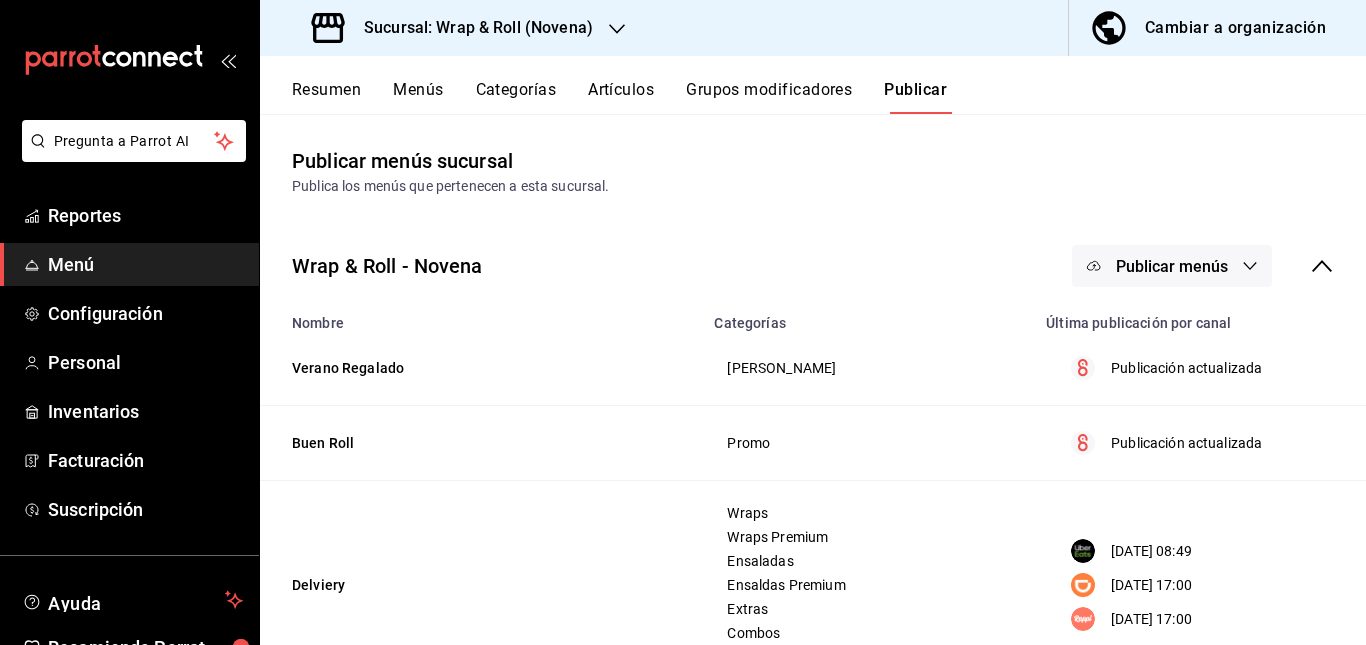 click on "Publicar menús" at bounding box center [1172, 266] 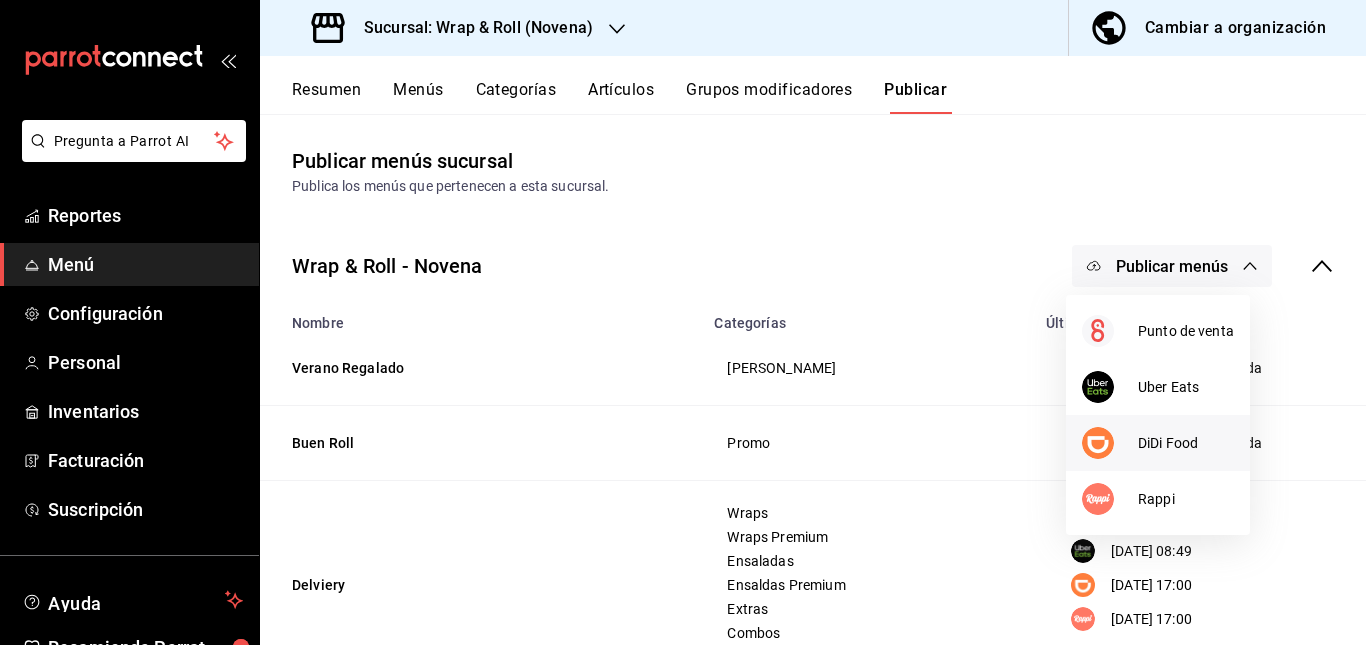 click at bounding box center (1098, 443) 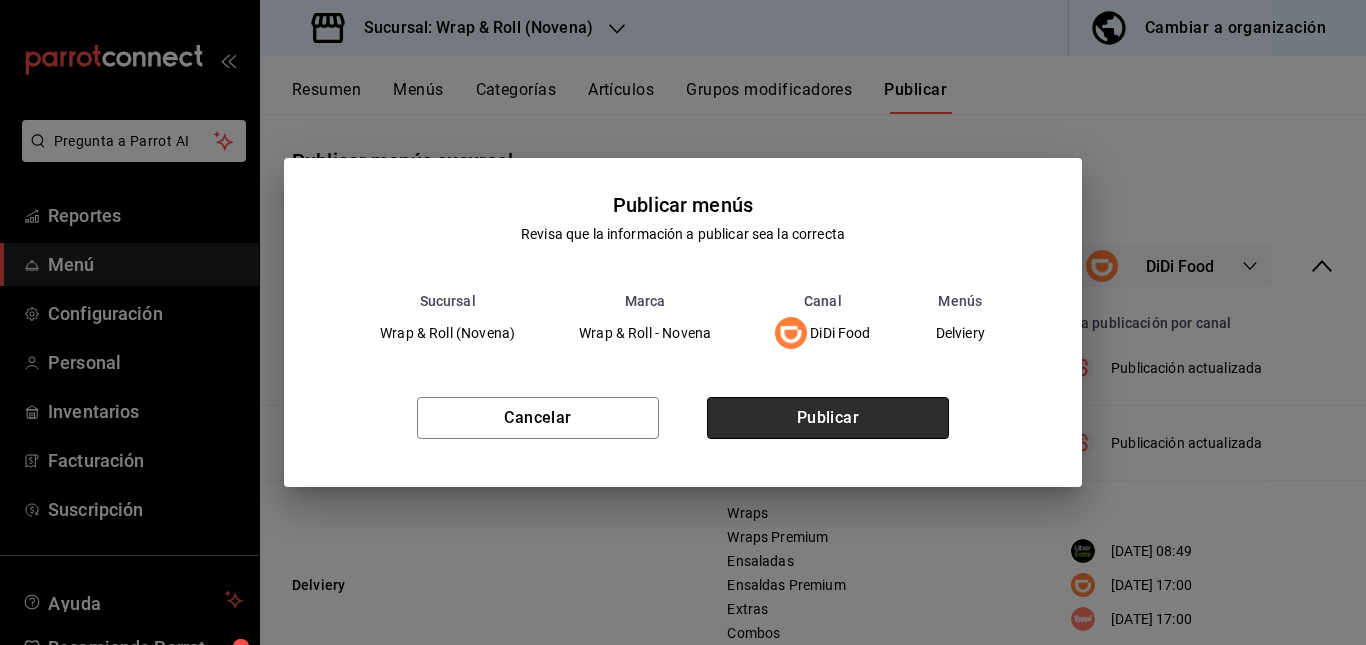 click on "Publicar" at bounding box center (828, 418) 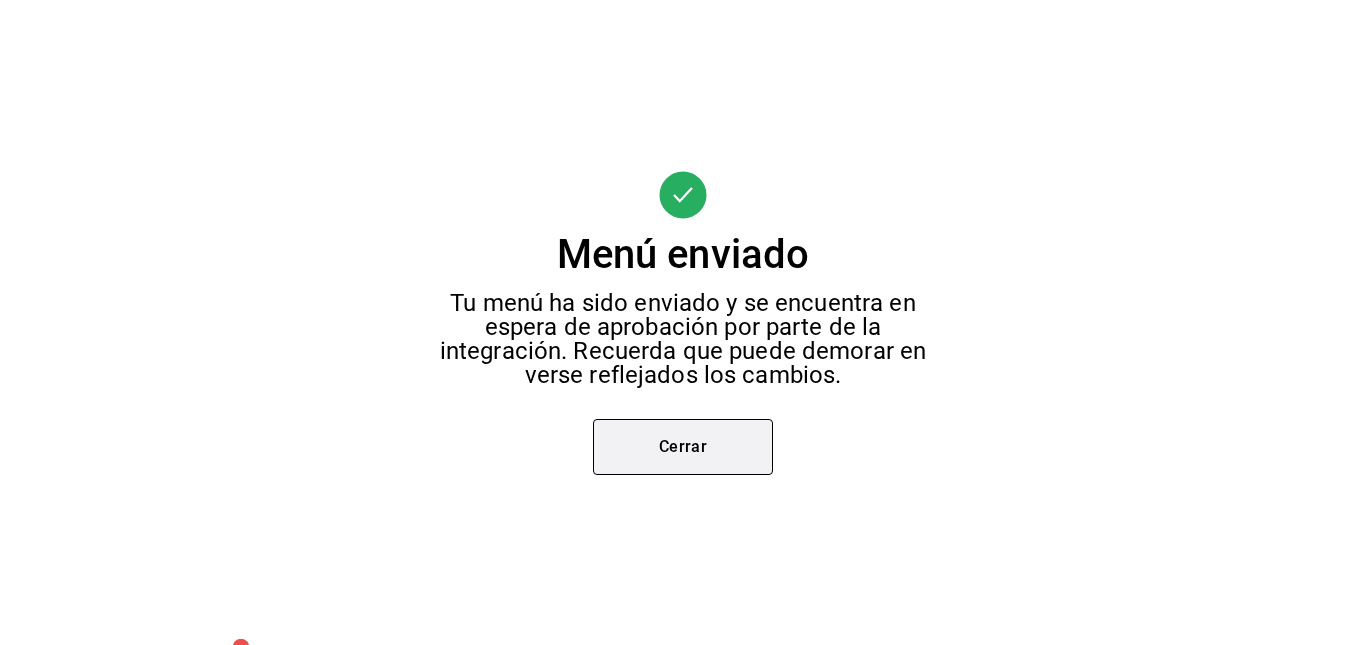 click on "Cerrar" at bounding box center [683, 447] 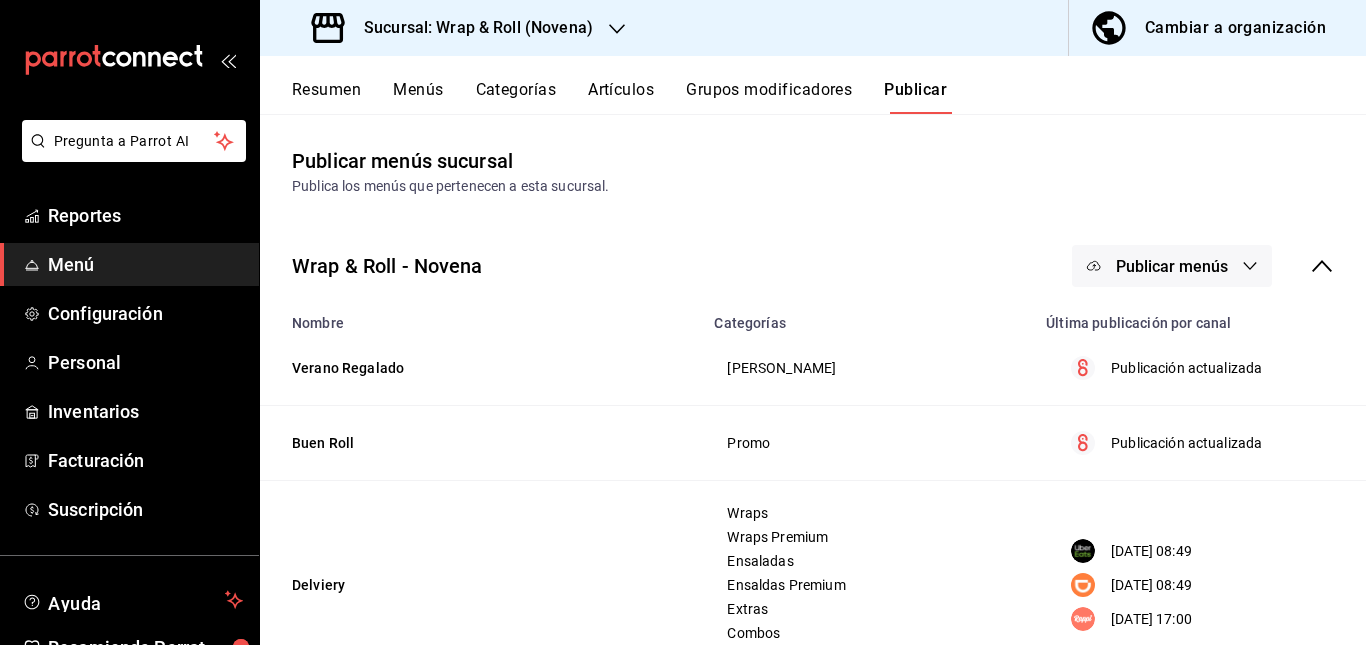click on "Publicar menús" at bounding box center (1172, 266) 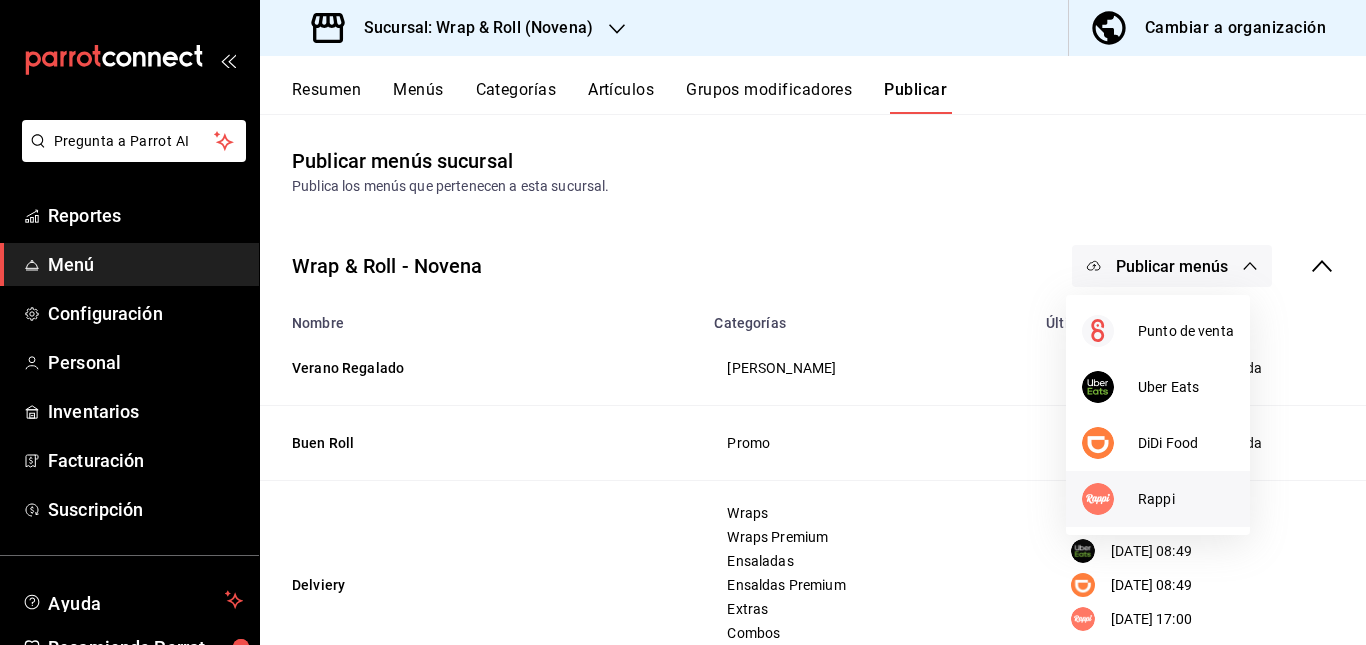 click at bounding box center (1110, 499) 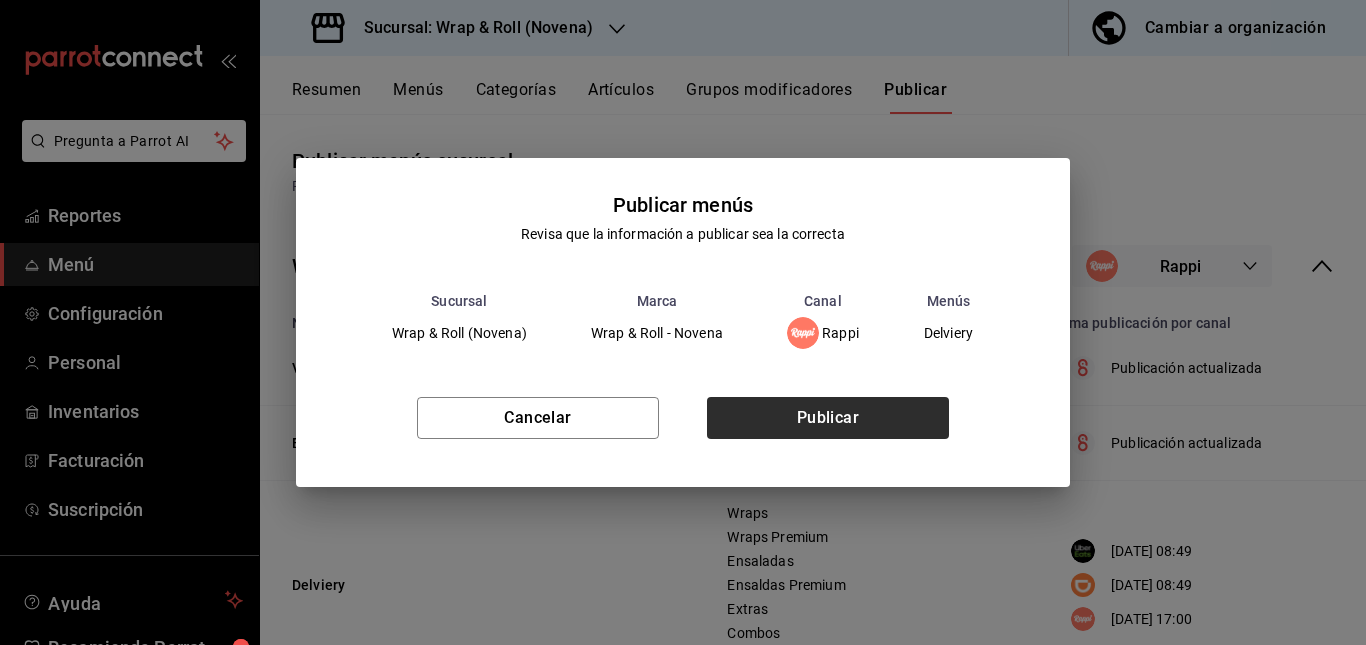 drag, startPoint x: 876, startPoint y: 441, endPoint x: 871, endPoint y: 424, distance: 17.720045 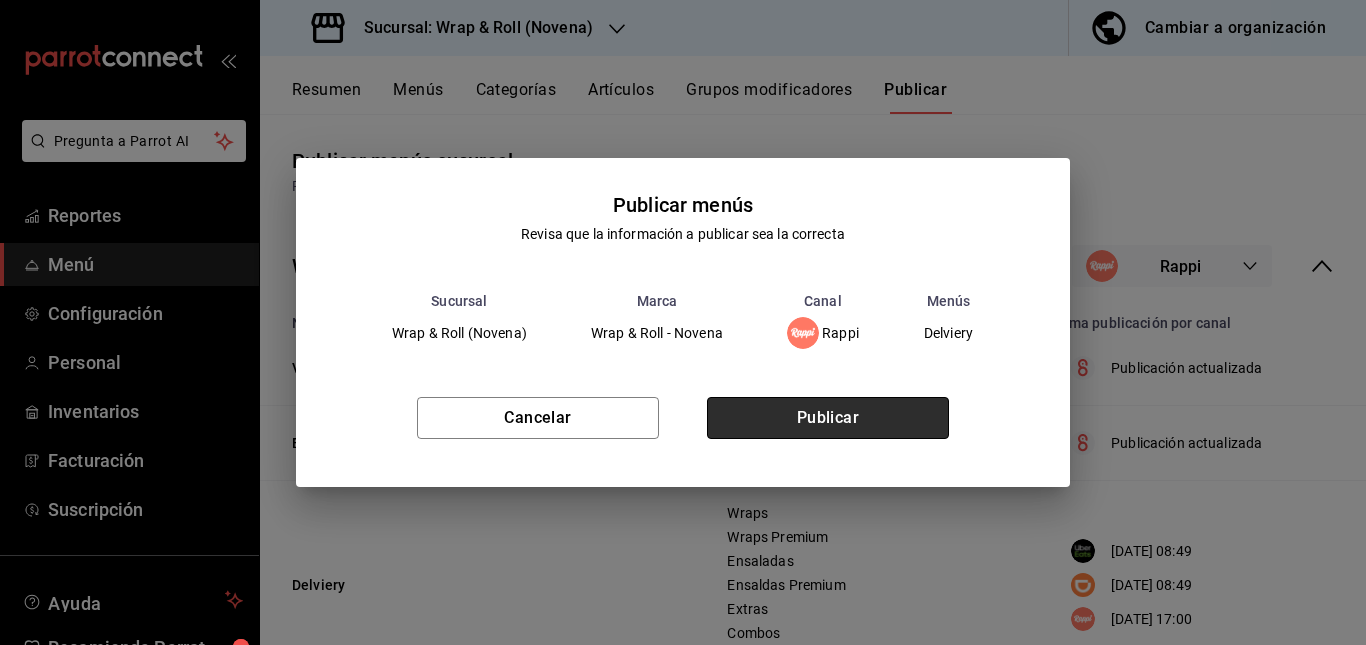 click on "Publicar" at bounding box center [828, 418] 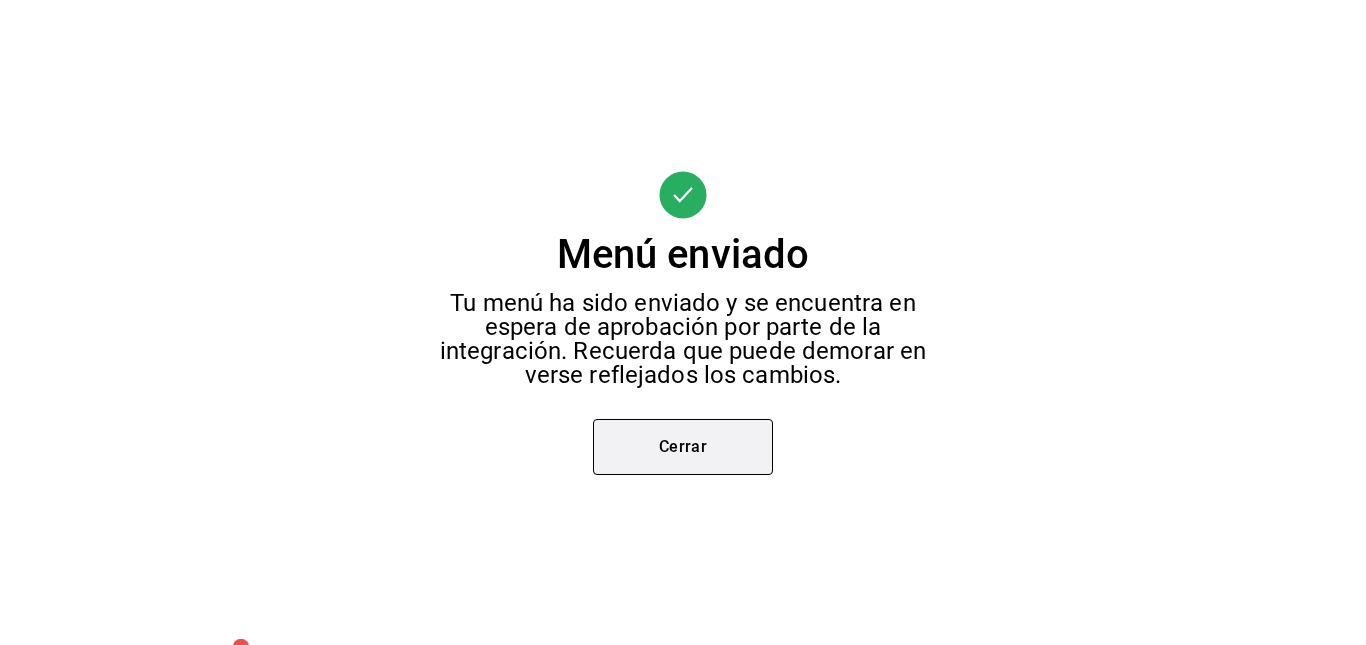 click on "Cerrar" at bounding box center (683, 447) 